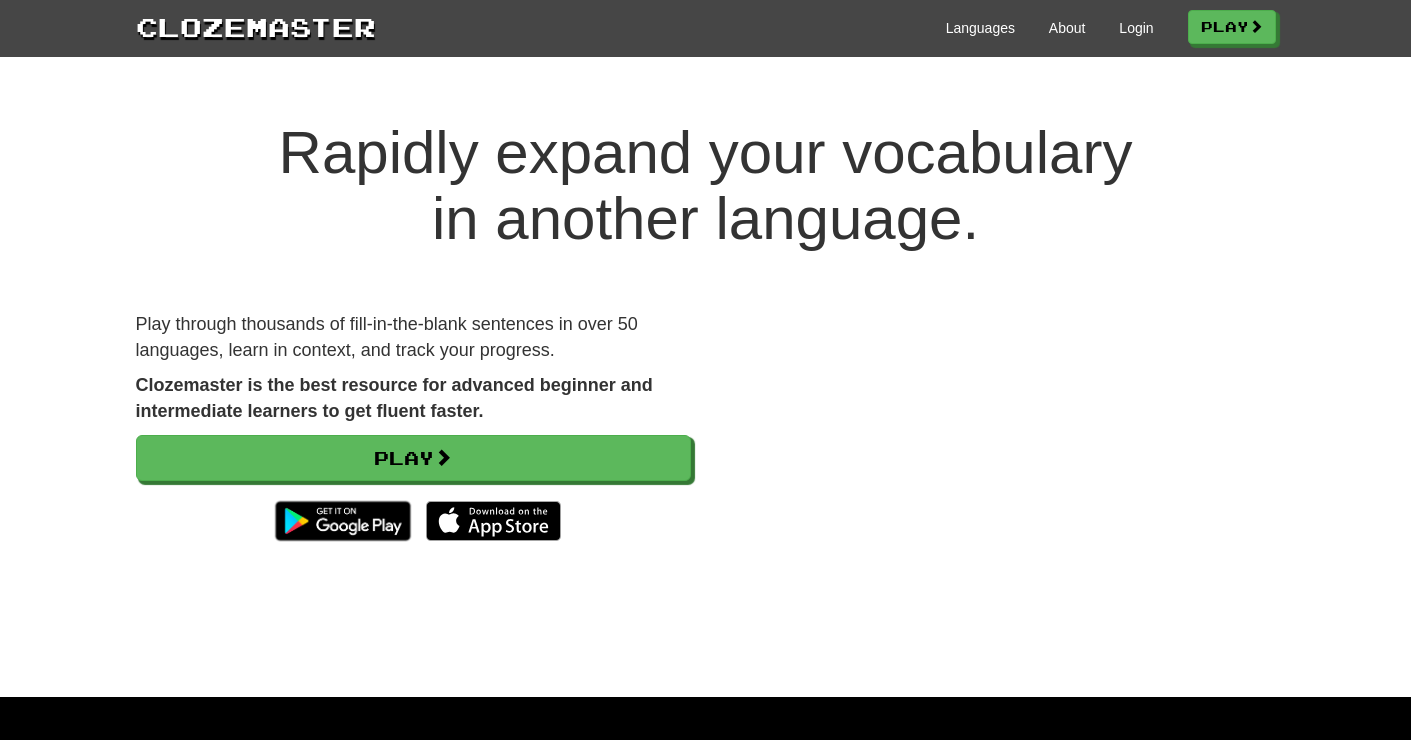 scroll, scrollTop: 0, scrollLeft: 0, axis: both 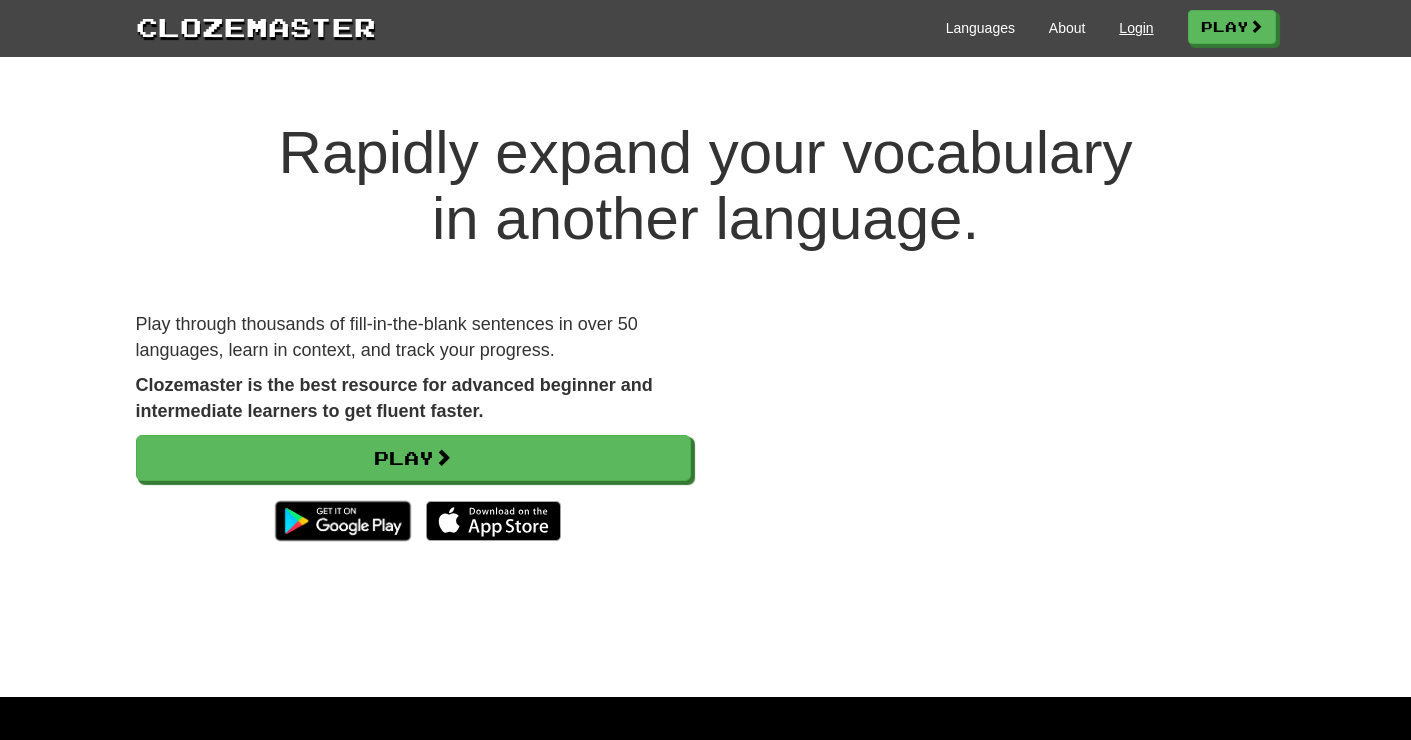 click on "Login" at bounding box center [1136, 28] 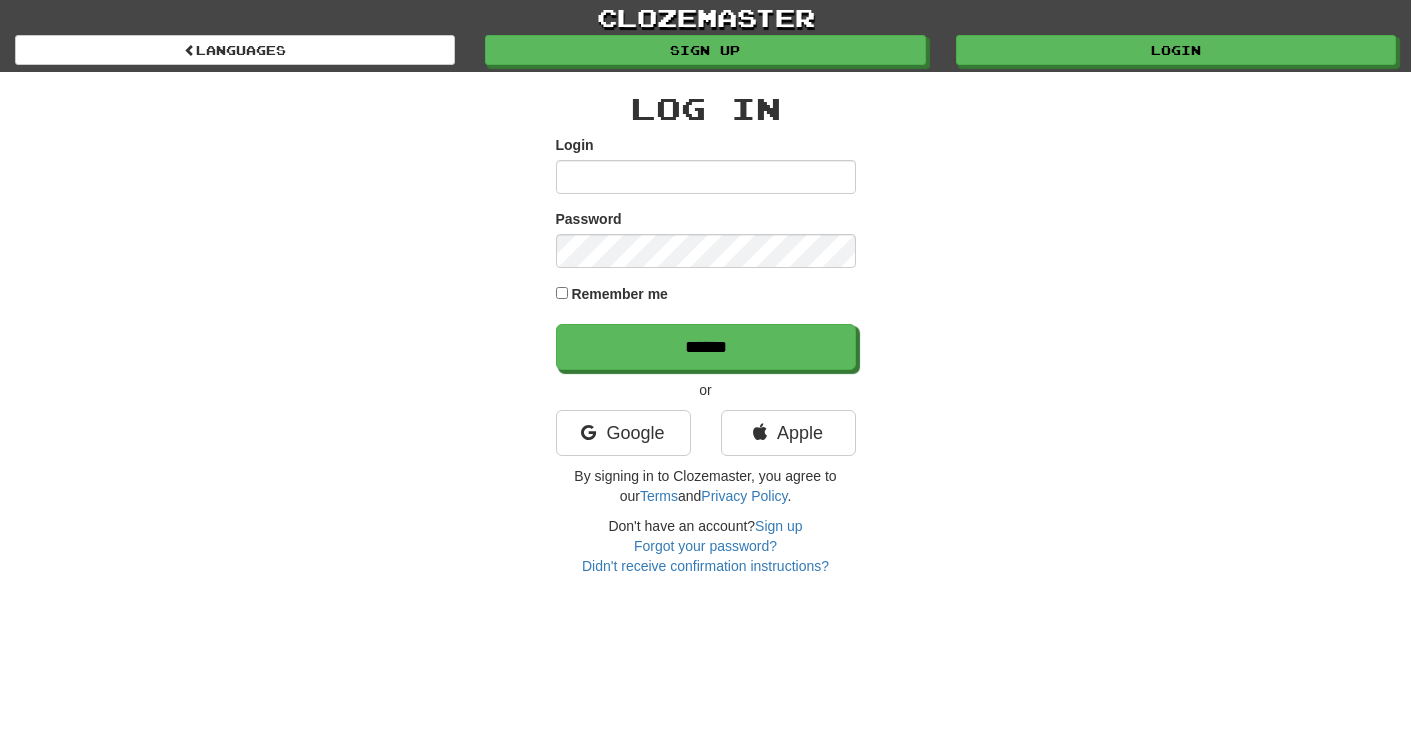 scroll, scrollTop: 0, scrollLeft: 0, axis: both 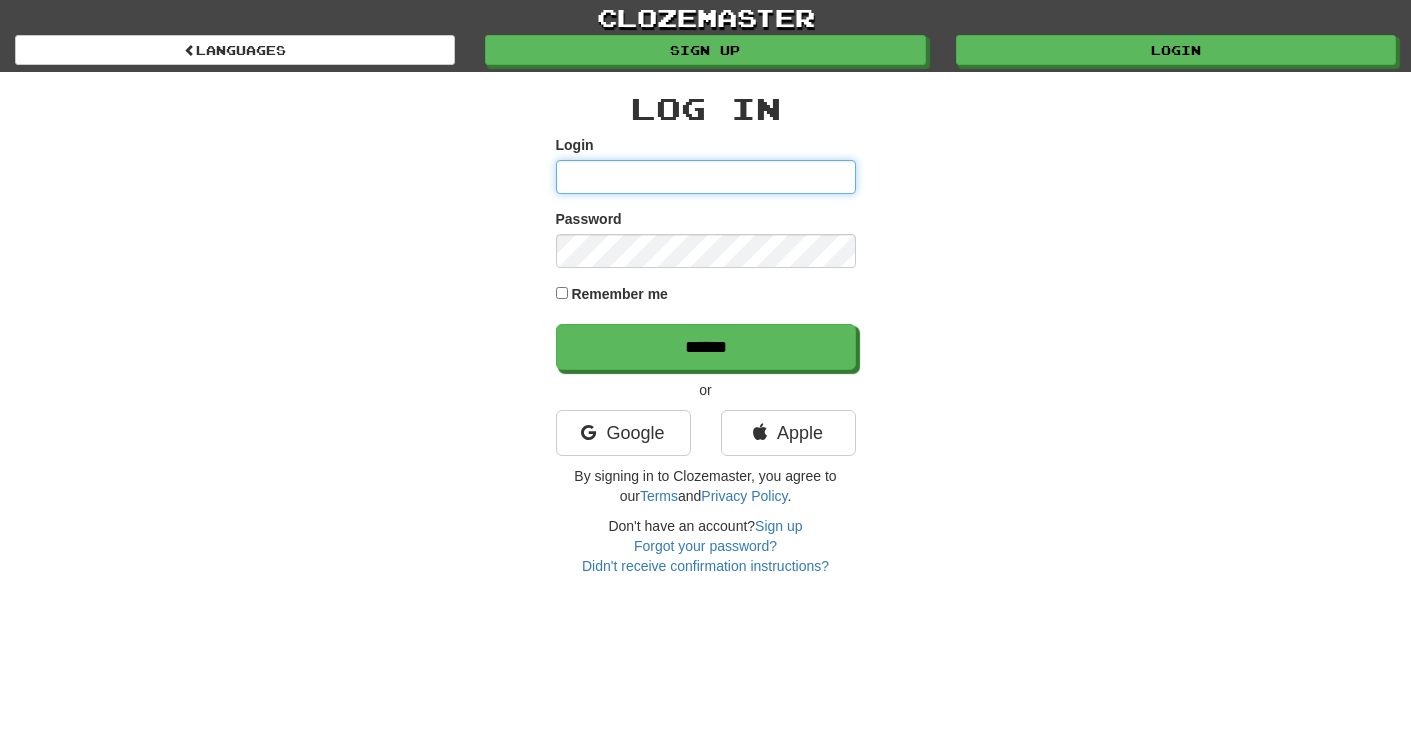 type on "******" 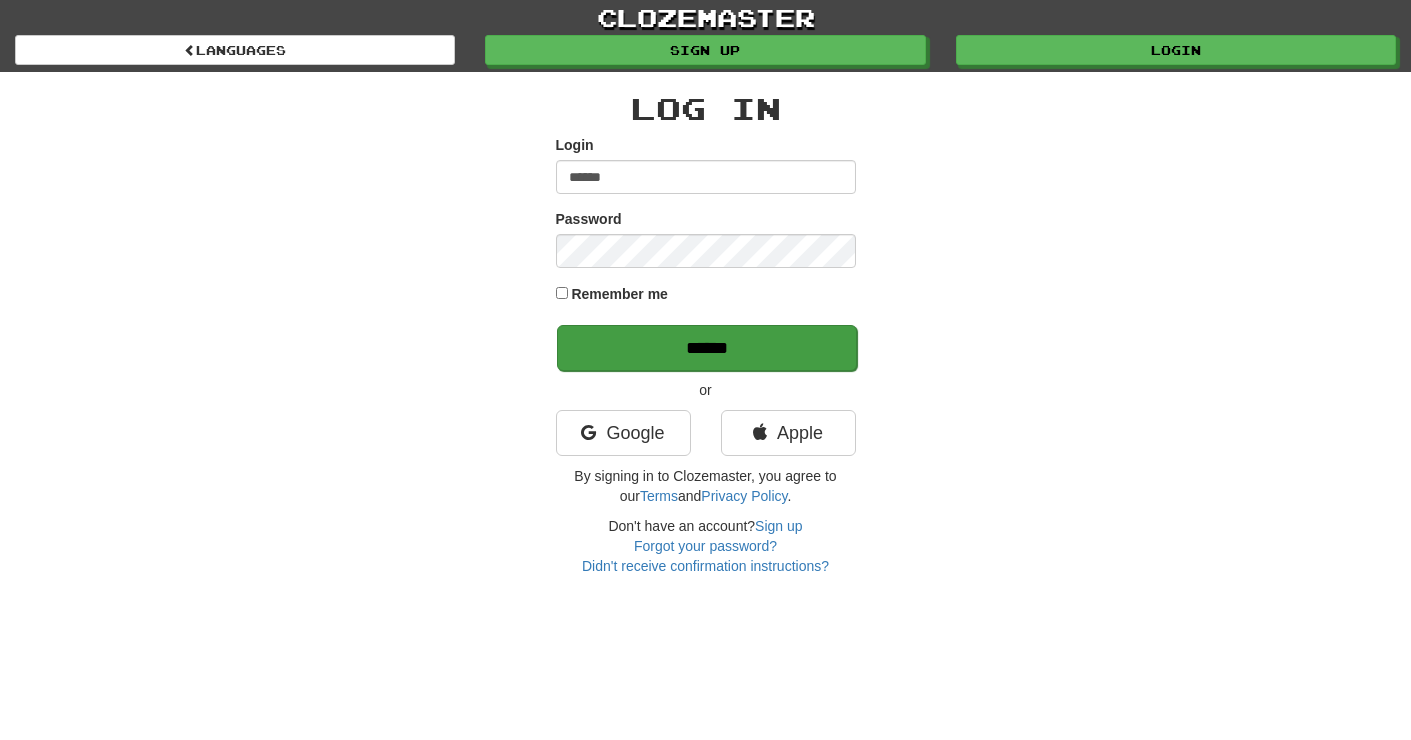 click on "******" at bounding box center (707, 348) 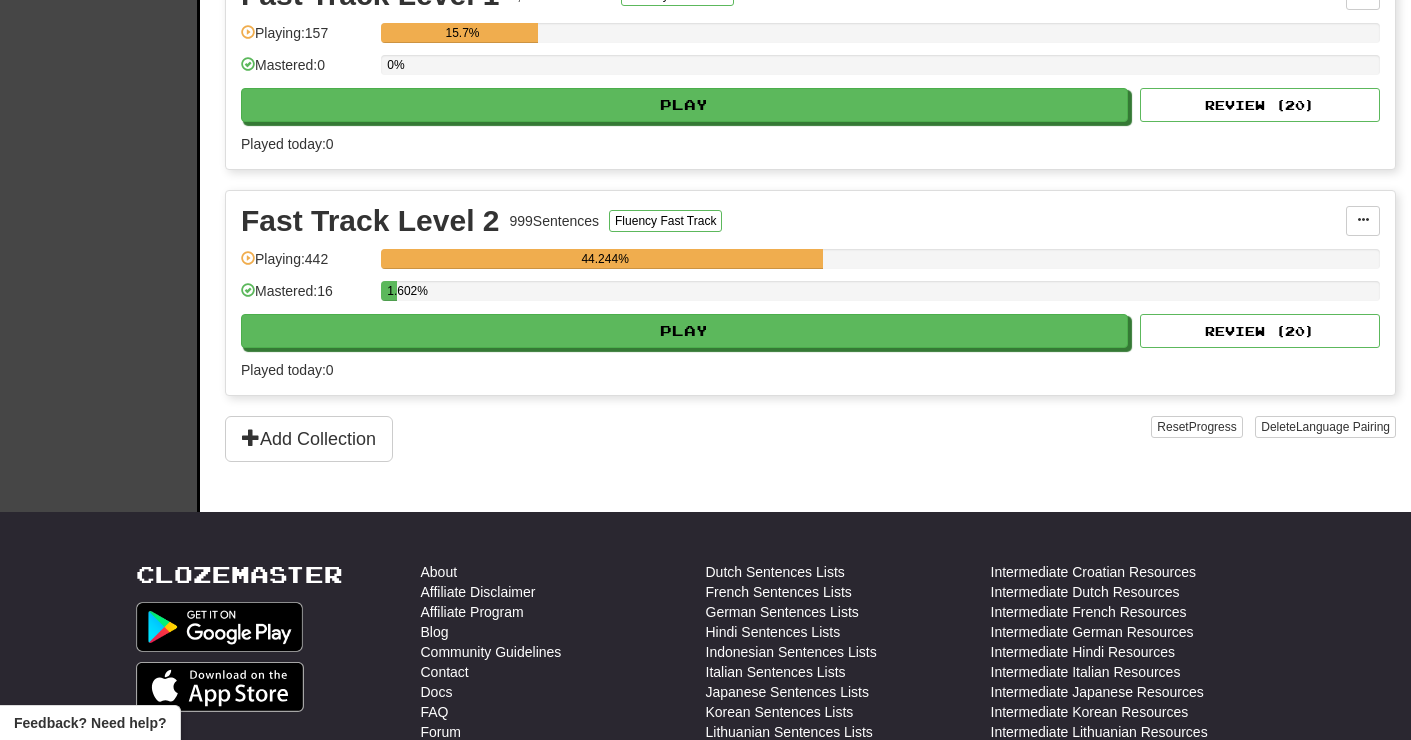 scroll, scrollTop: 512, scrollLeft: 0, axis: vertical 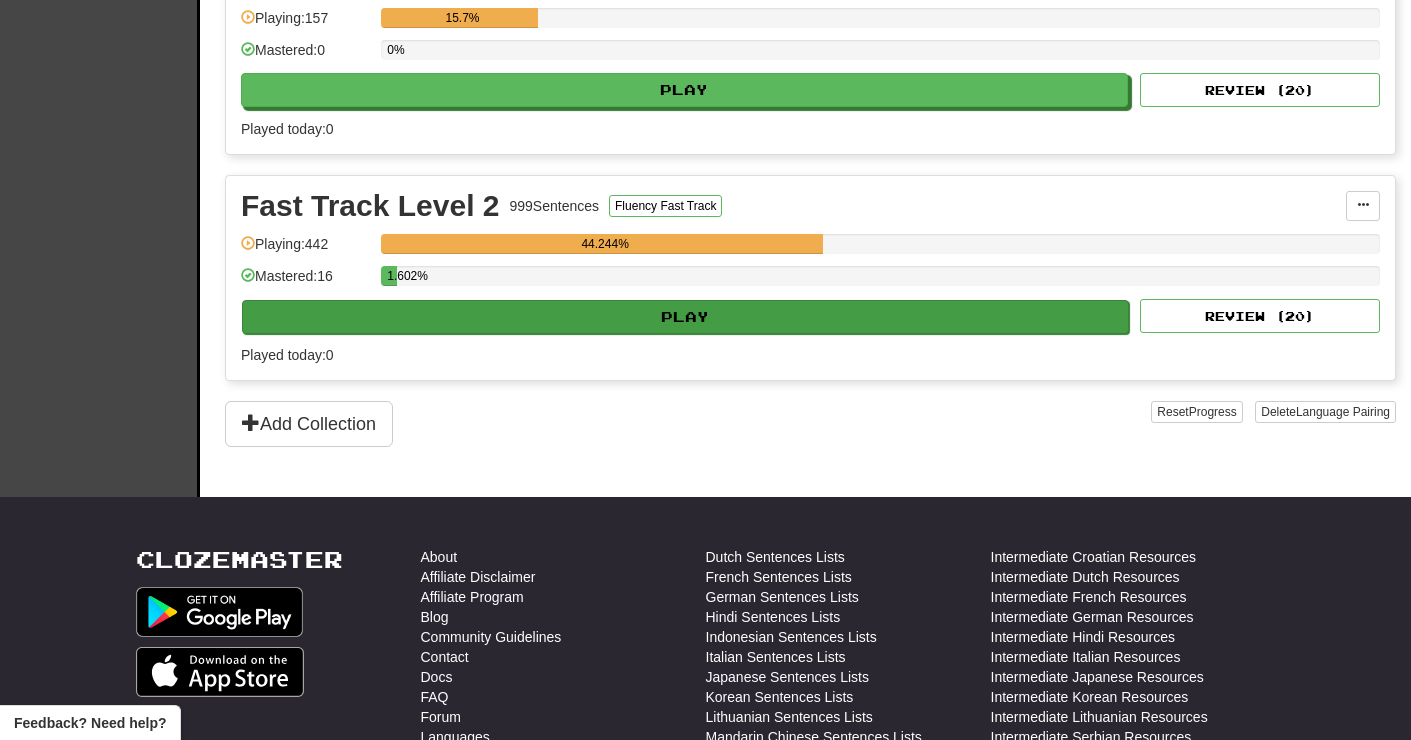click on "Play" at bounding box center (685, 317) 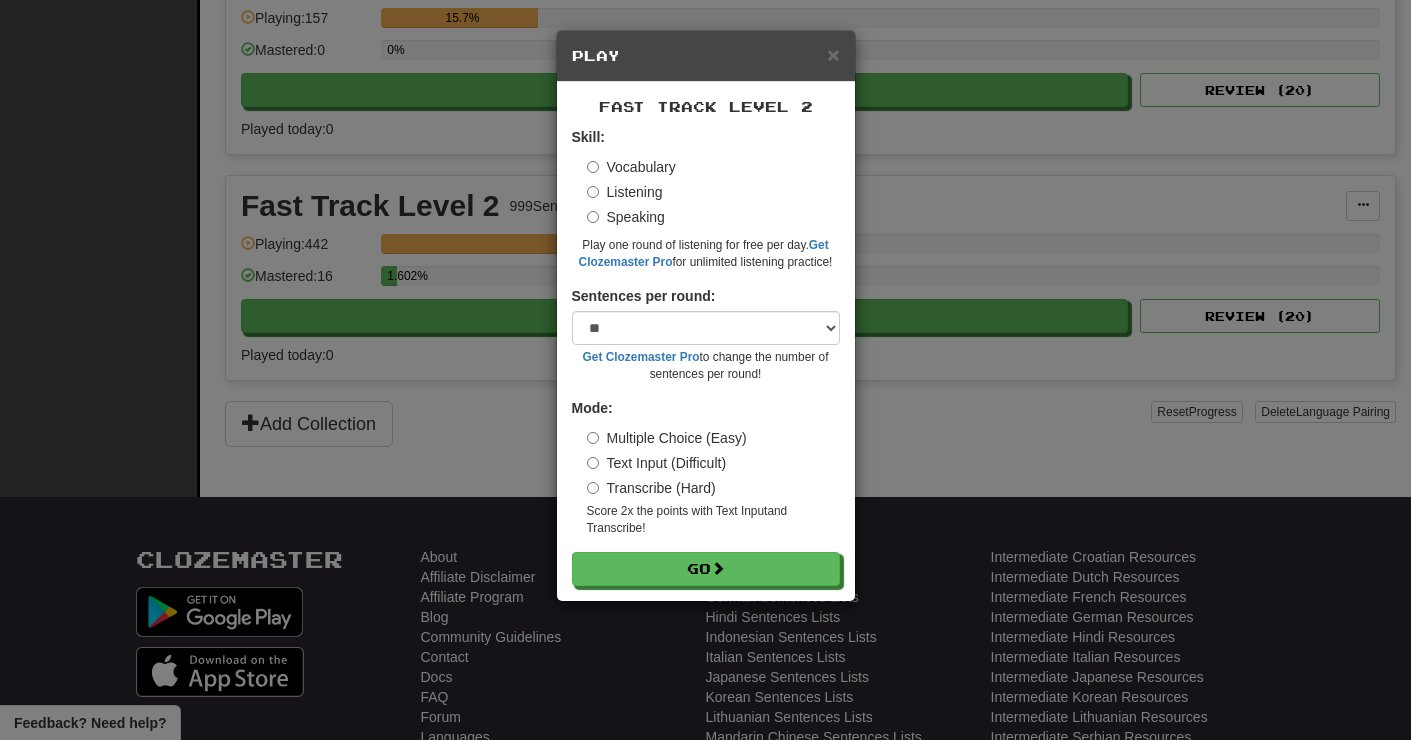 click on "Transcribe (Hard)" at bounding box center [651, 488] 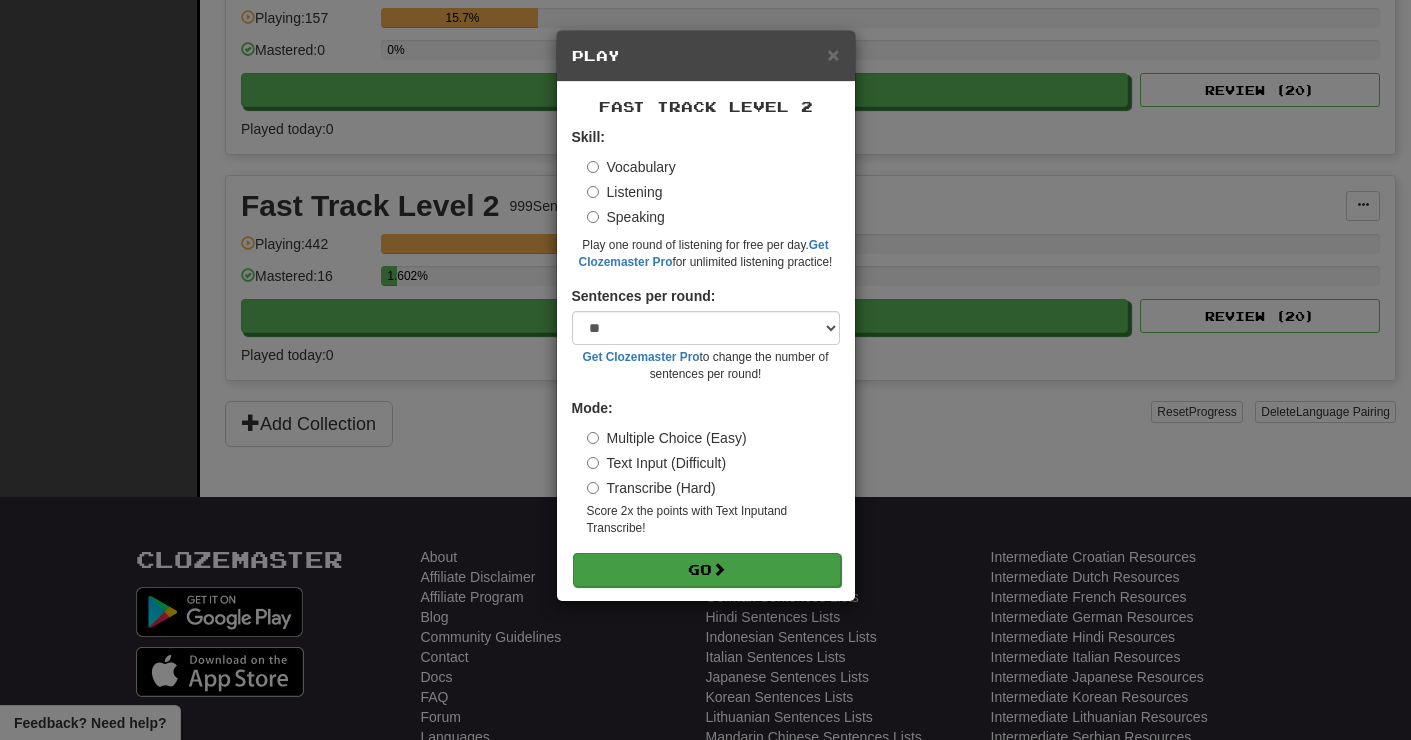 click on "Go" at bounding box center [707, 570] 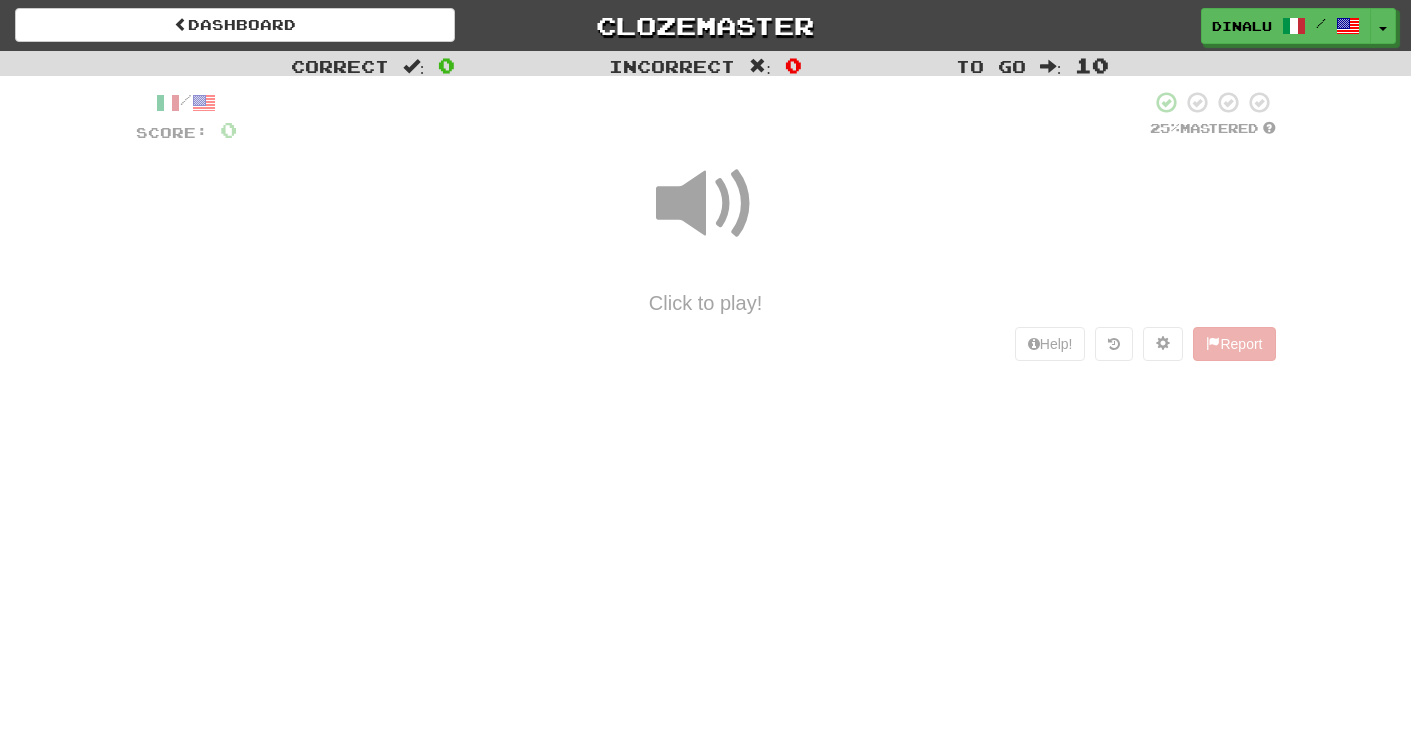scroll, scrollTop: 0, scrollLeft: 0, axis: both 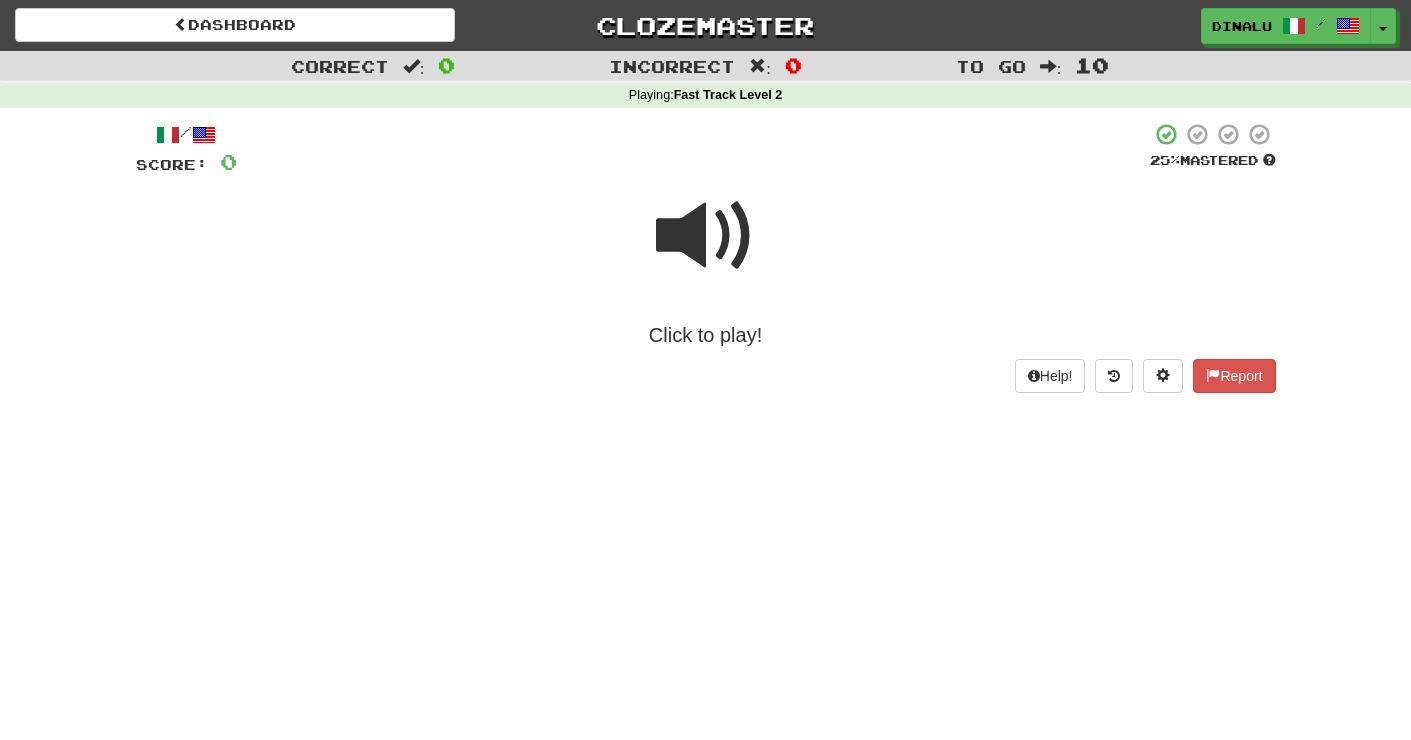 click at bounding box center [706, 236] 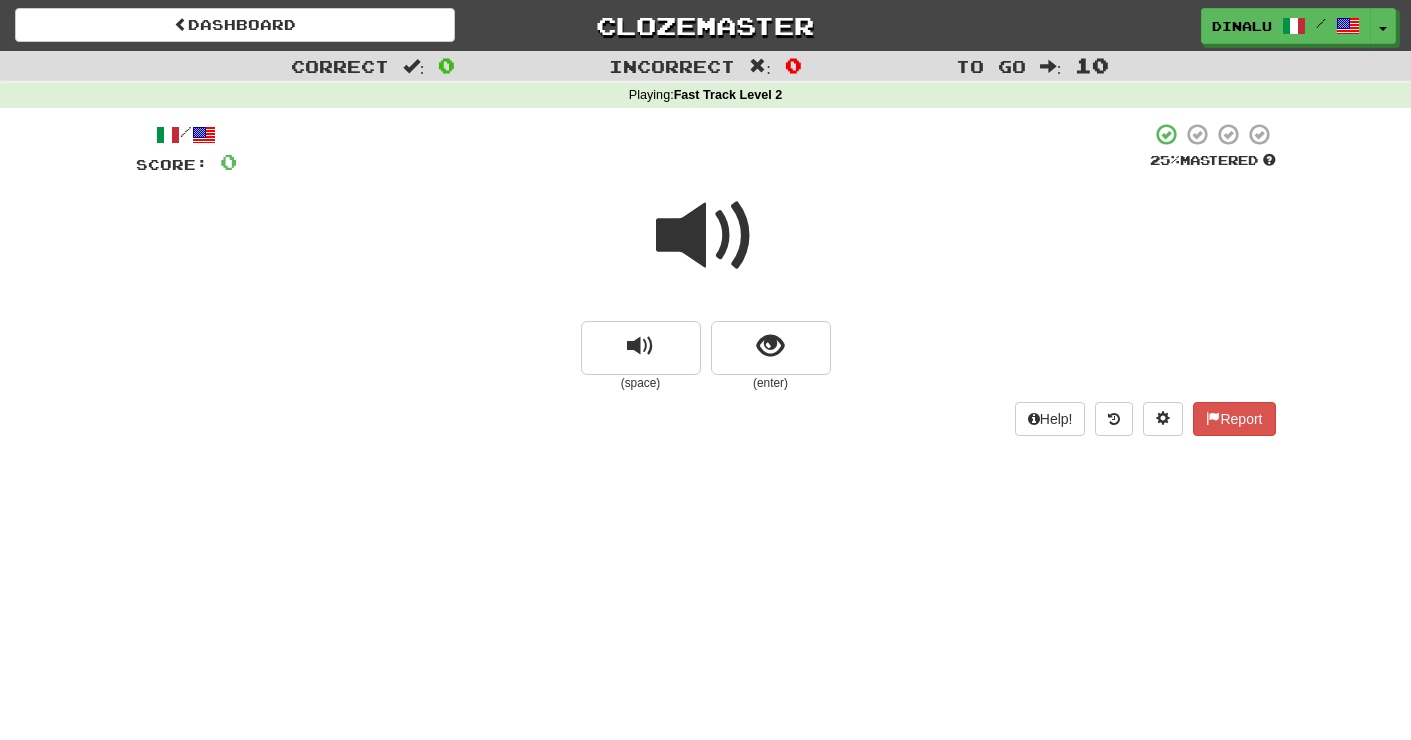 scroll, scrollTop: 0, scrollLeft: 0, axis: both 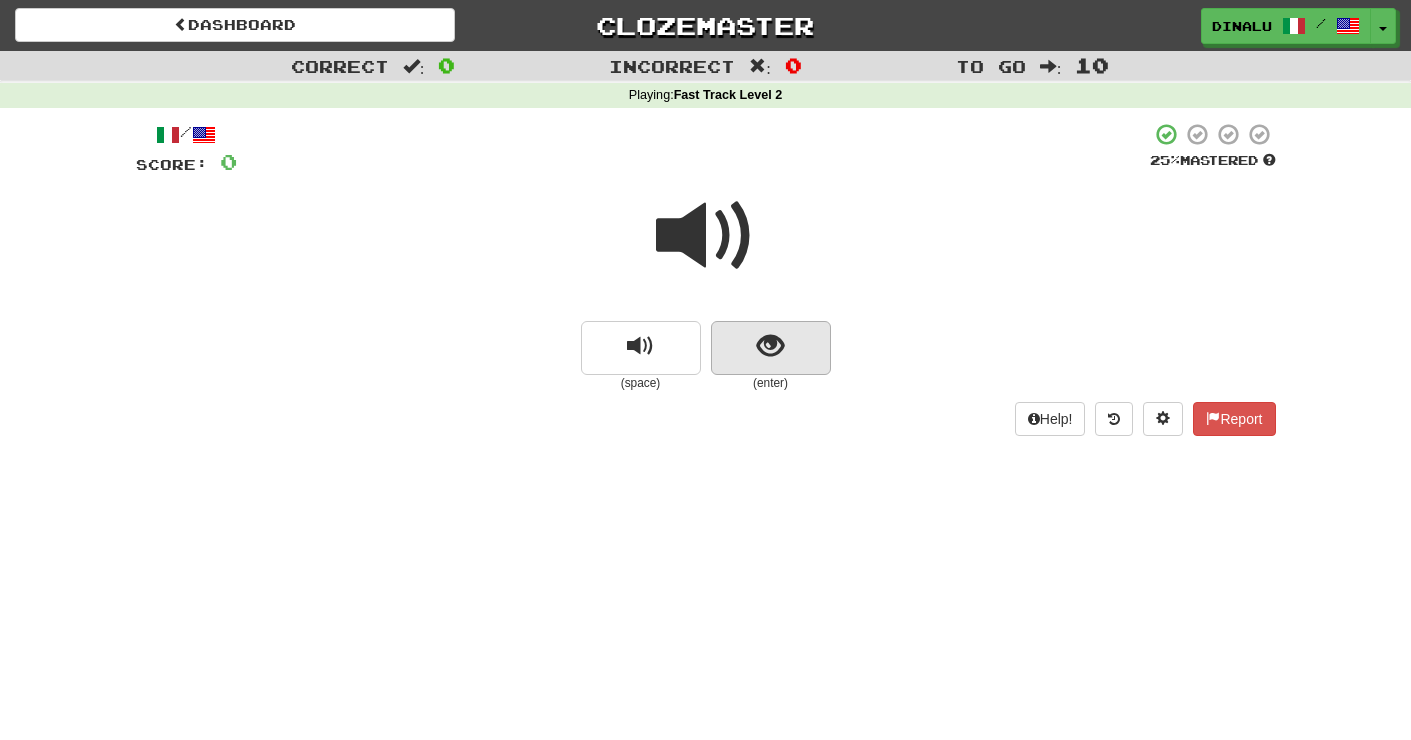 click at bounding box center (771, 348) 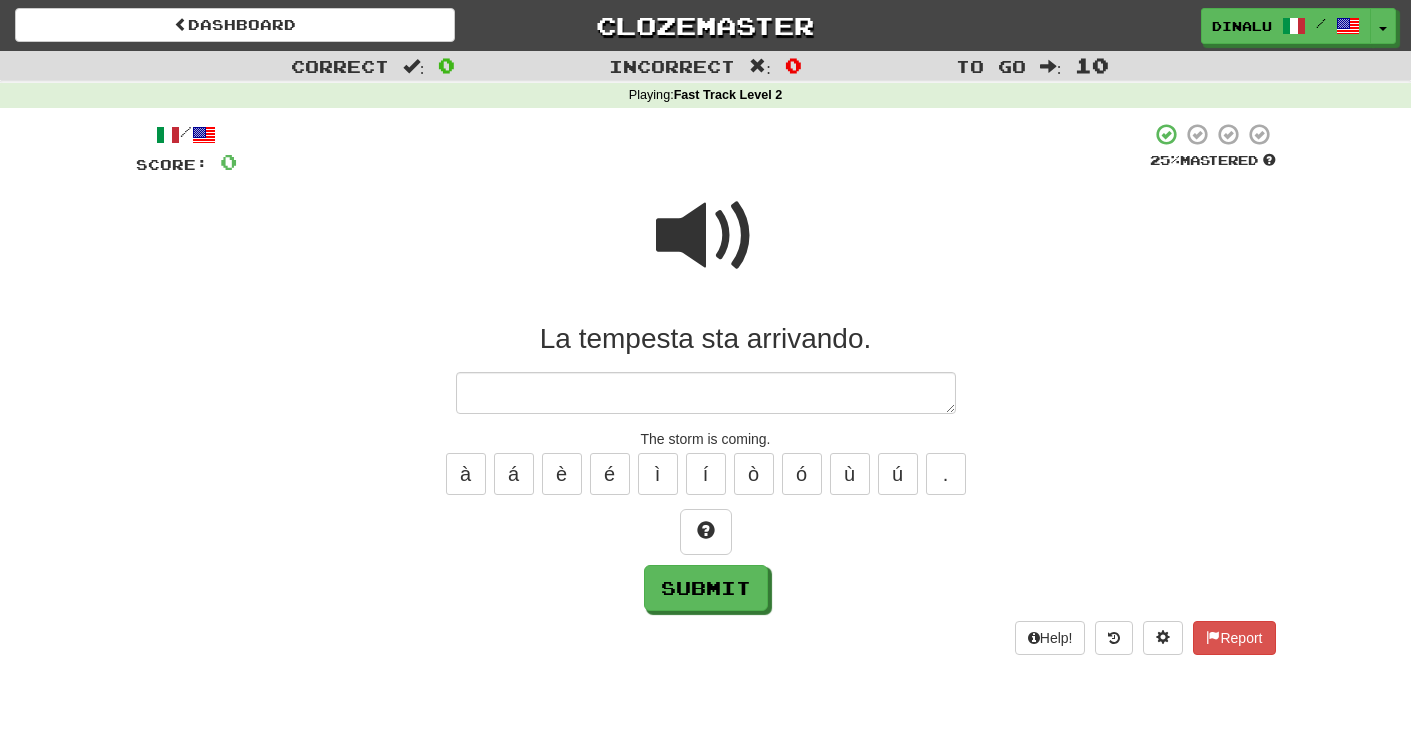 type on "*" 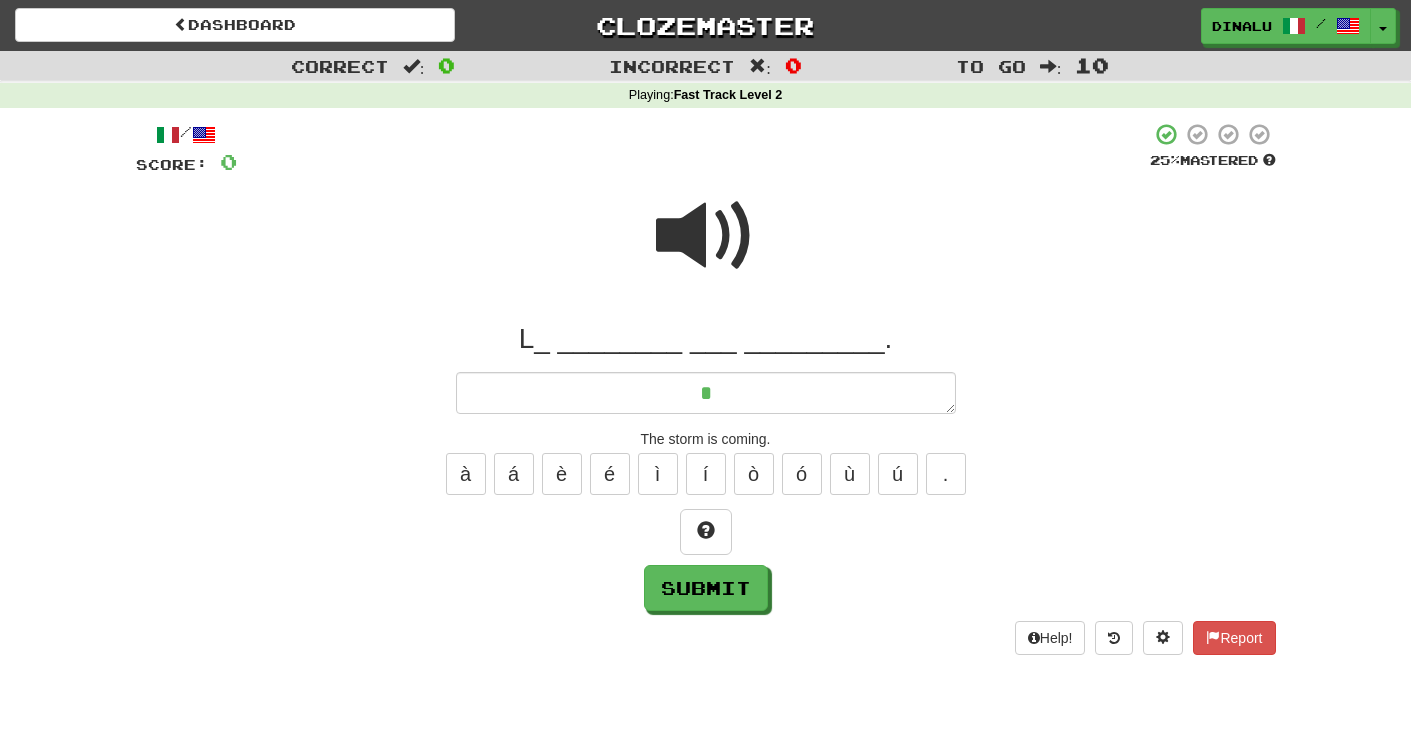 type on "*" 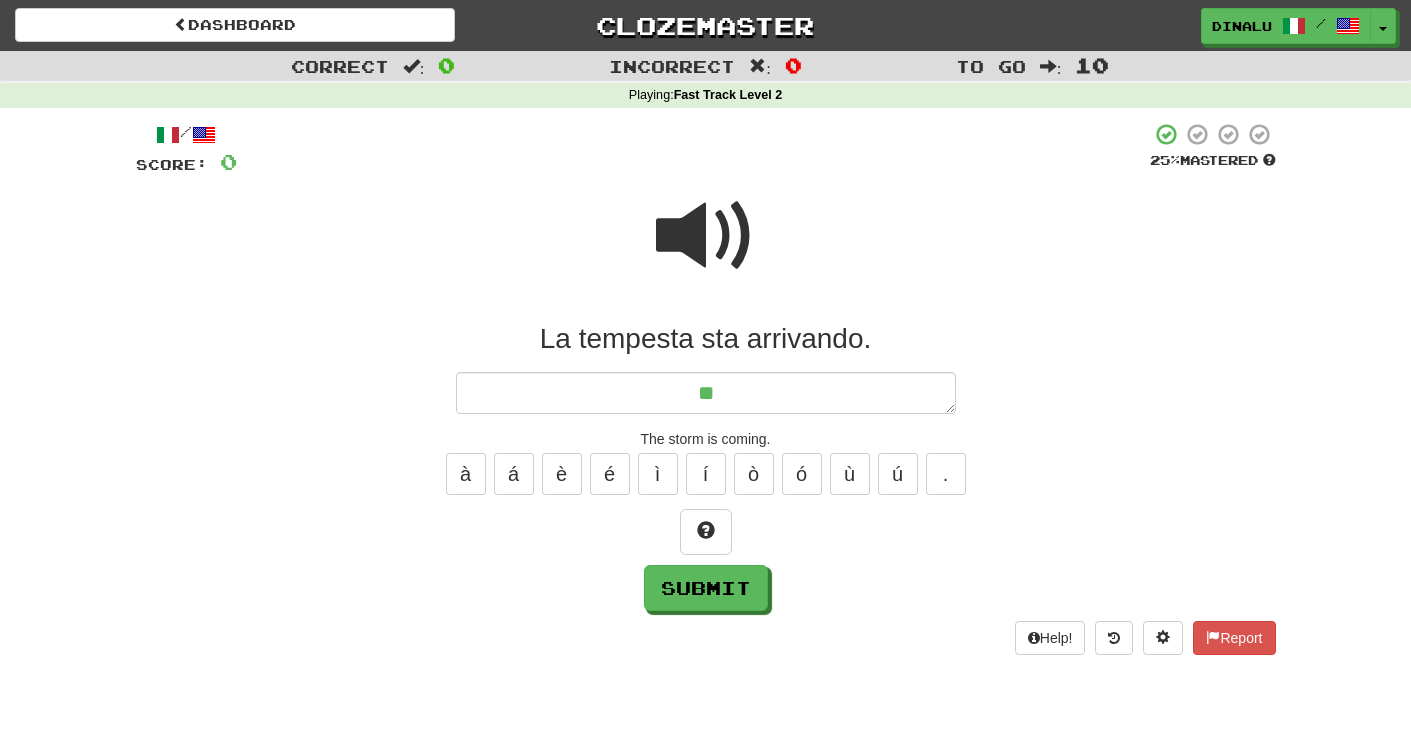 type on "*" 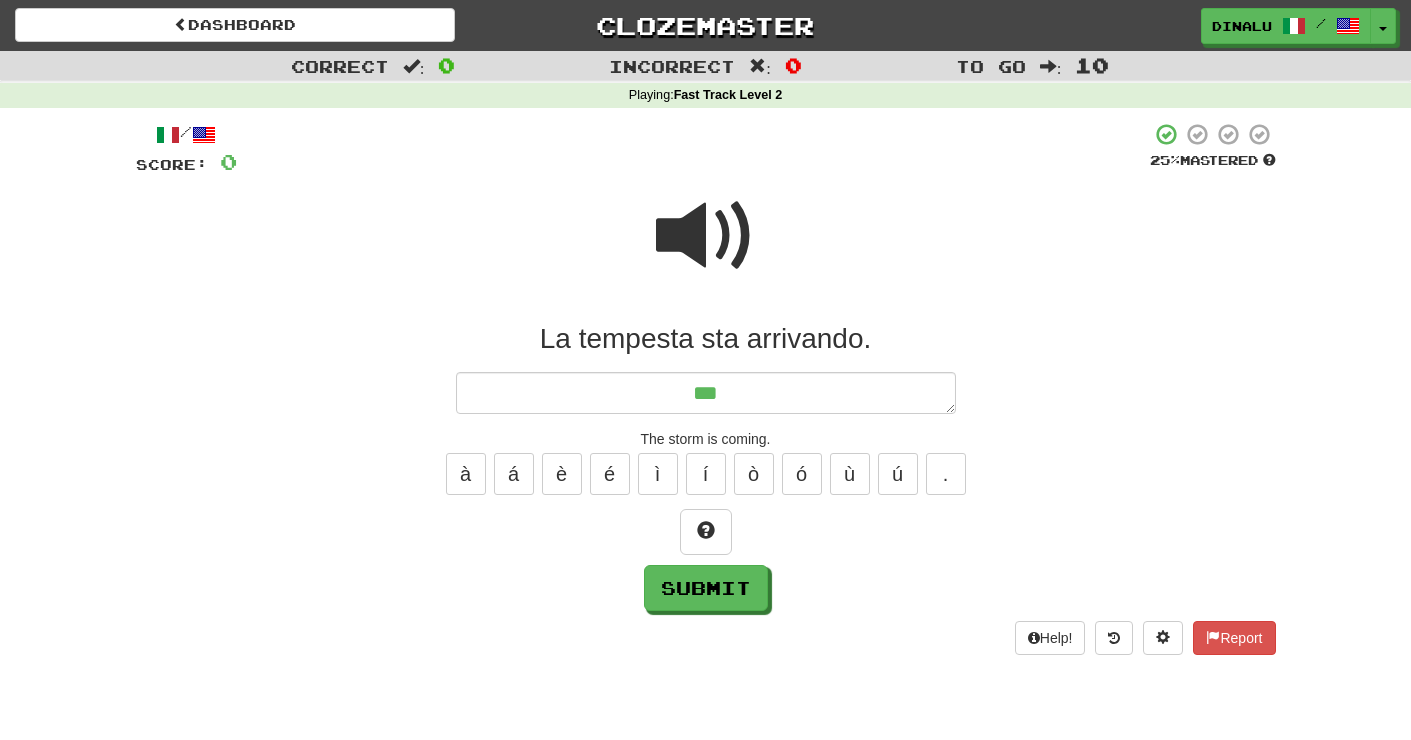 type on "*" 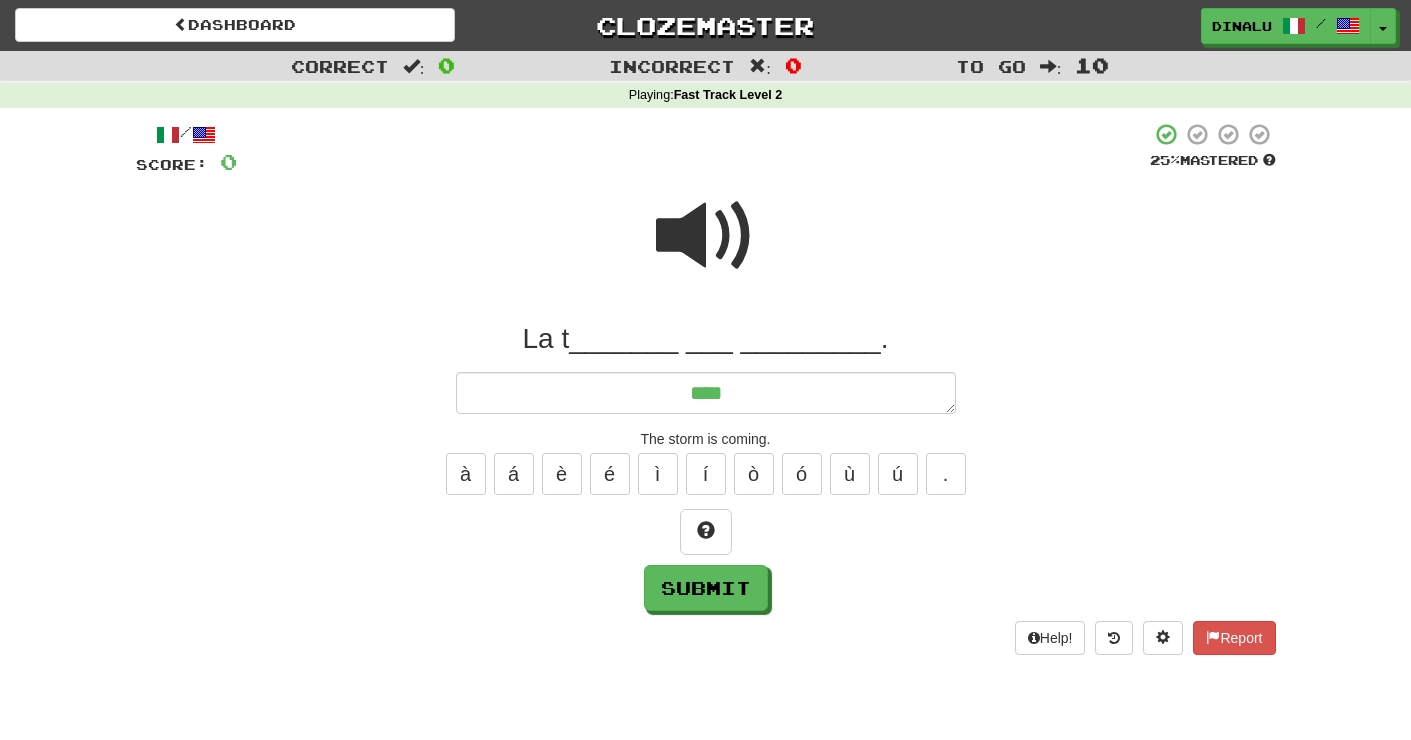 type on "*" 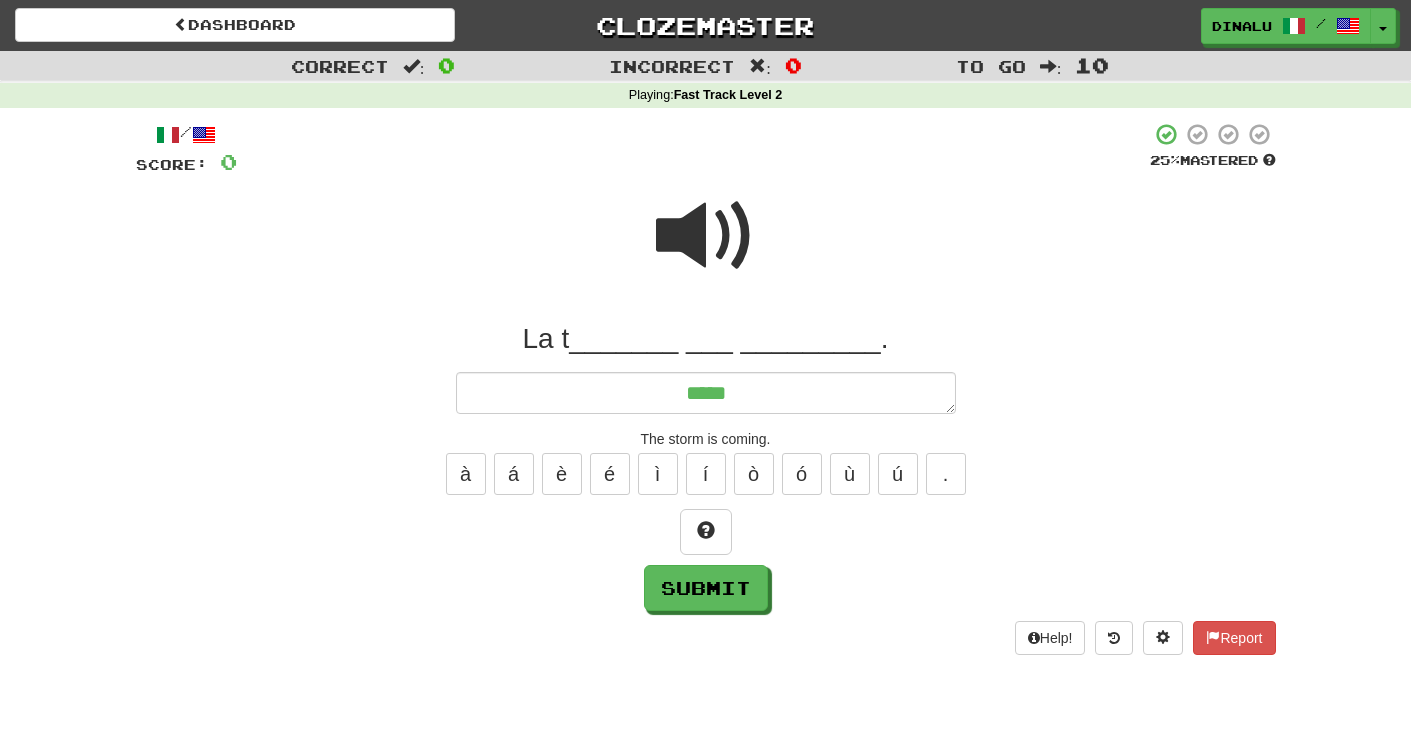 type on "*" 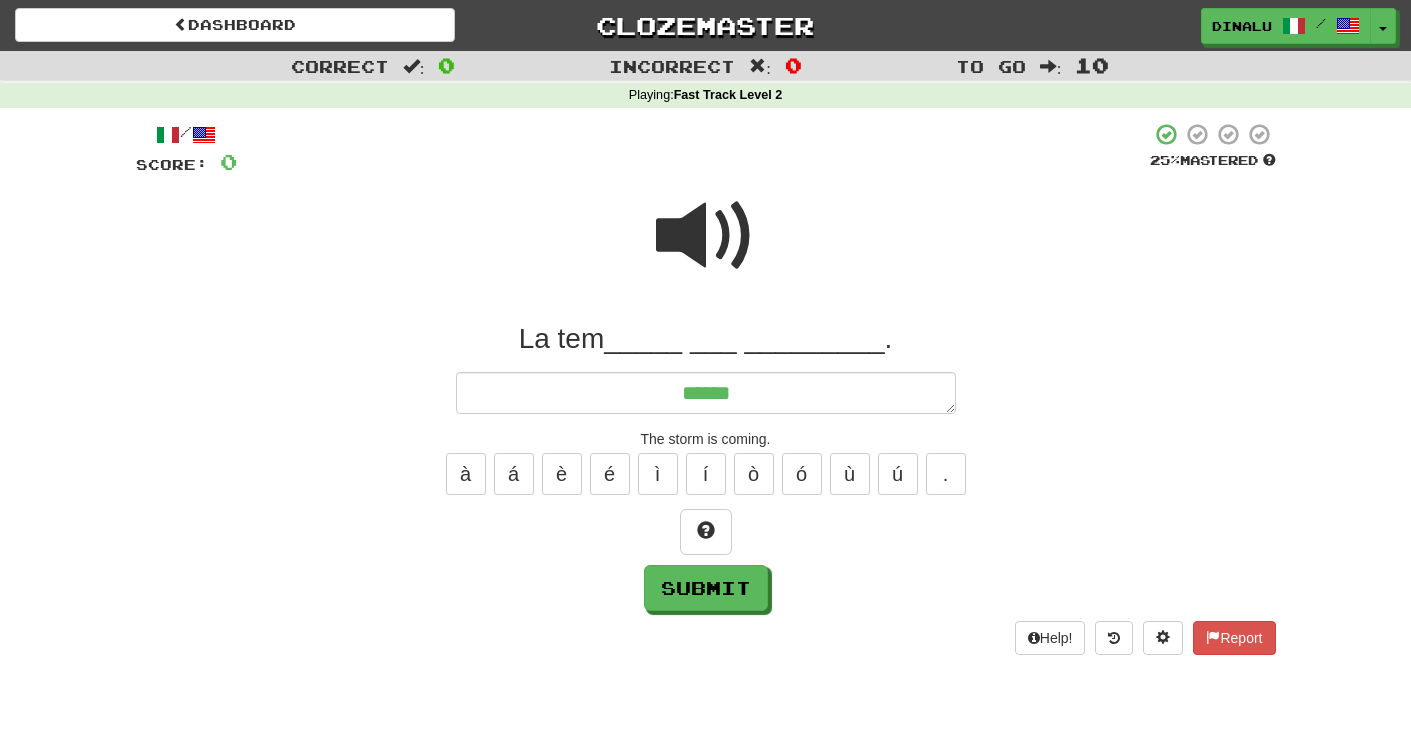 type on "*" 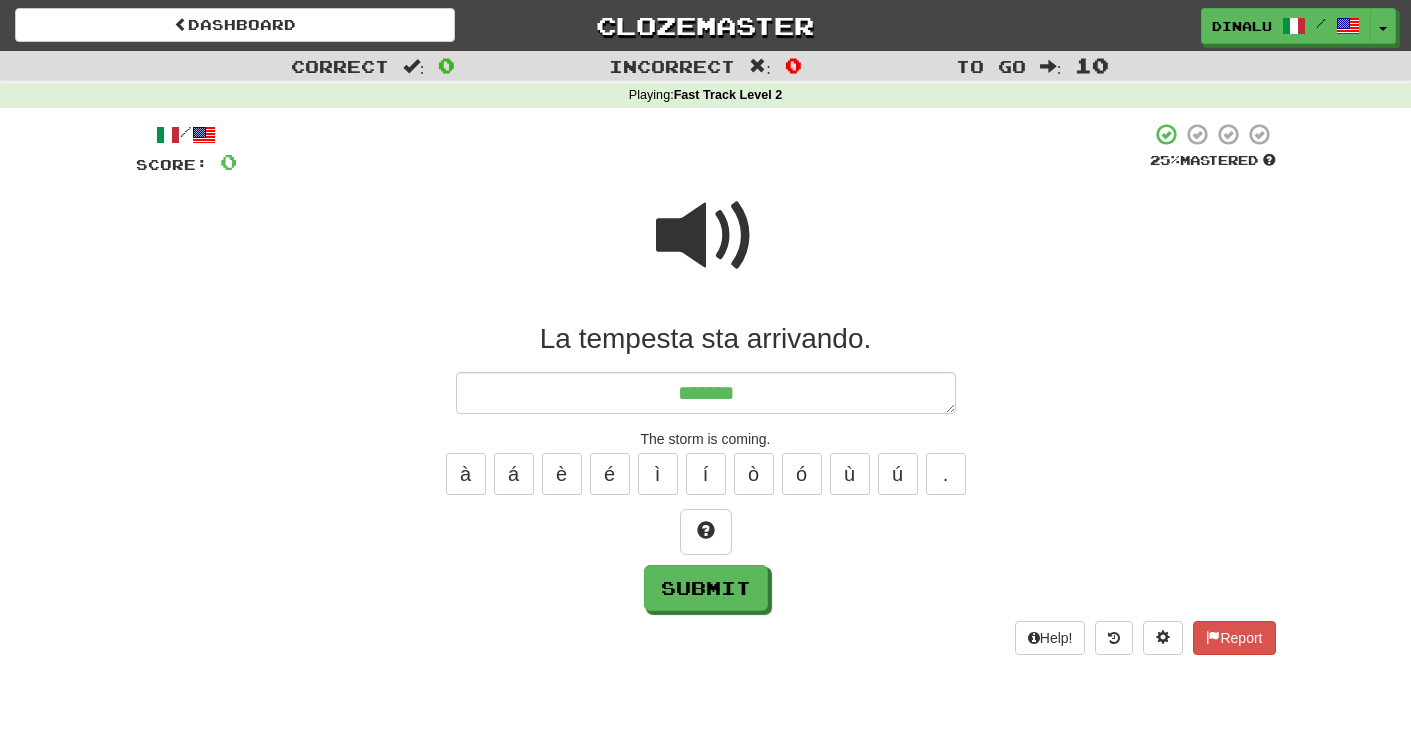 type on "*" 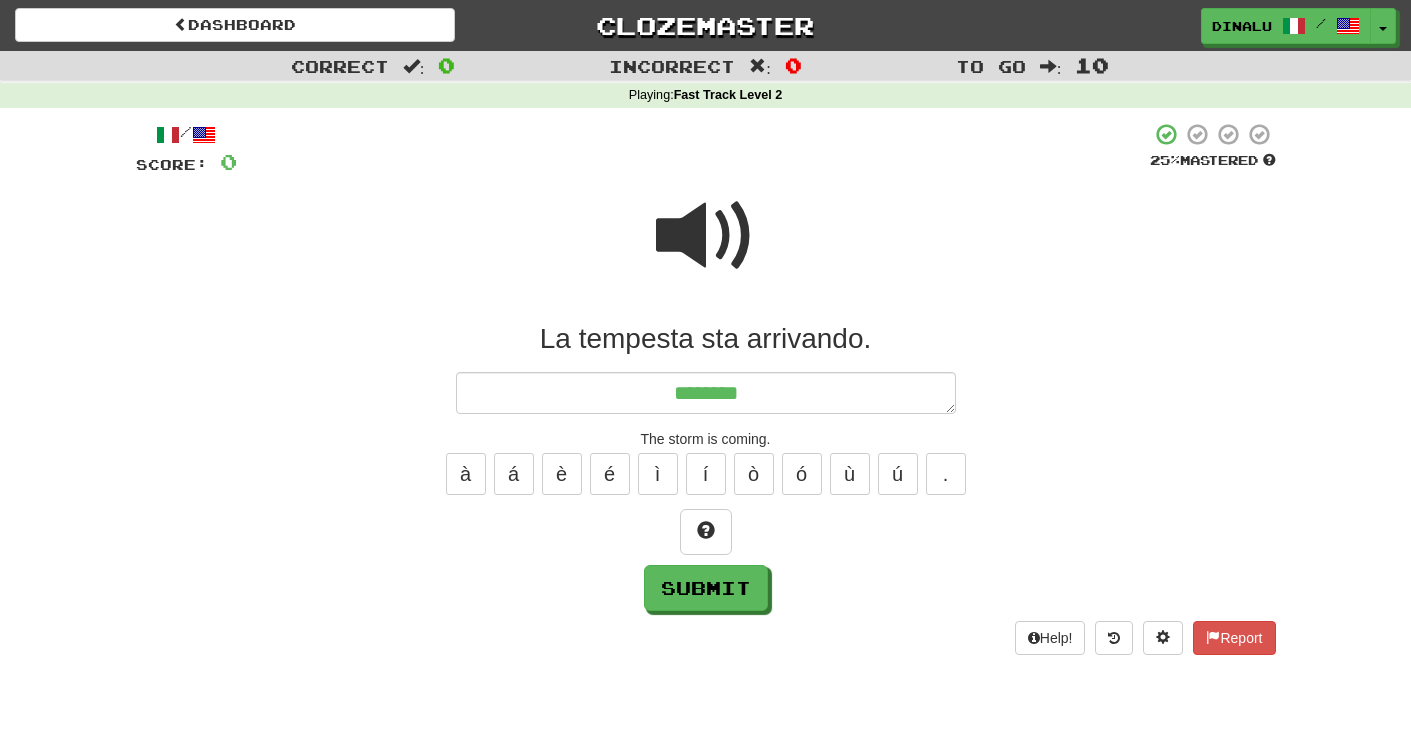 type on "*" 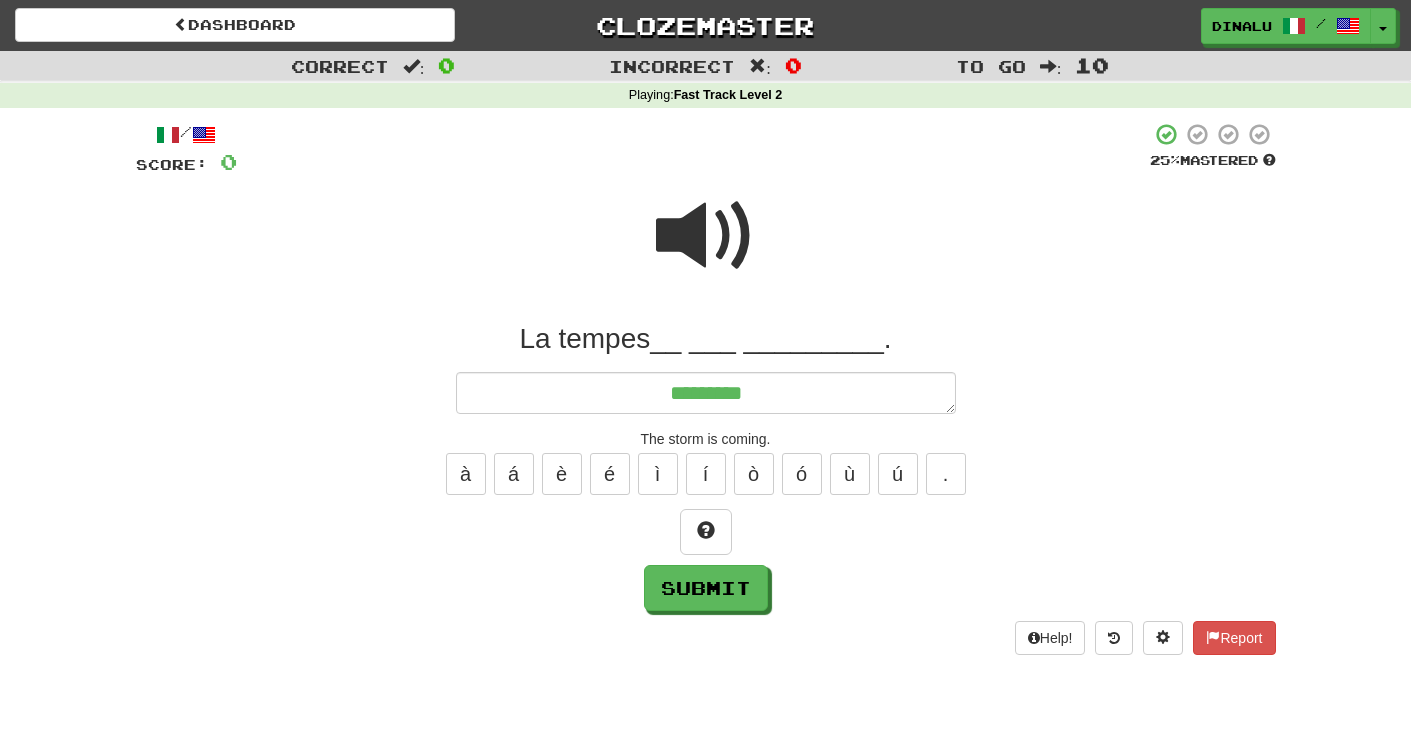 type on "*" 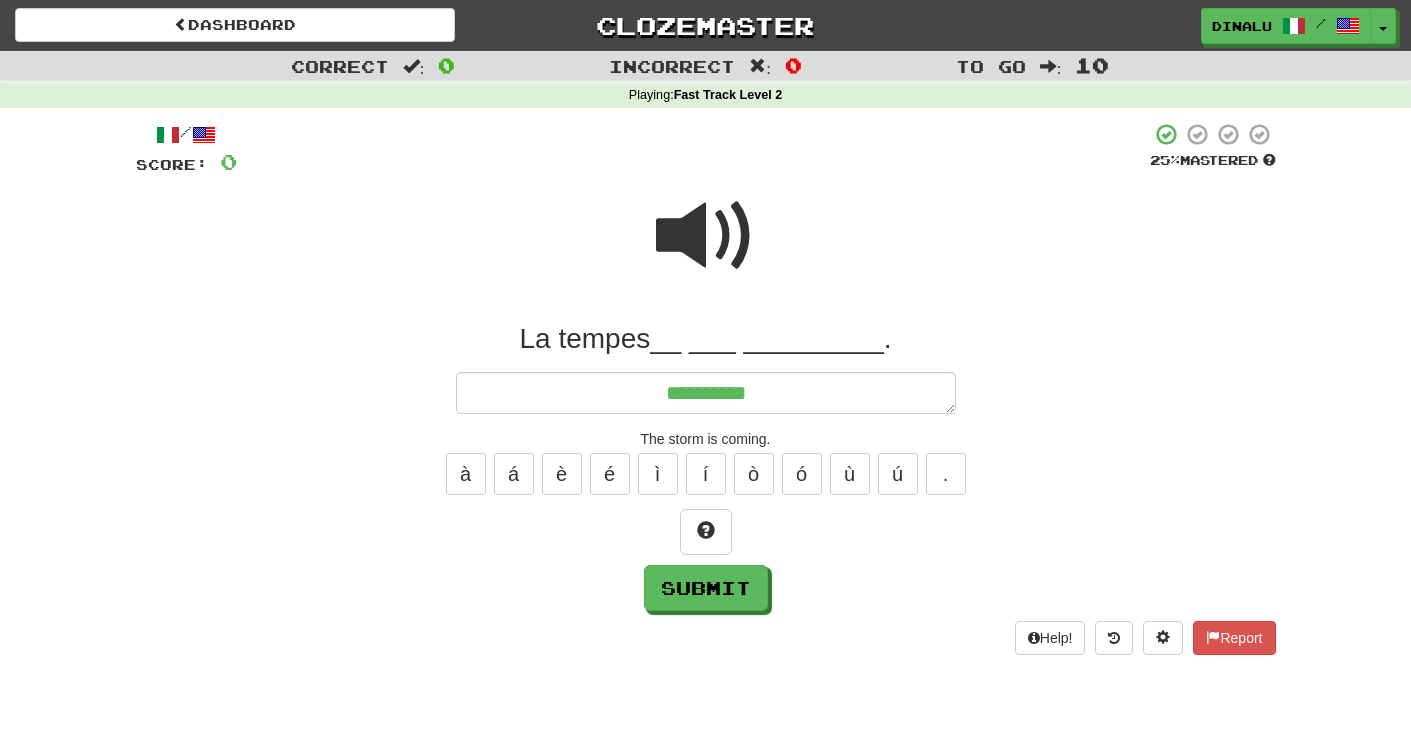 type on "*" 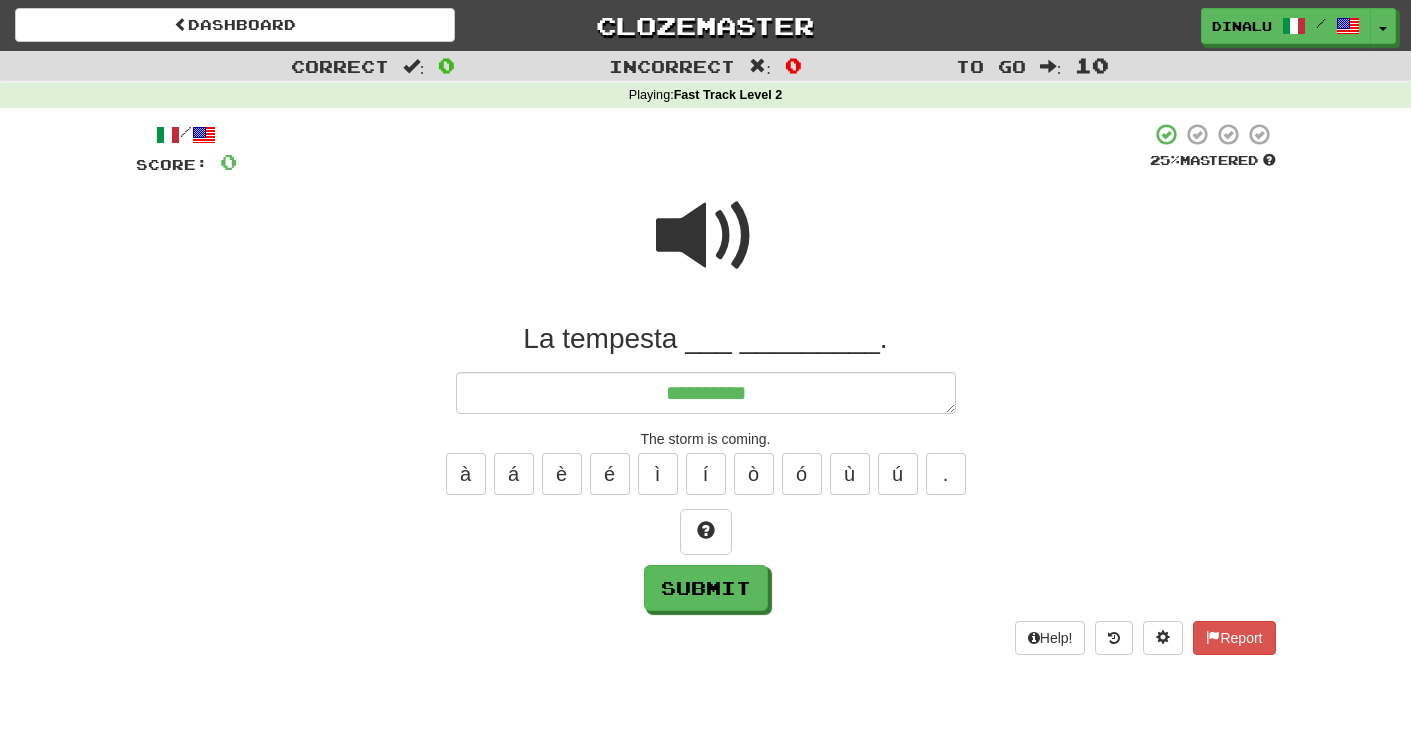 type on "**********" 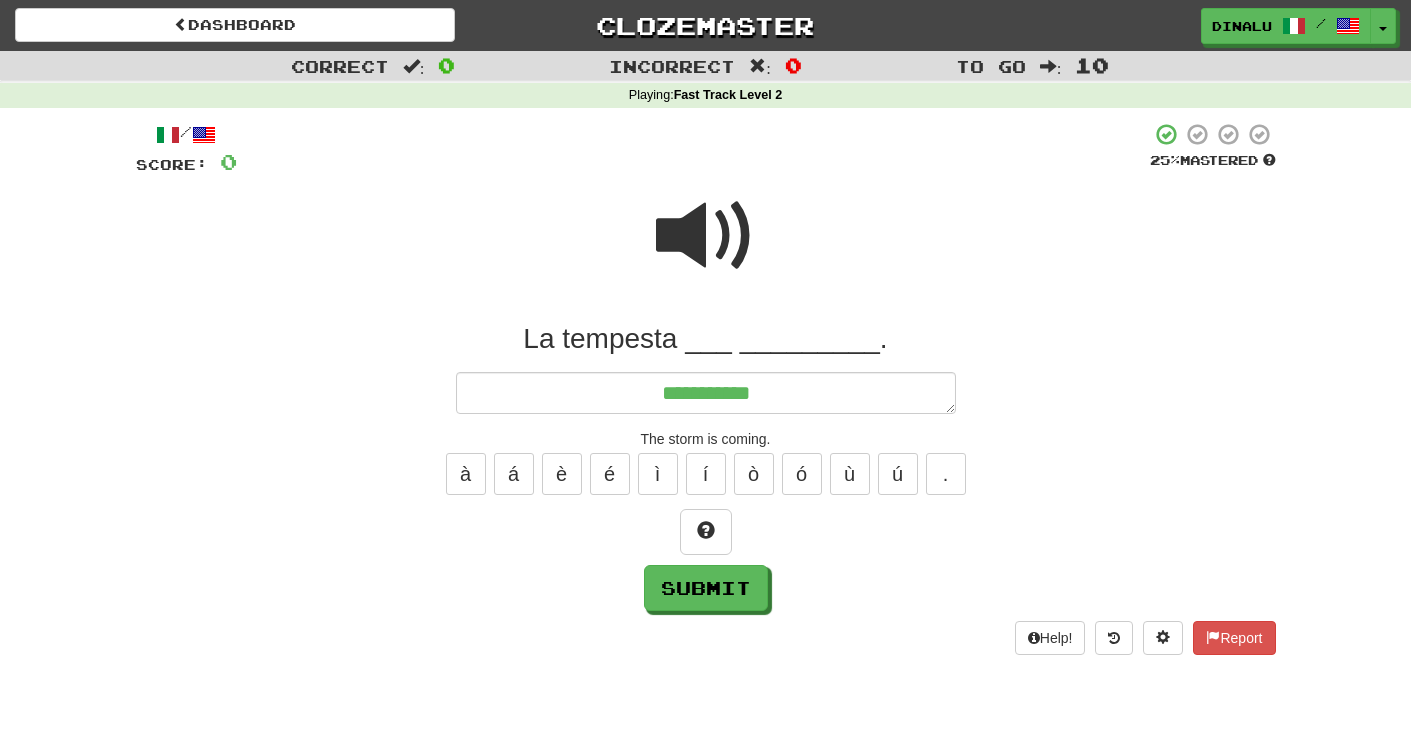 type on "*" 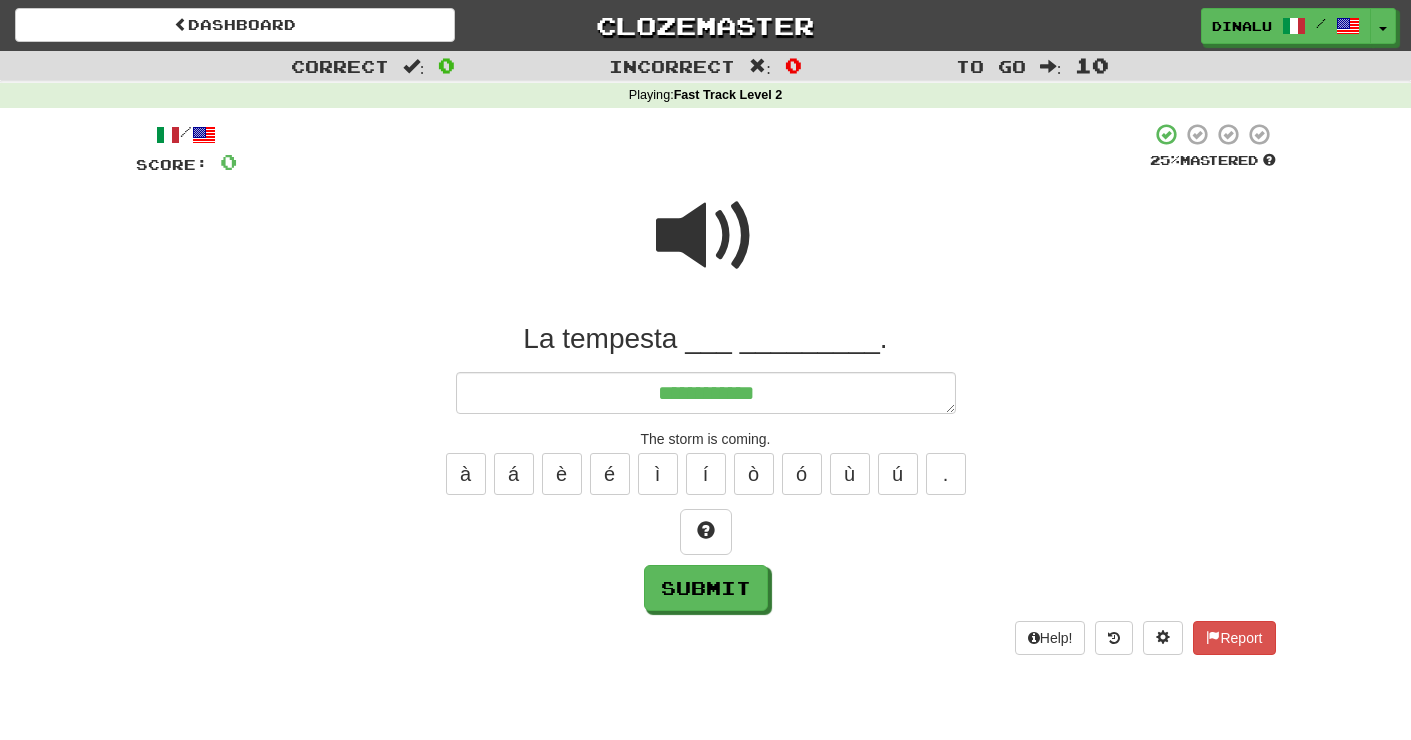 type on "*" 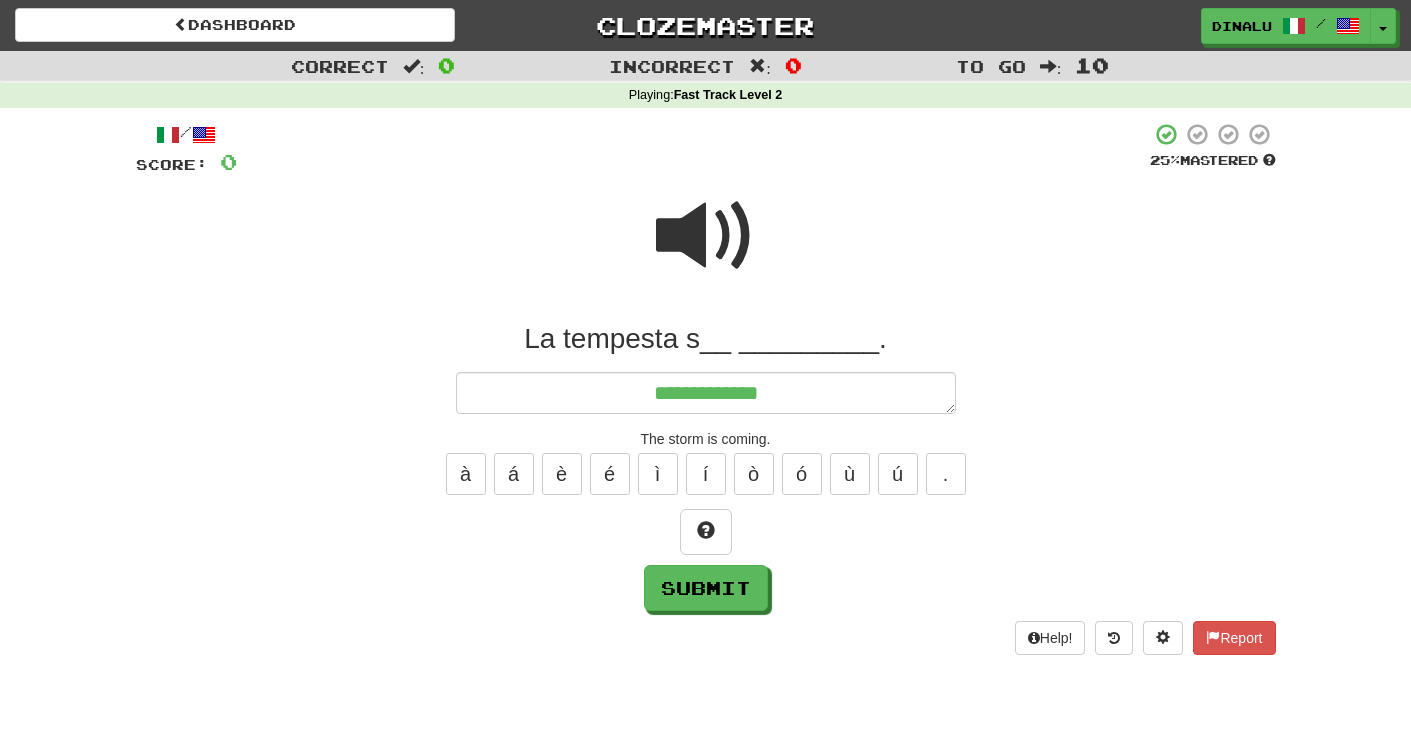 type on "*" 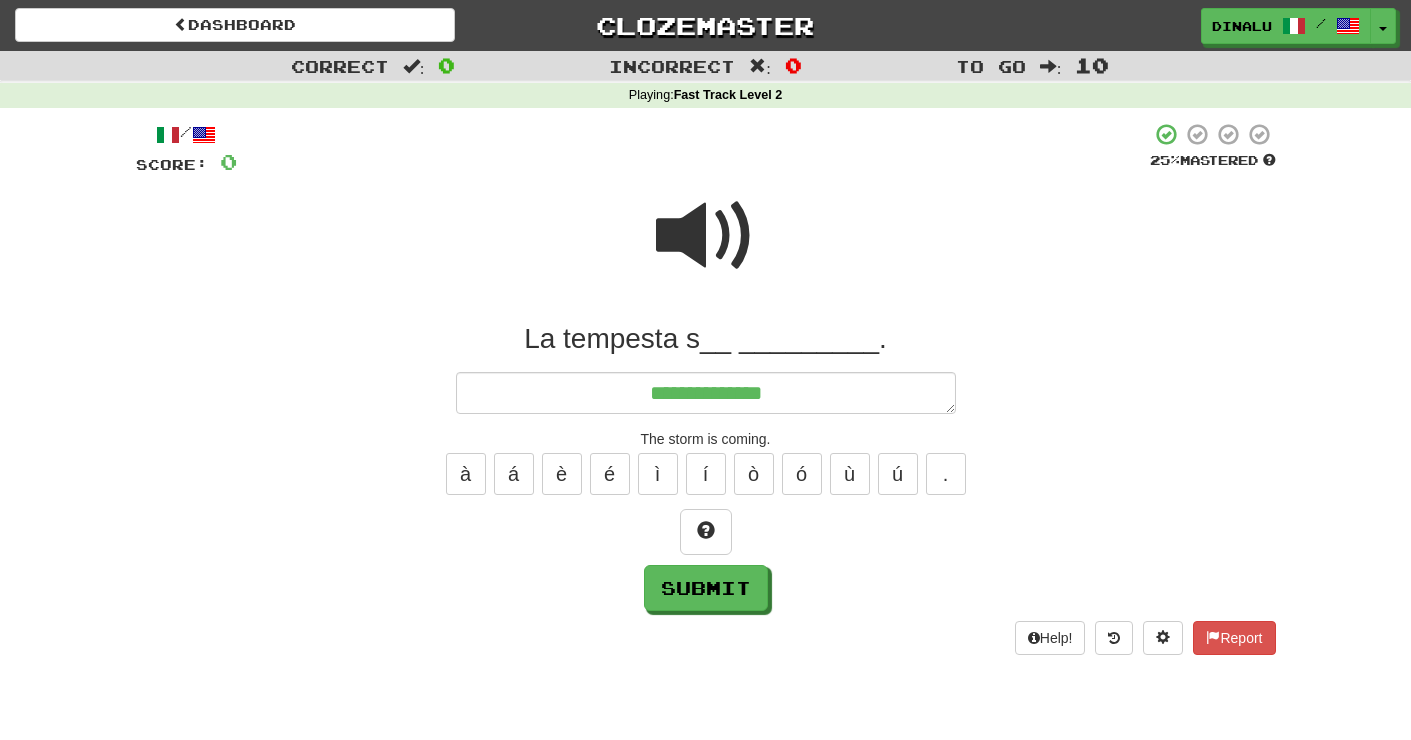 type on "*" 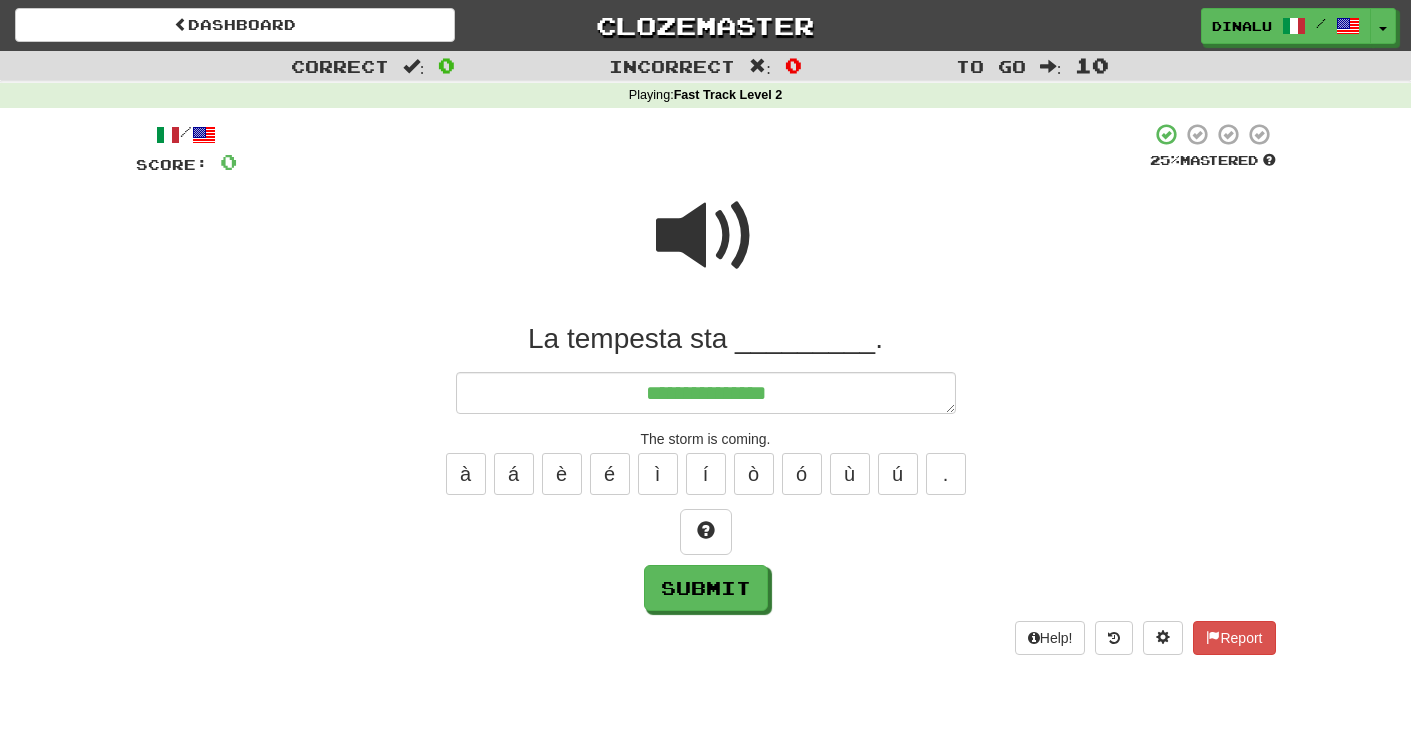 type on "*" 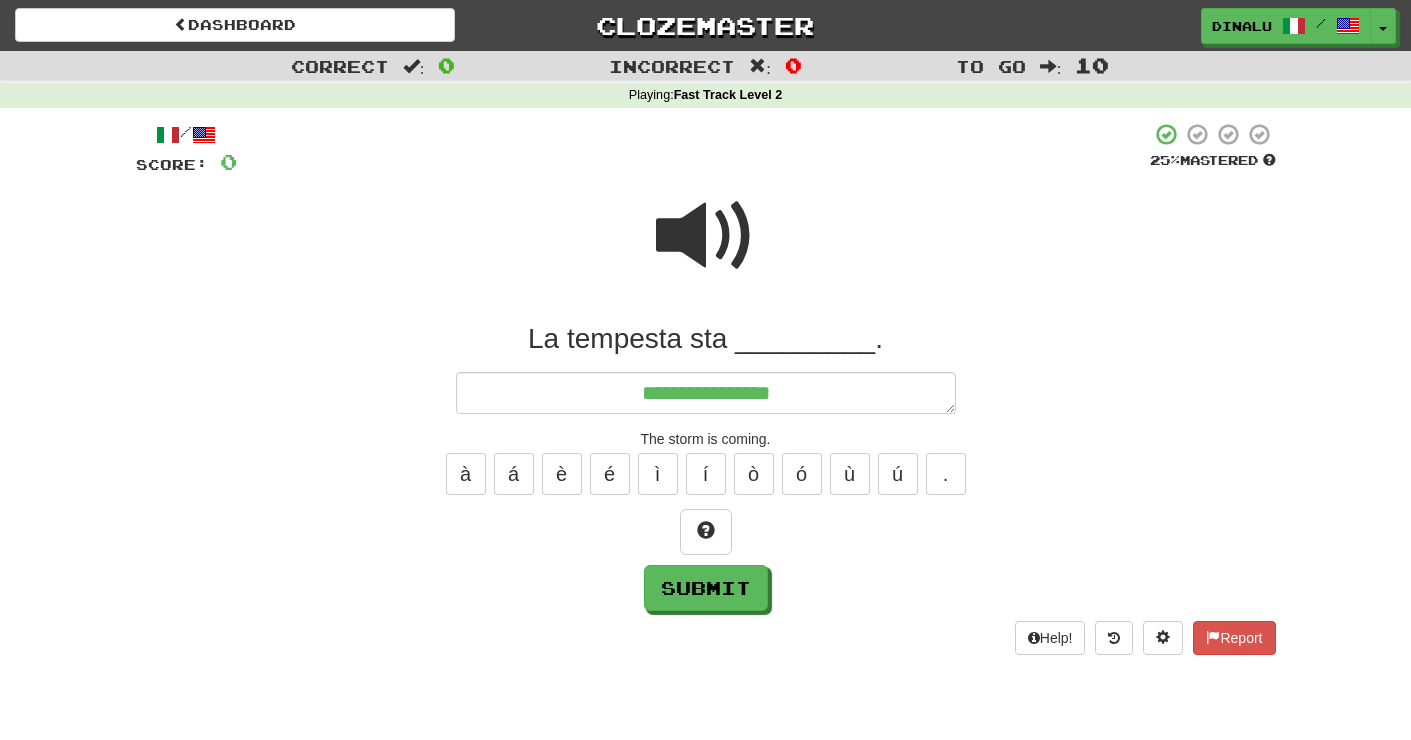 type on "*" 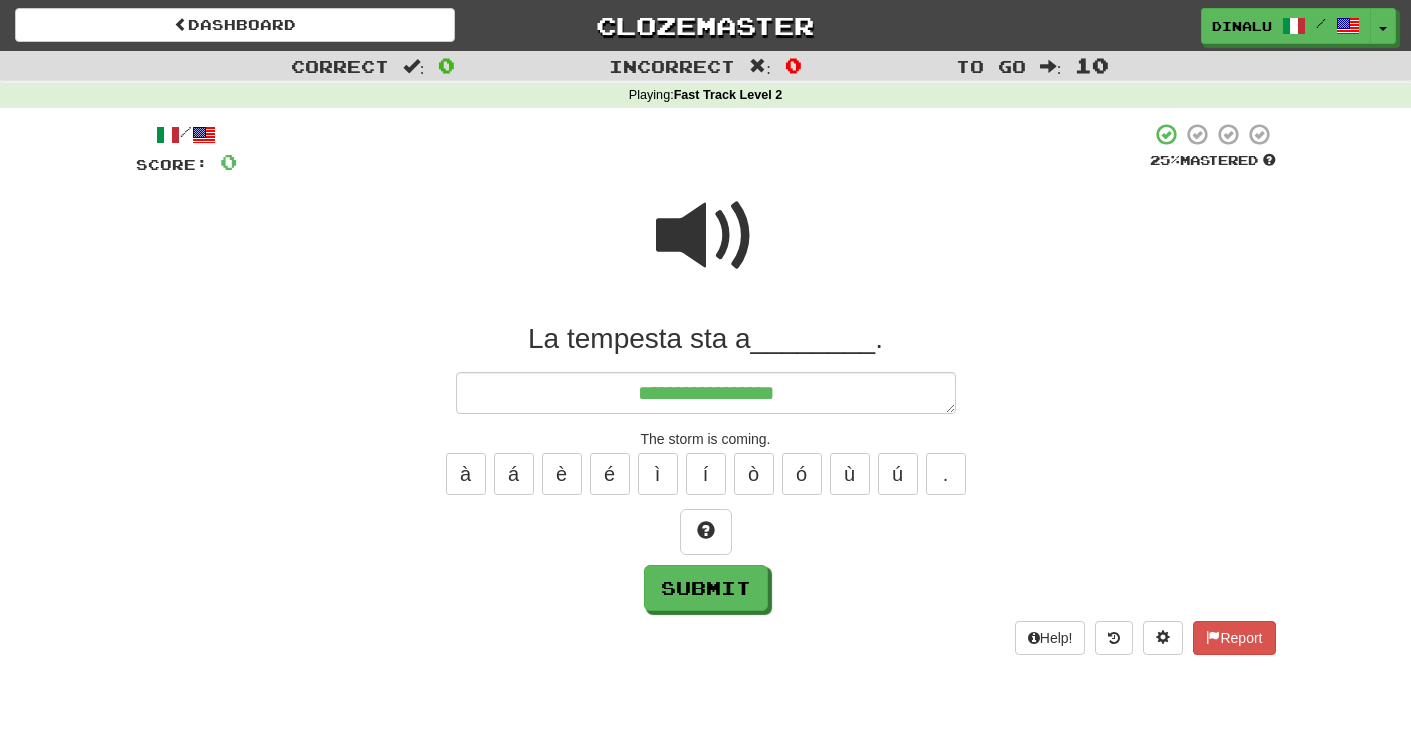type on "*" 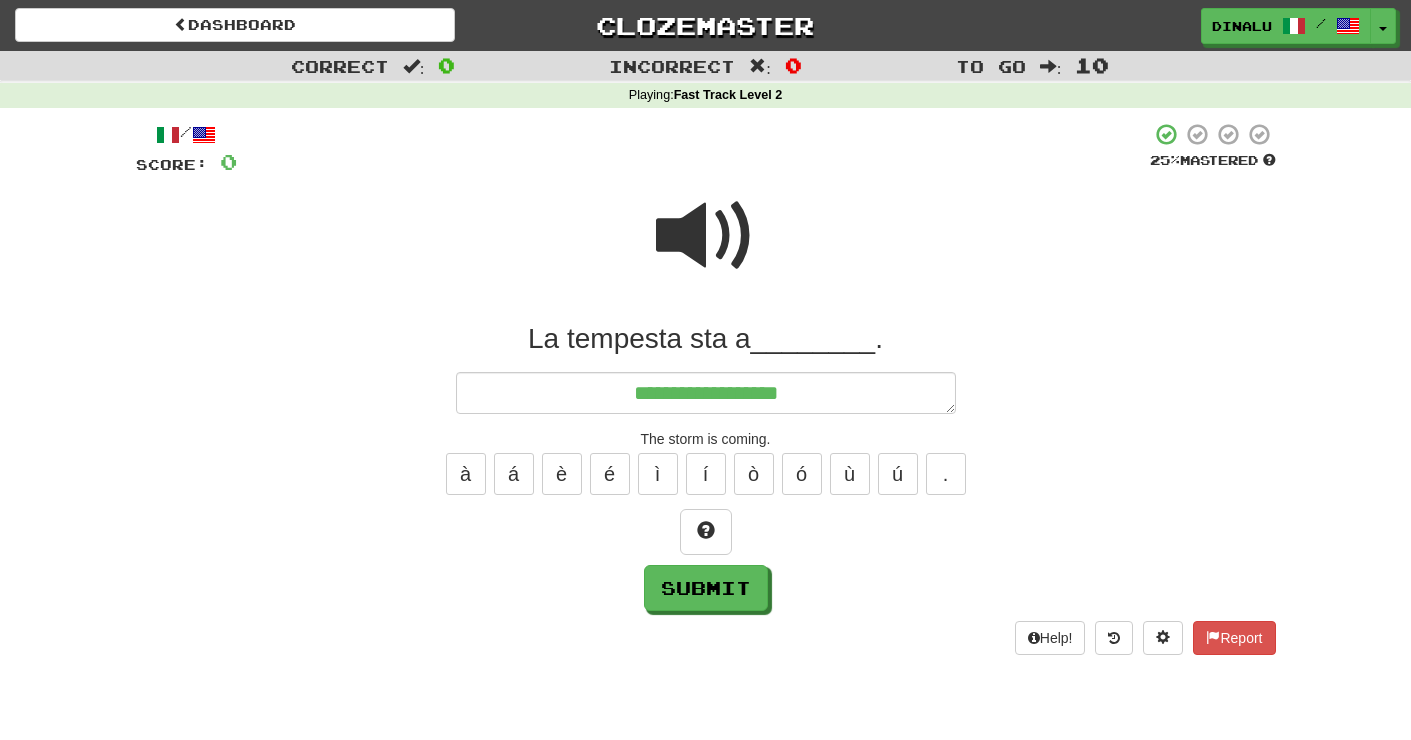type on "*" 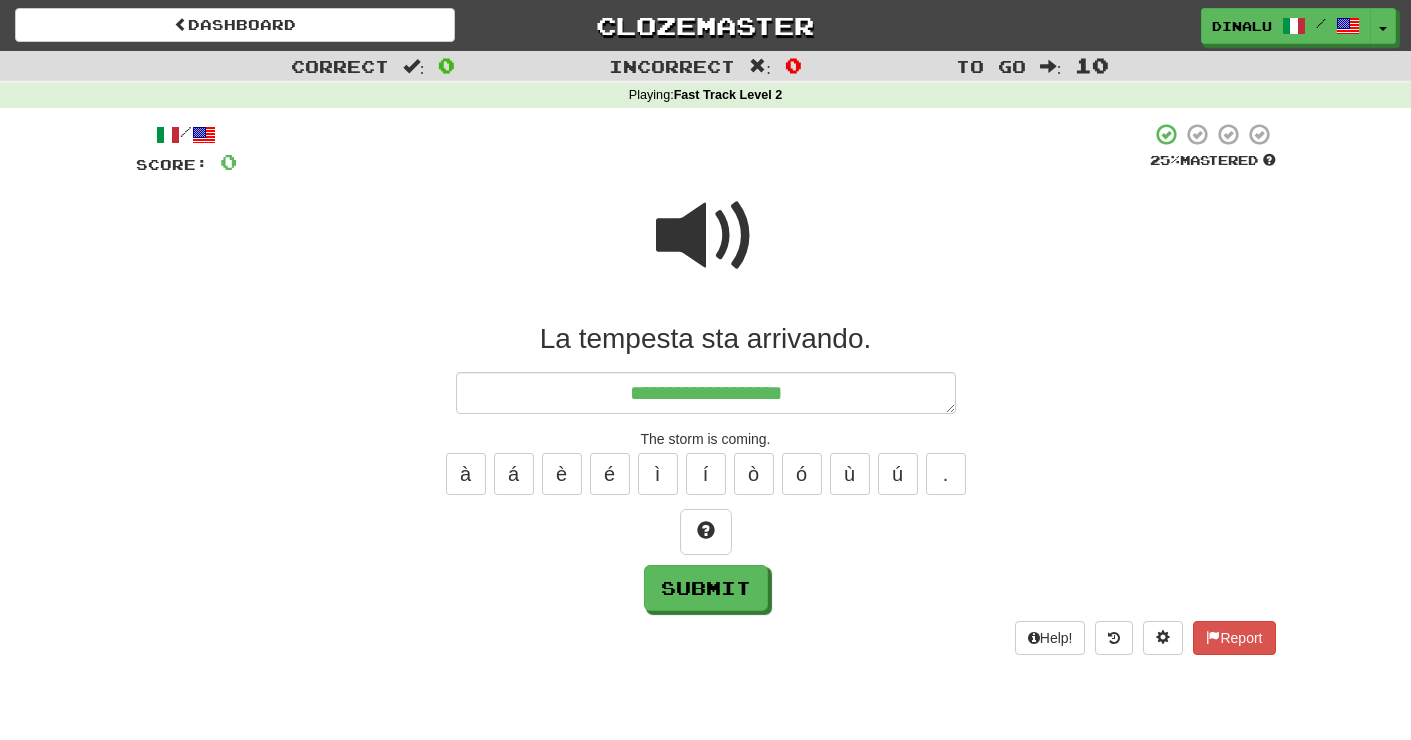 type on "*" 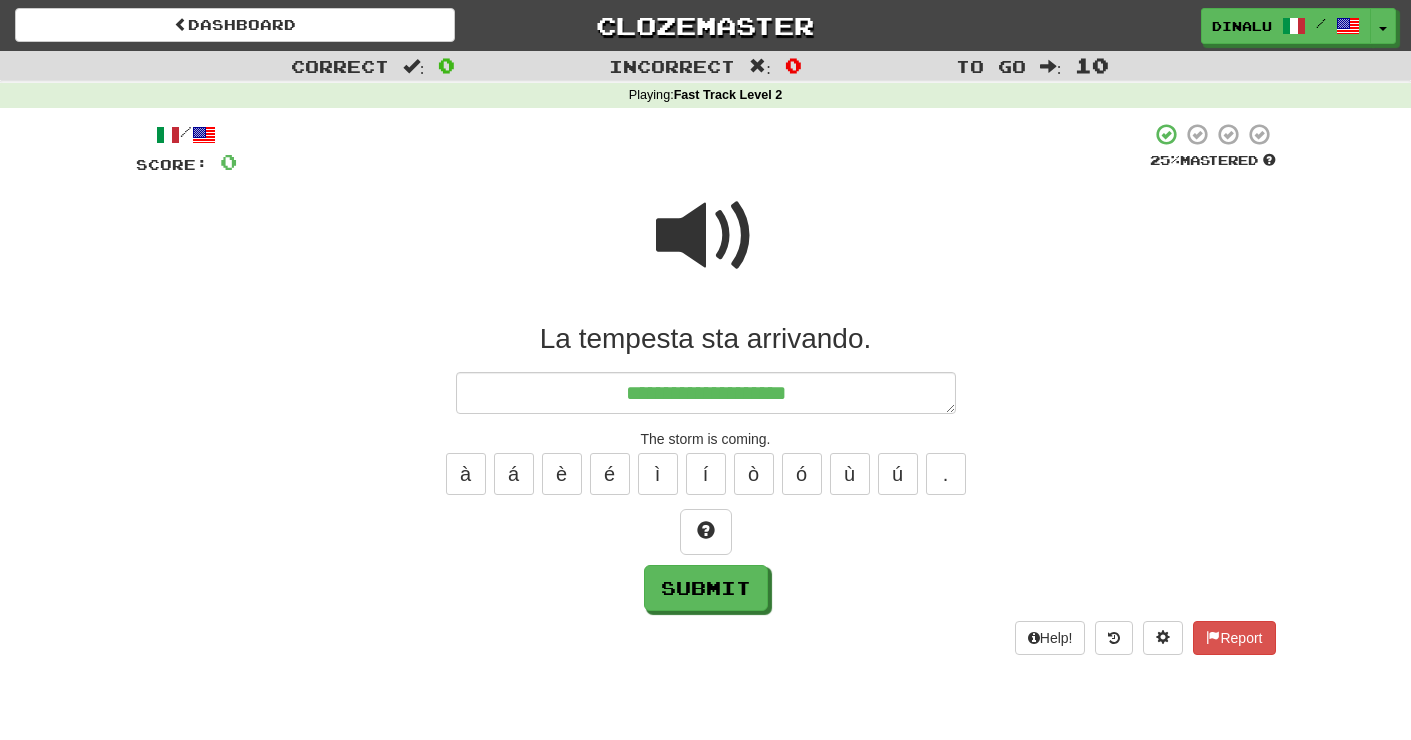 type on "*" 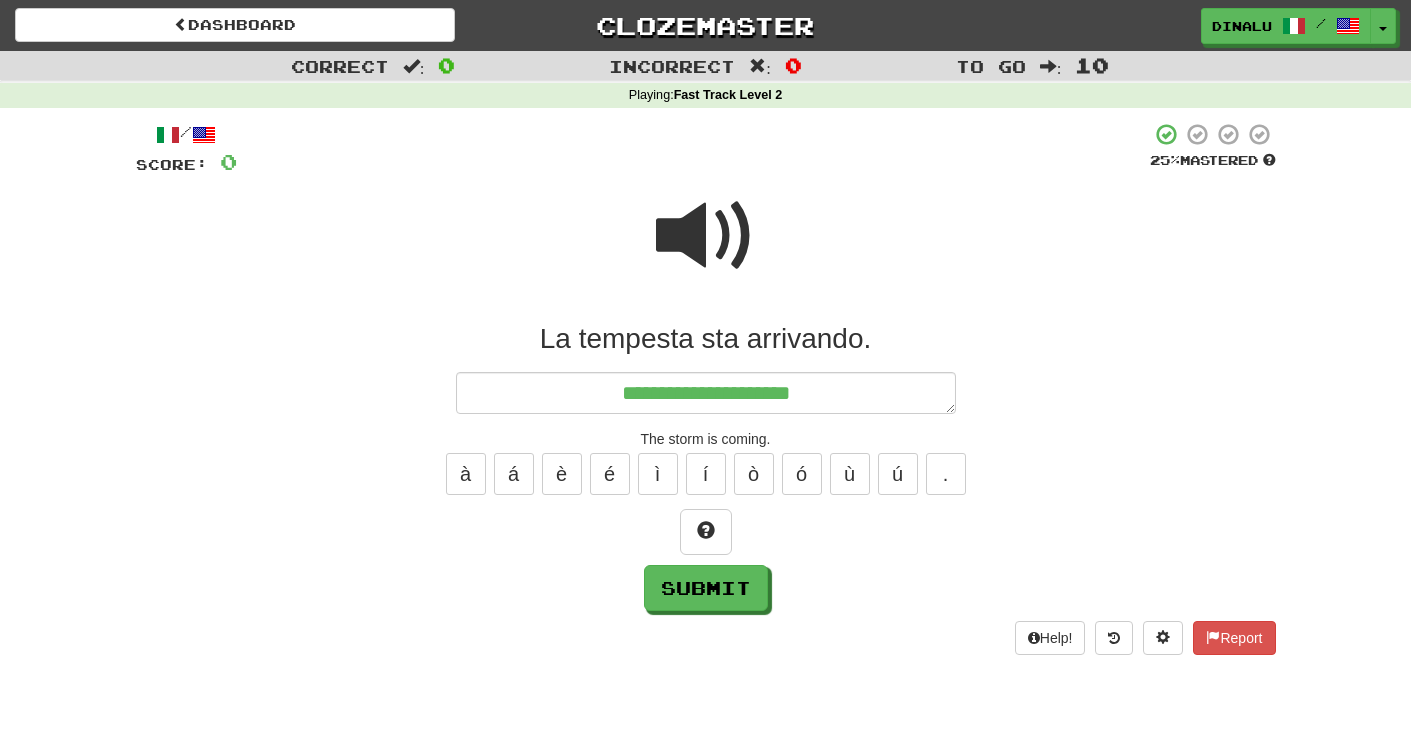 type on "*" 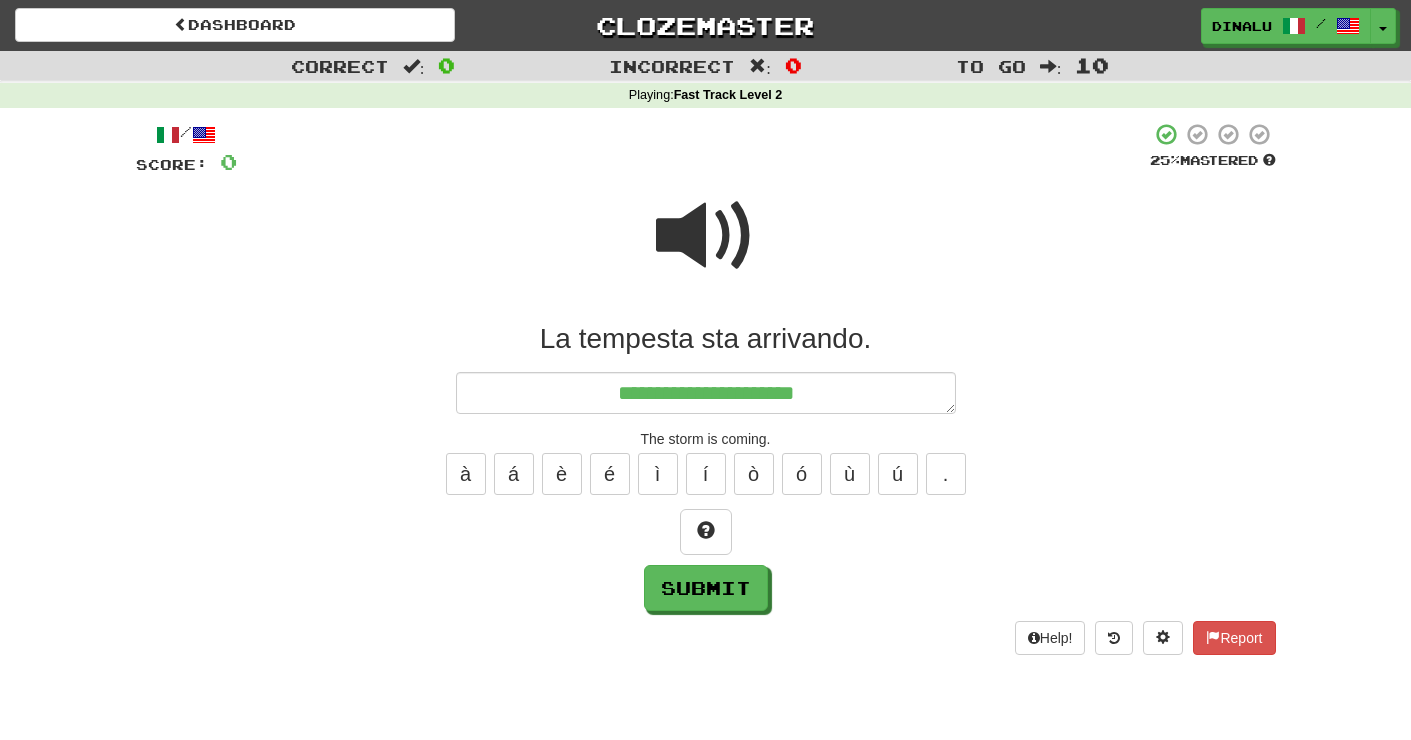 type on "*" 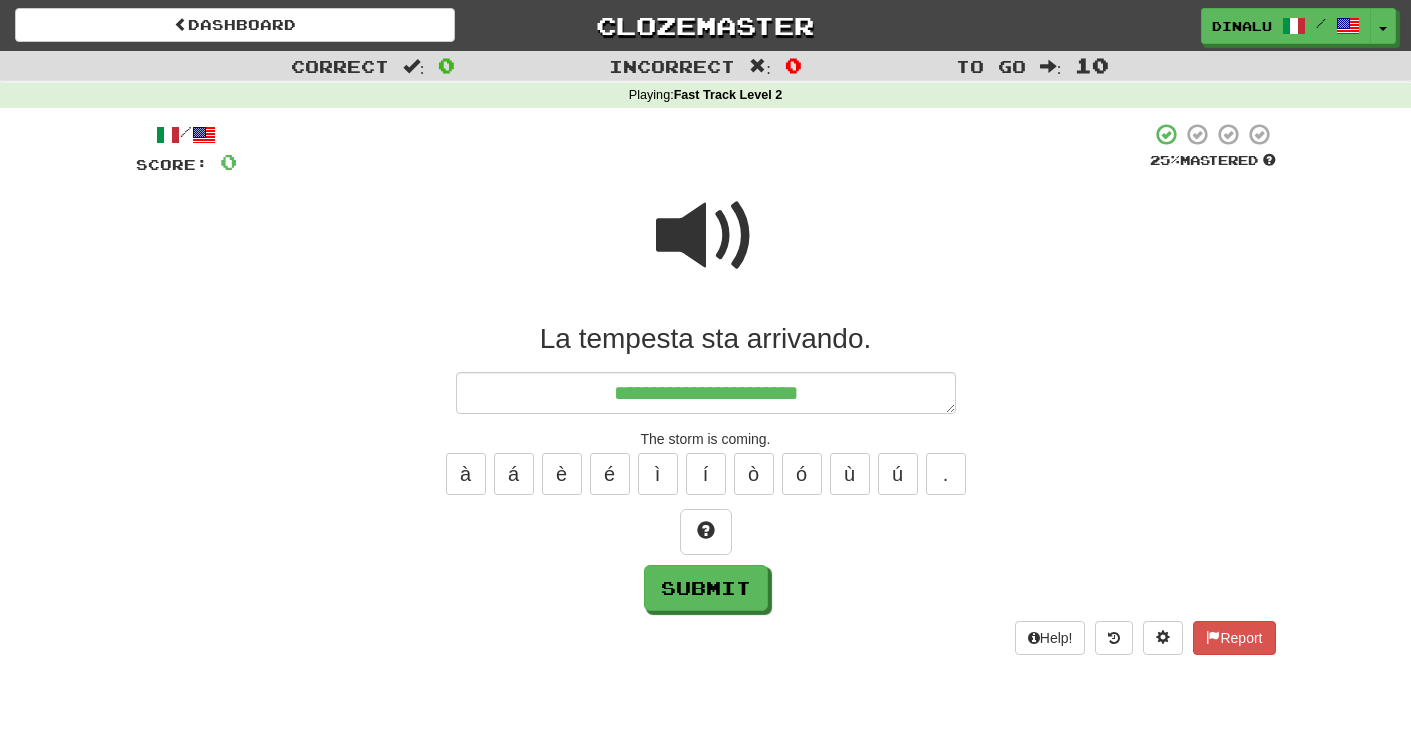 type on "*" 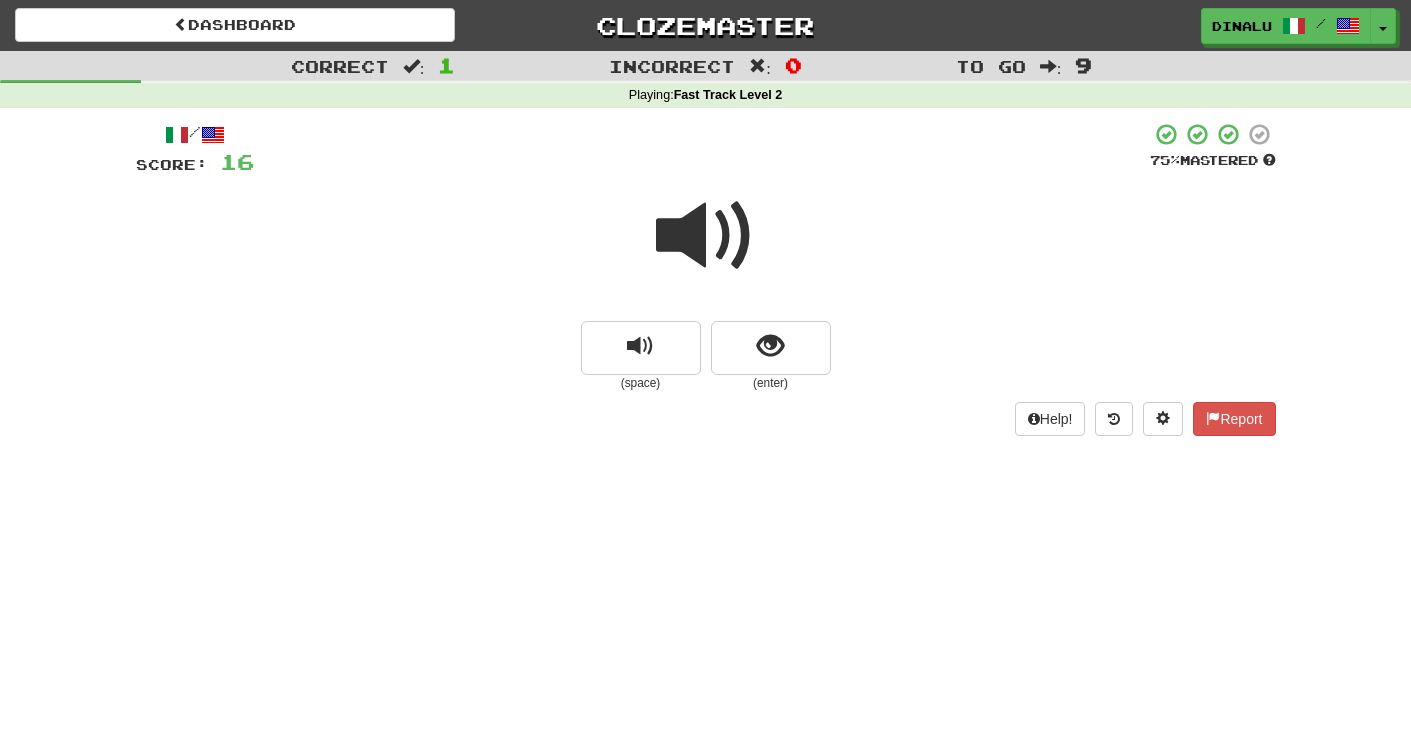 click at bounding box center (706, 236) 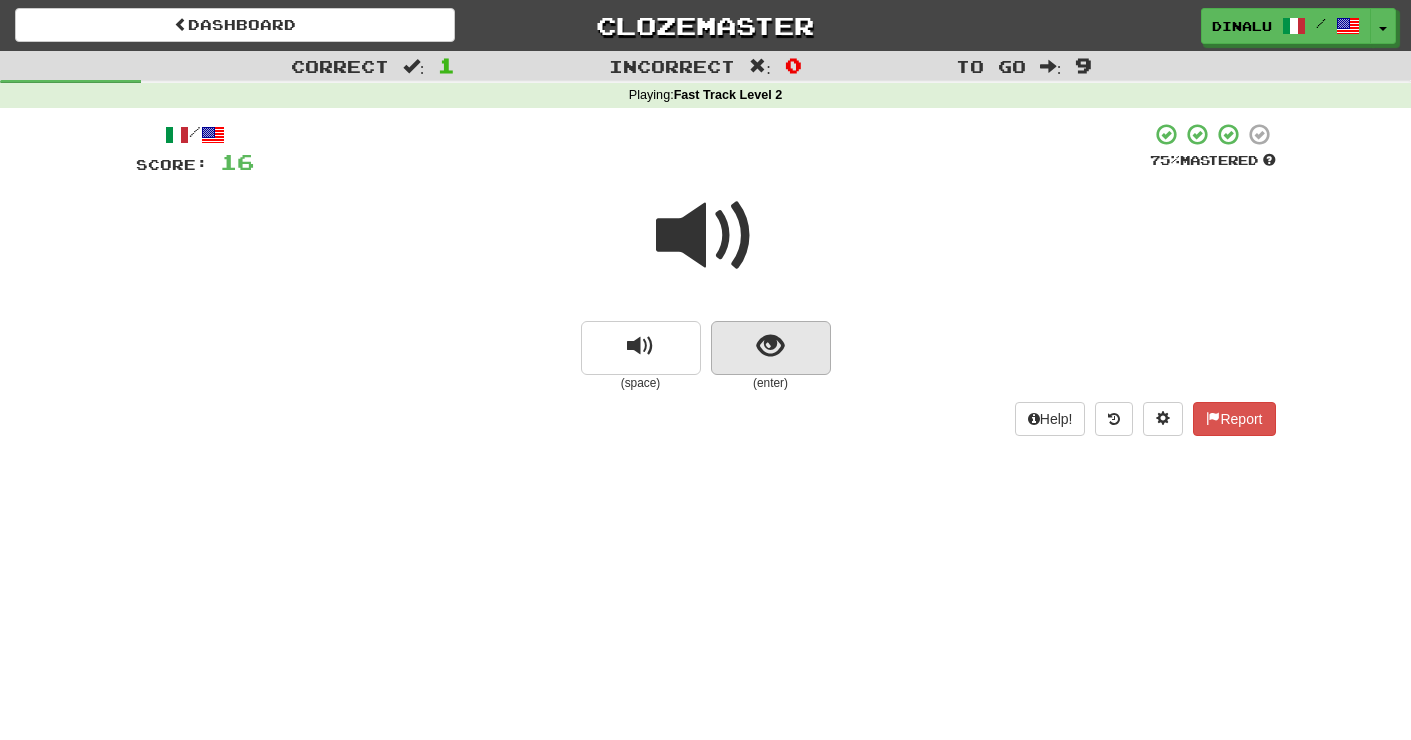 click at bounding box center (770, 346) 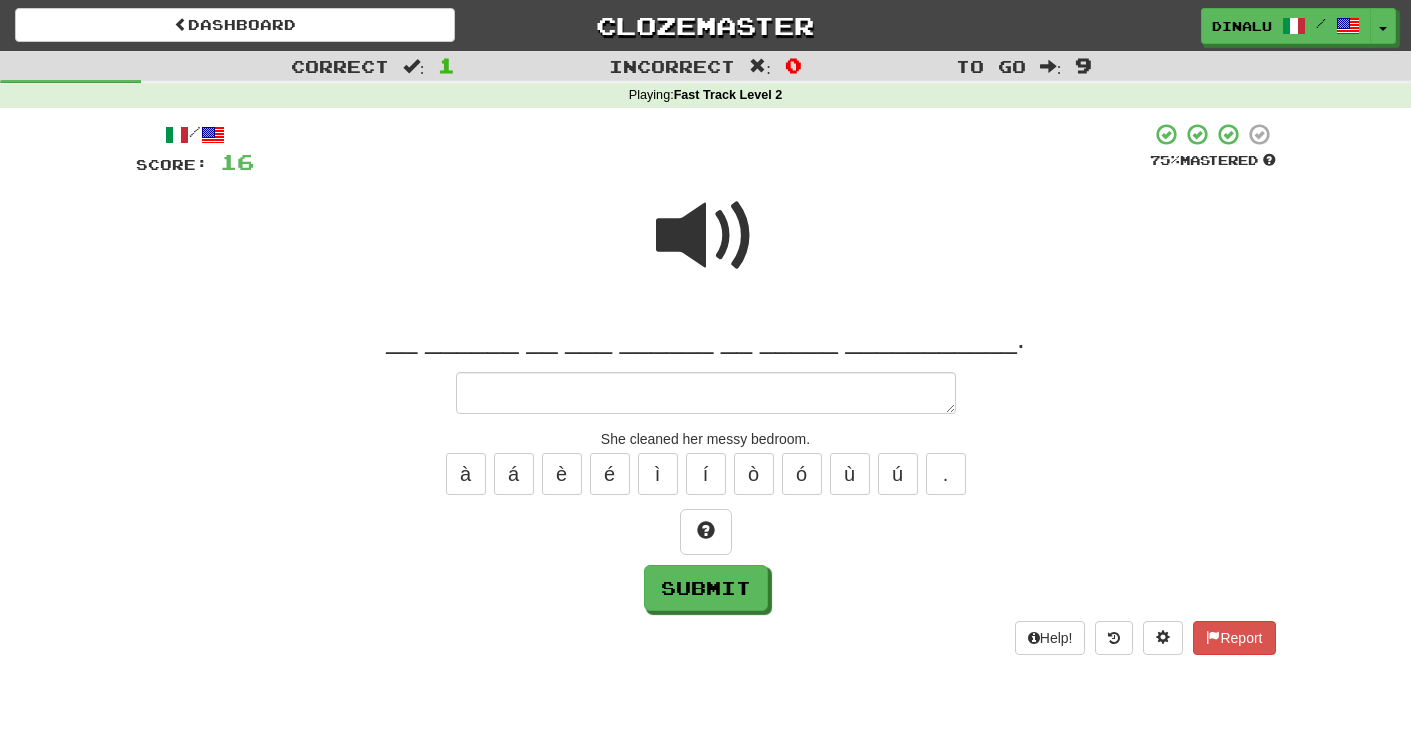 type on "*" 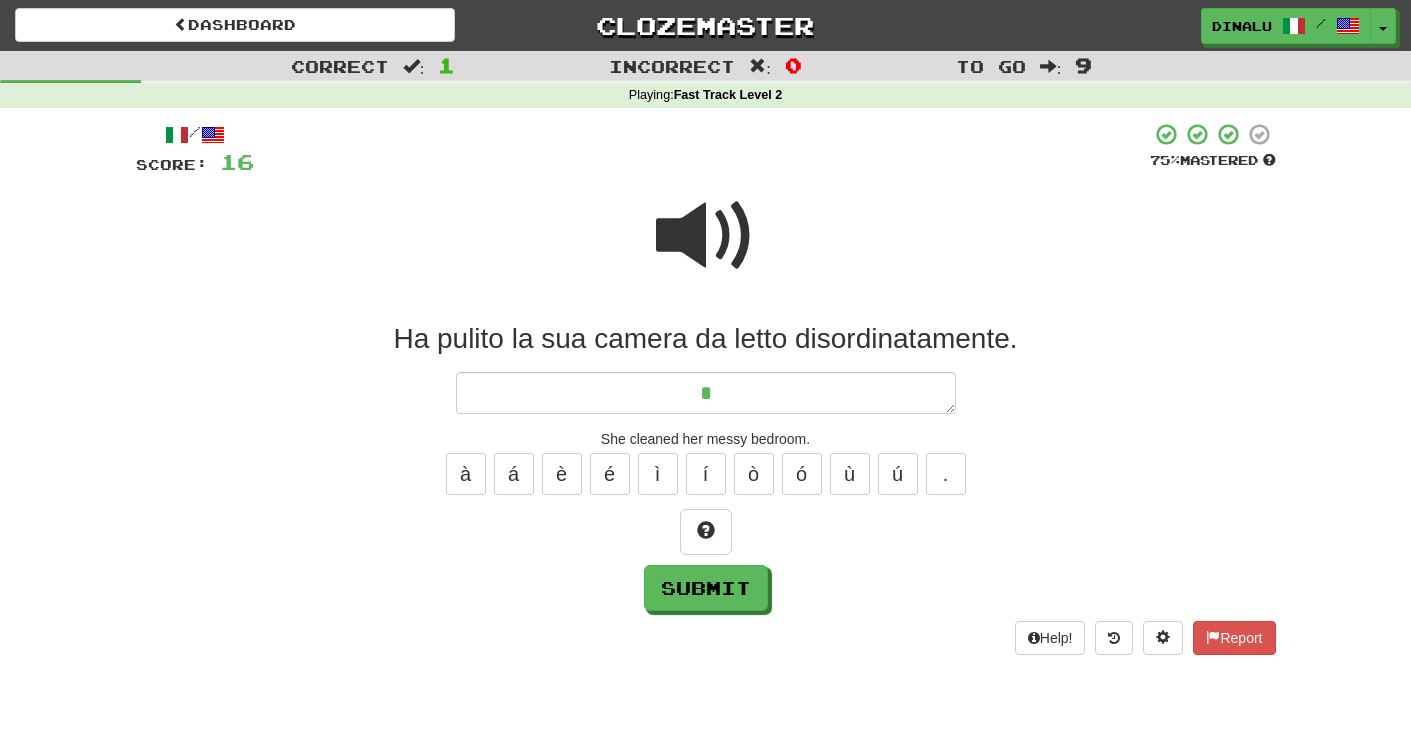 type on "*" 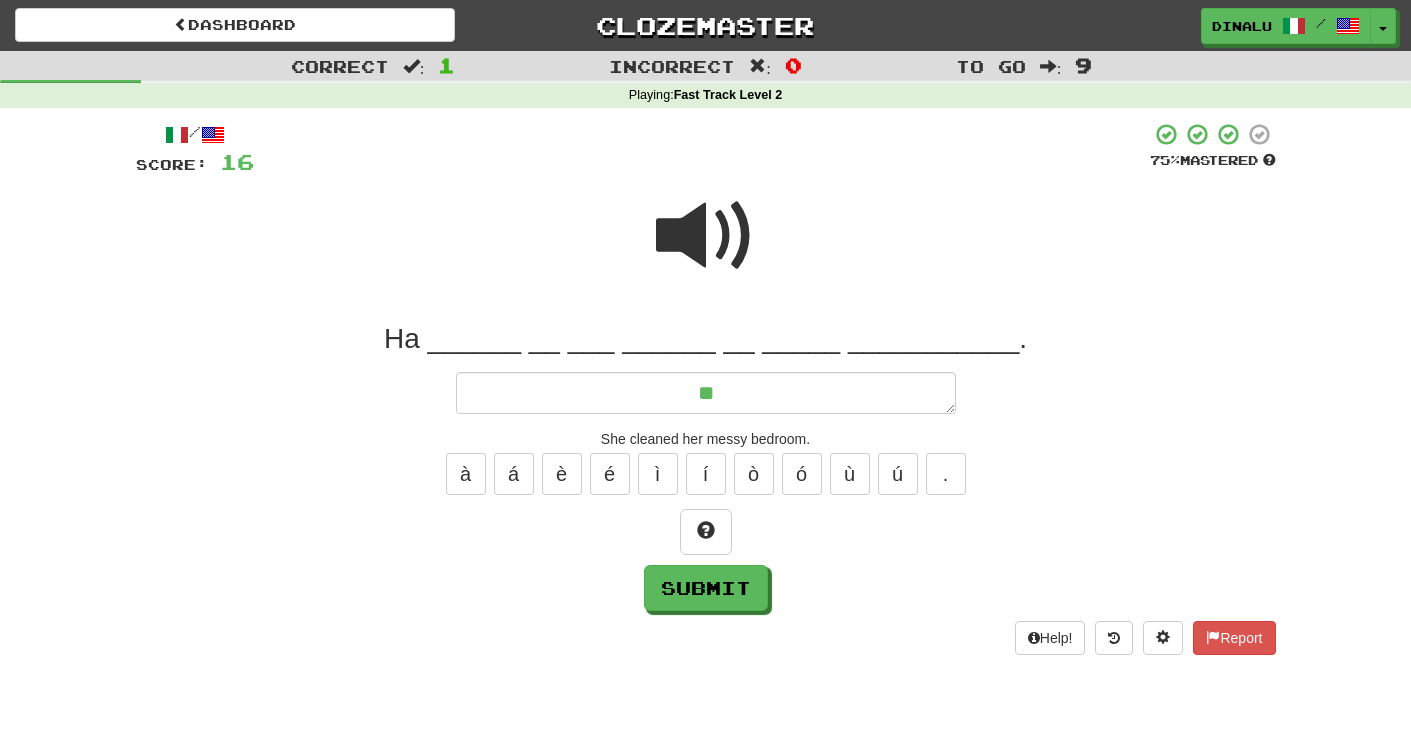 type on "*" 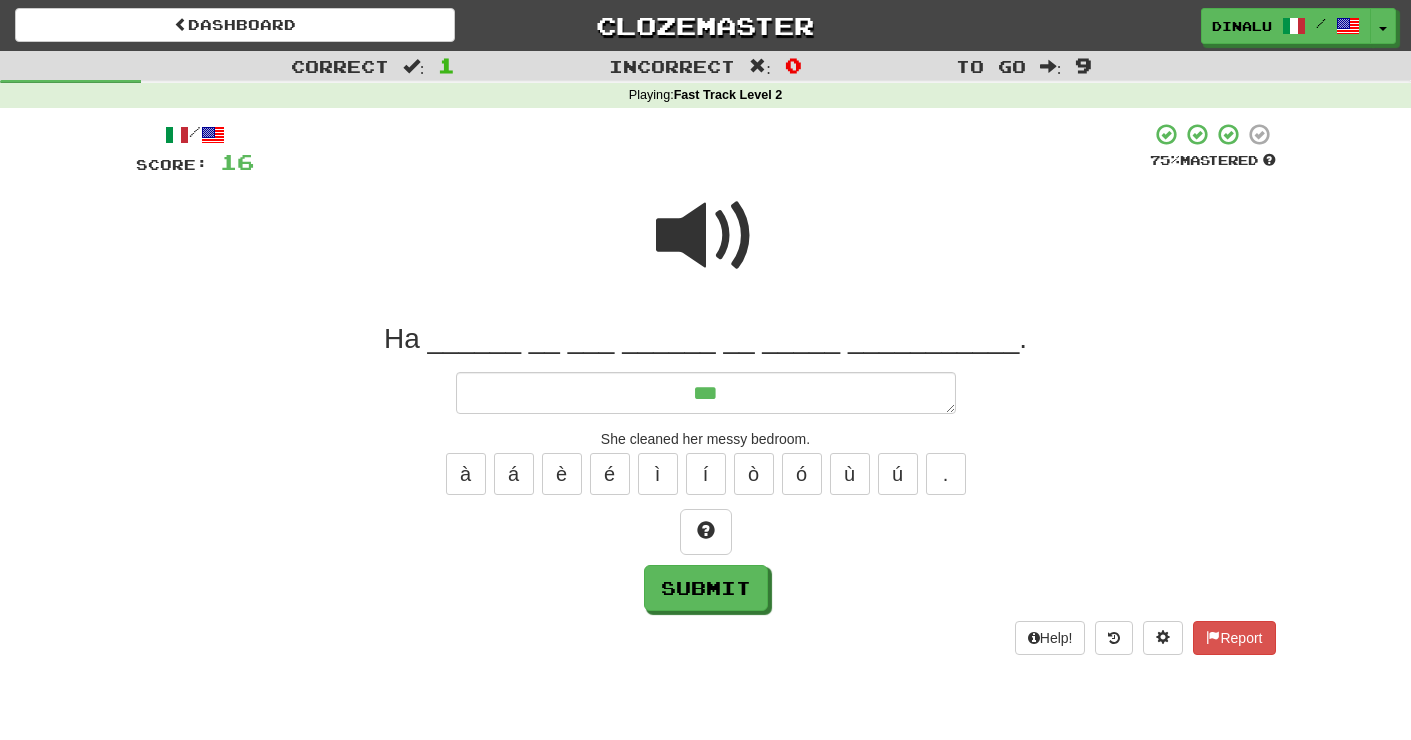 type on "*" 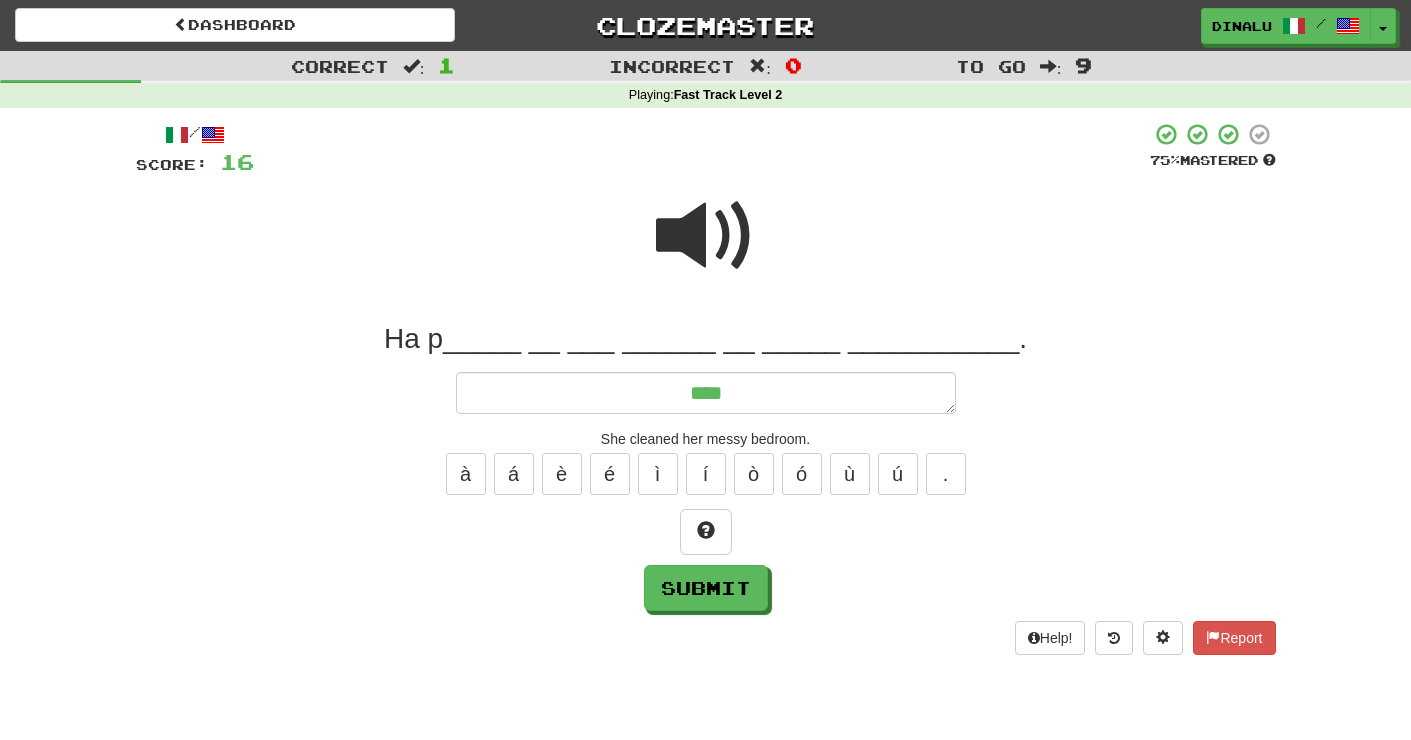 type on "*" 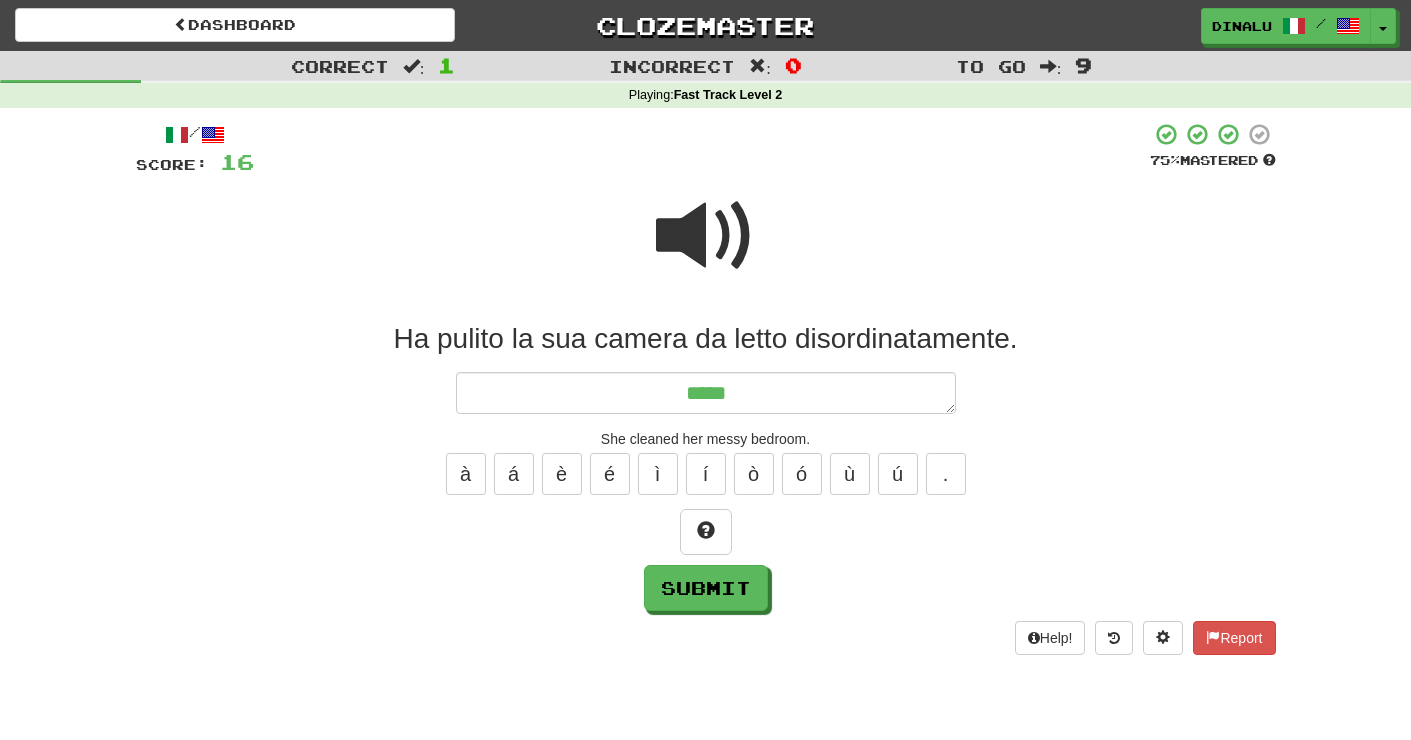 type on "*" 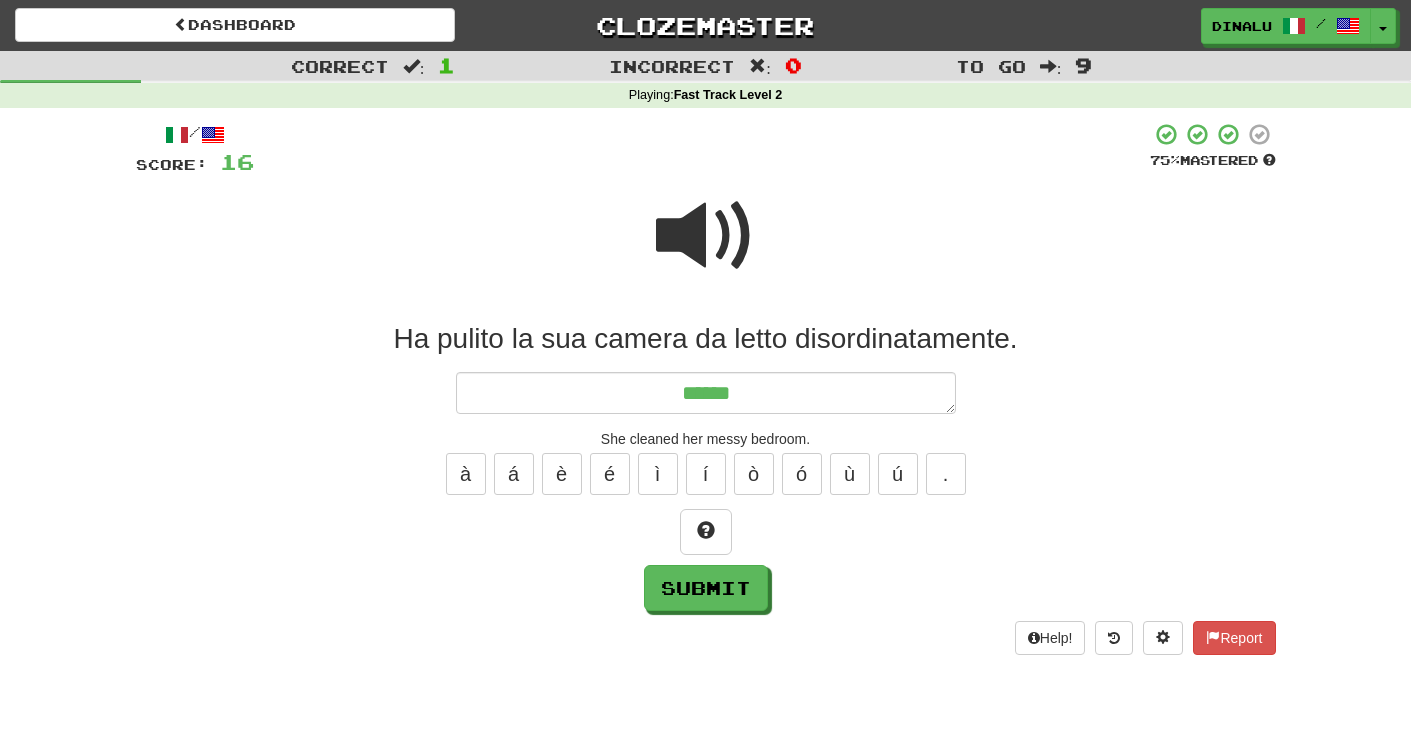 type on "*" 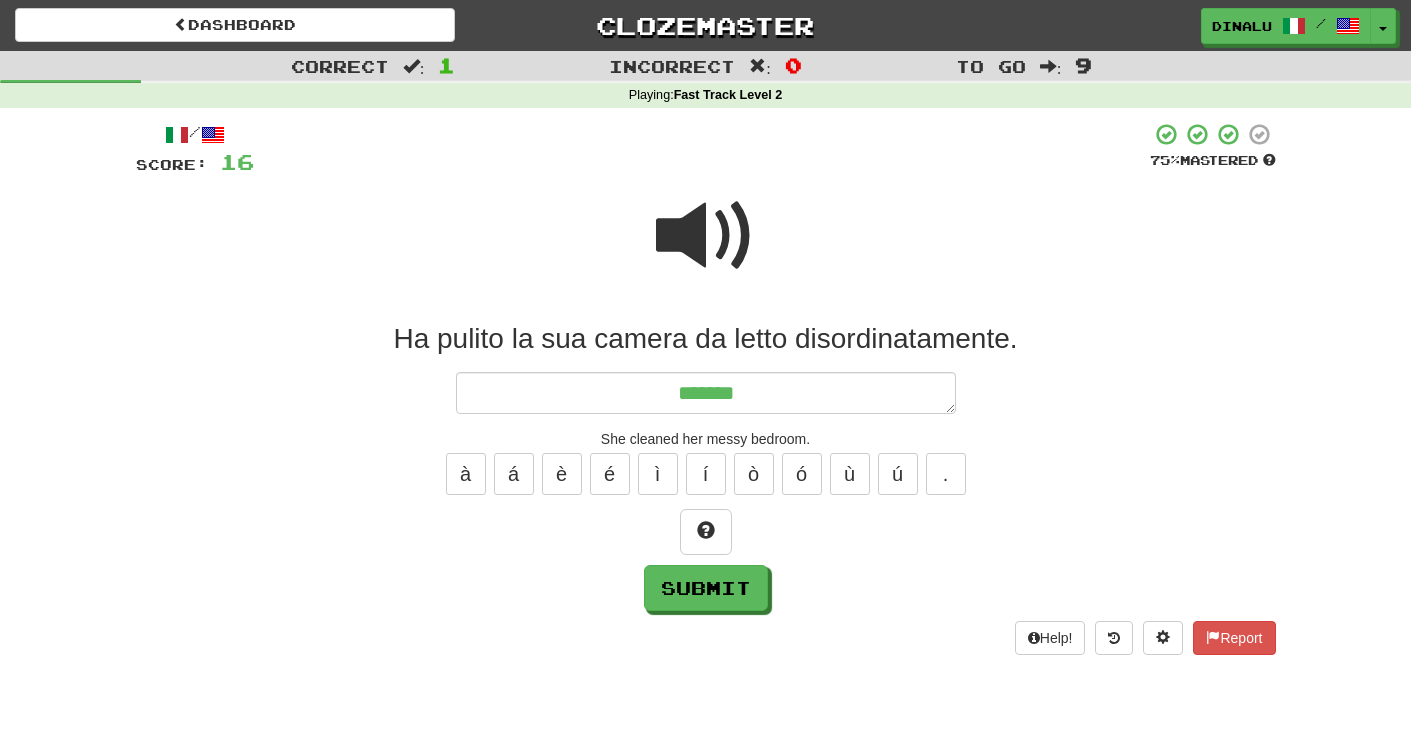 type on "*" 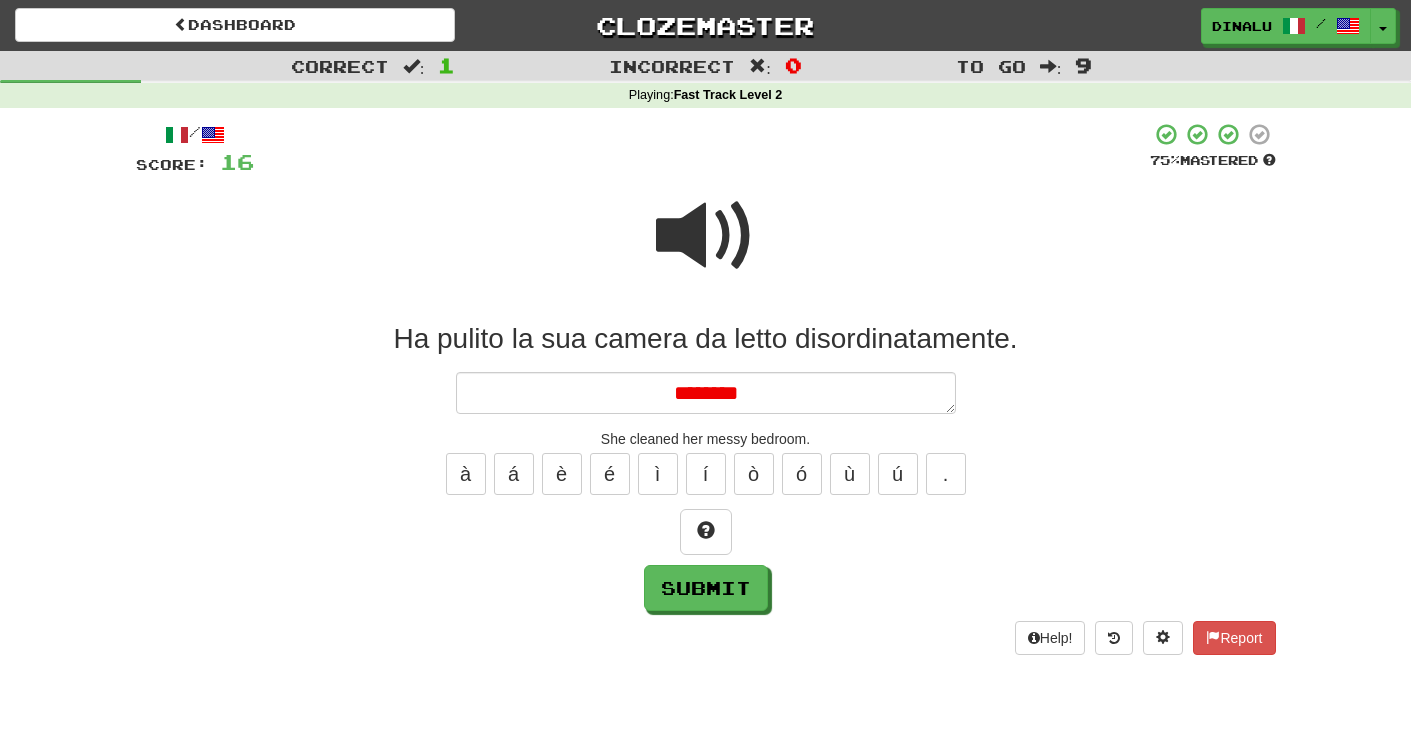 type on "*" 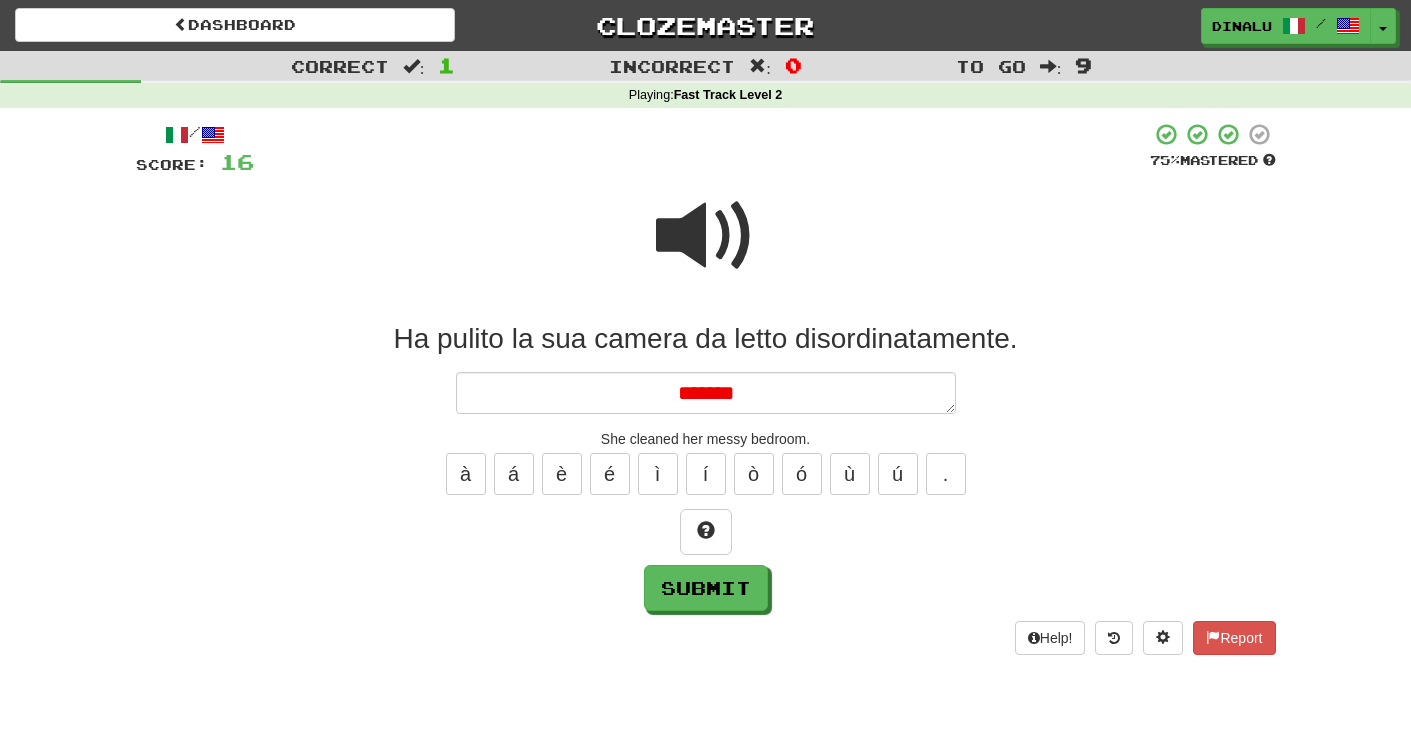 type on "*" 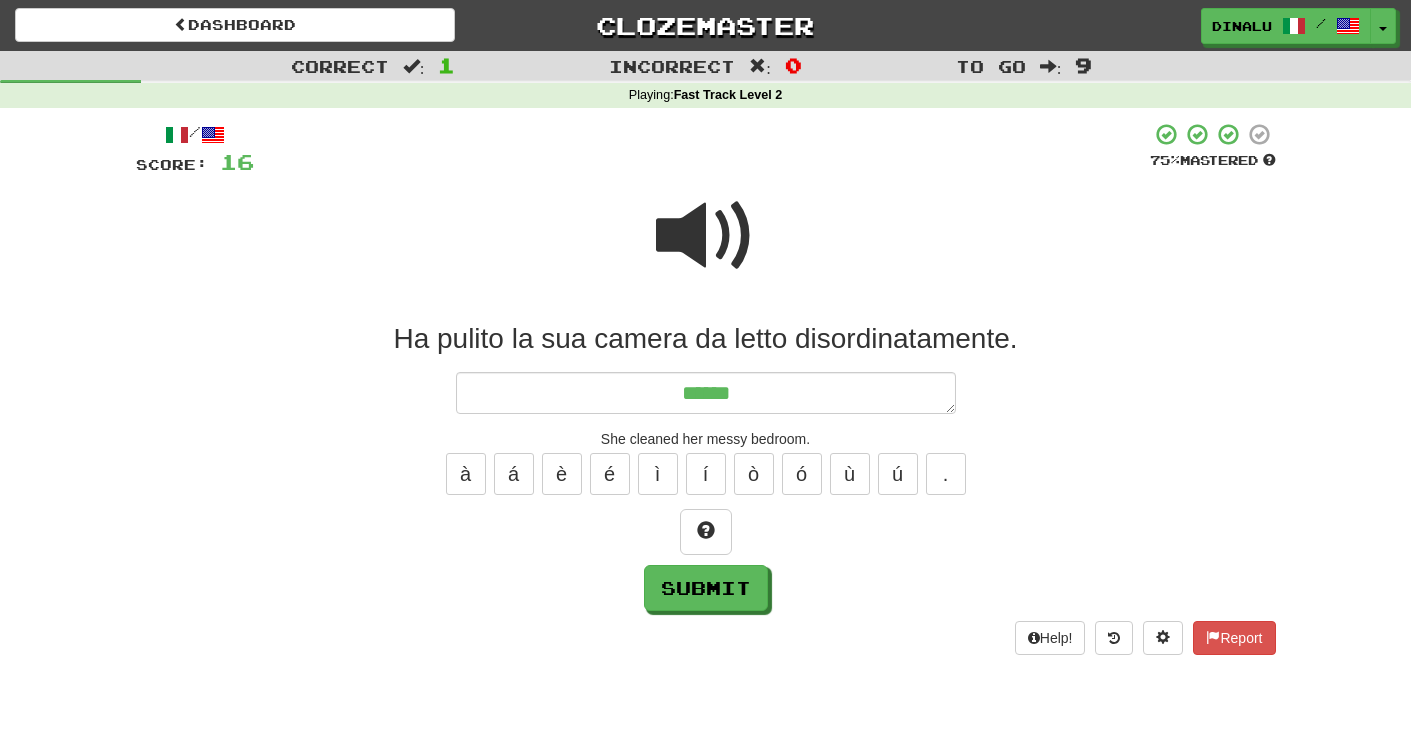 type on "*" 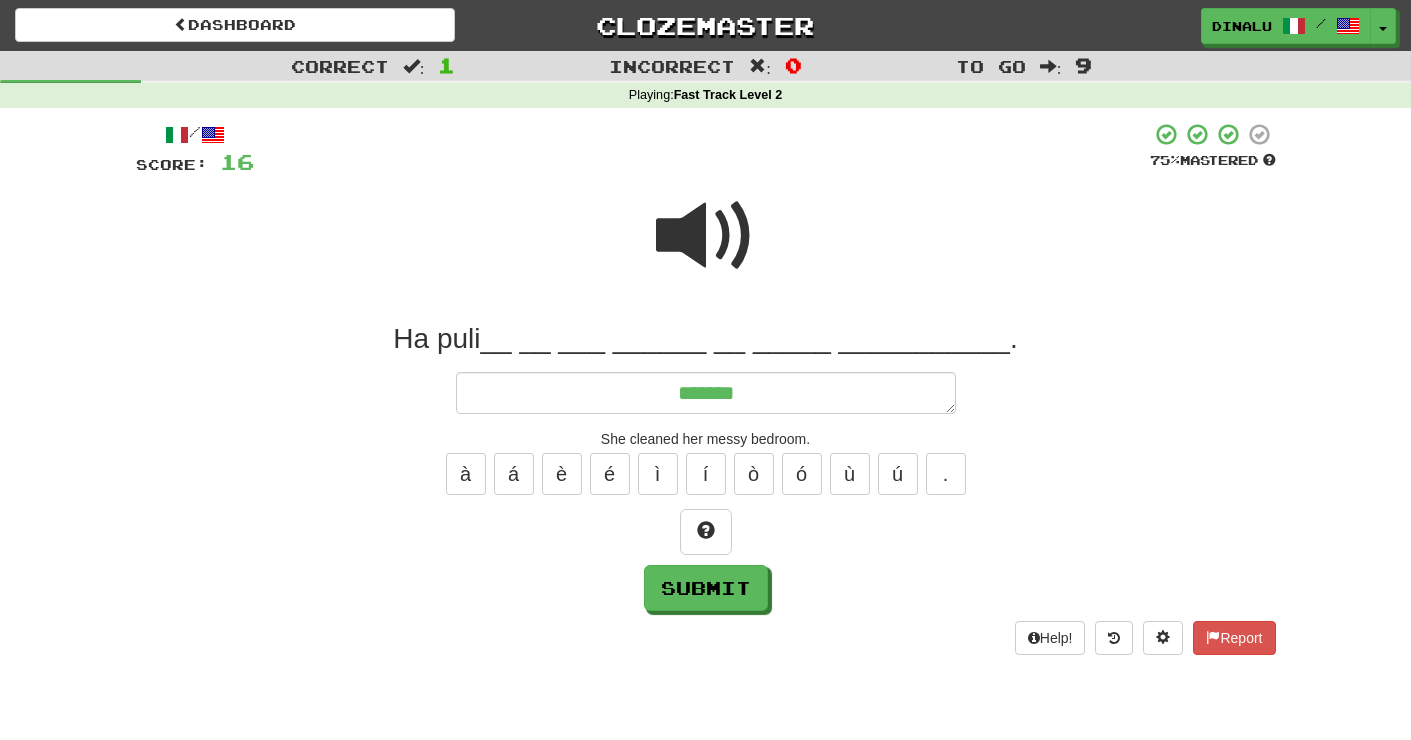 type on "*" 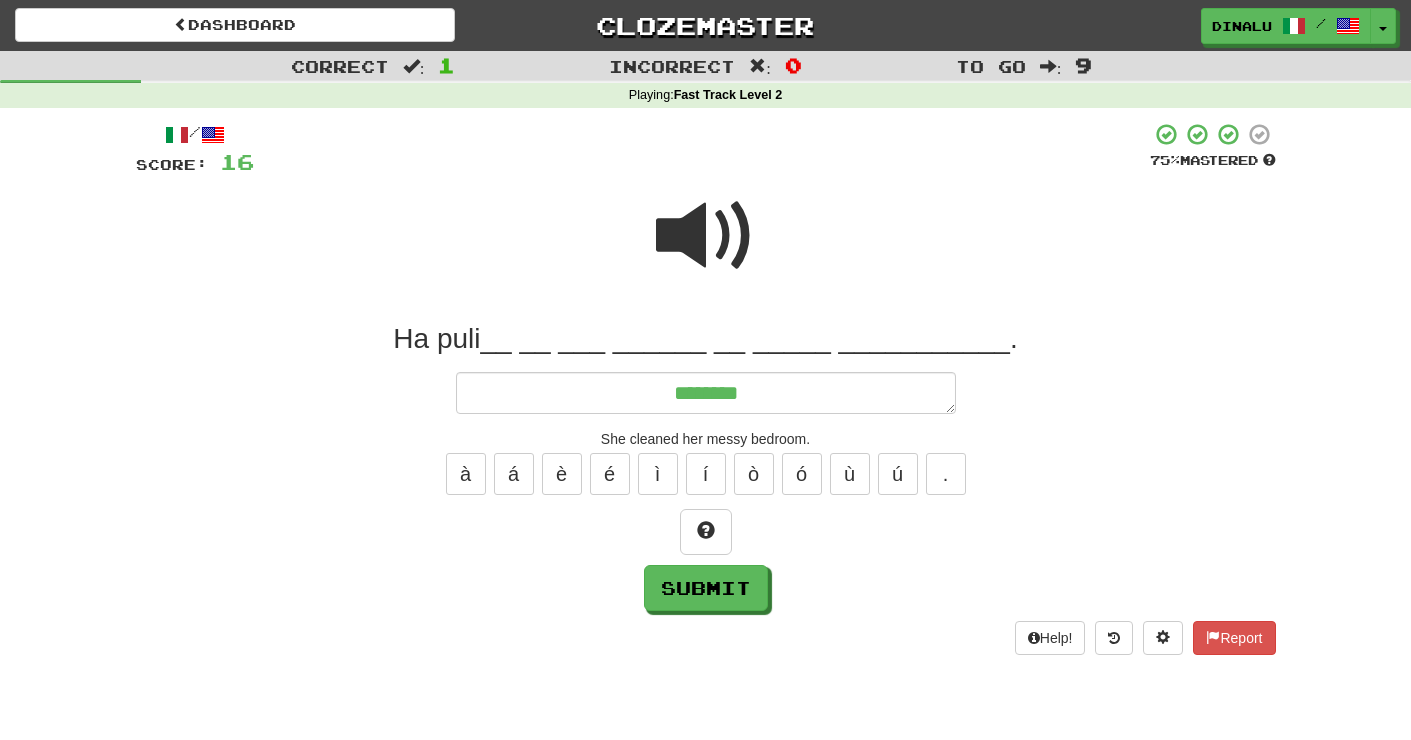 type on "*" 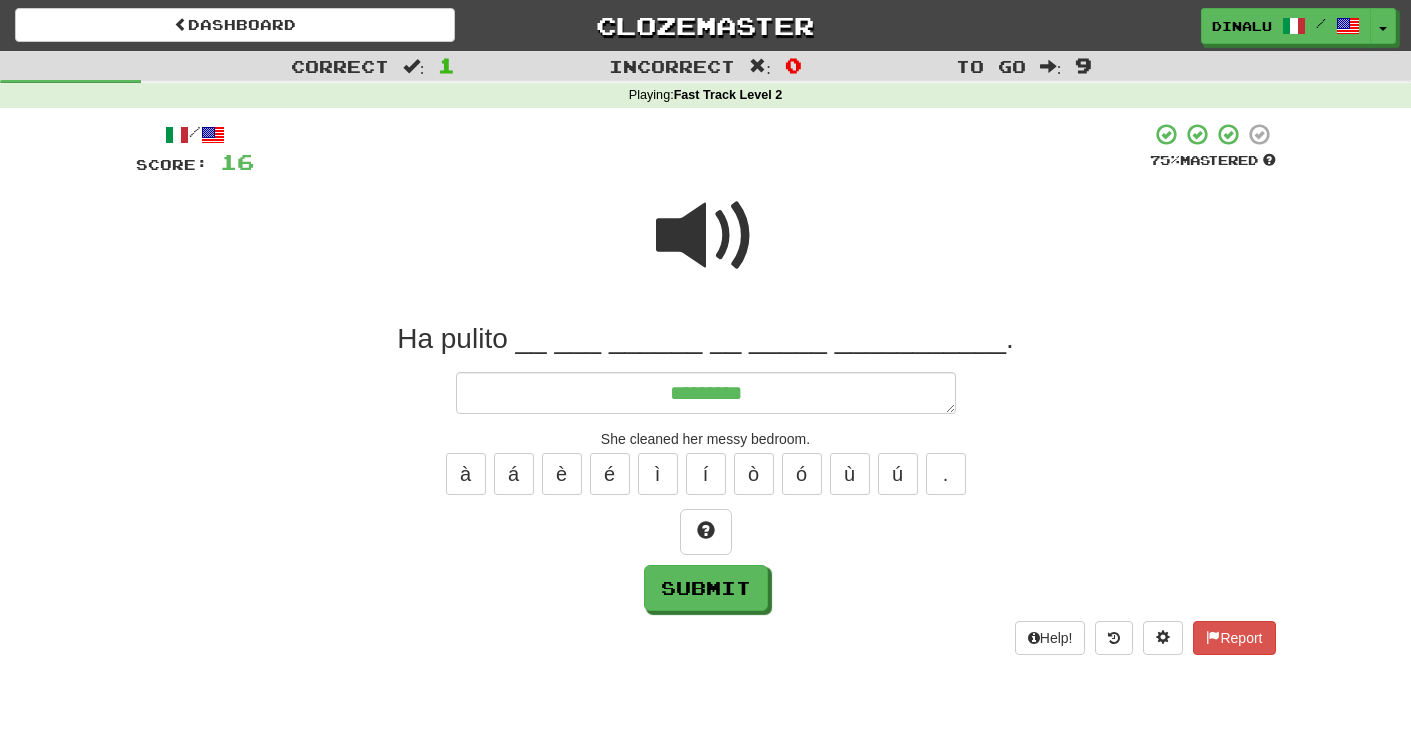 type on "*" 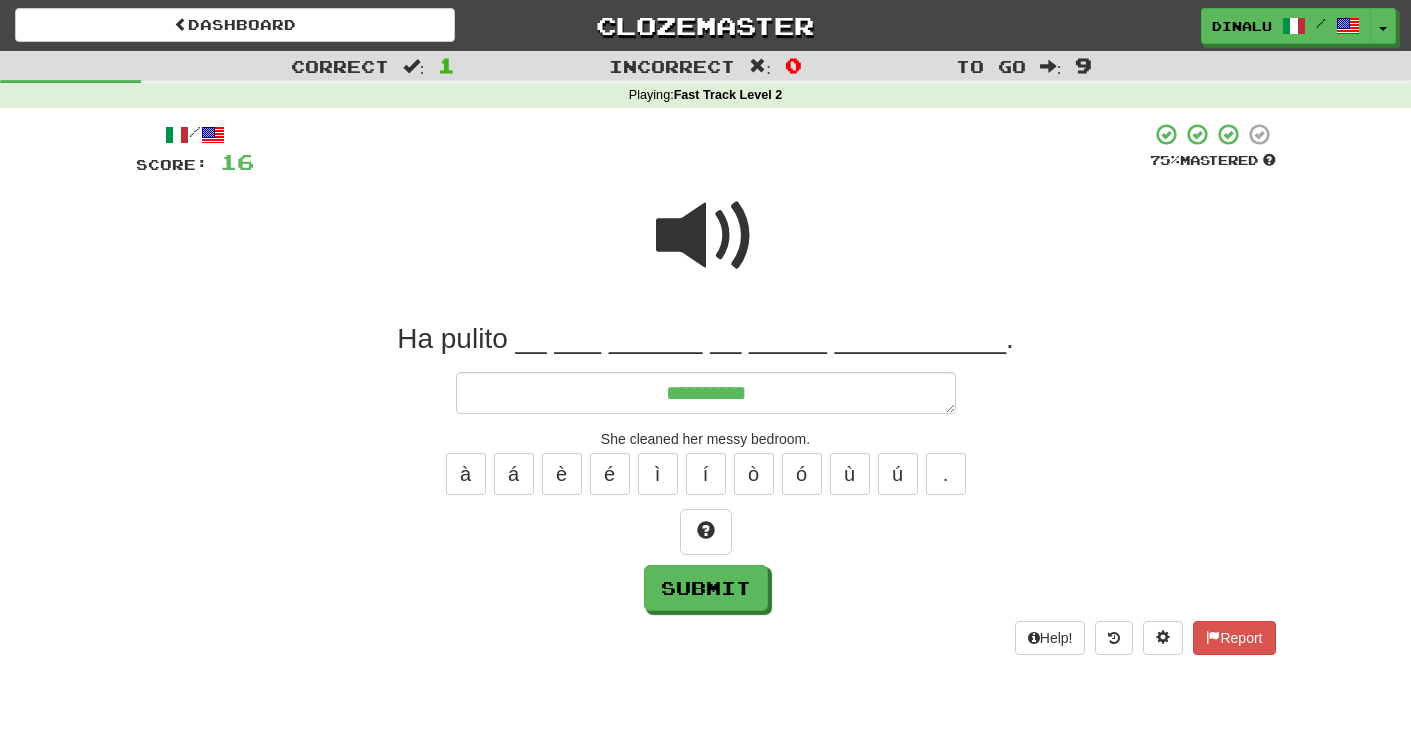 type on "*" 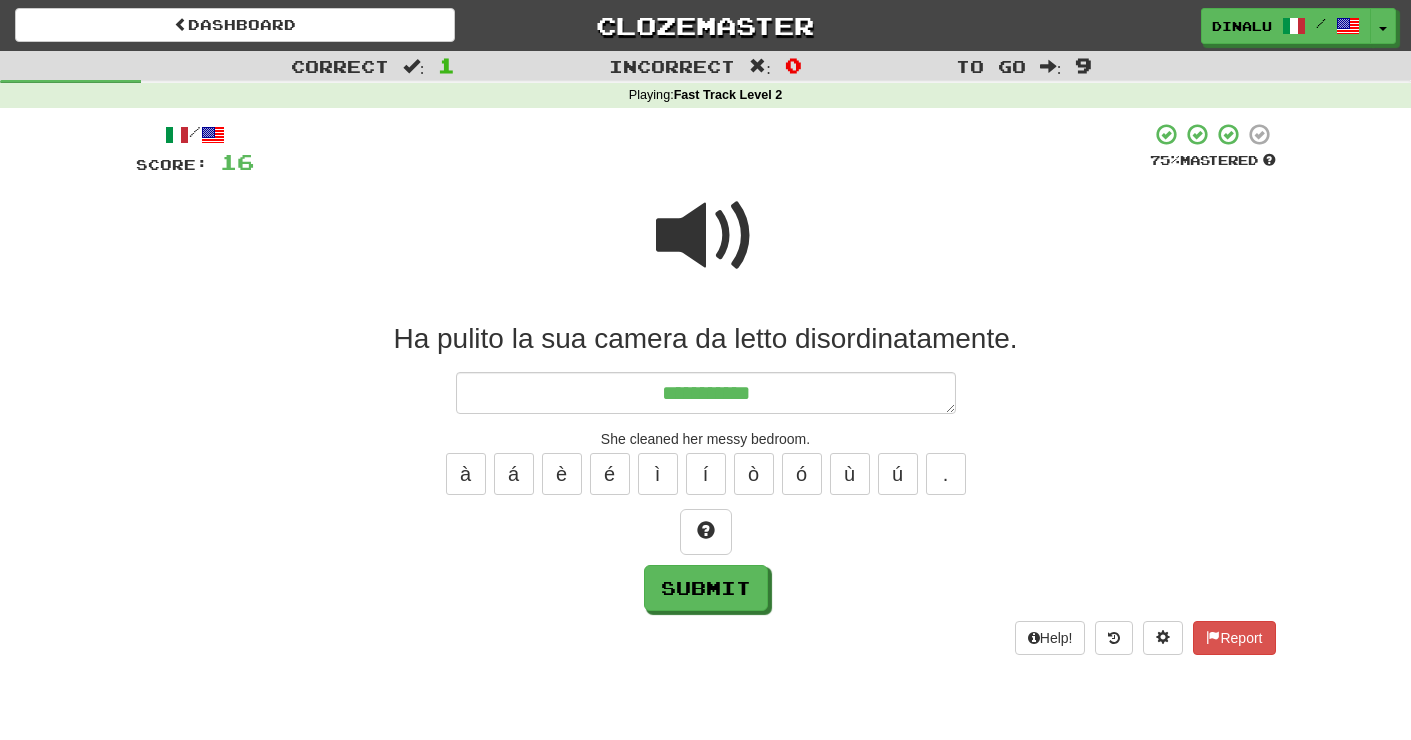 type on "*" 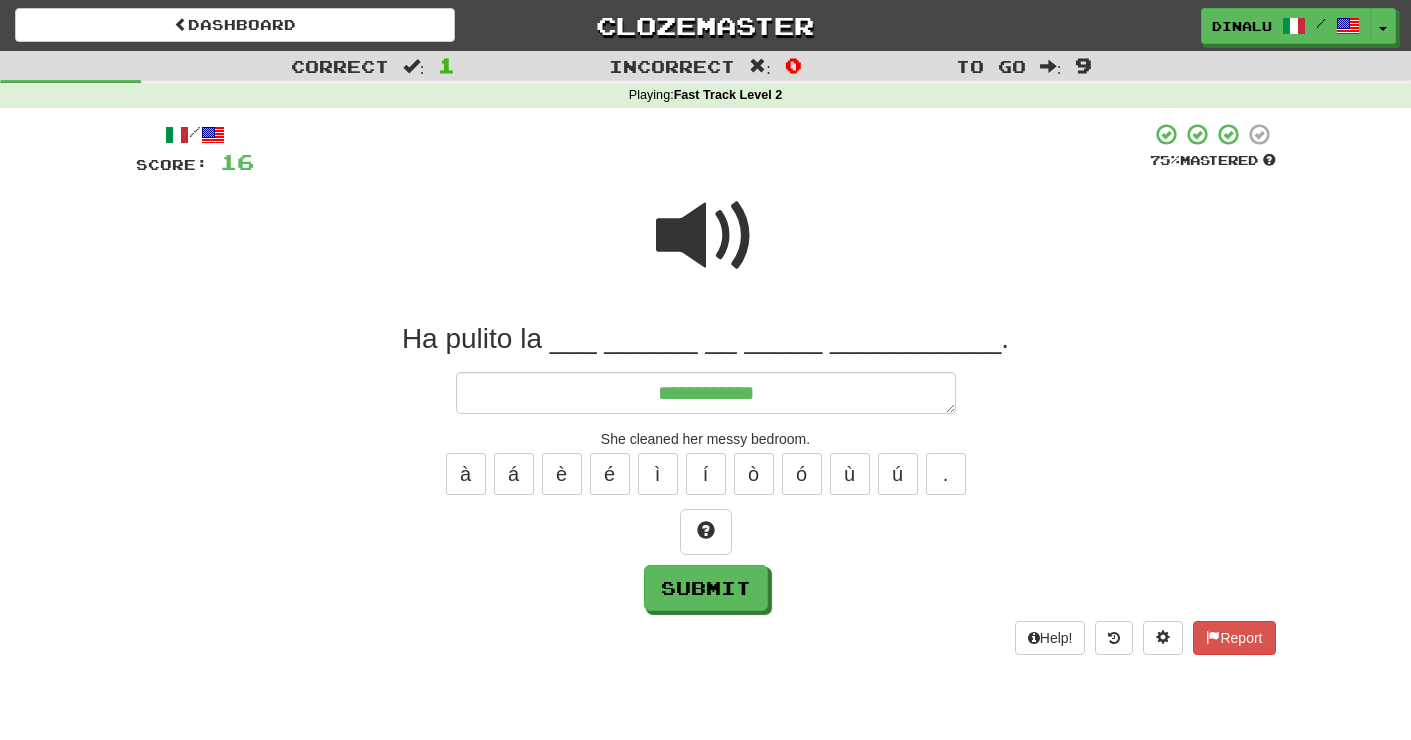 type on "*" 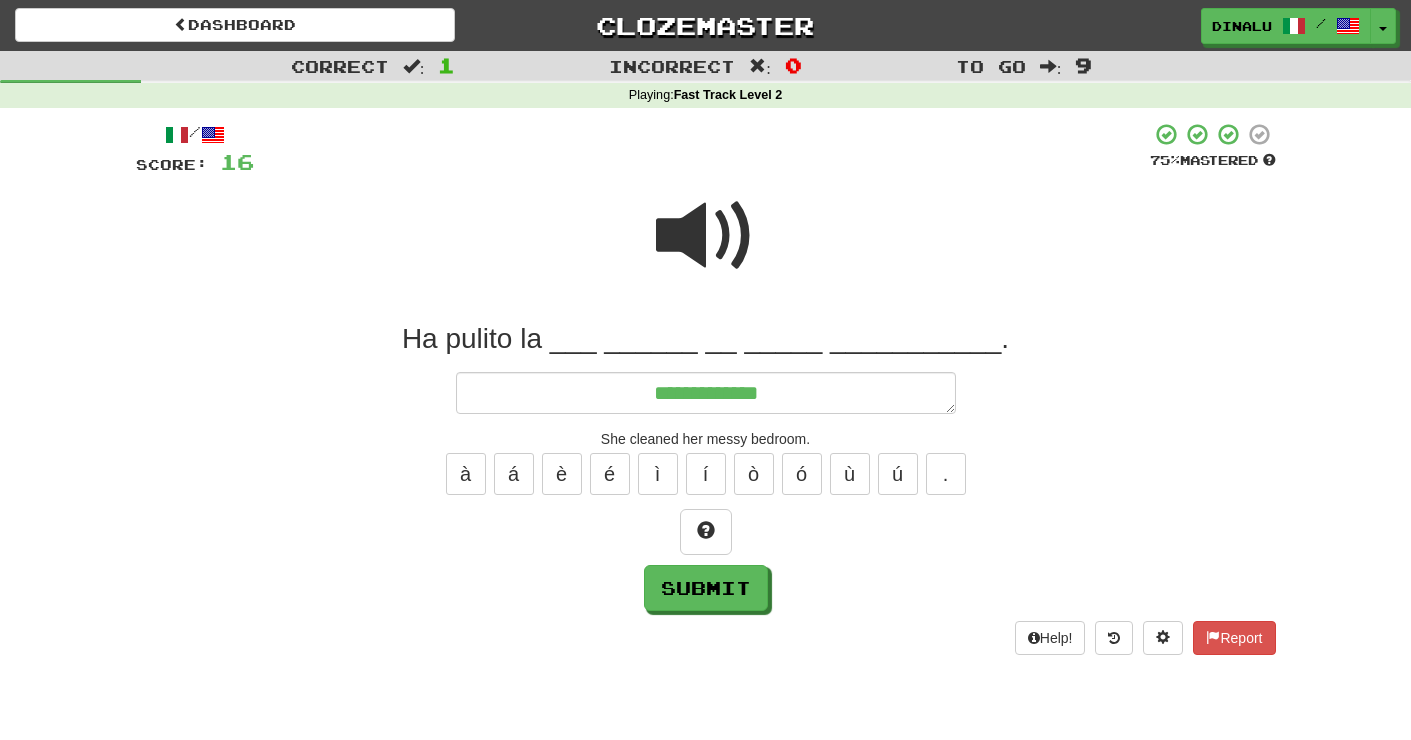 type on "*" 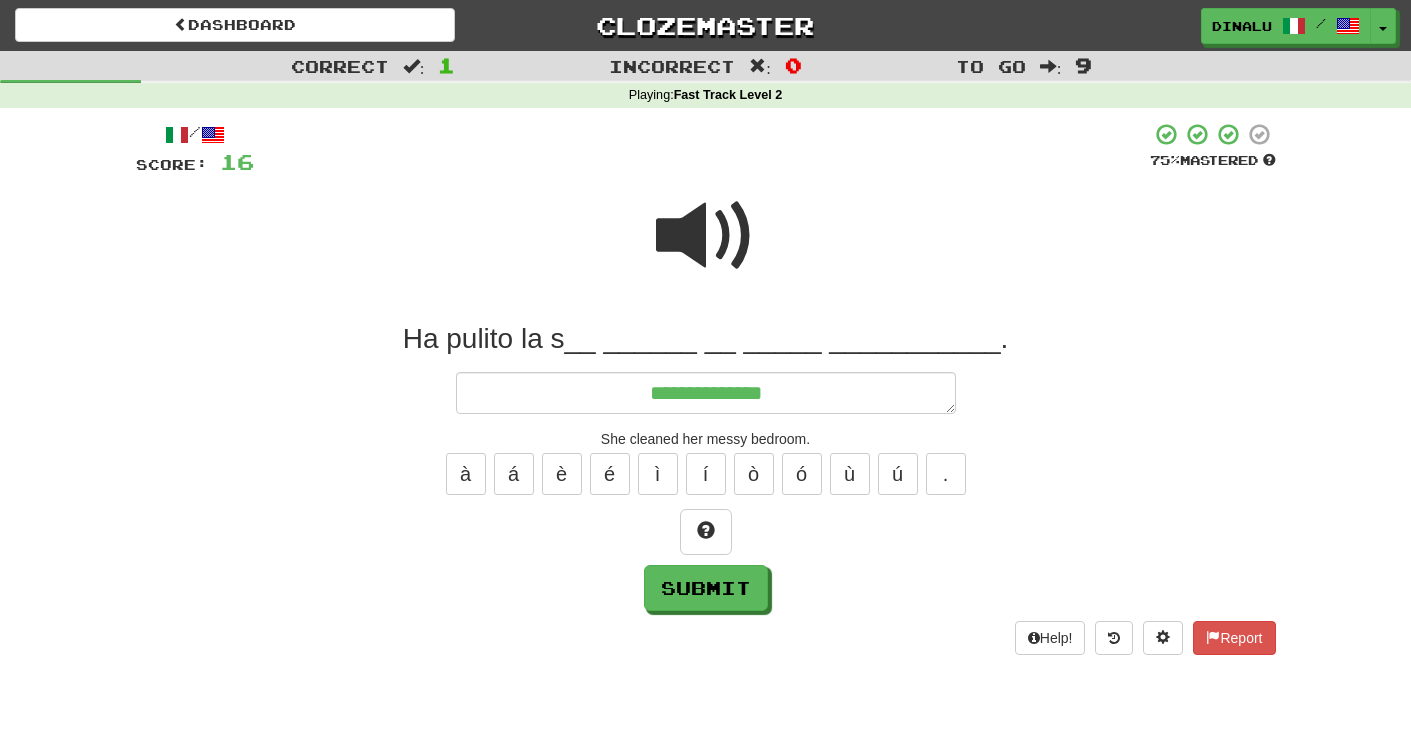 type on "*" 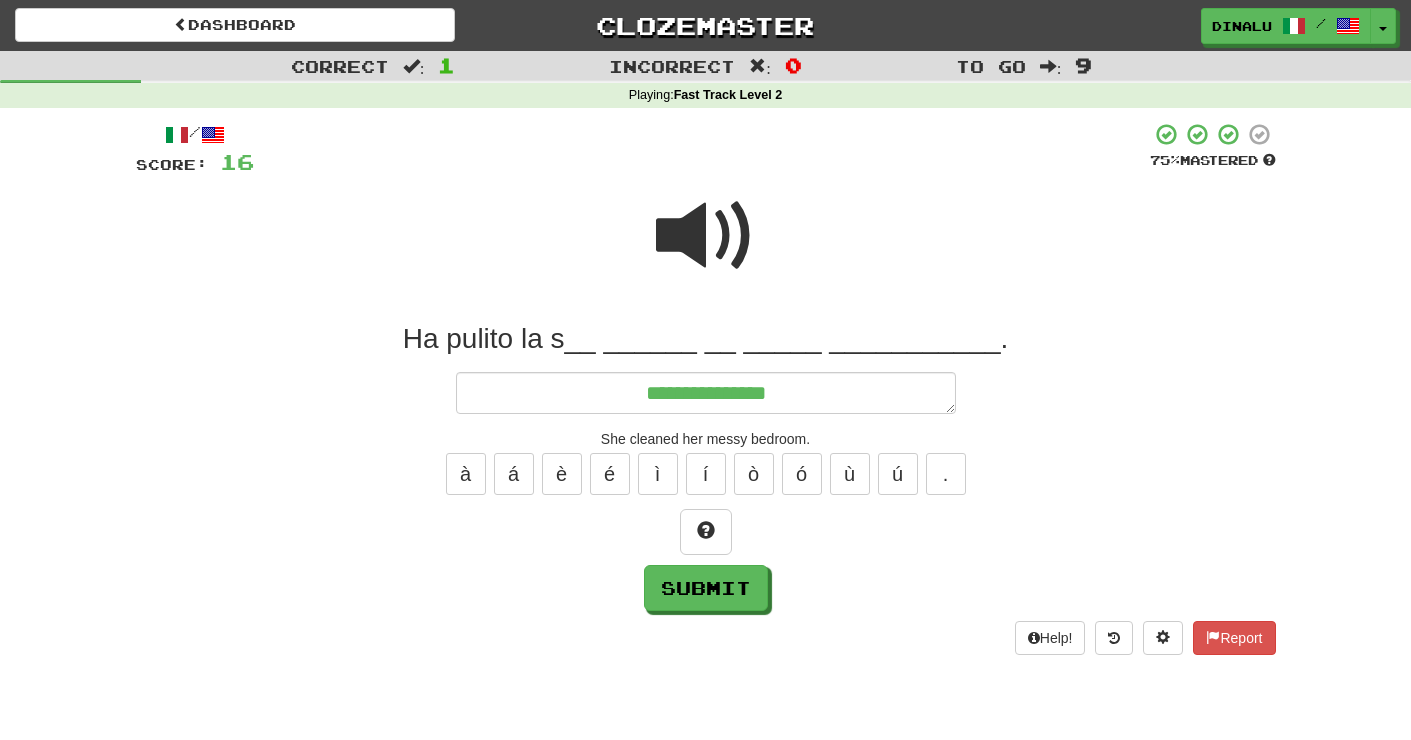 type on "*" 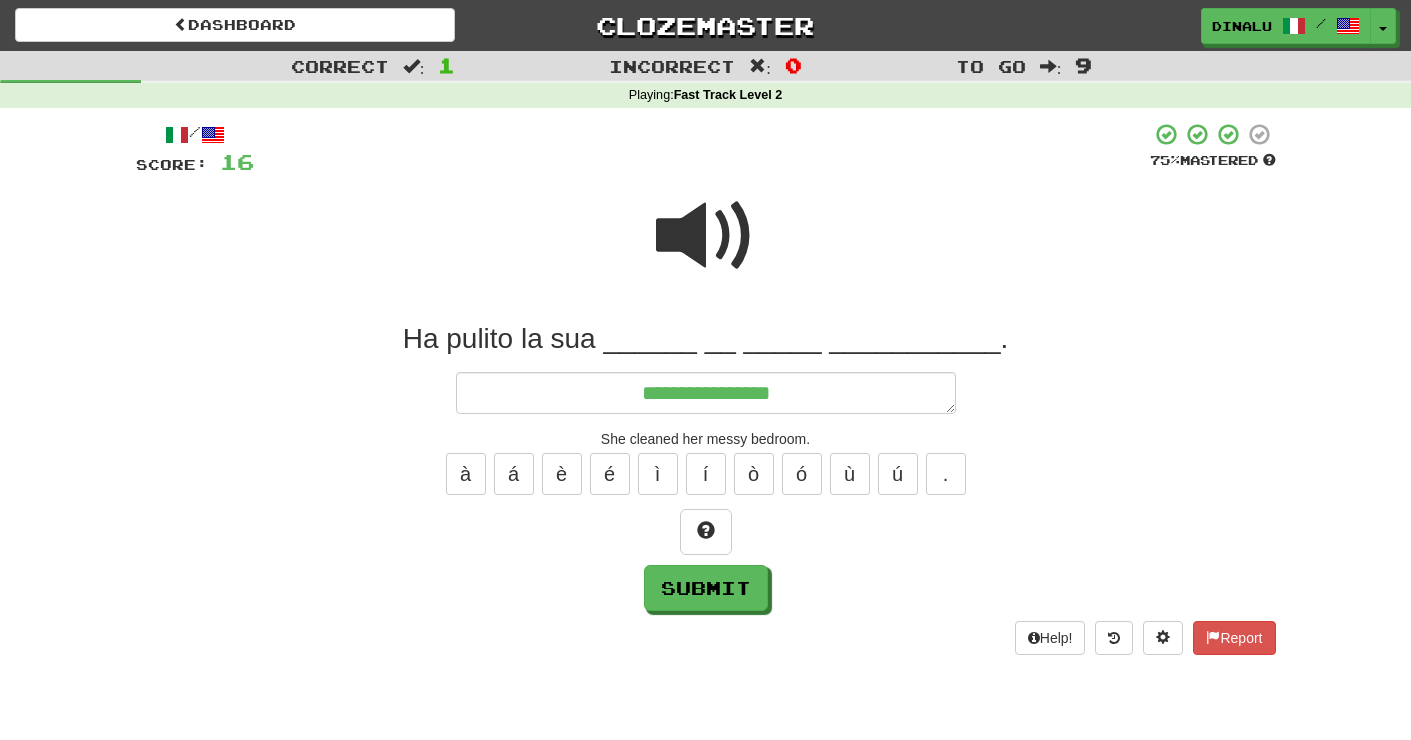 type on "*" 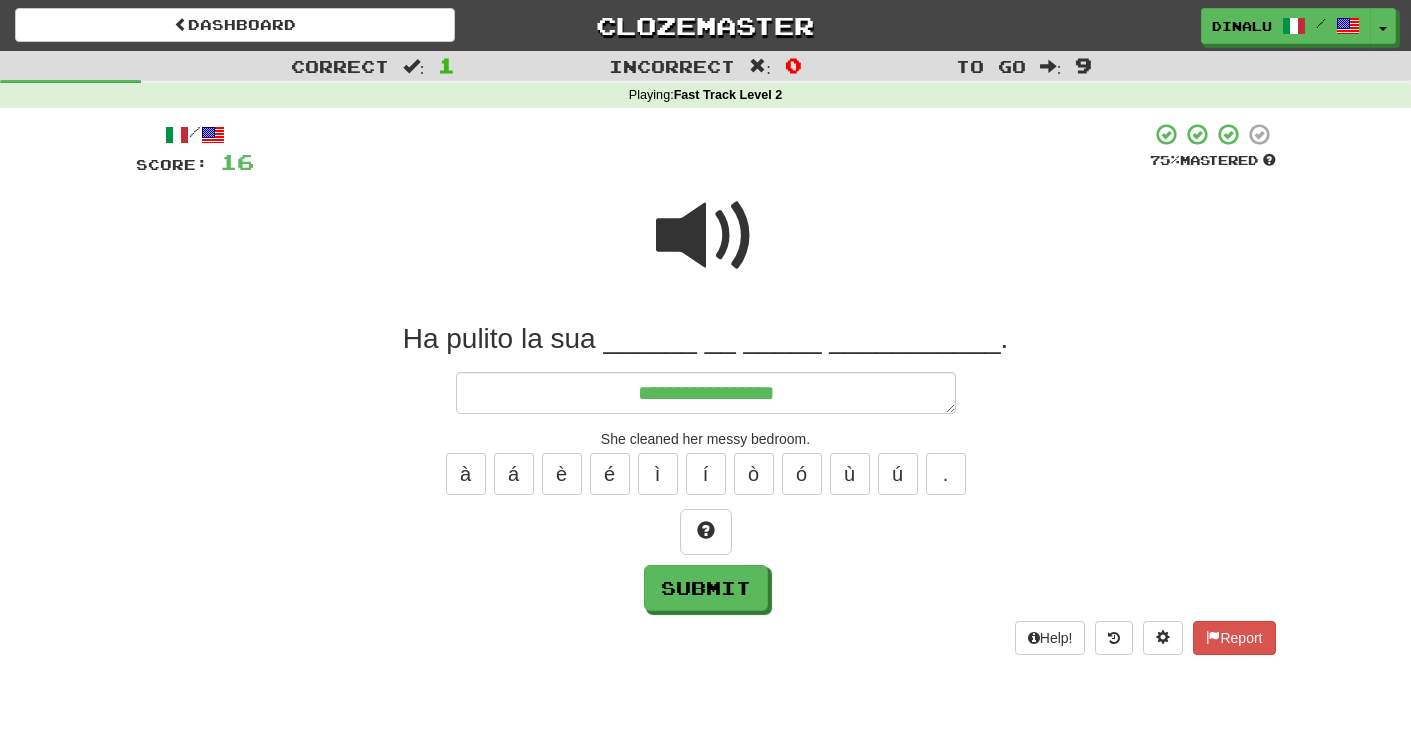 type on "*" 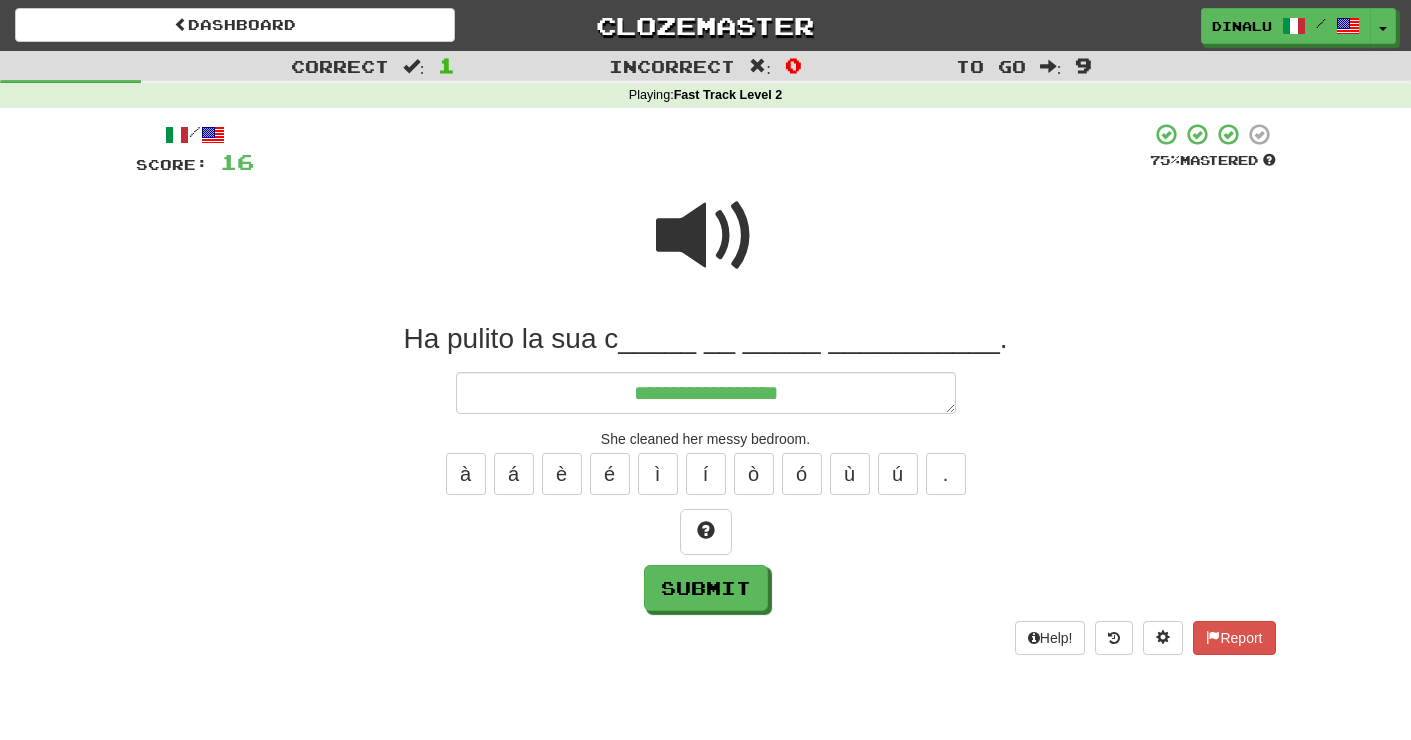 type on "*" 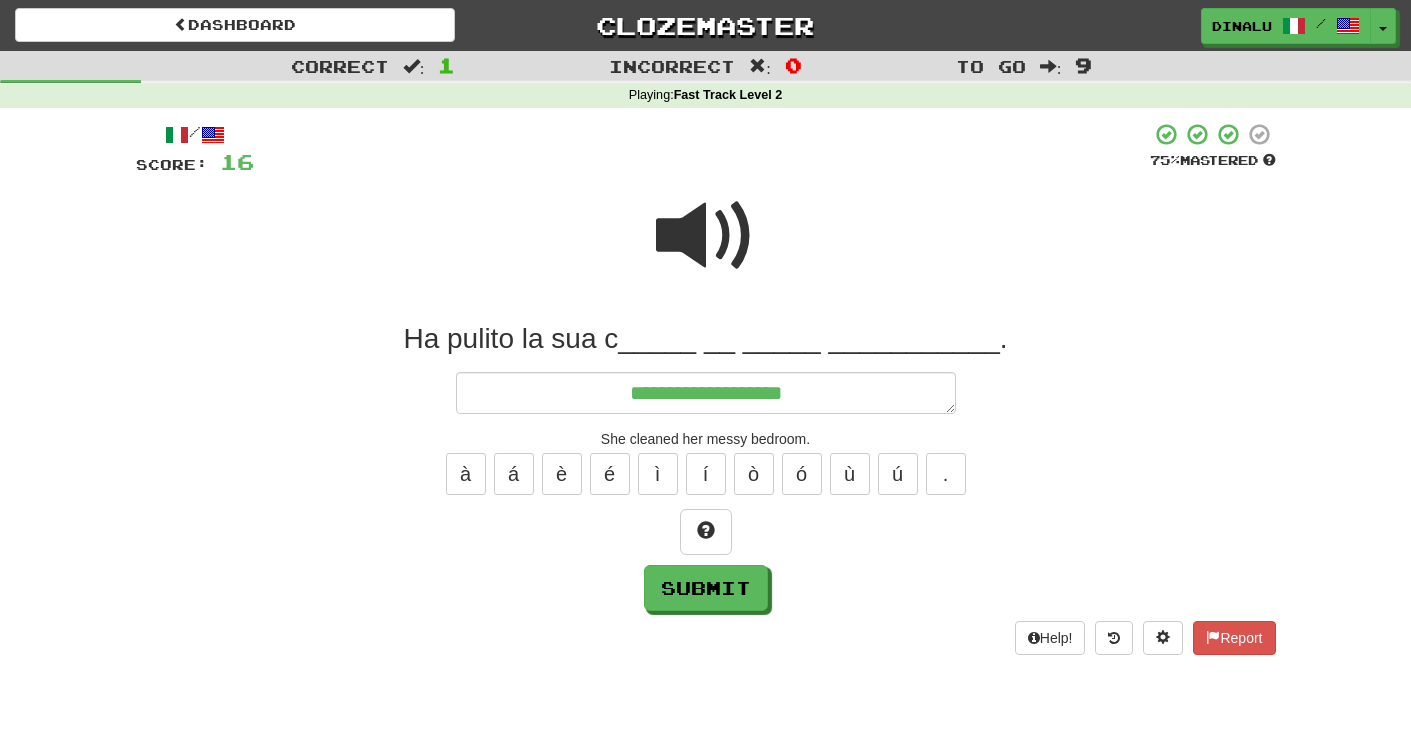 type on "*" 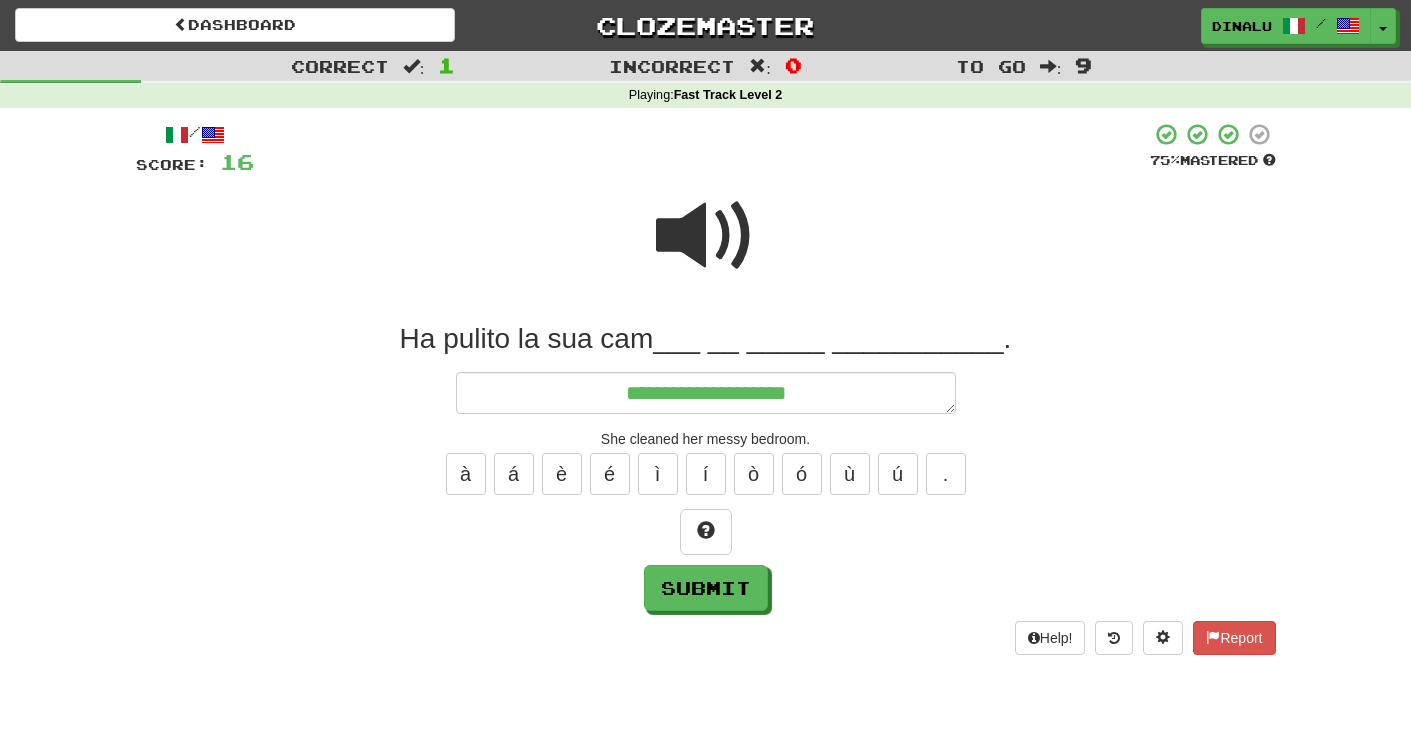 type on "*" 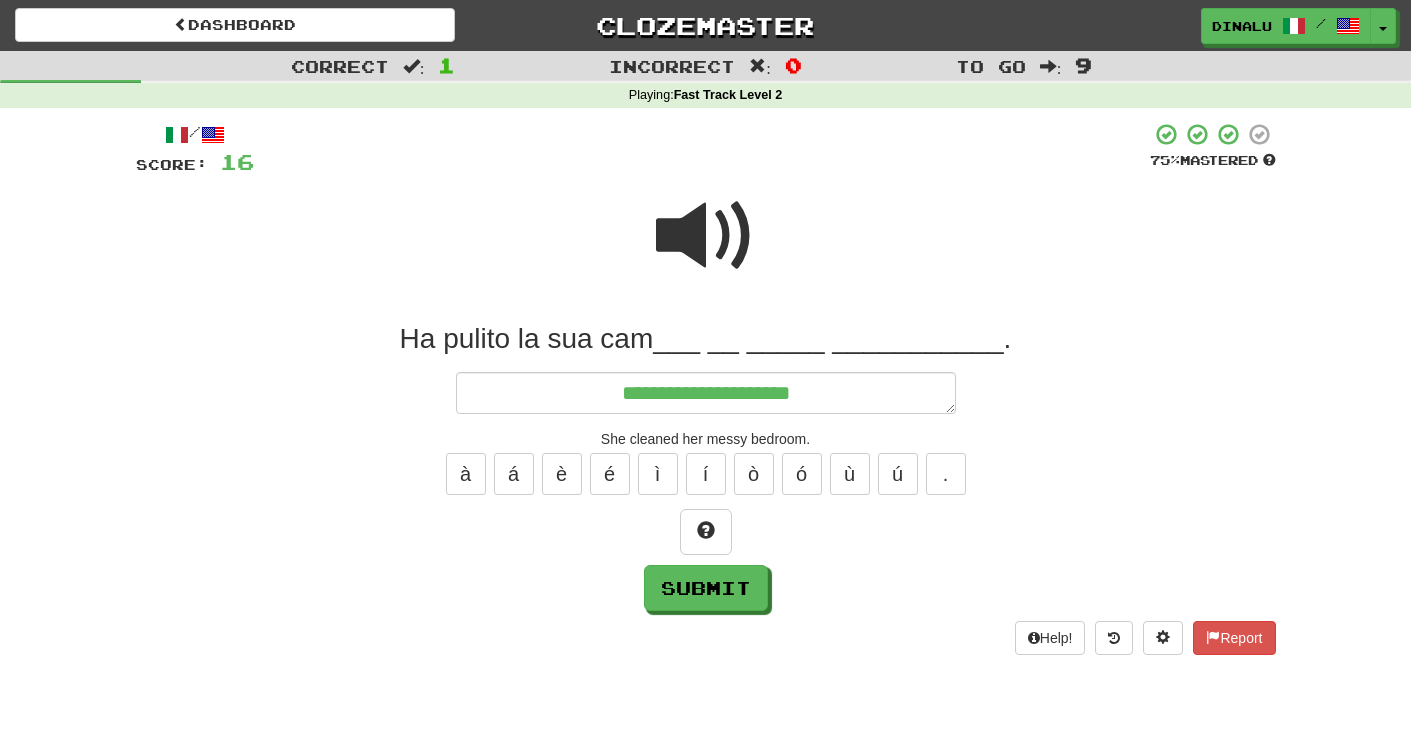 type on "*" 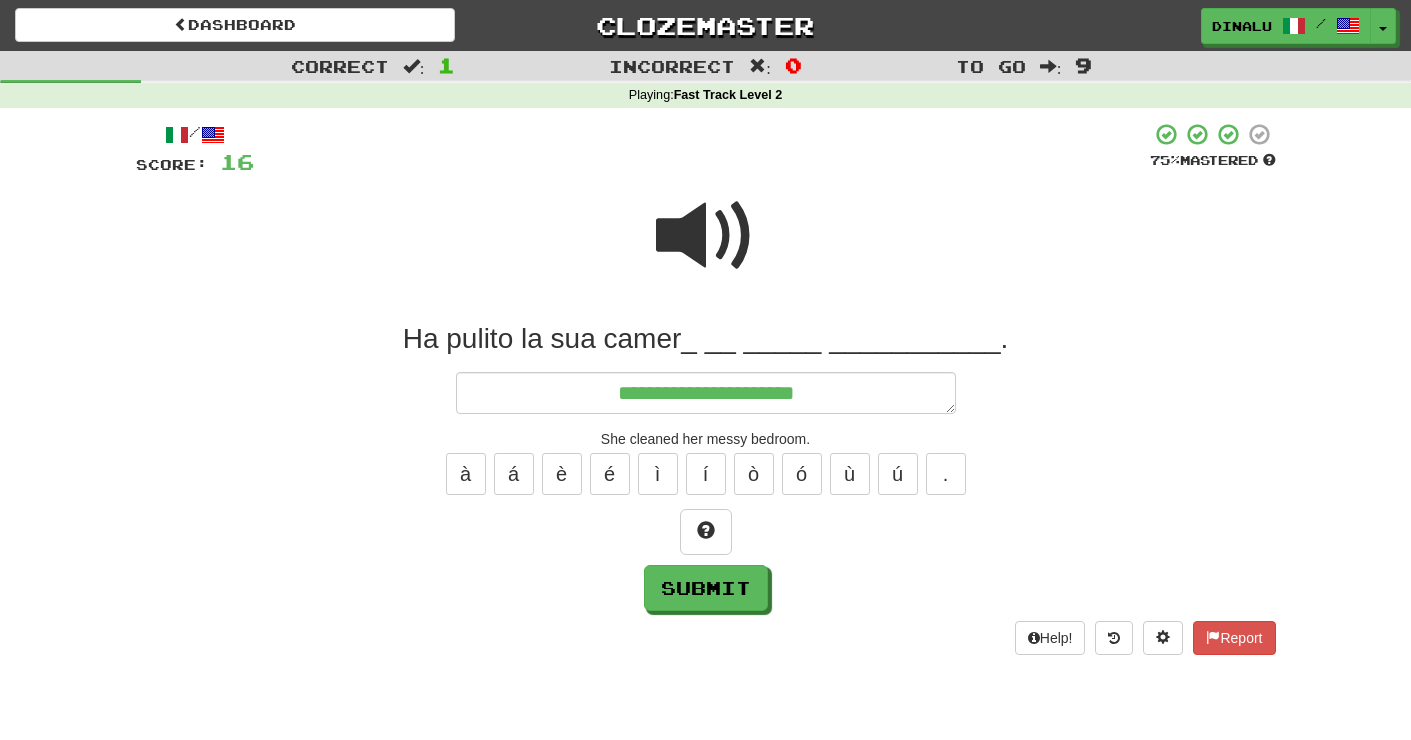 type on "*" 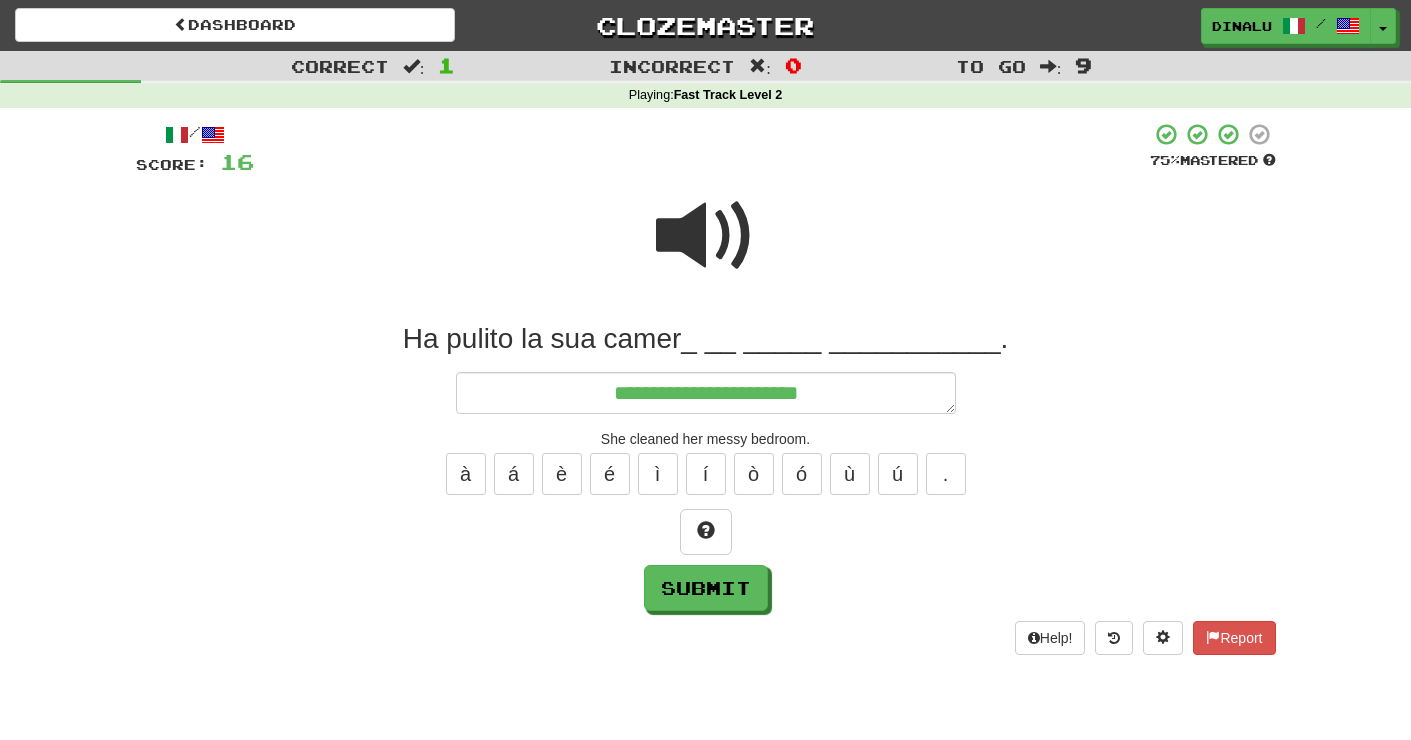 type on "*" 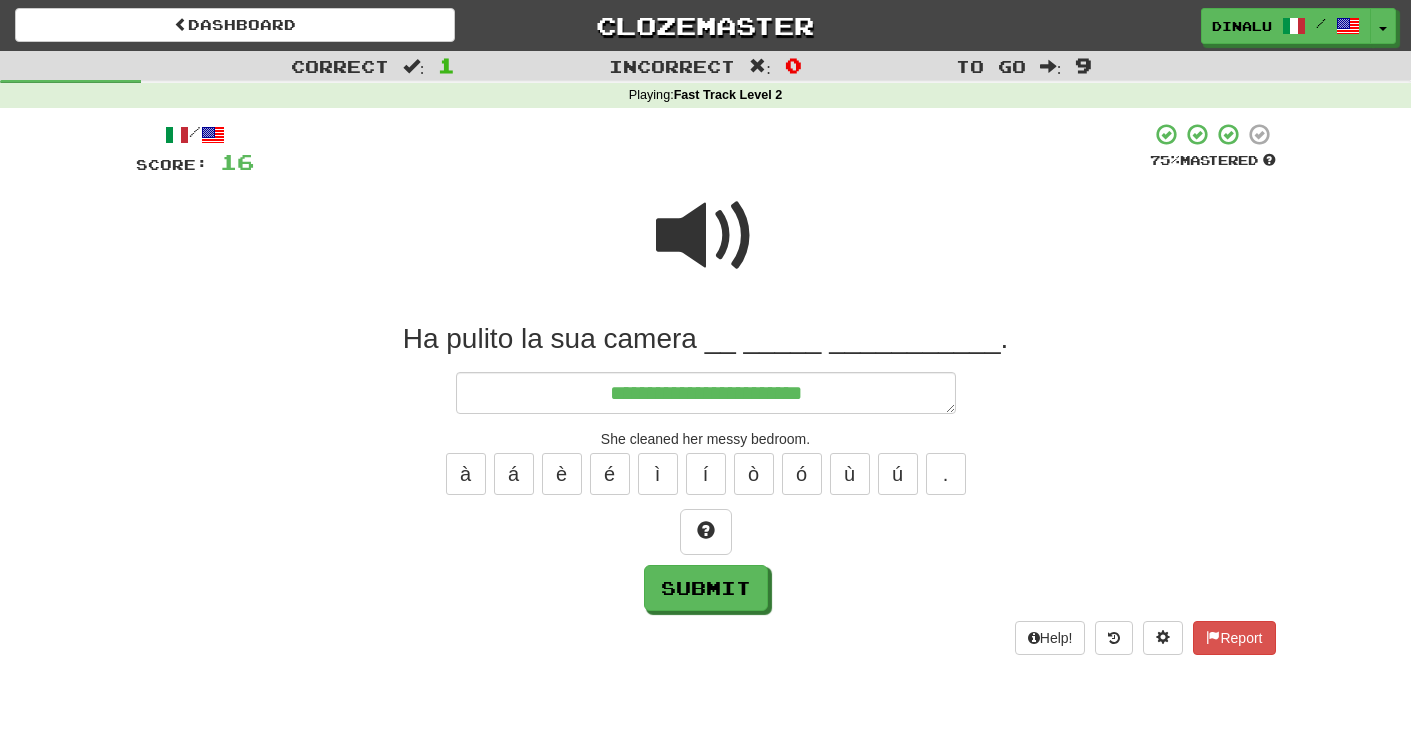 type on "*" 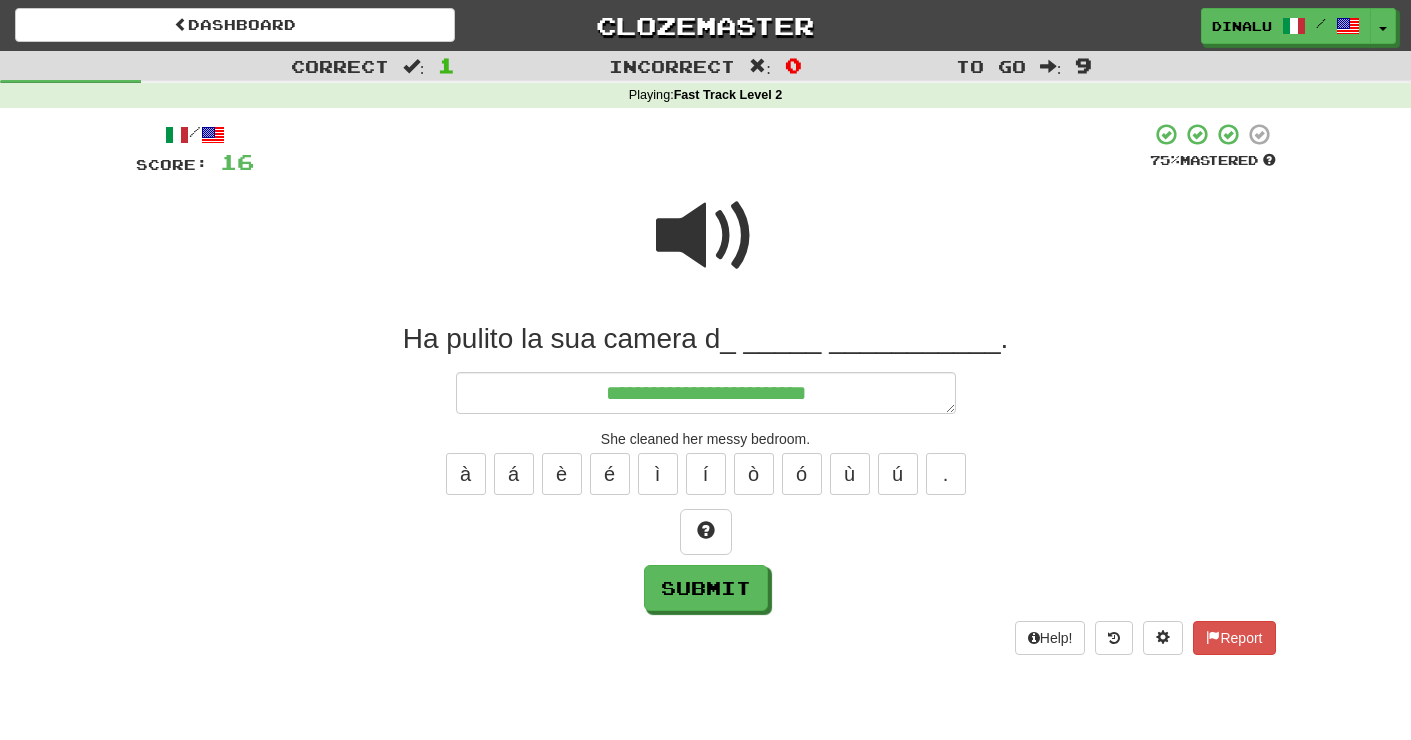 type on "*" 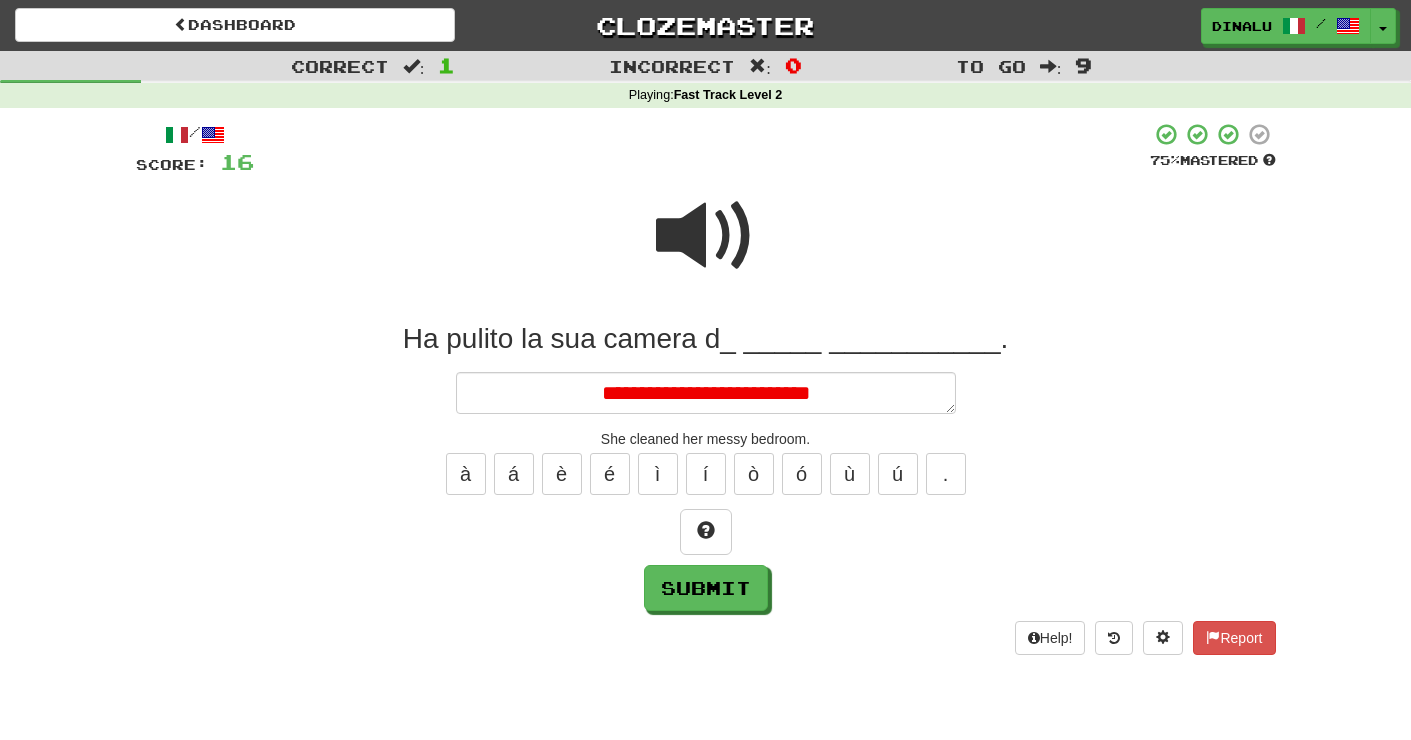 type on "*" 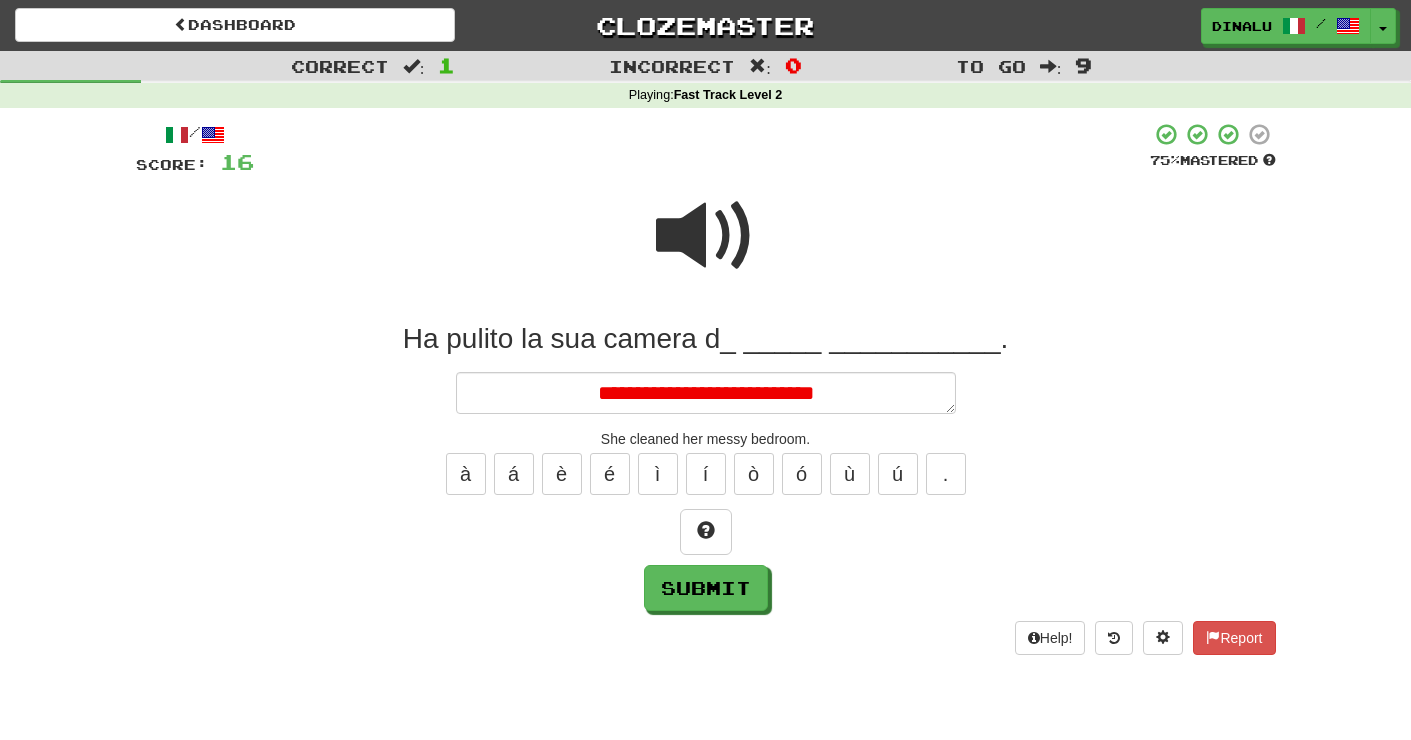 type on "*" 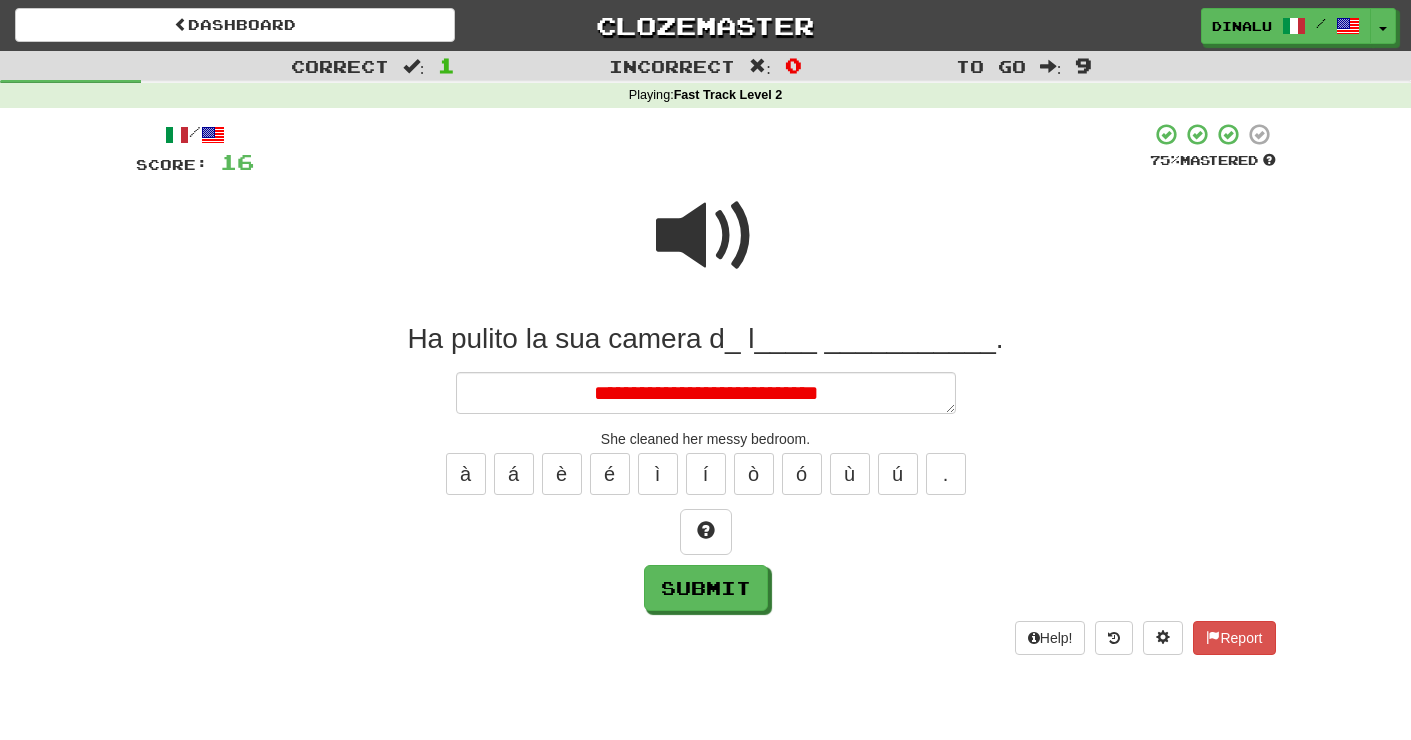 type on "*" 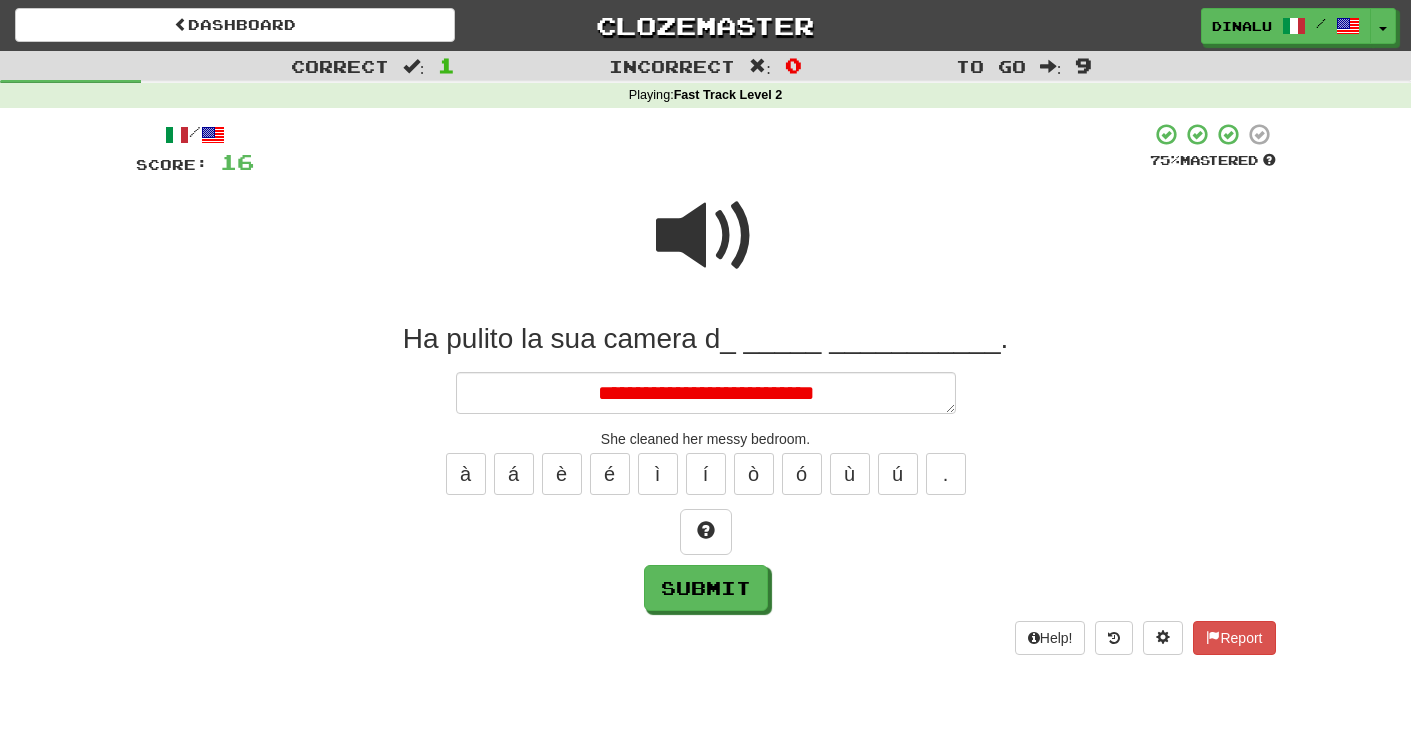 type on "*" 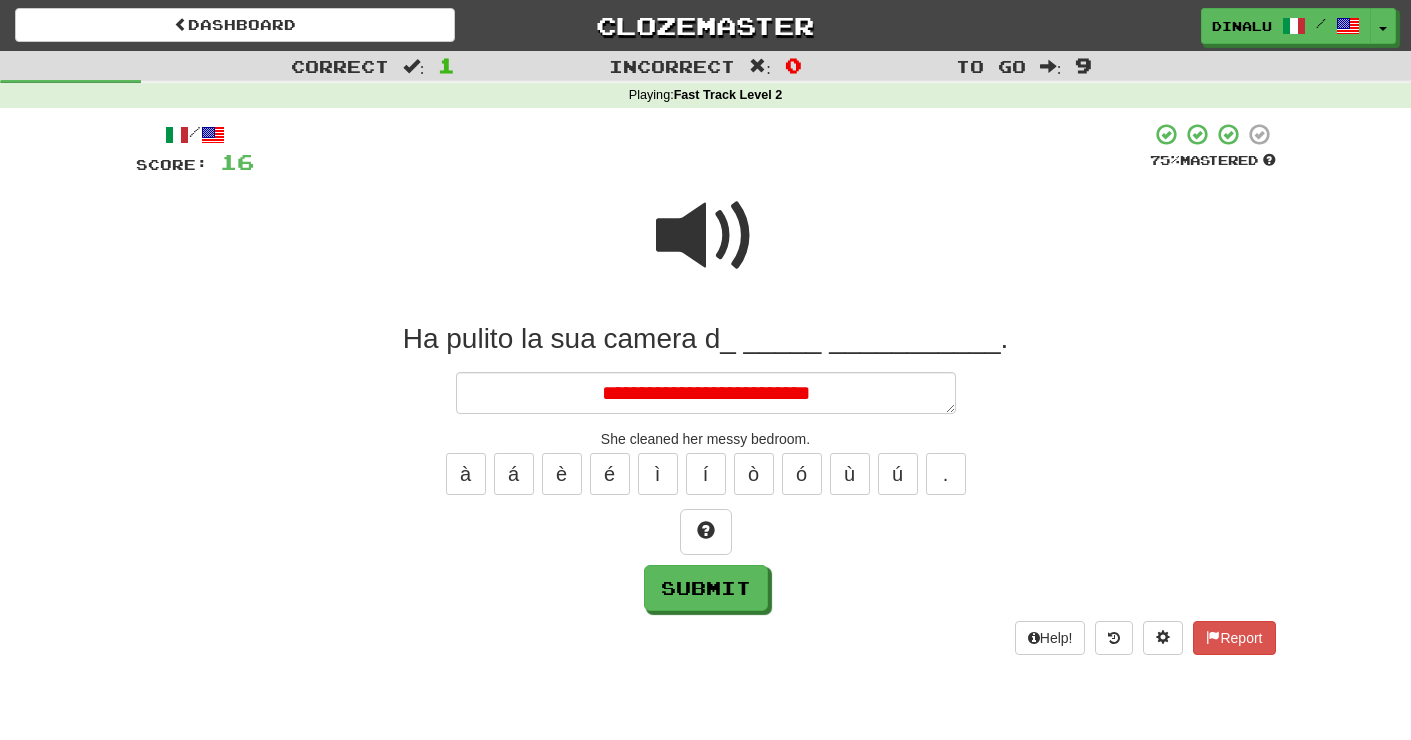type on "*" 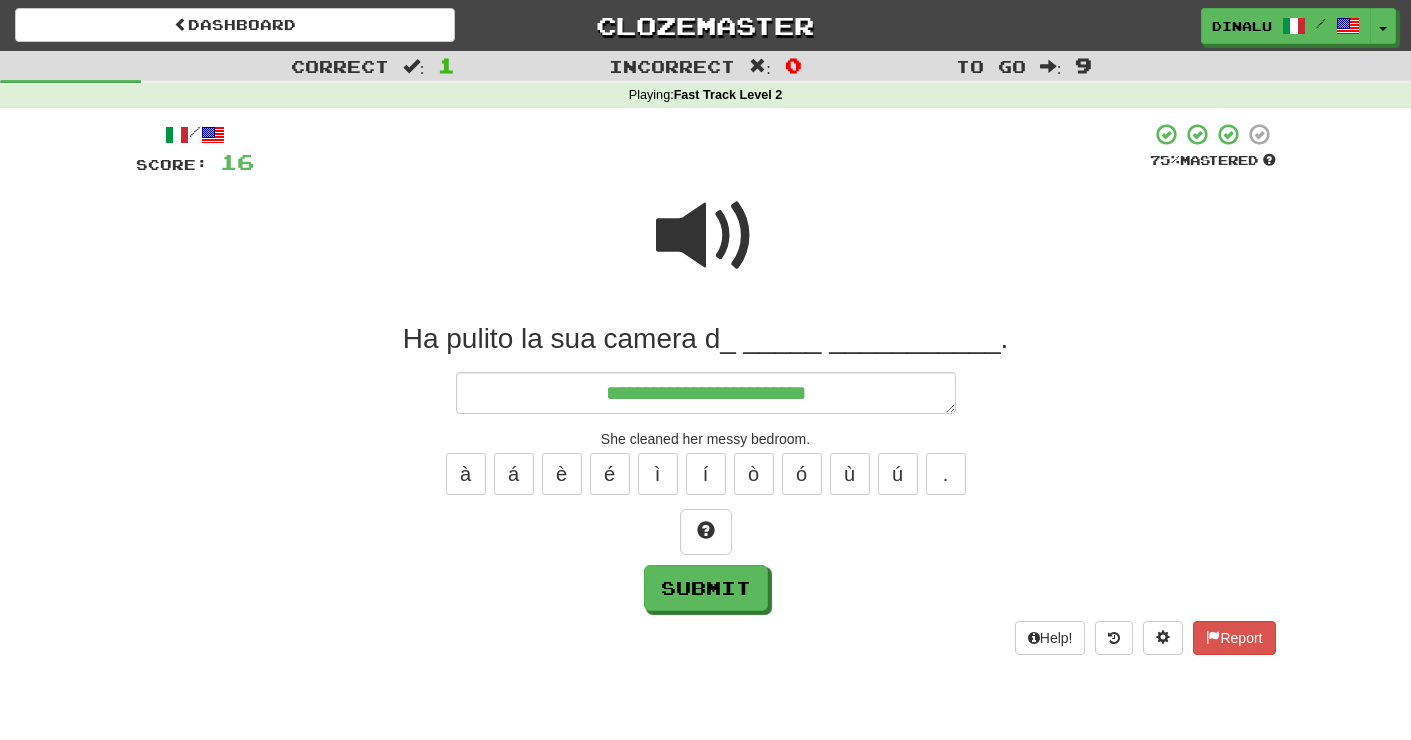 type on "*" 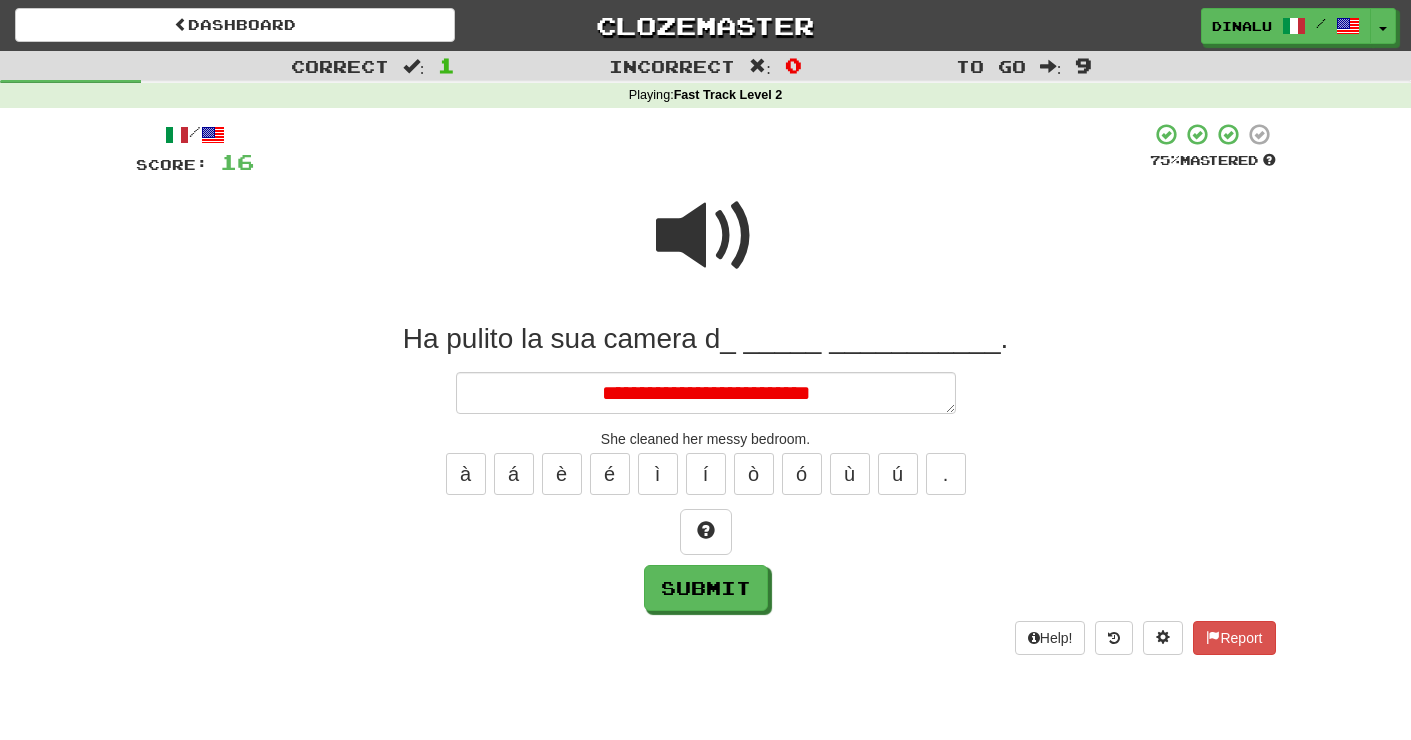 type on "*" 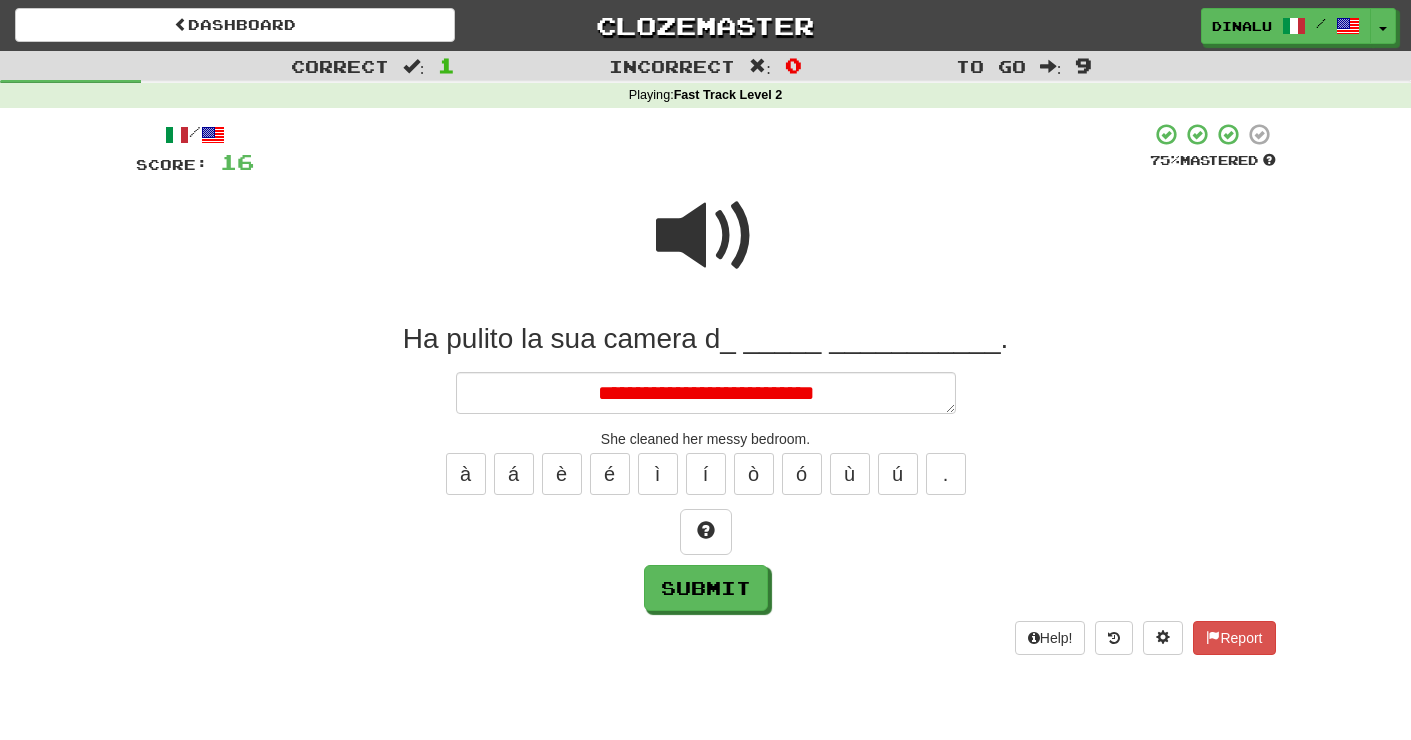 type on "*" 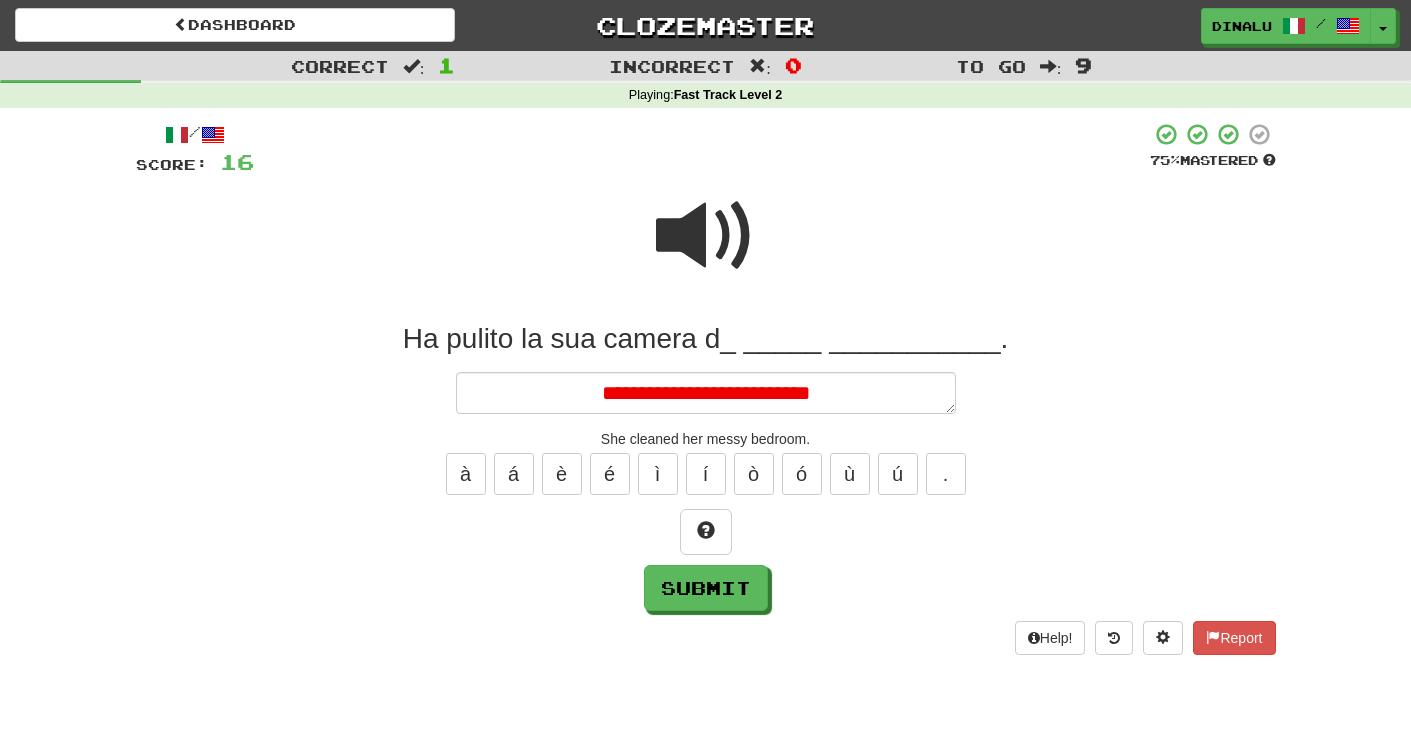 type on "*" 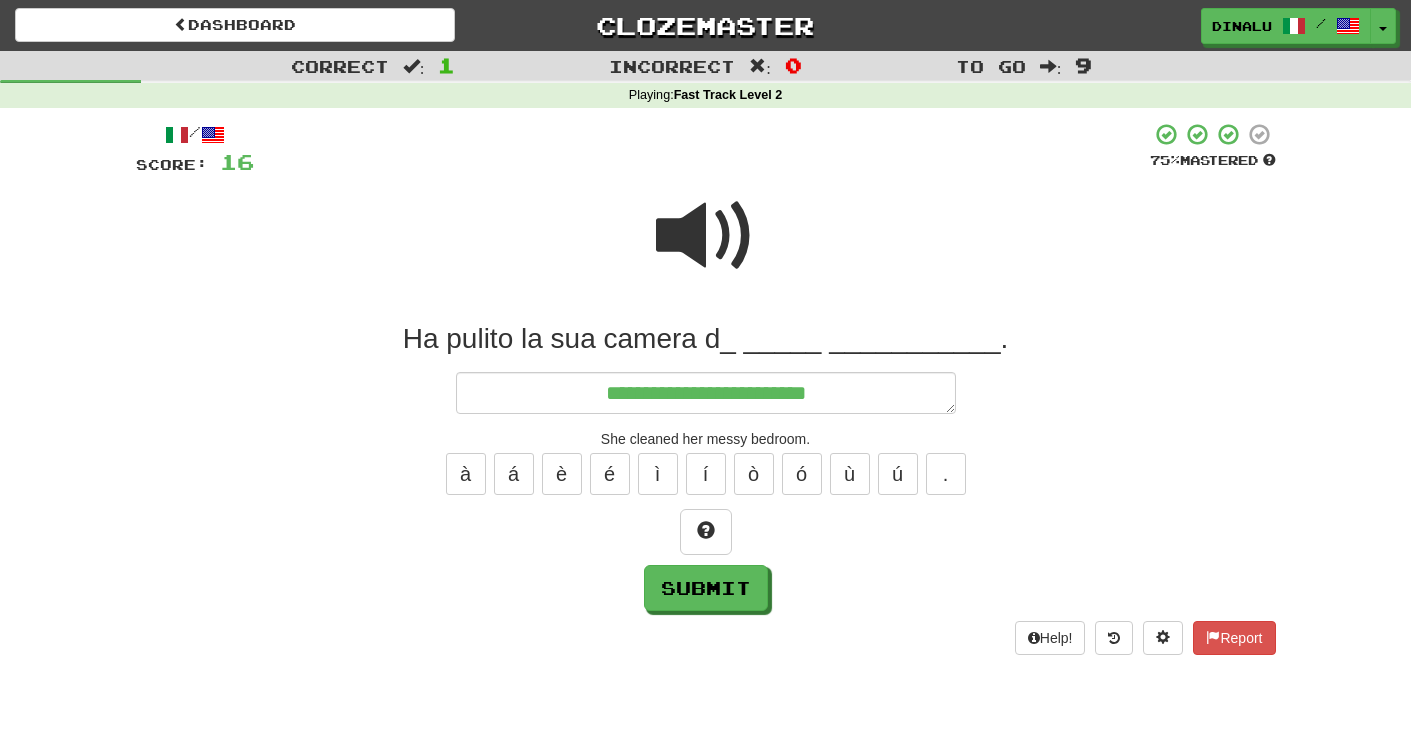 type on "*" 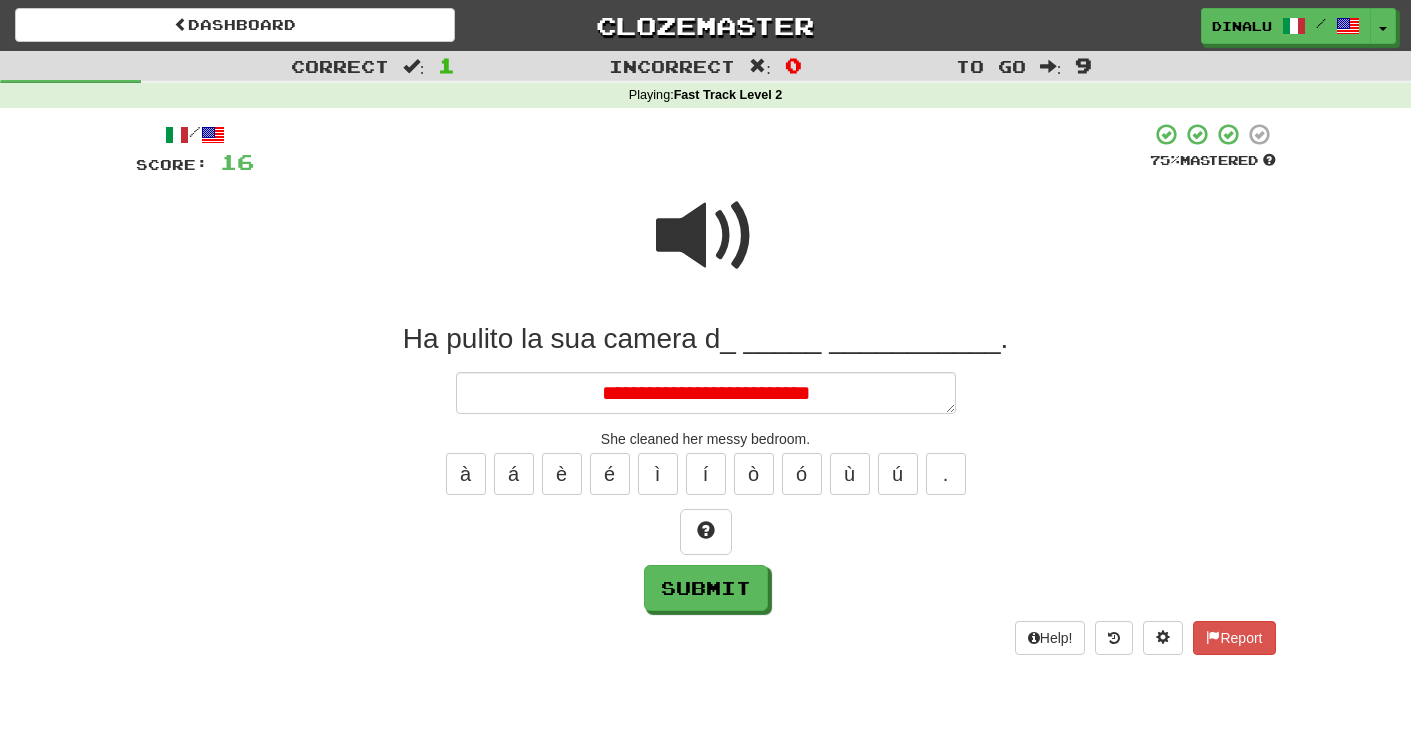 type on "*" 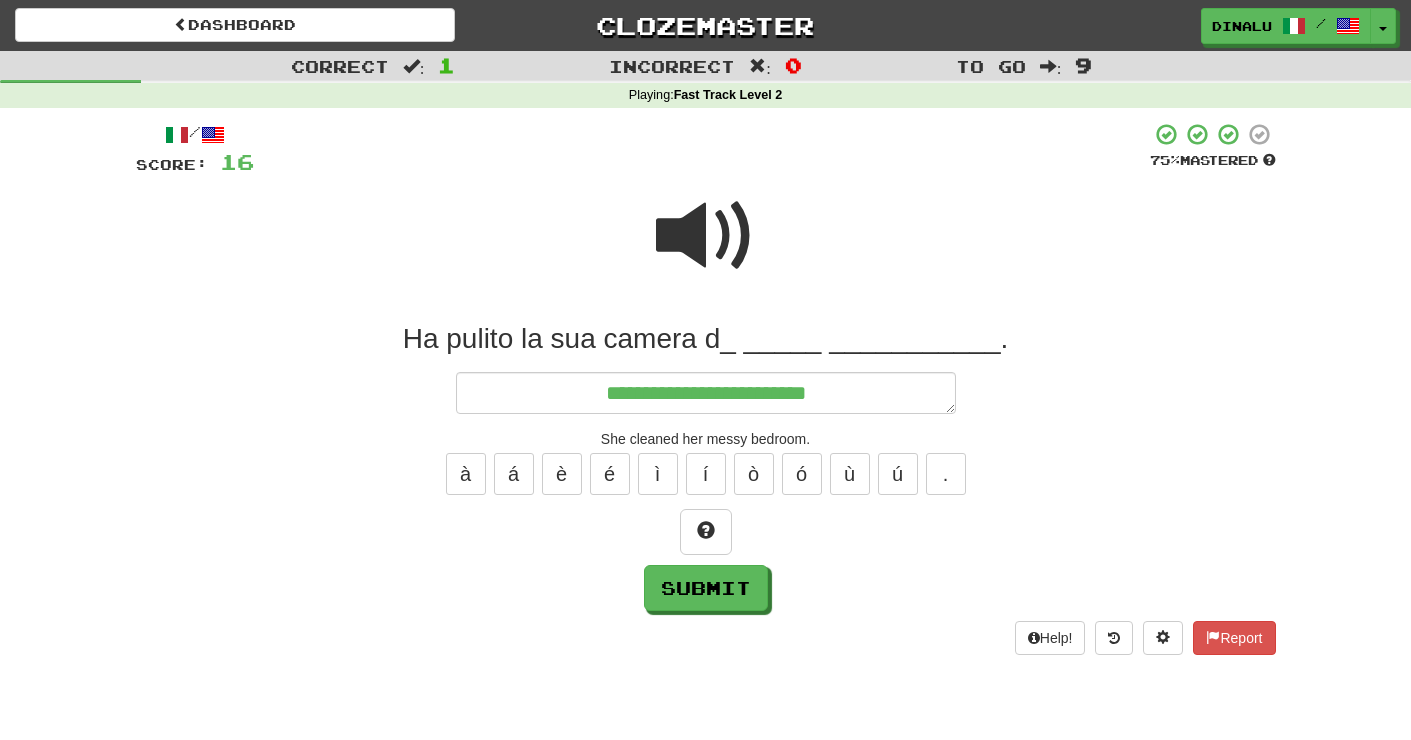 type on "*" 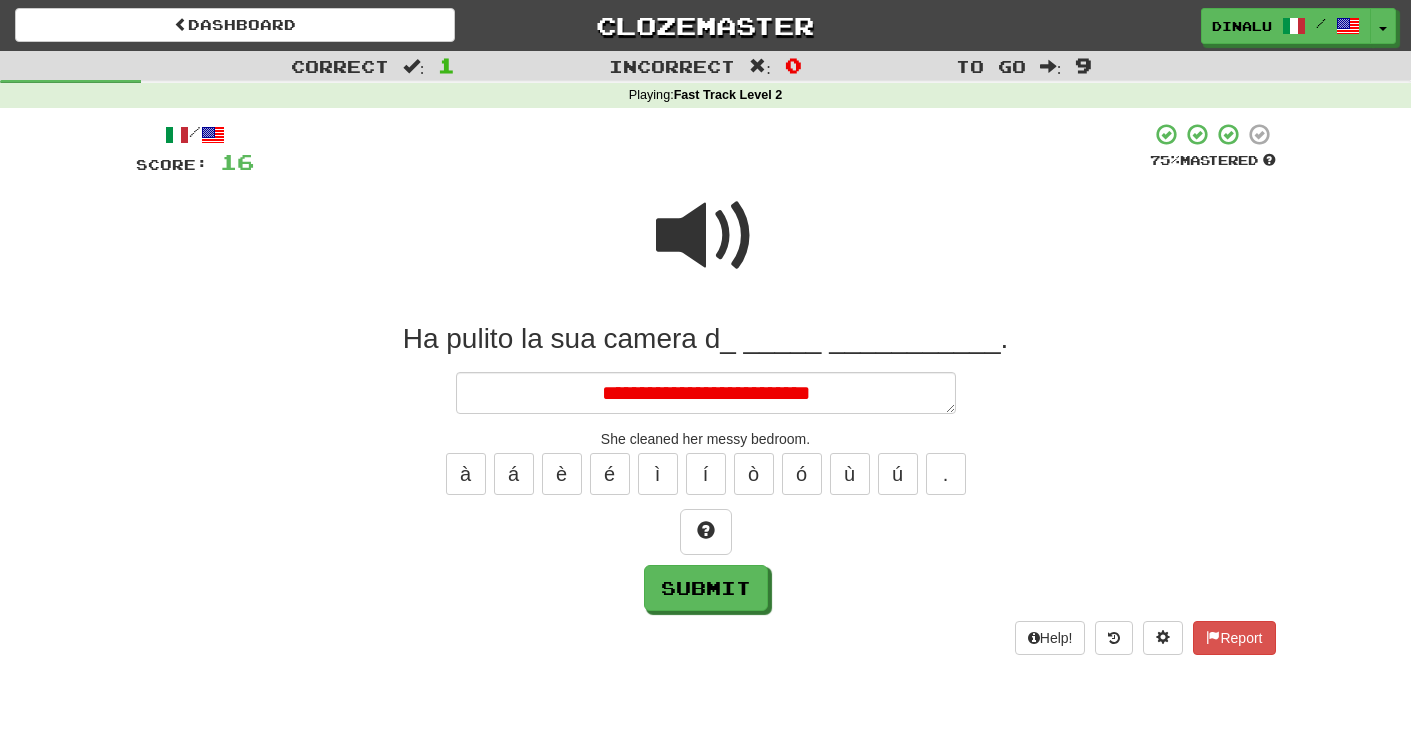 type on "*" 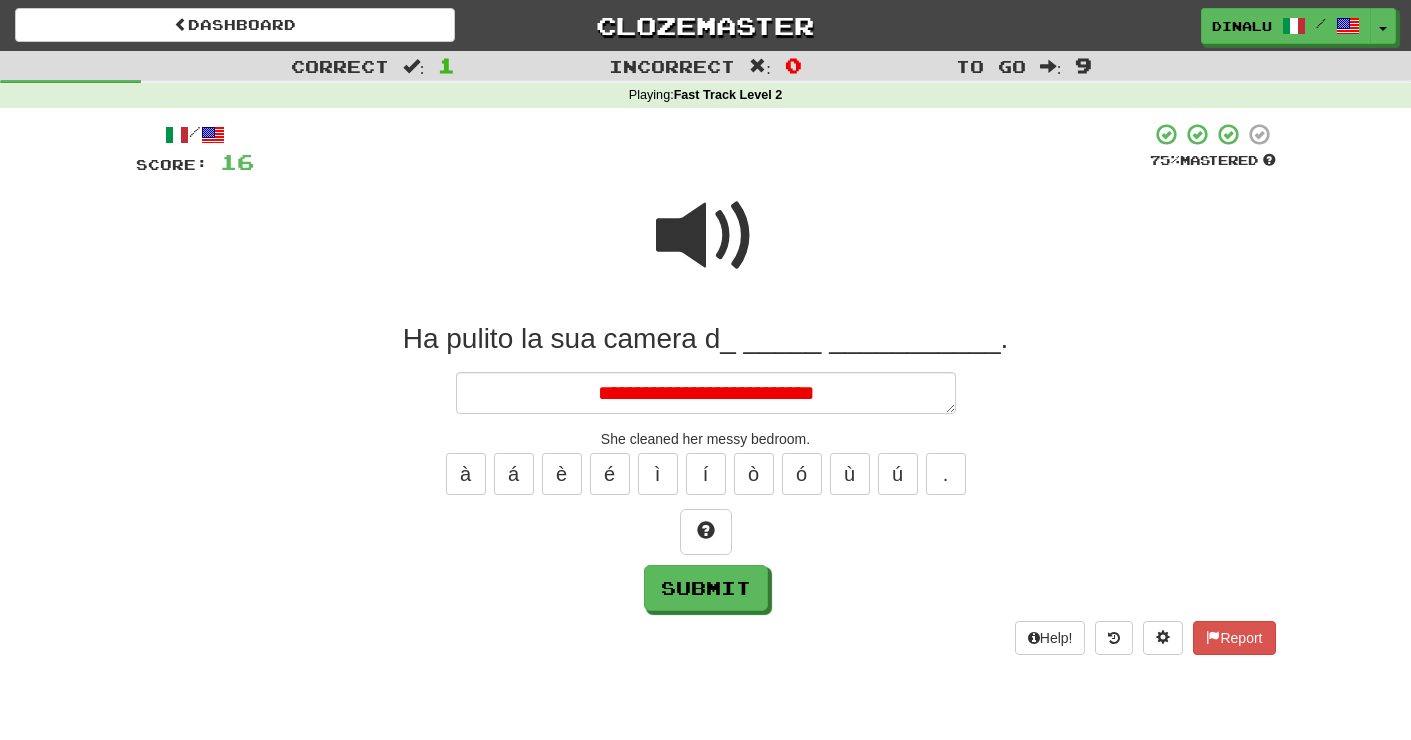 type on "*" 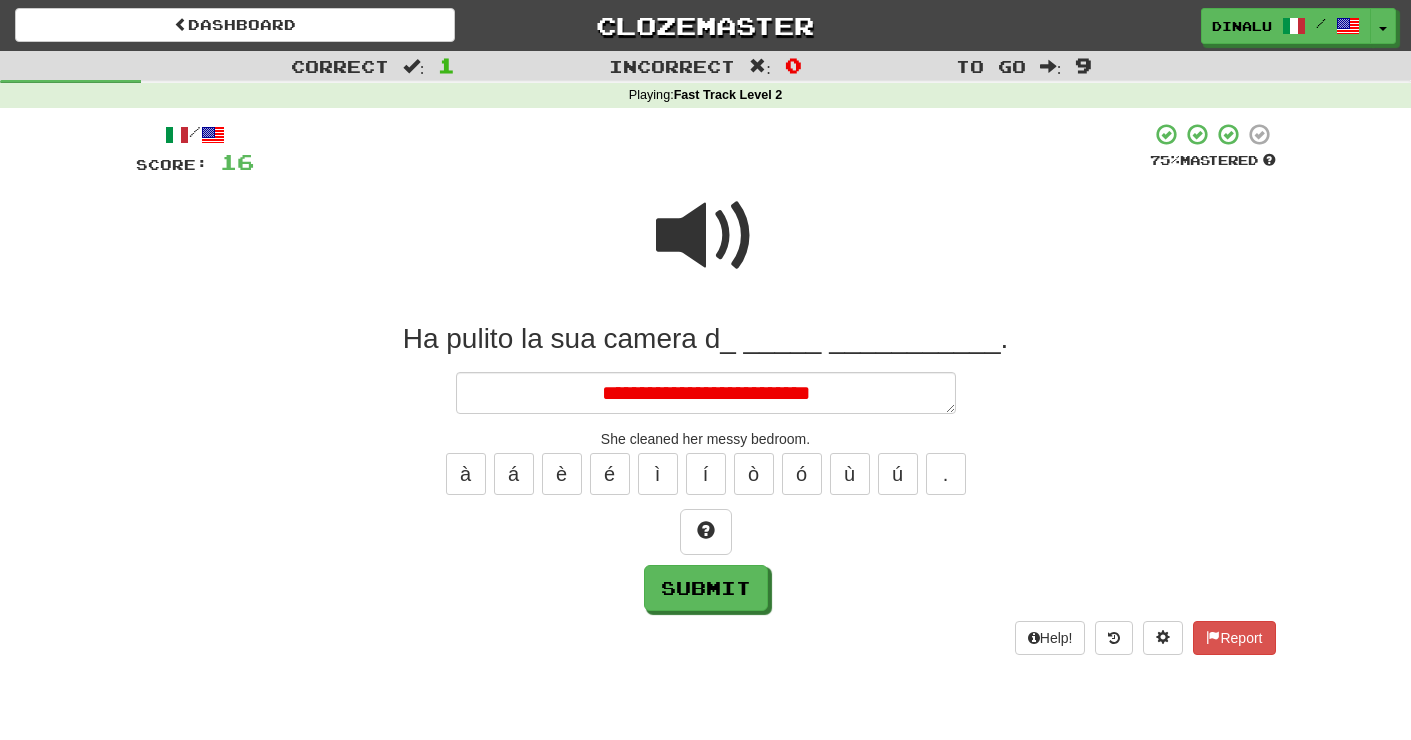 type on "*" 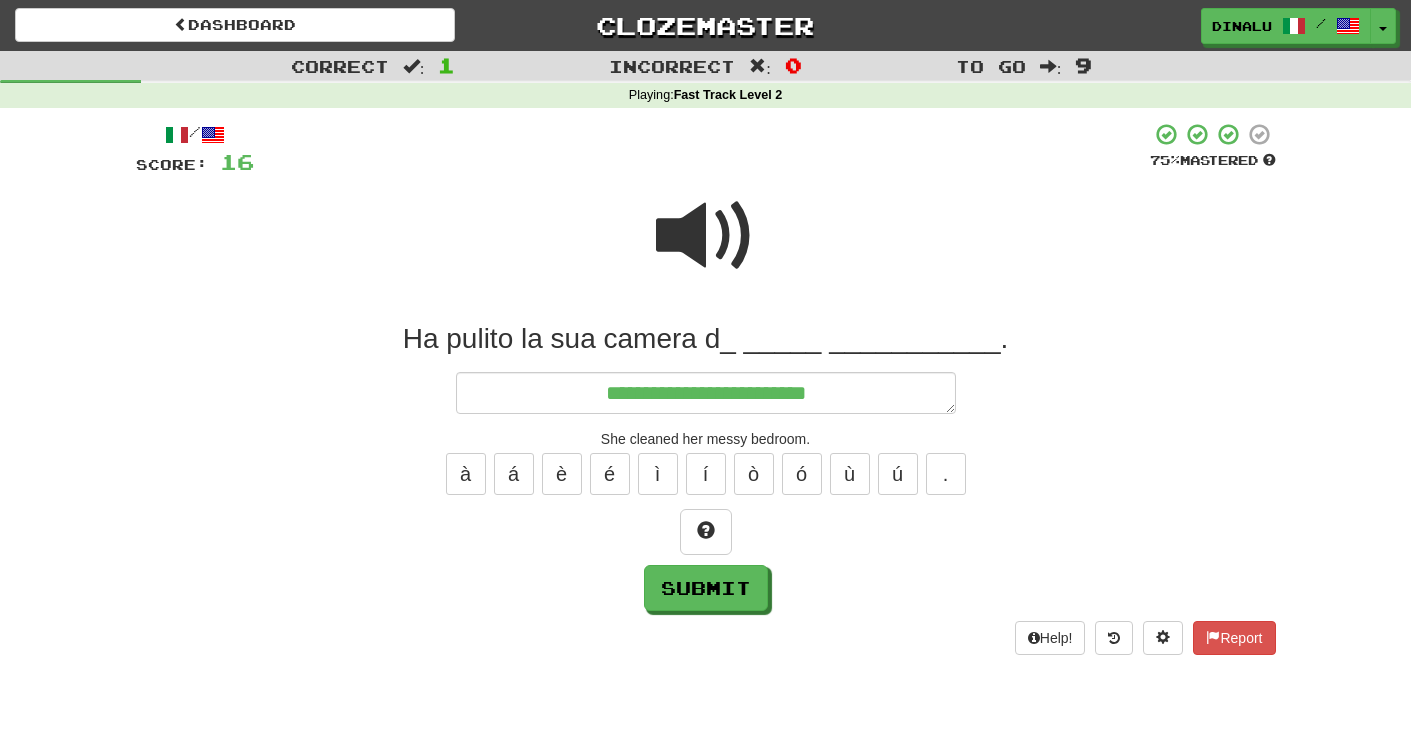 type on "*" 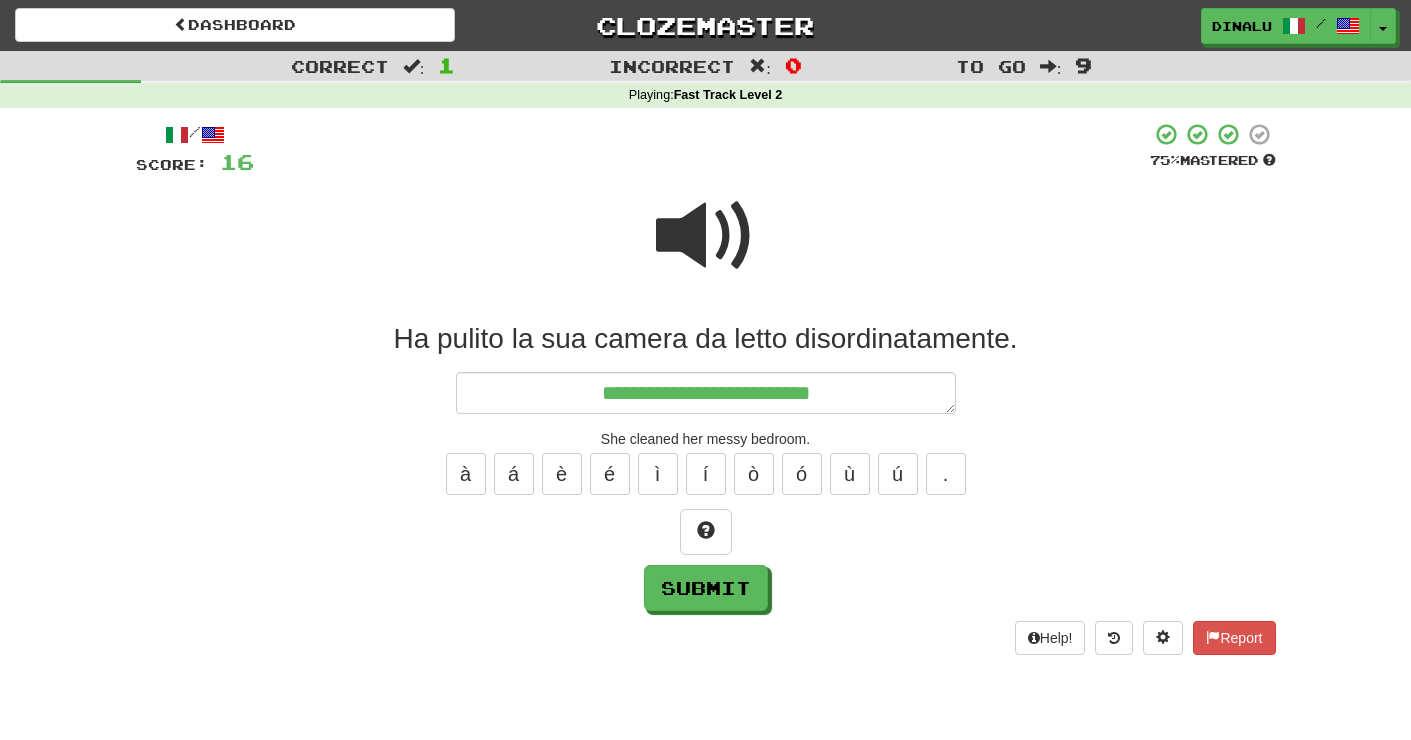 type on "*" 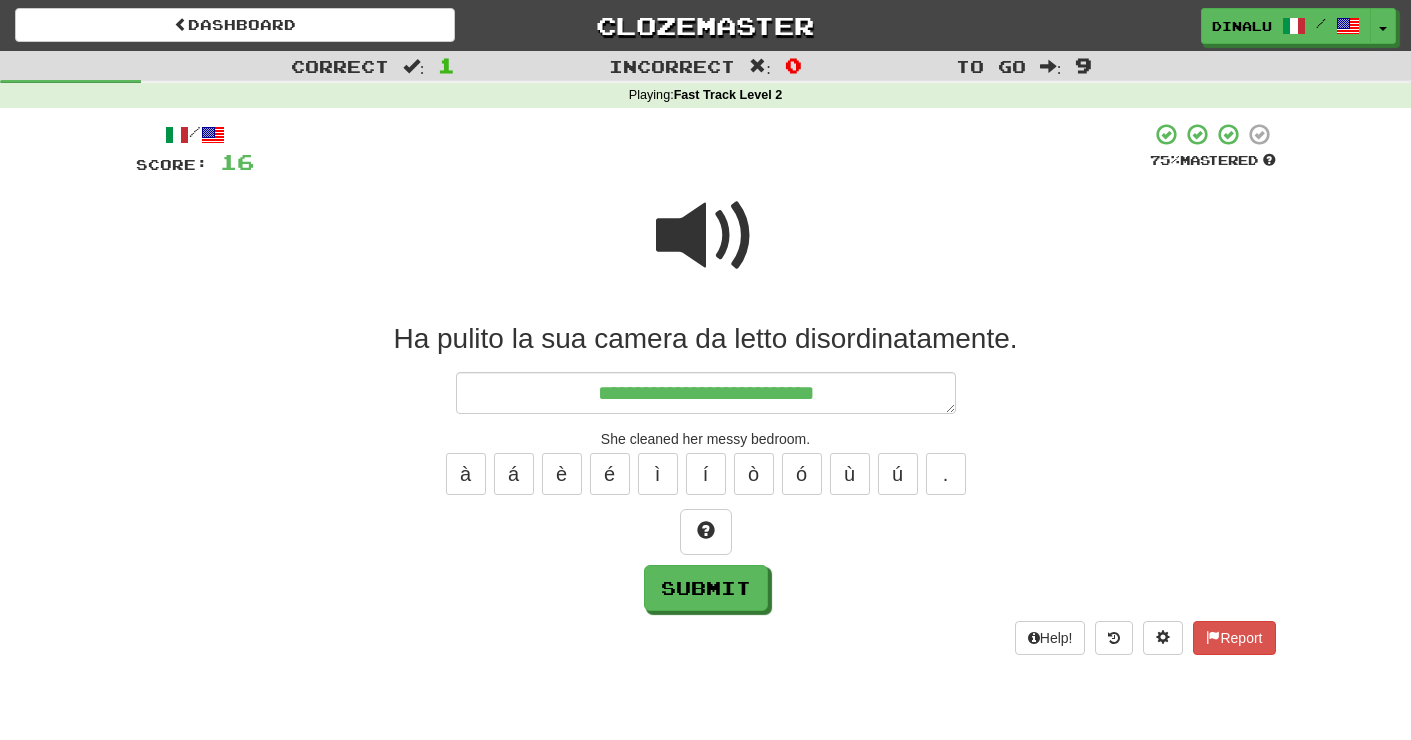 type on "*" 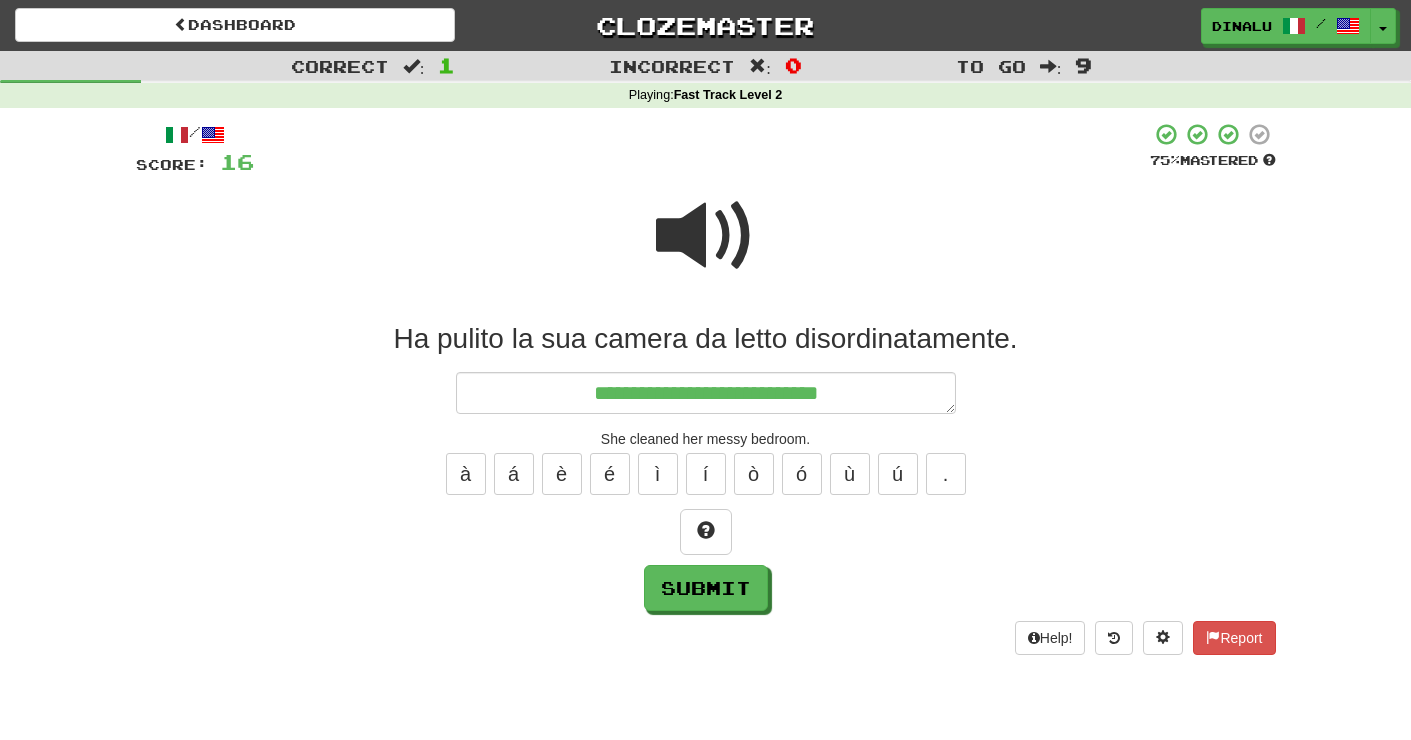 type on "*" 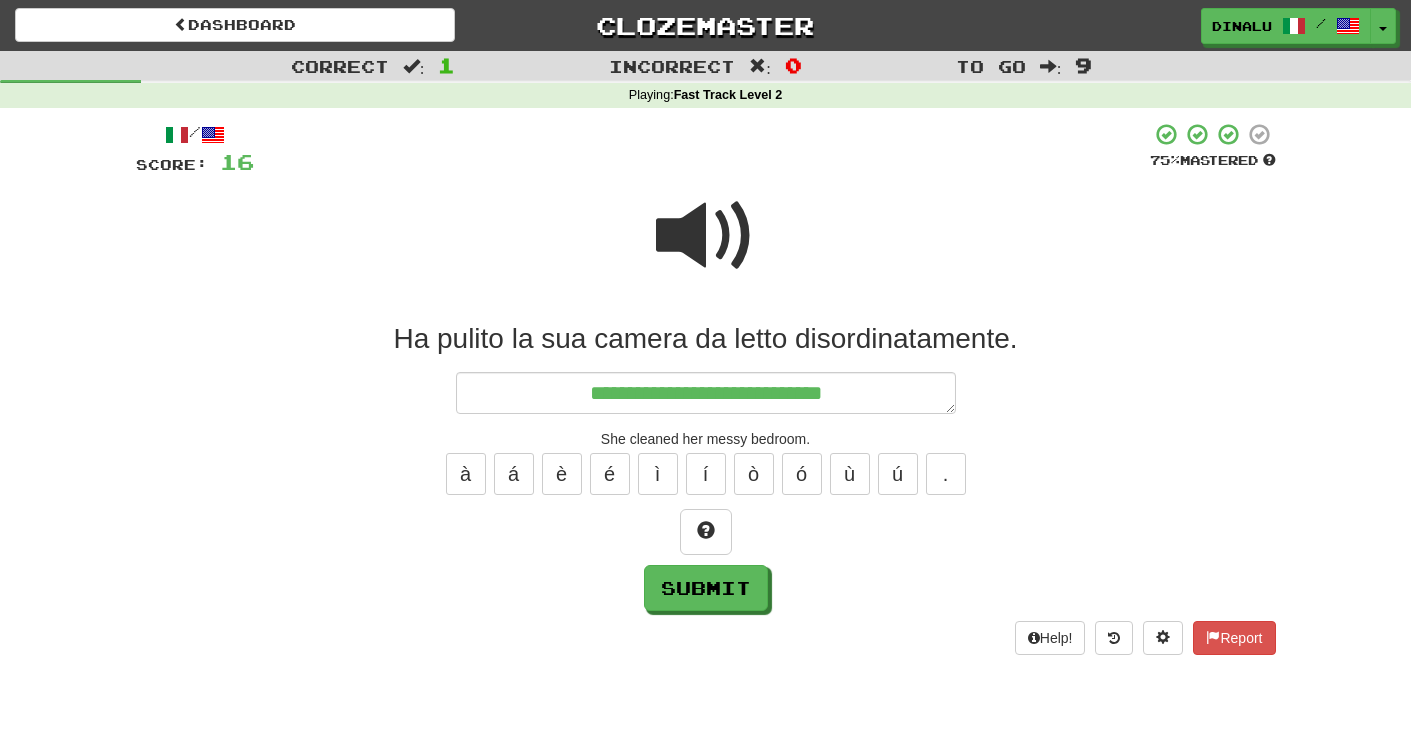 type on "*" 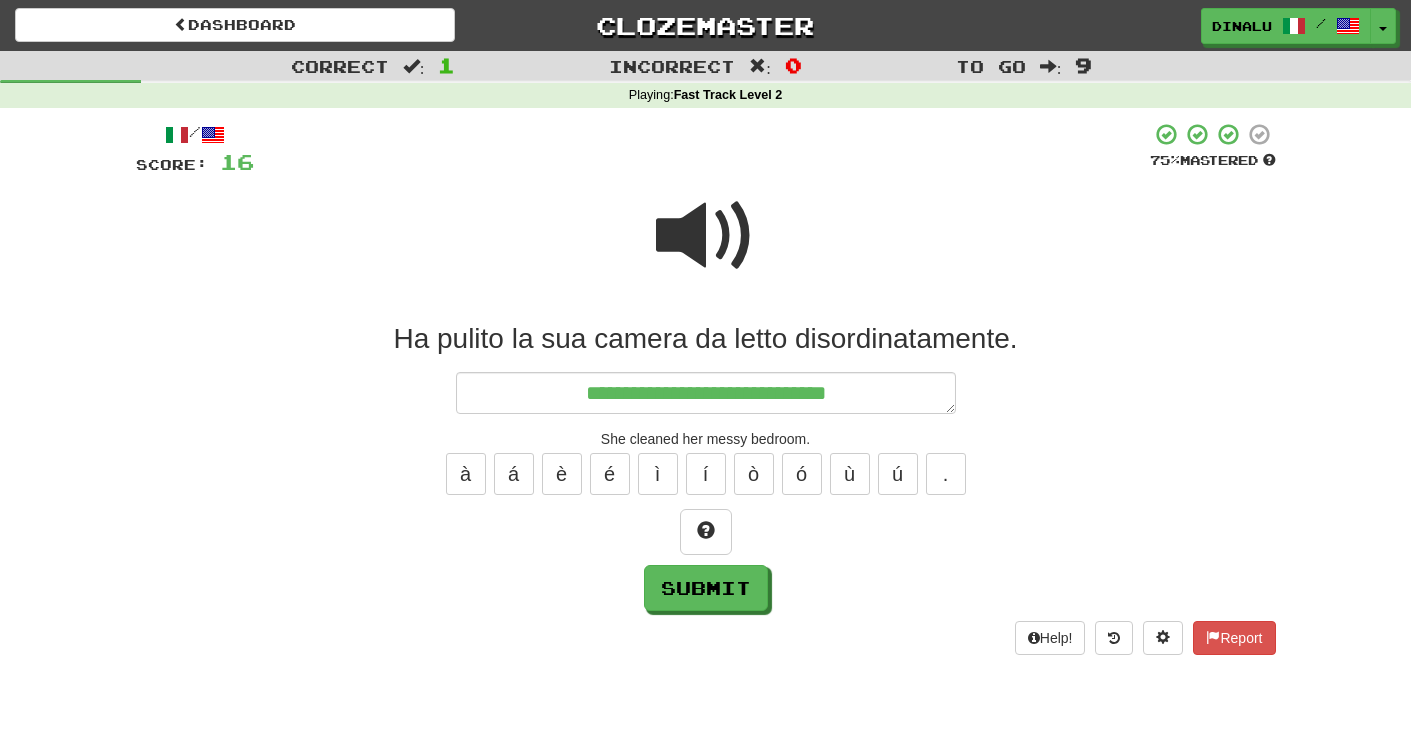 type on "*" 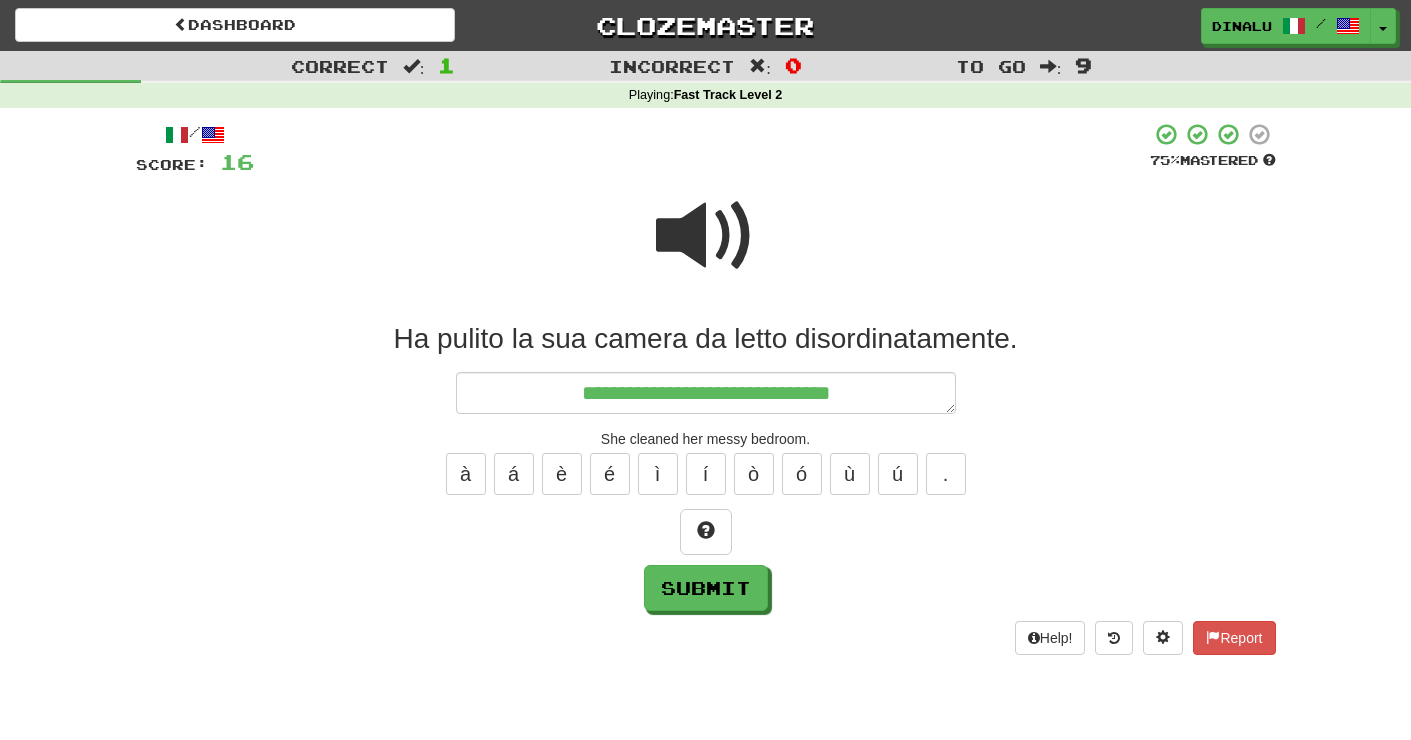 type on "*" 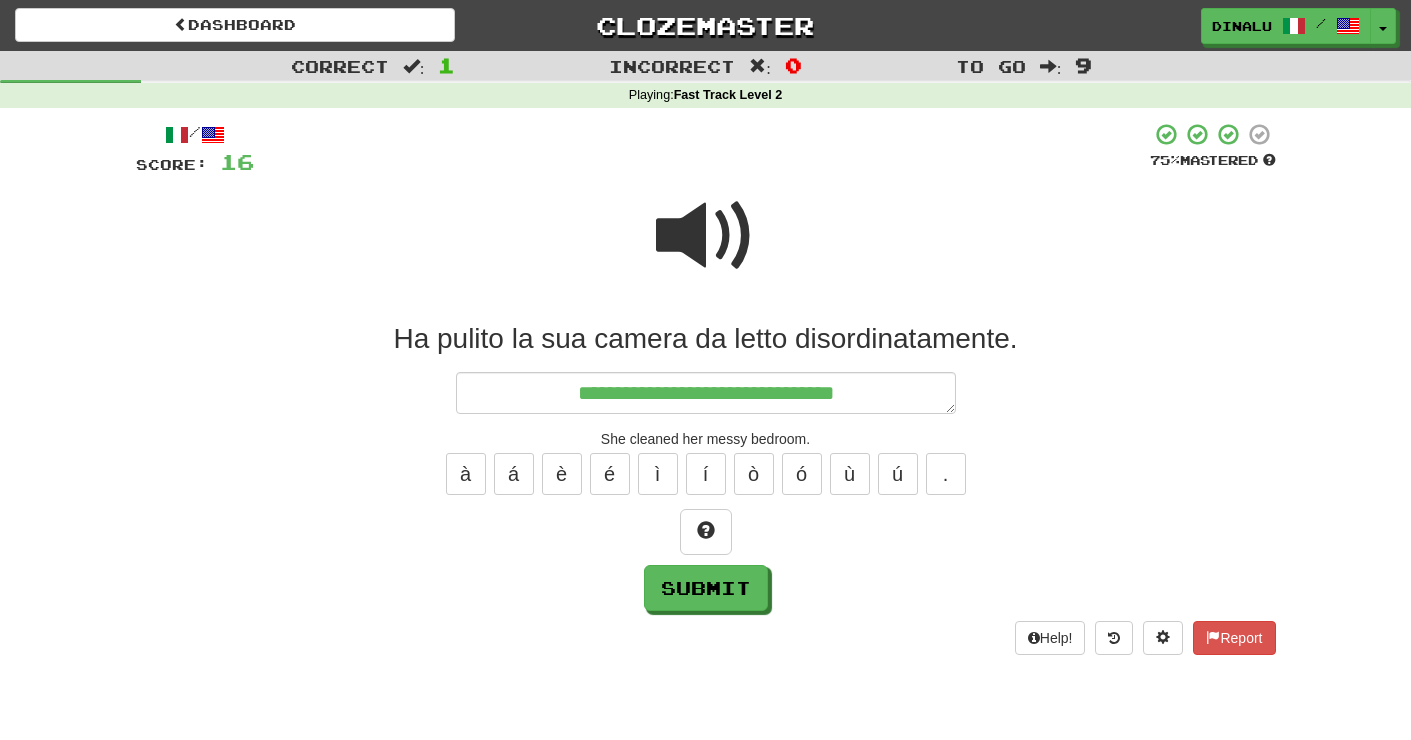 type on "**********" 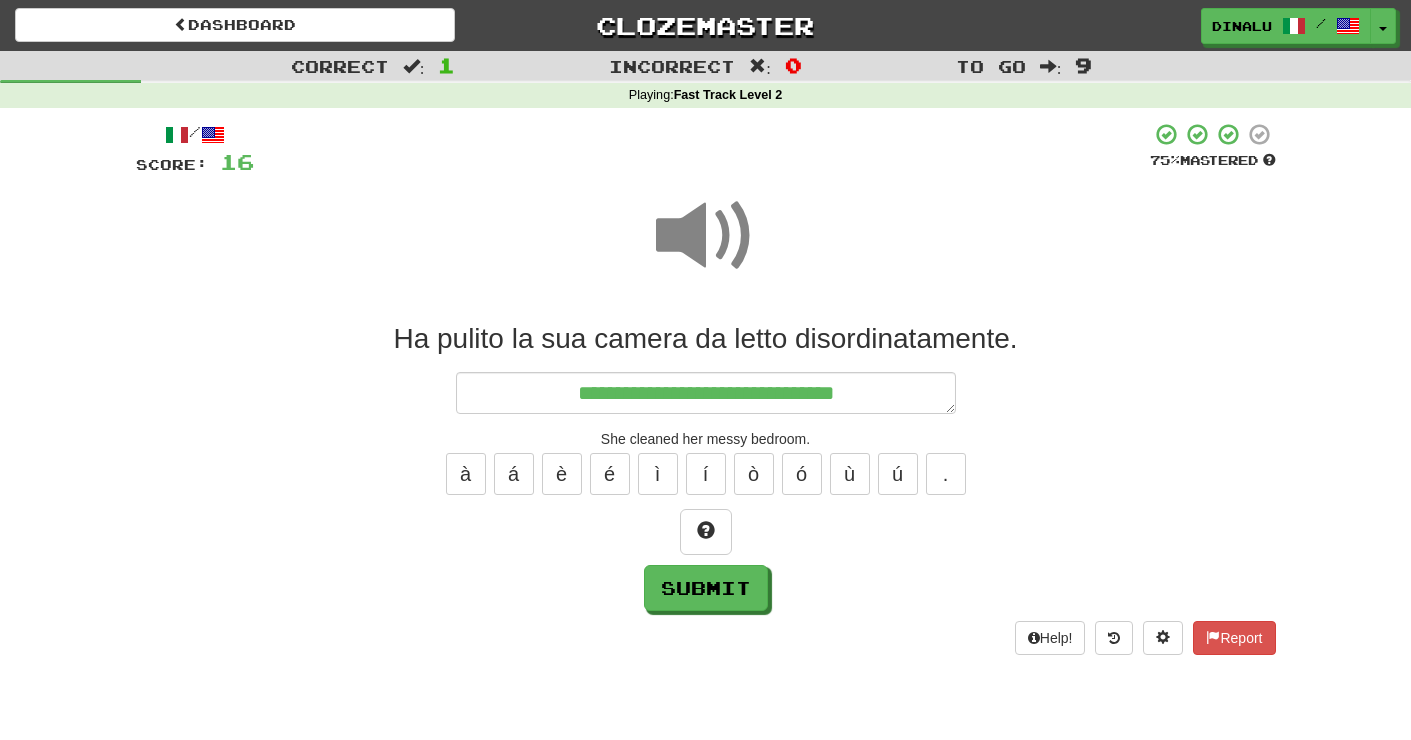 click on "Ha pulito la sua camera da letto disordinatamente." at bounding box center [706, 339] 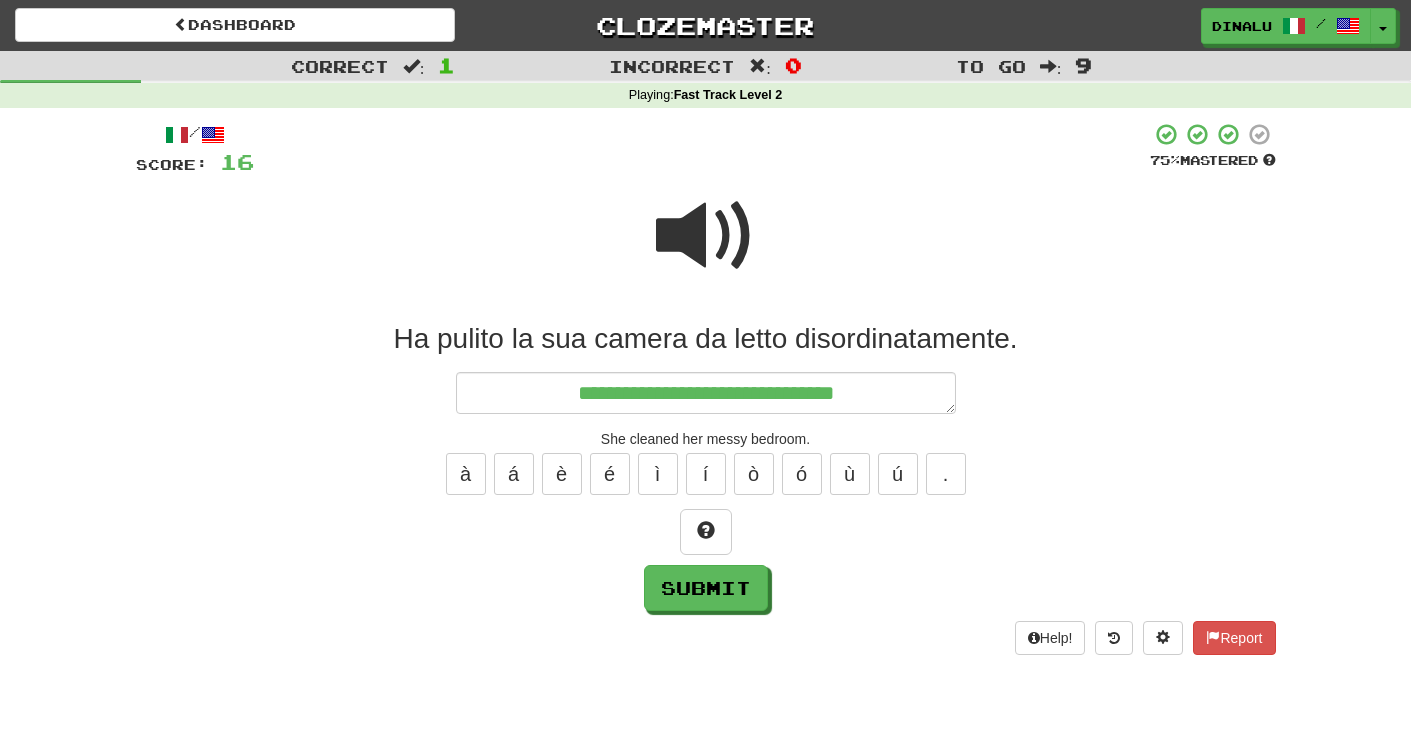 click on "Ha pulito la sua camera da letto disordinatamente." at bounding box center (706, 339) 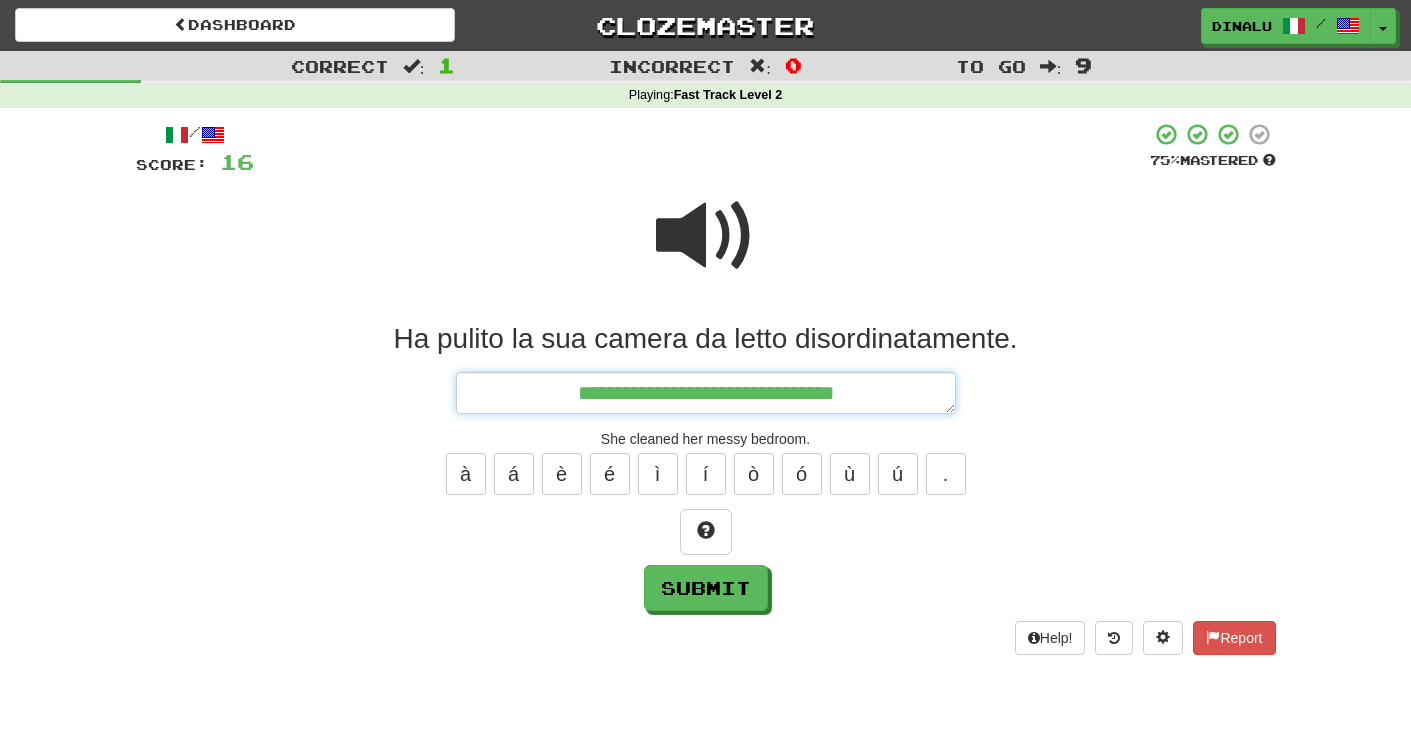 click on "**********" at bounding box center (706, 393) 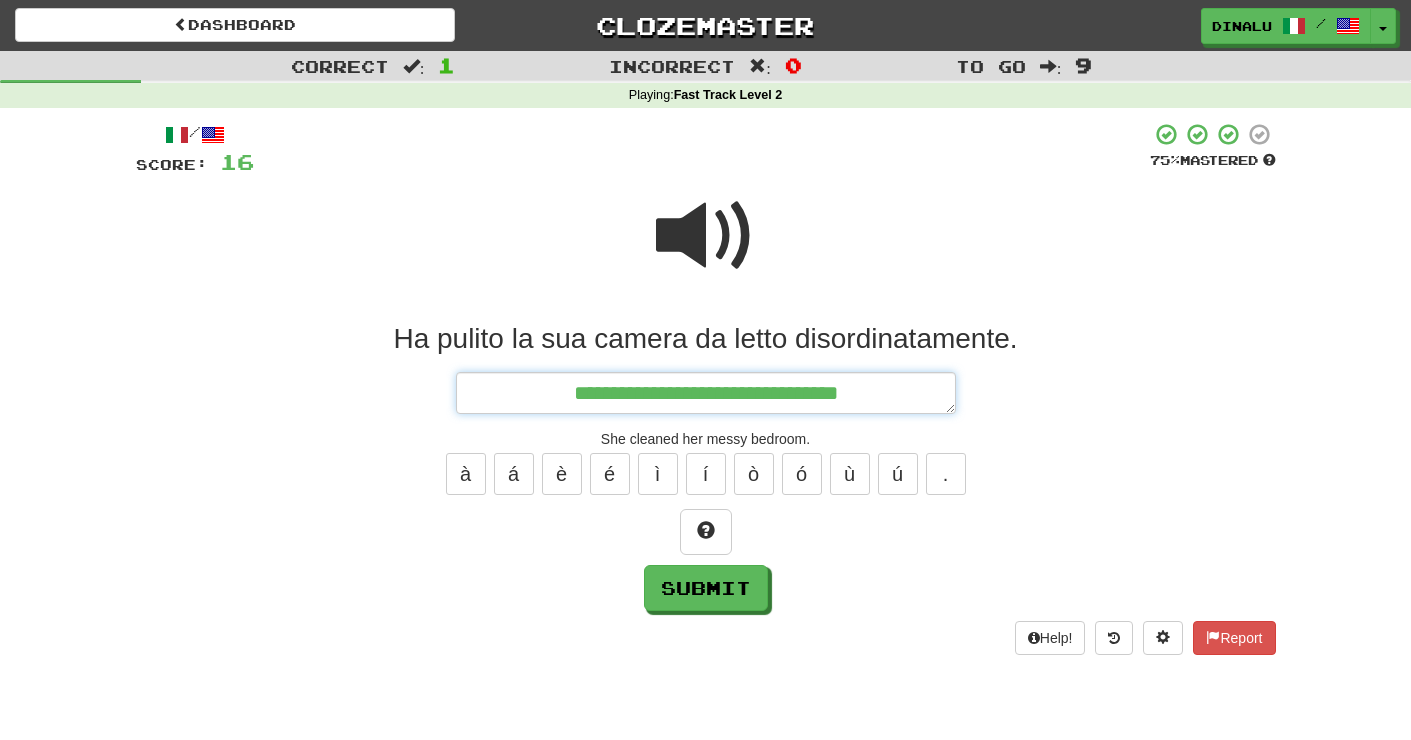 type on "*" 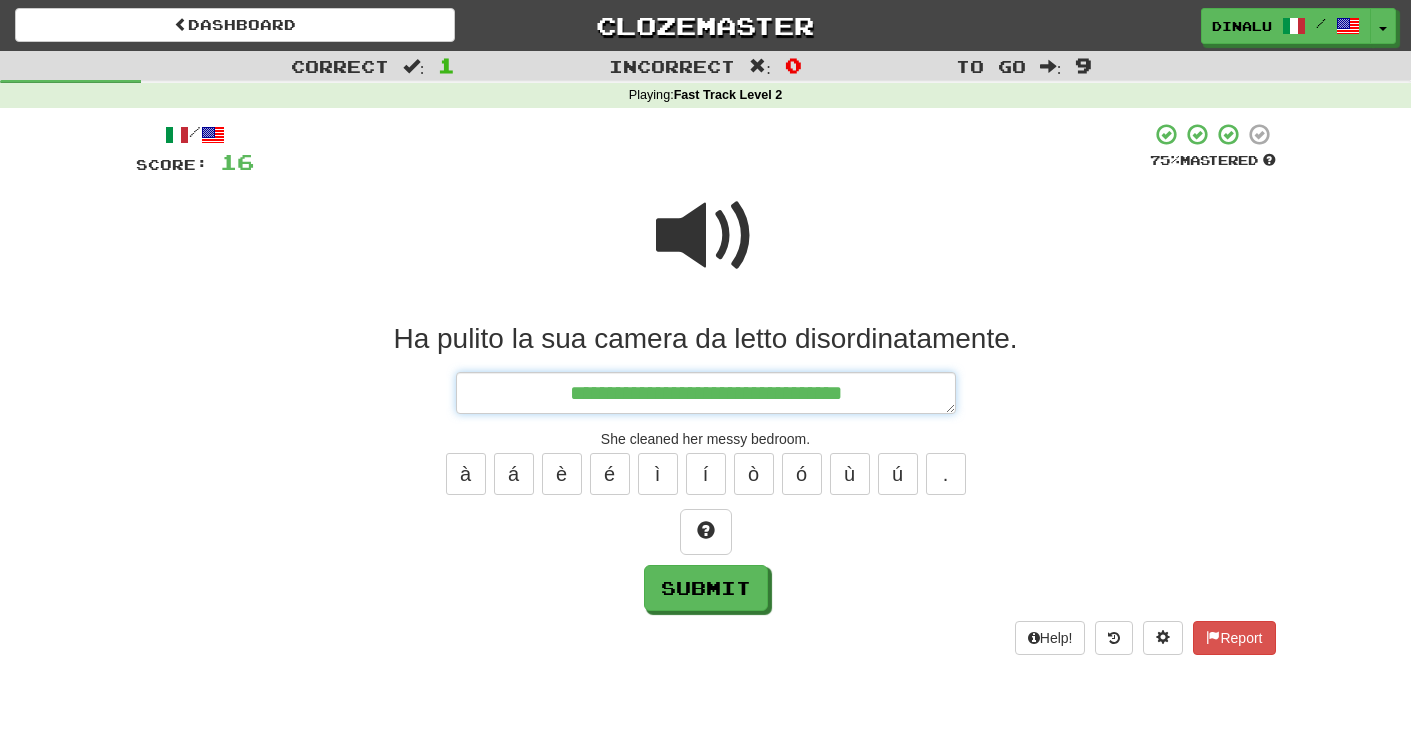 type on "*" 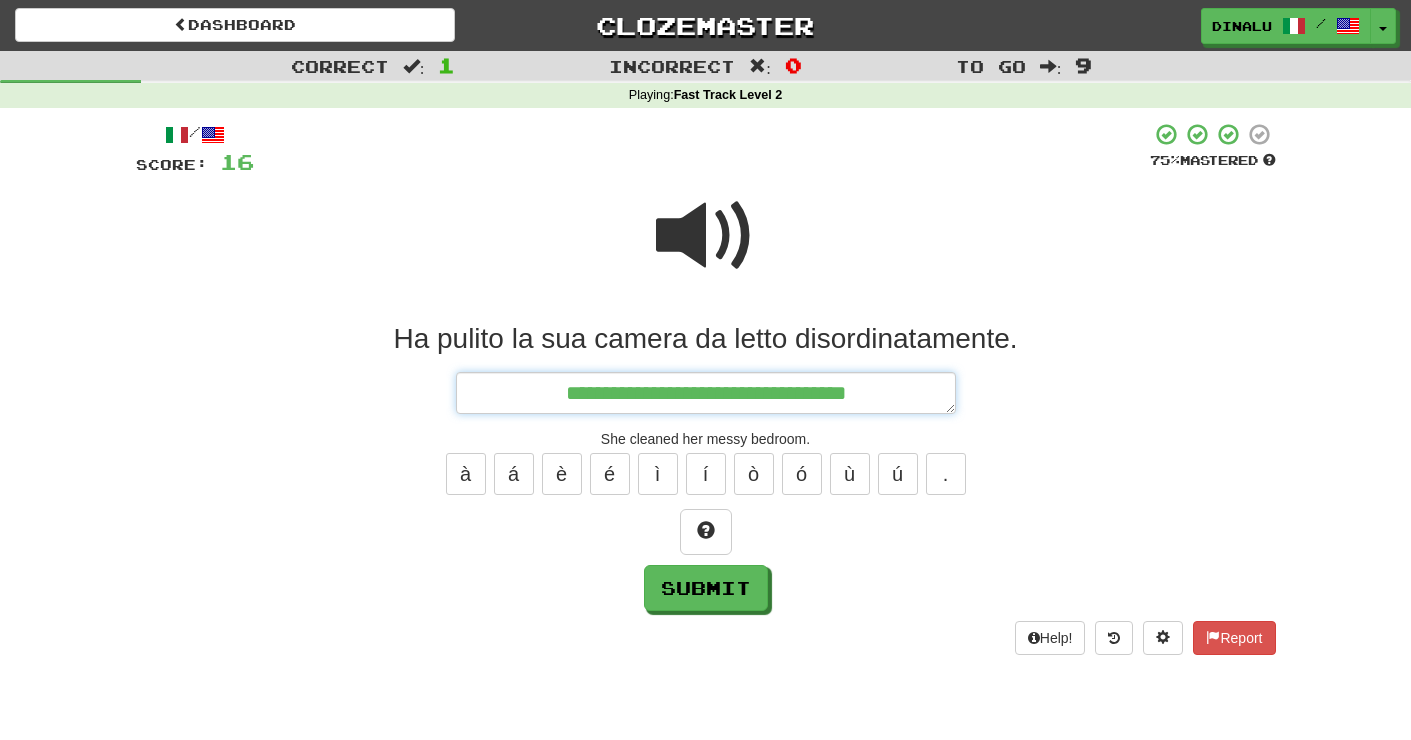 type on "*" 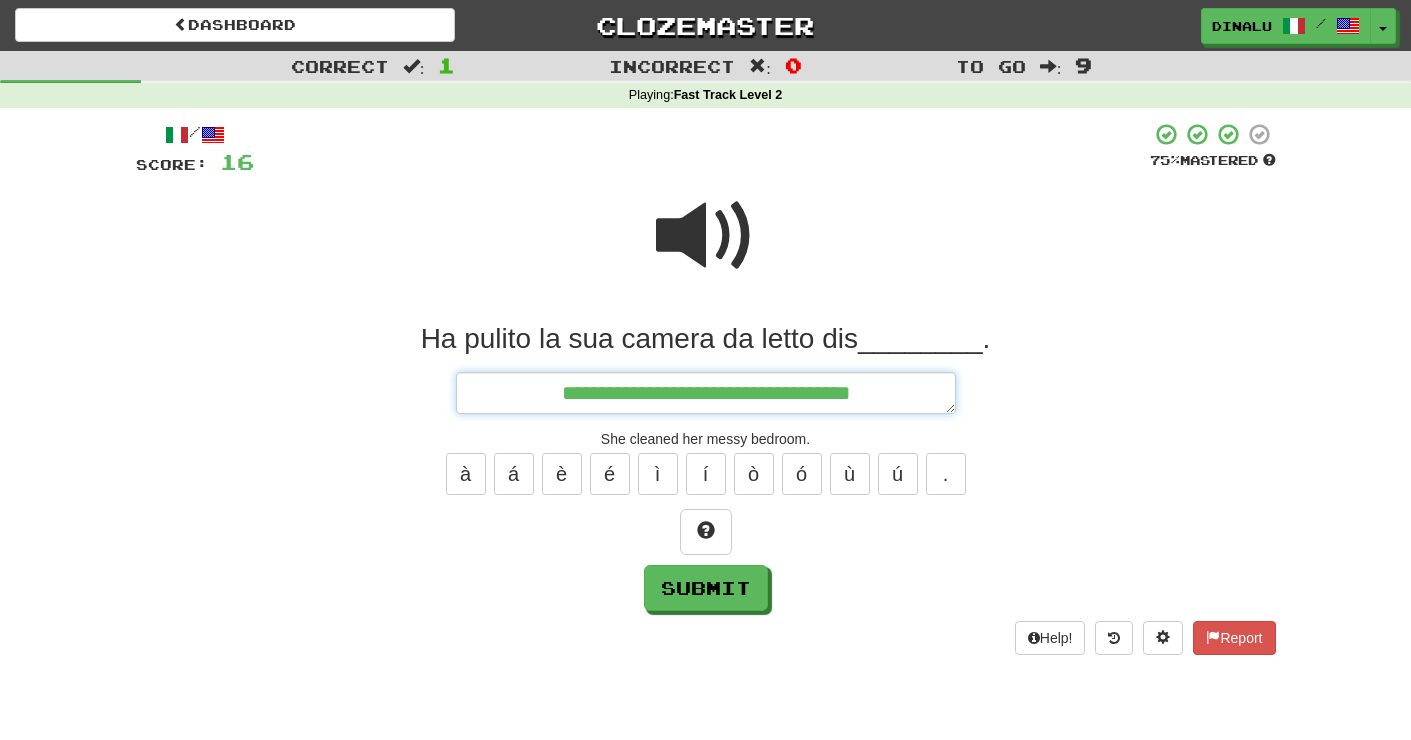 type on "*" 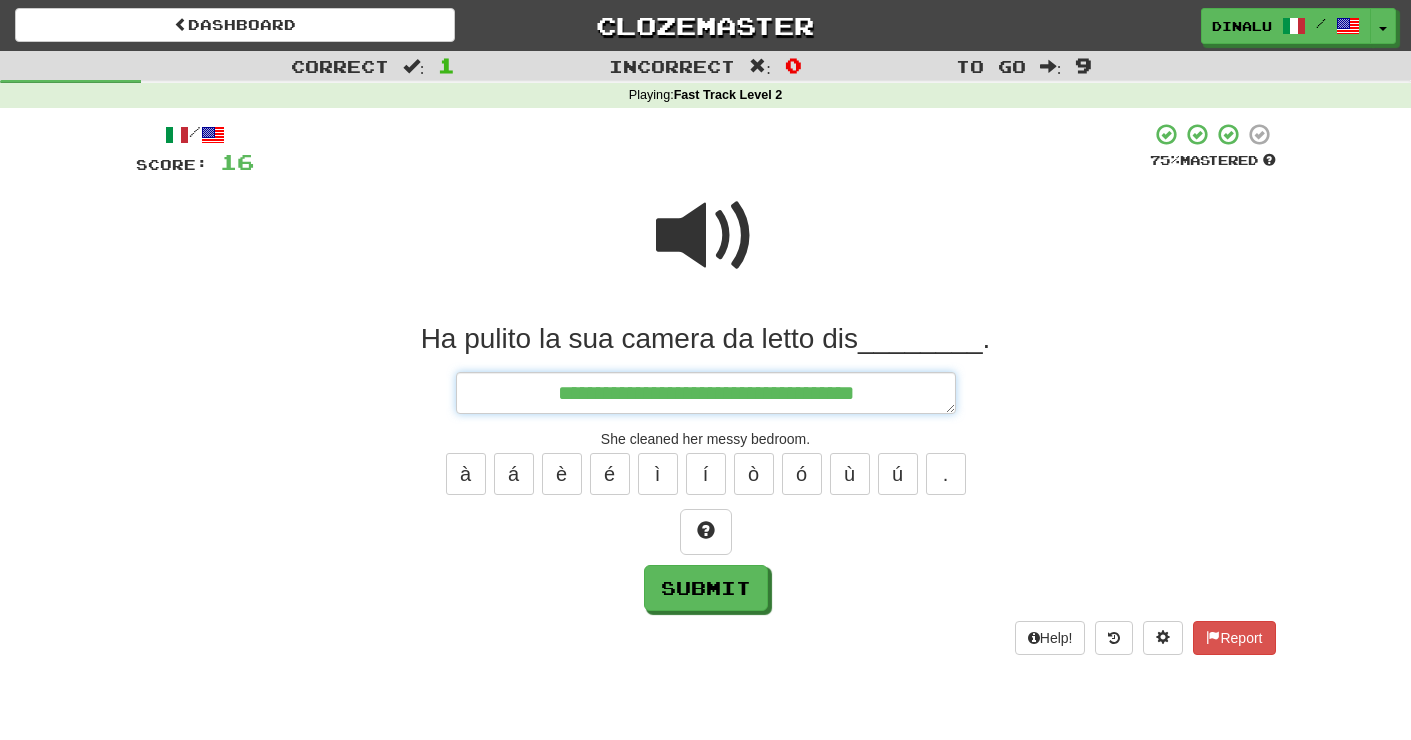 type on "*" 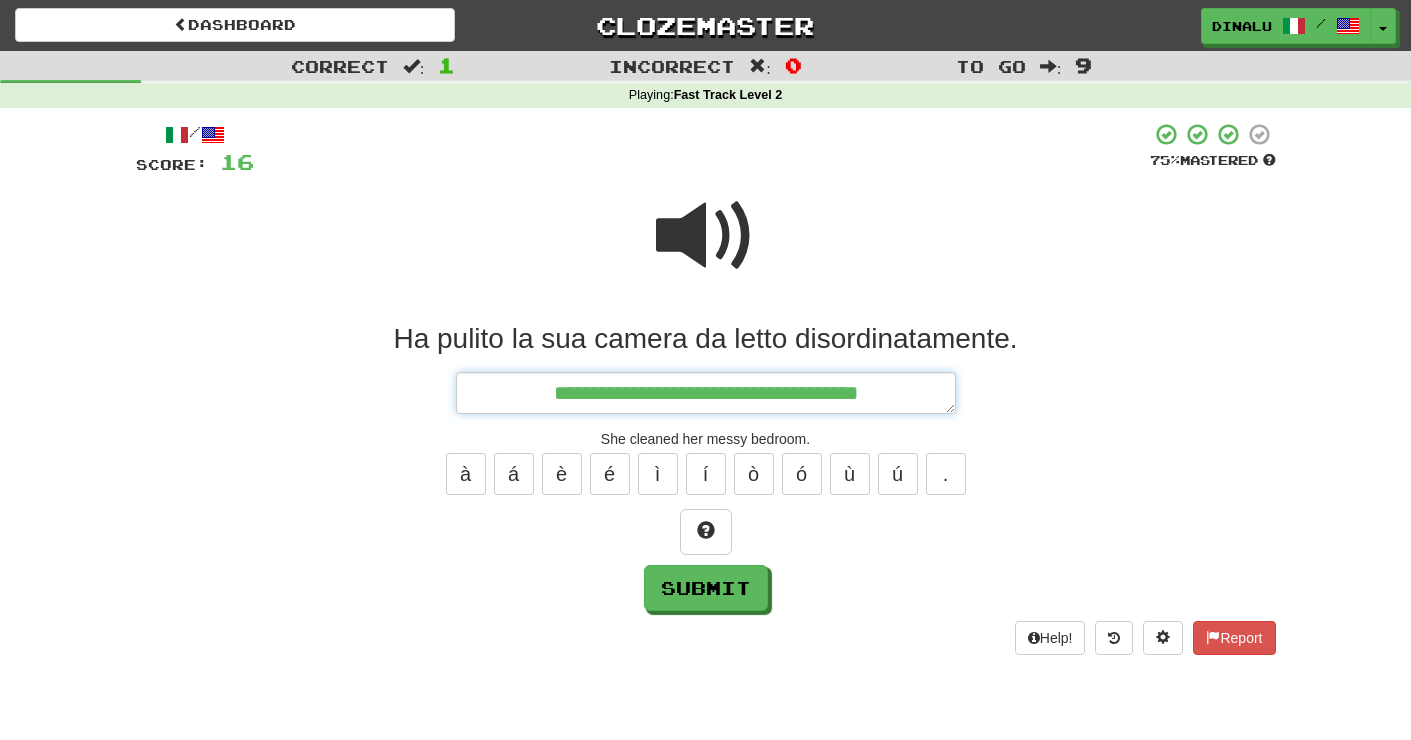 type on "*" 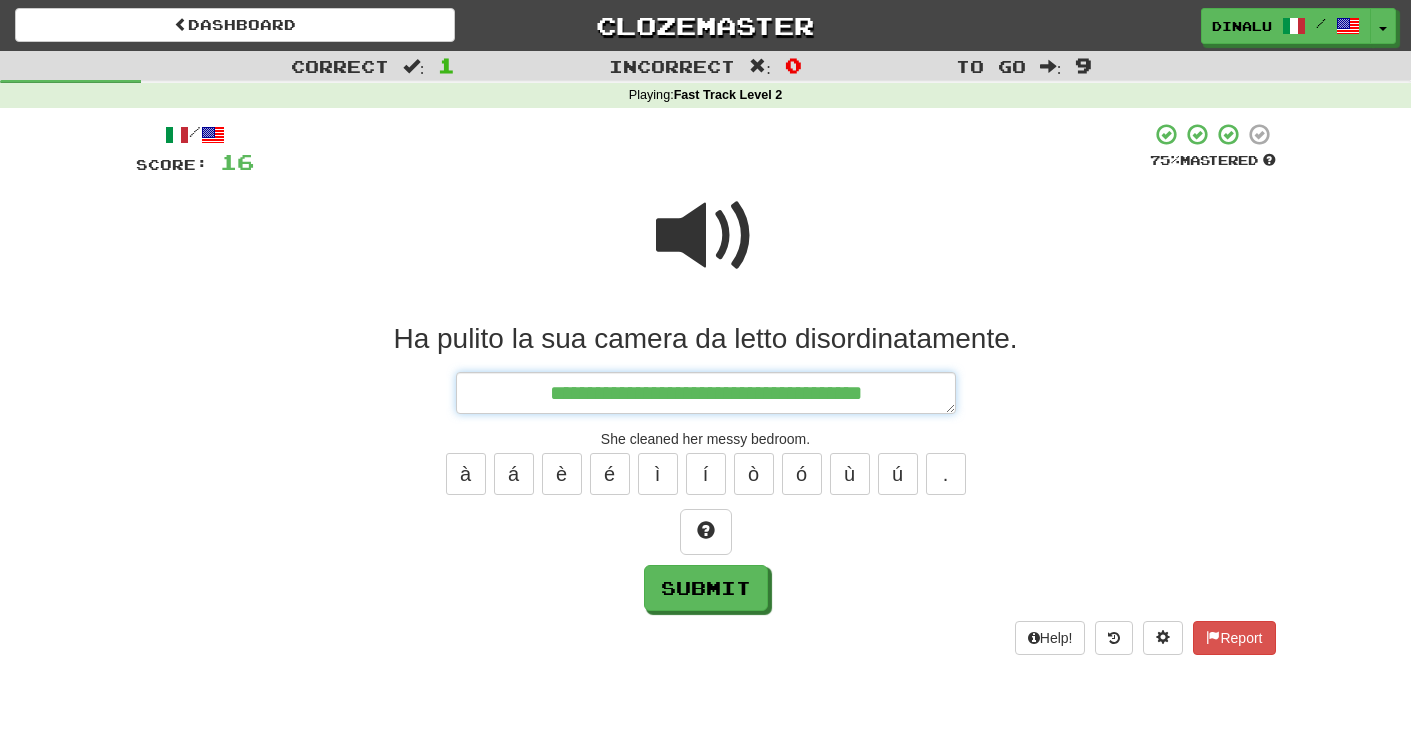 type on "*" 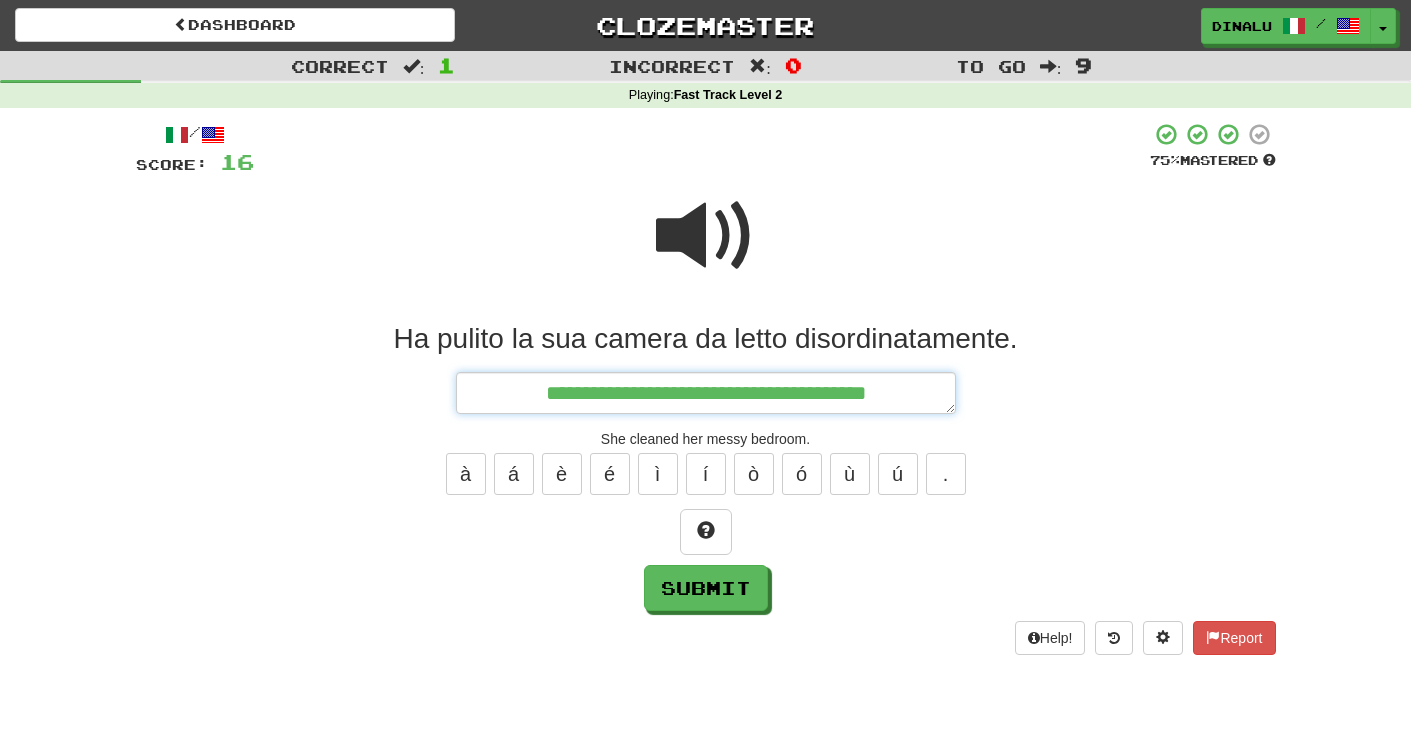 type on "*" 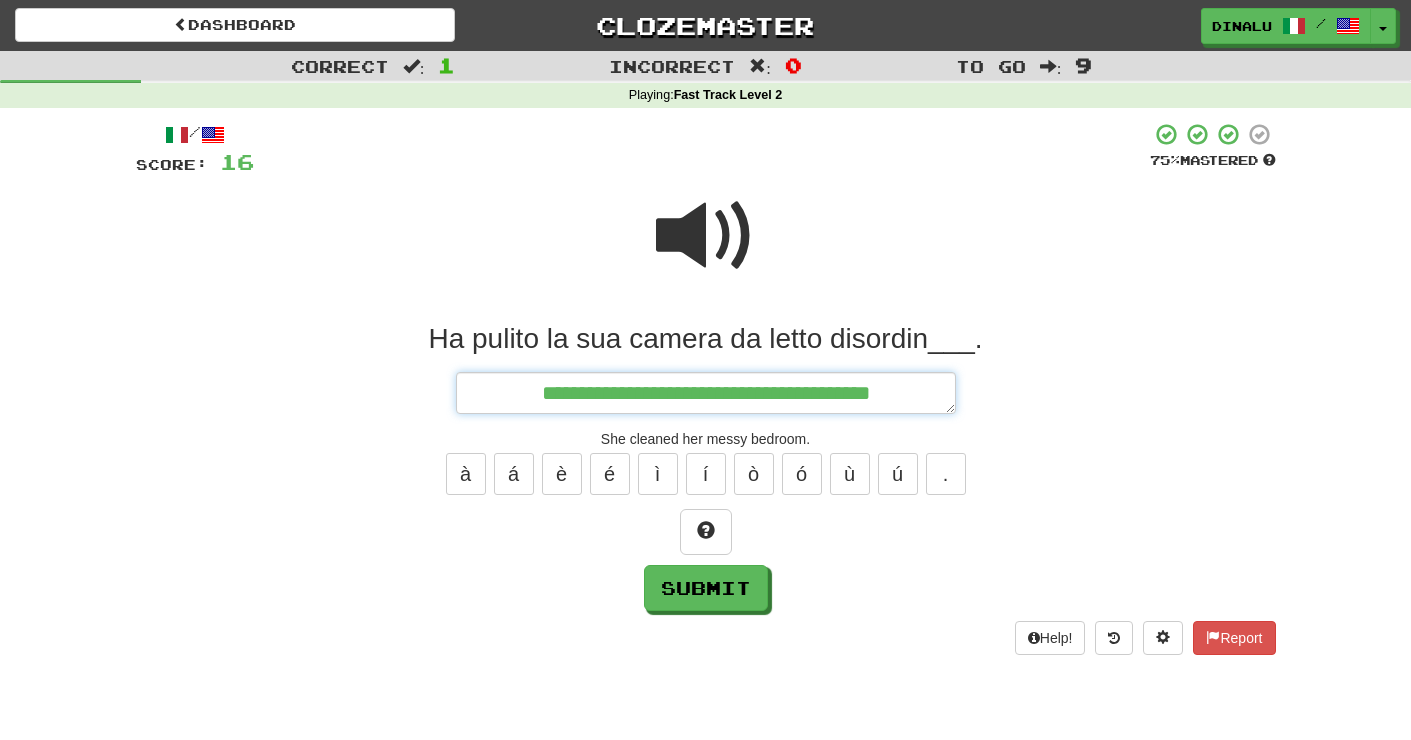 type on "*" 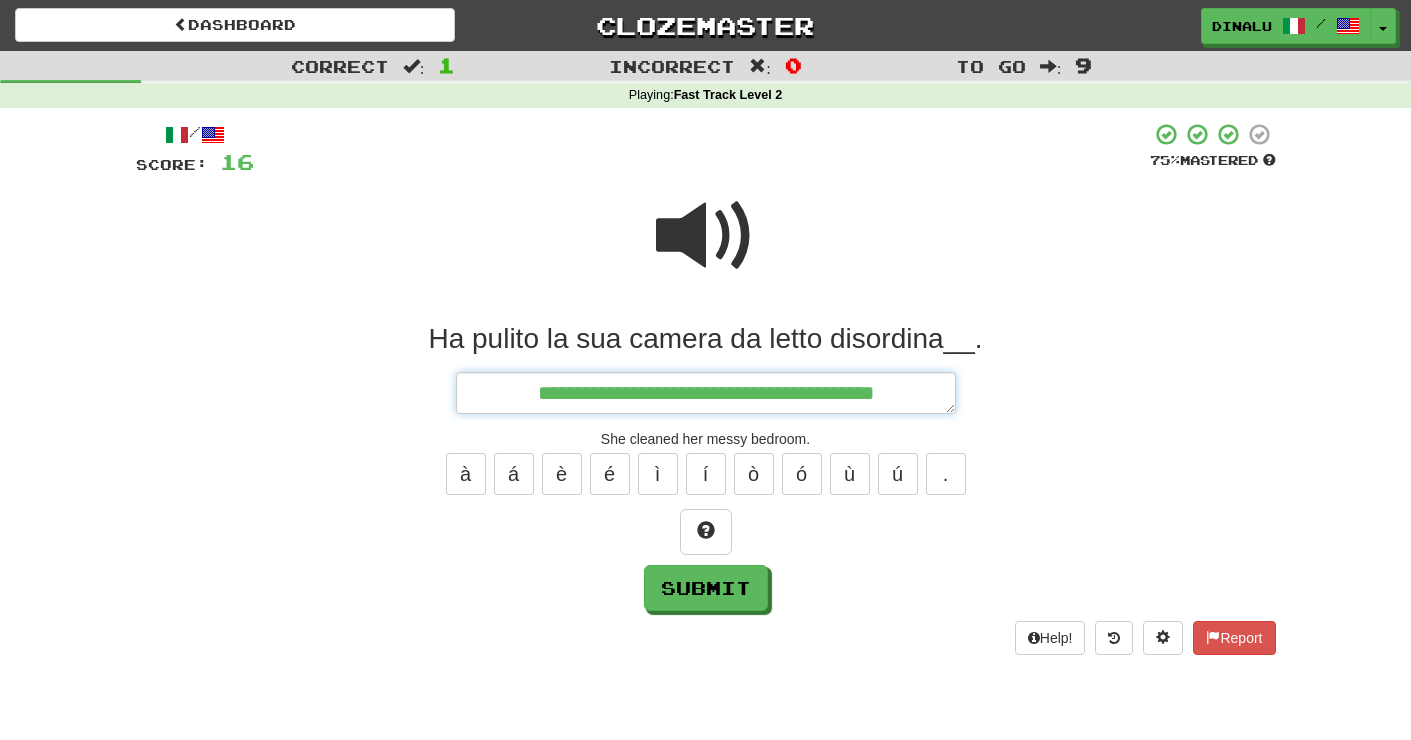 type on "*" 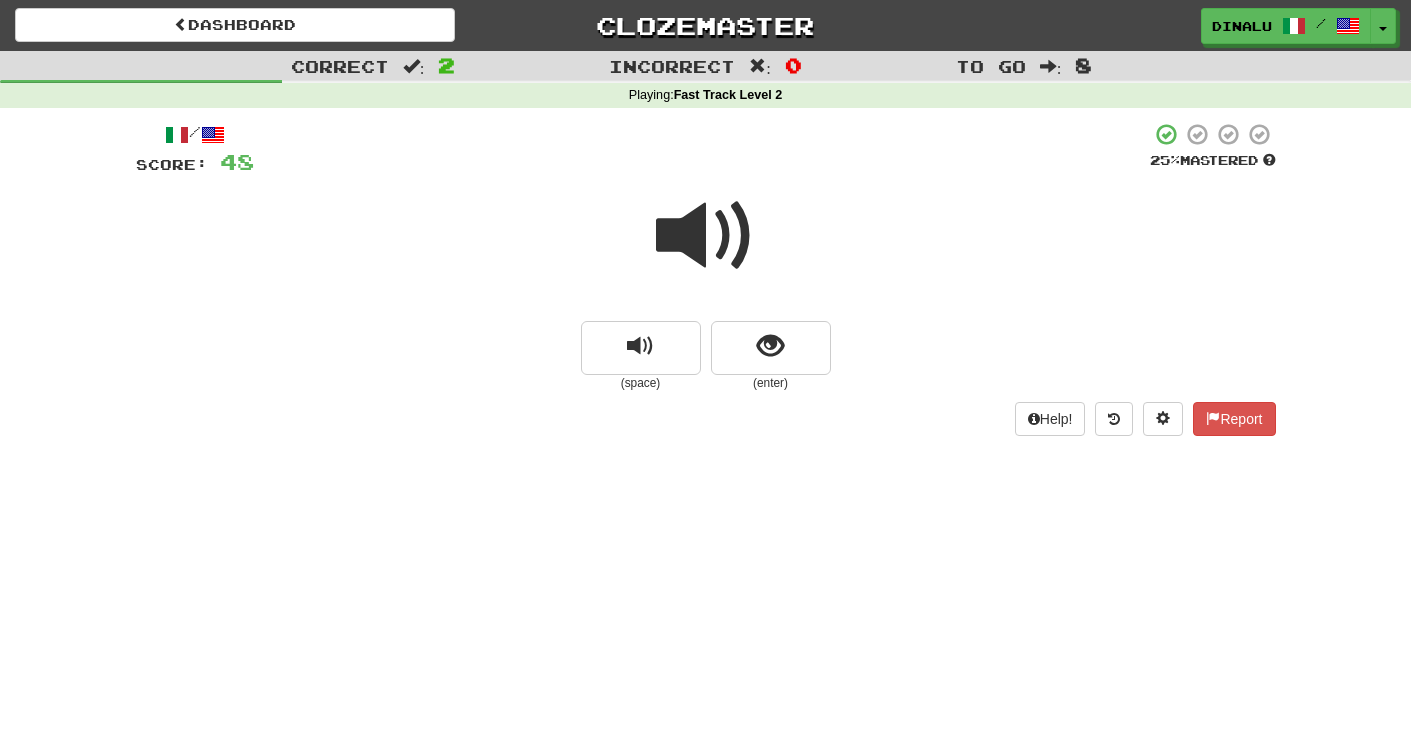 click at bounding box center (706, 236) 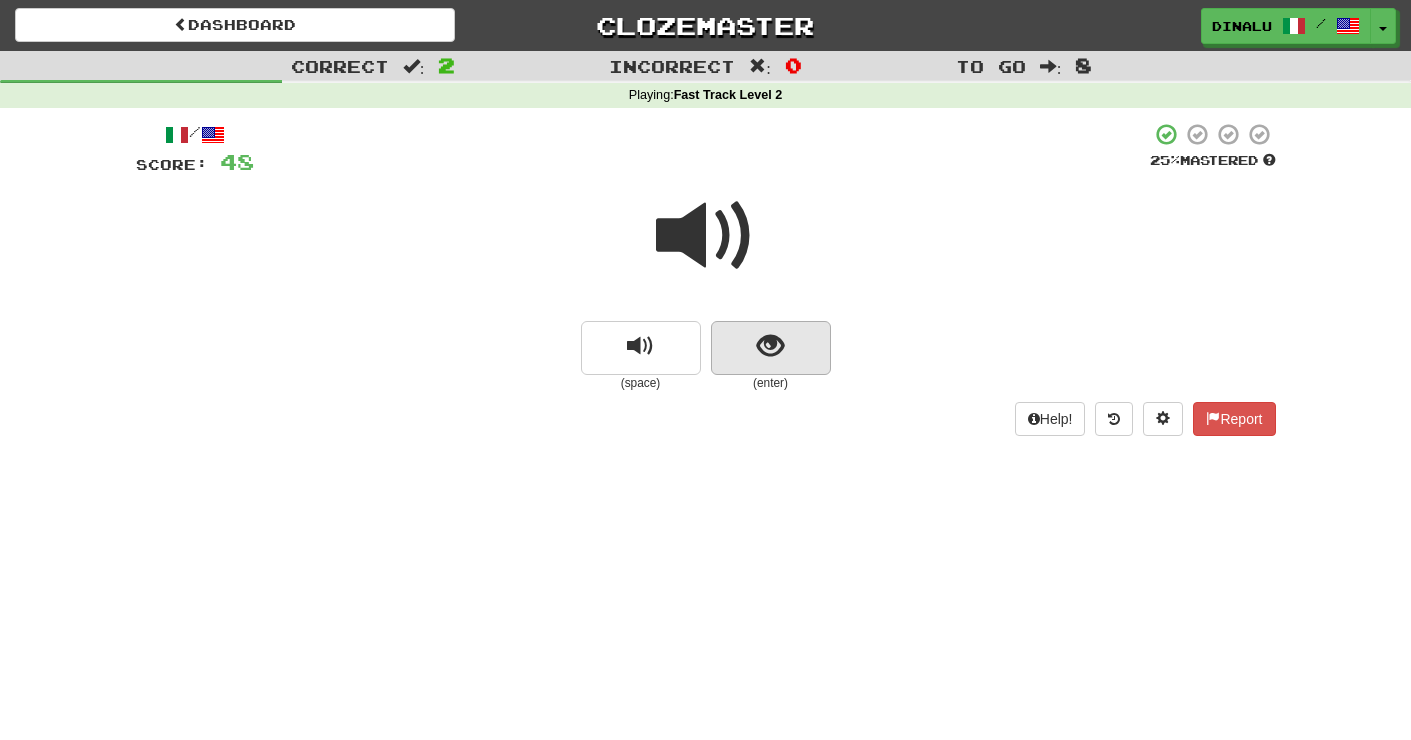 click at bounding box center (770, 346) 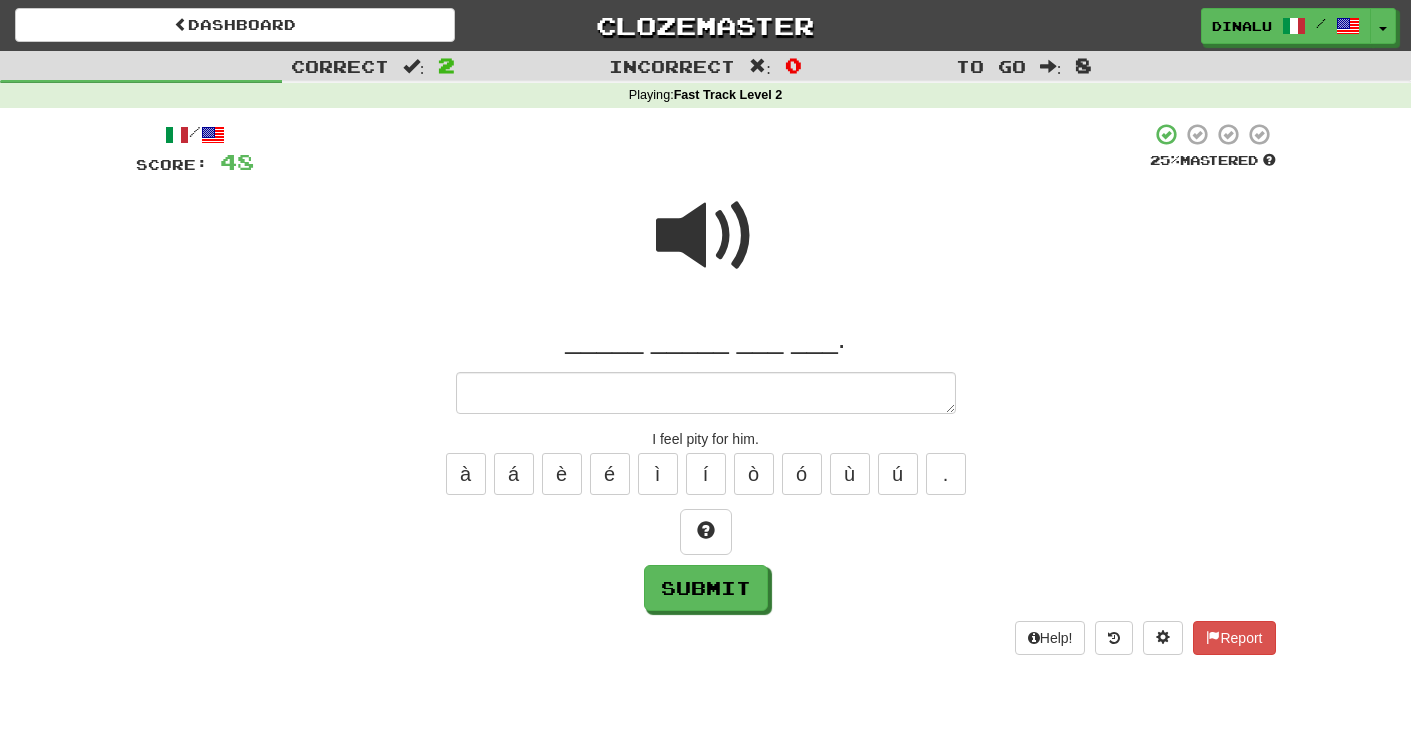 type on "*" 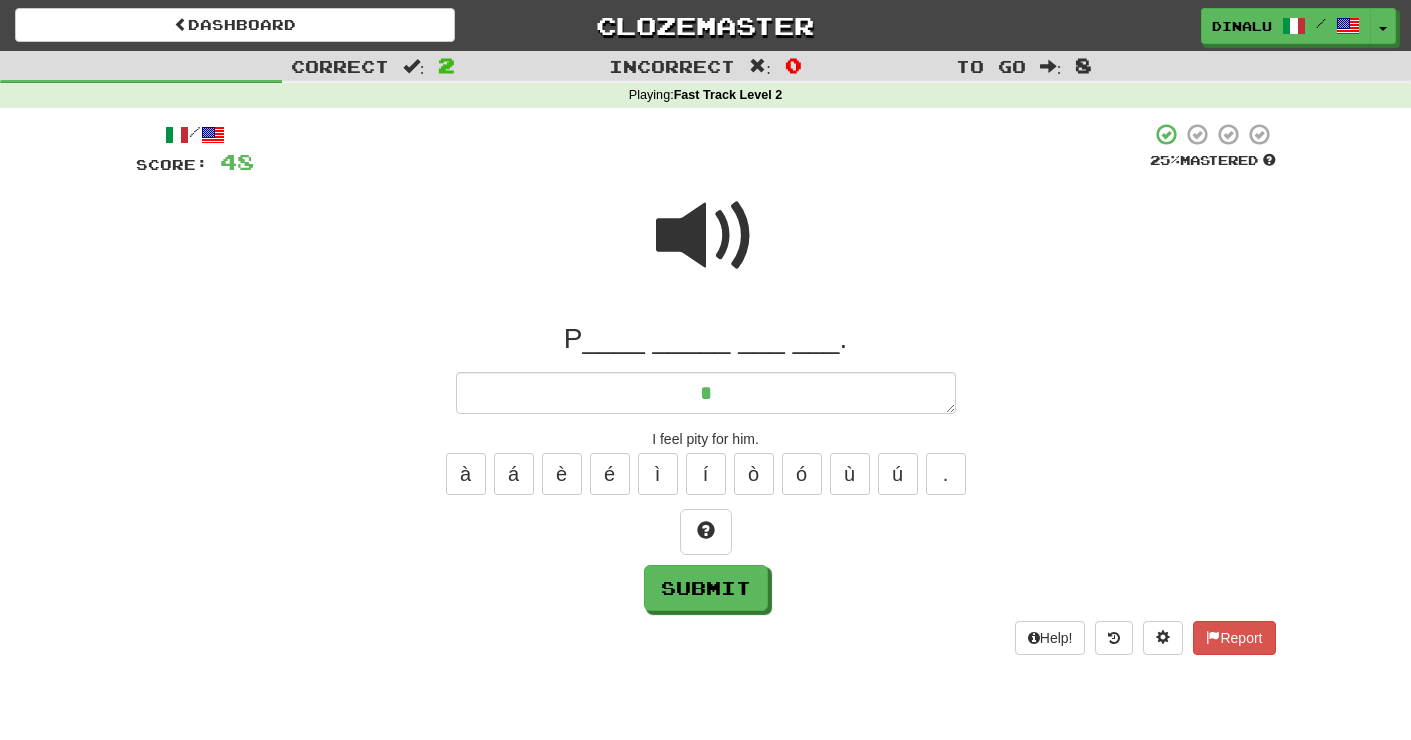type on "*" 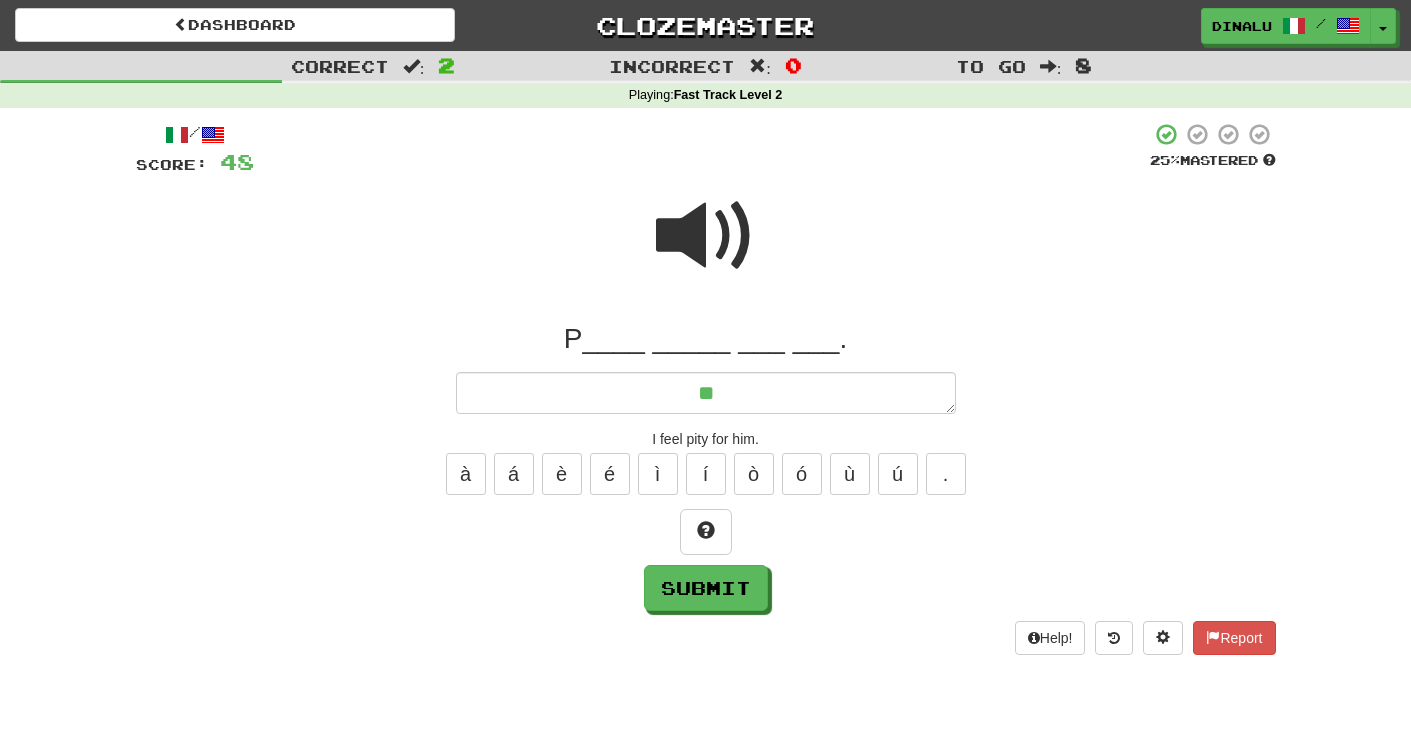 type on "*" 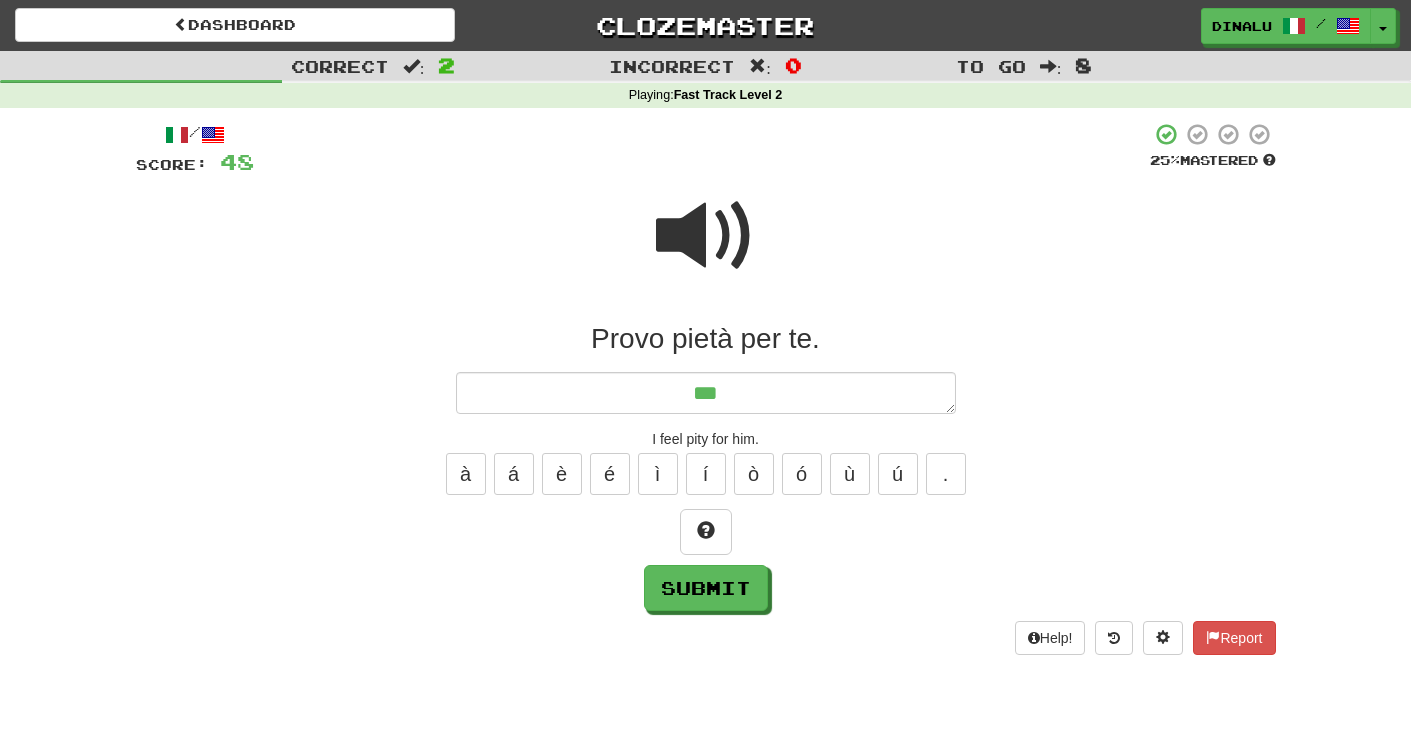 type on "*" 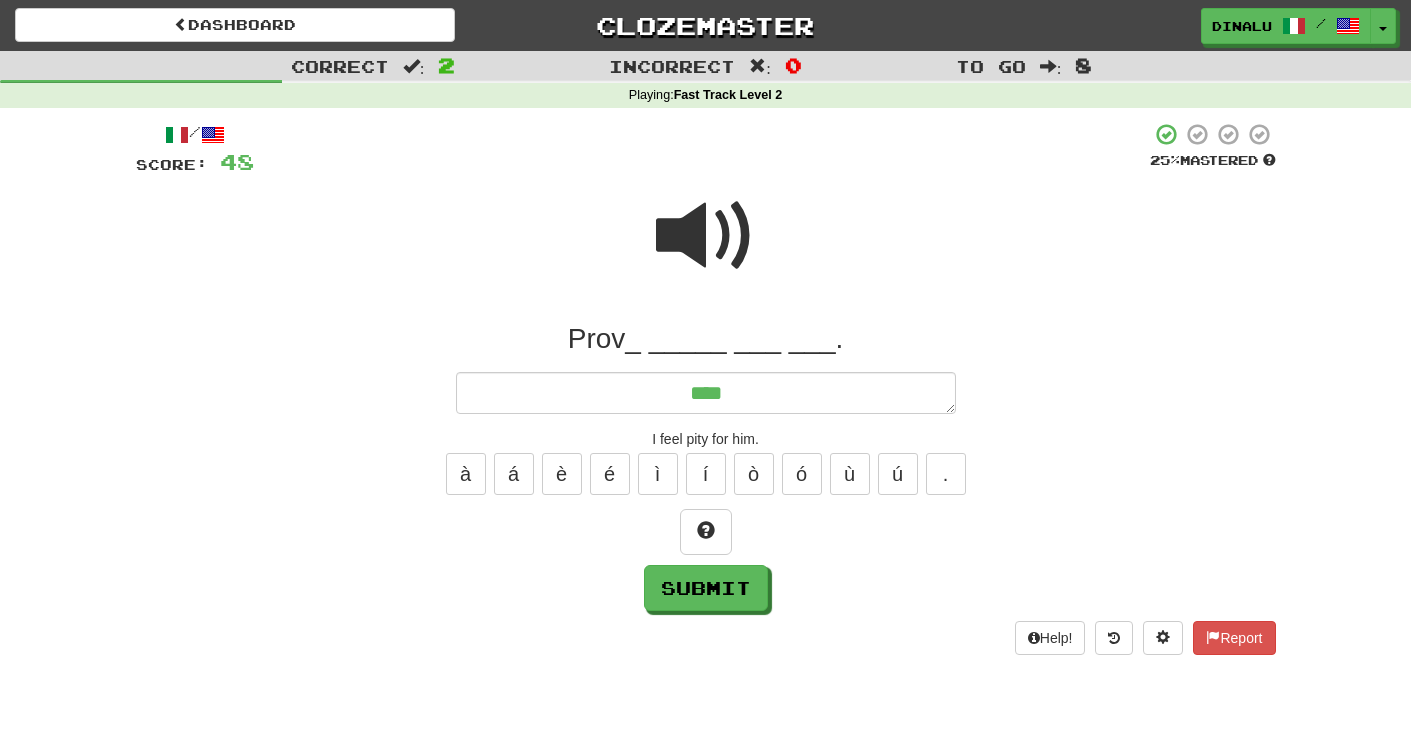 type on "*" 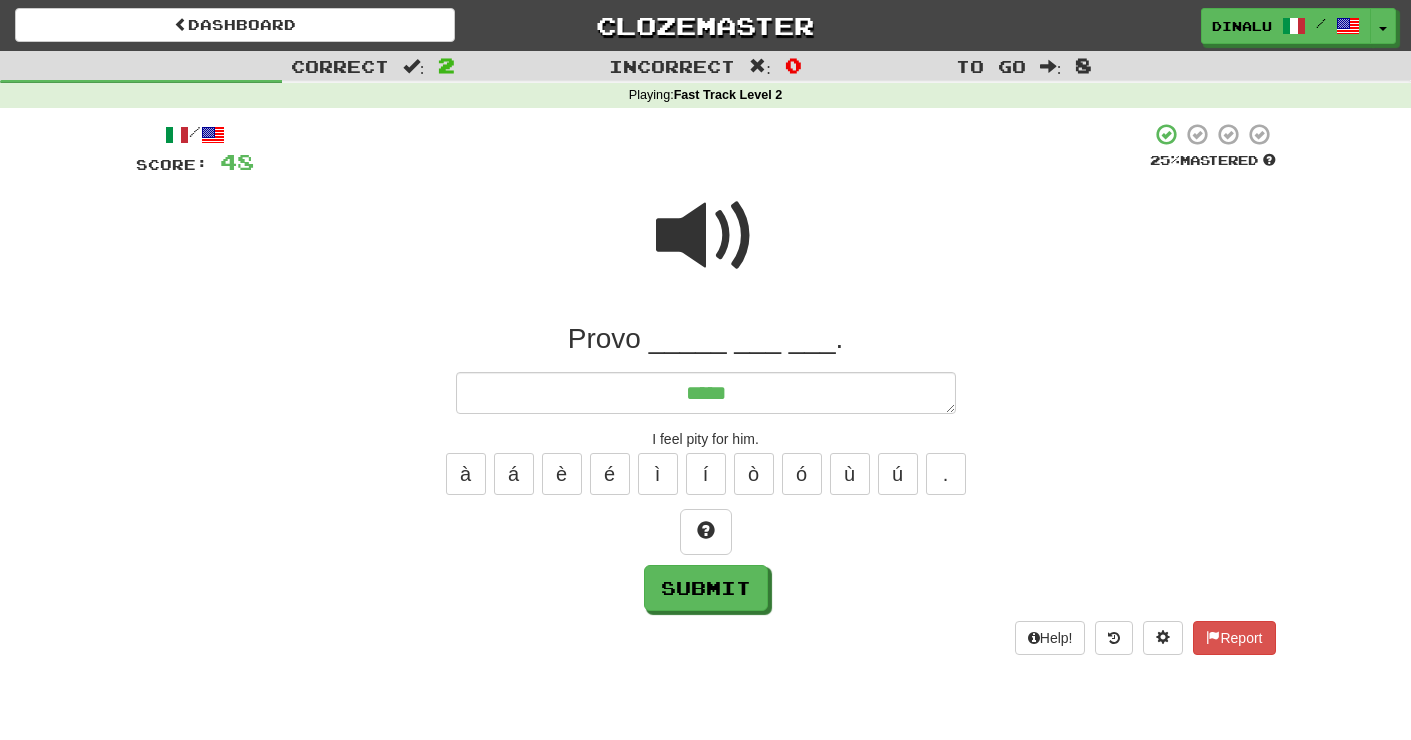 type on "*" 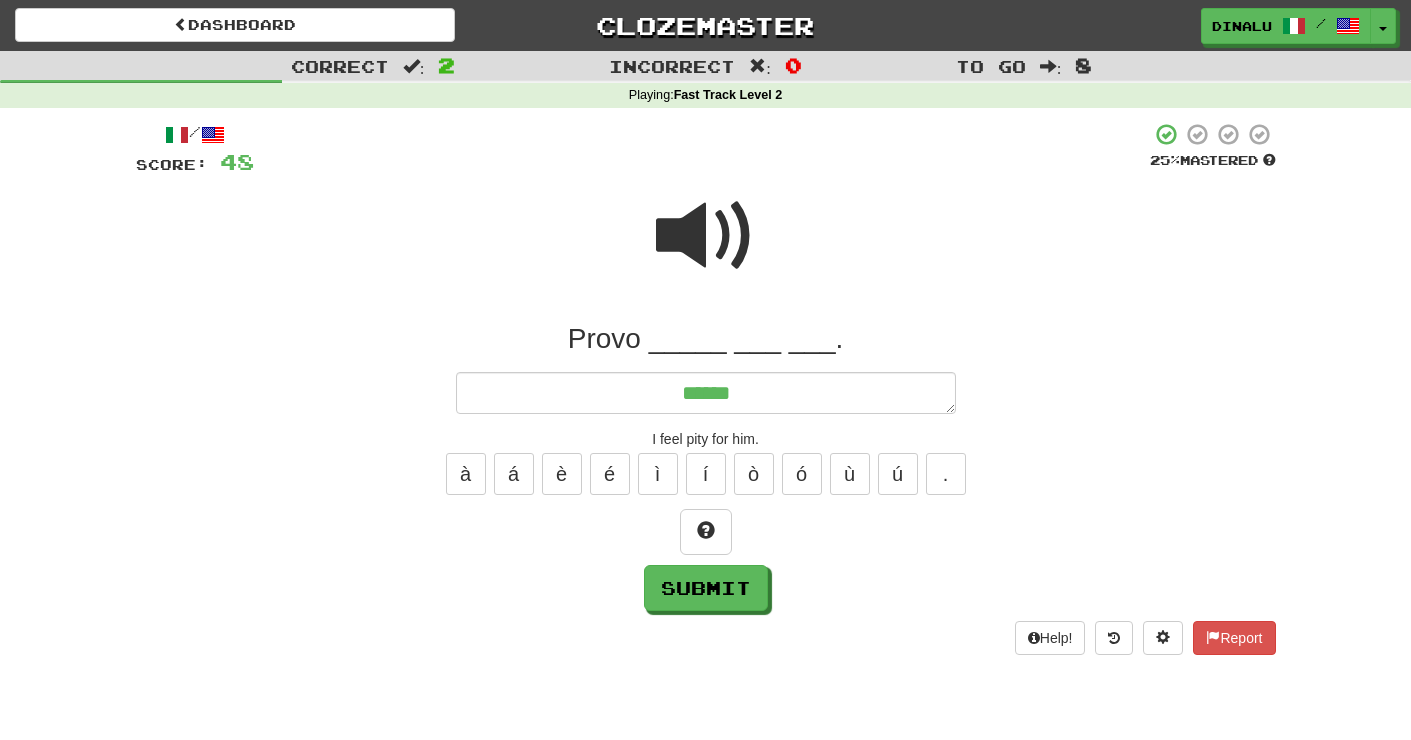 type on "*" 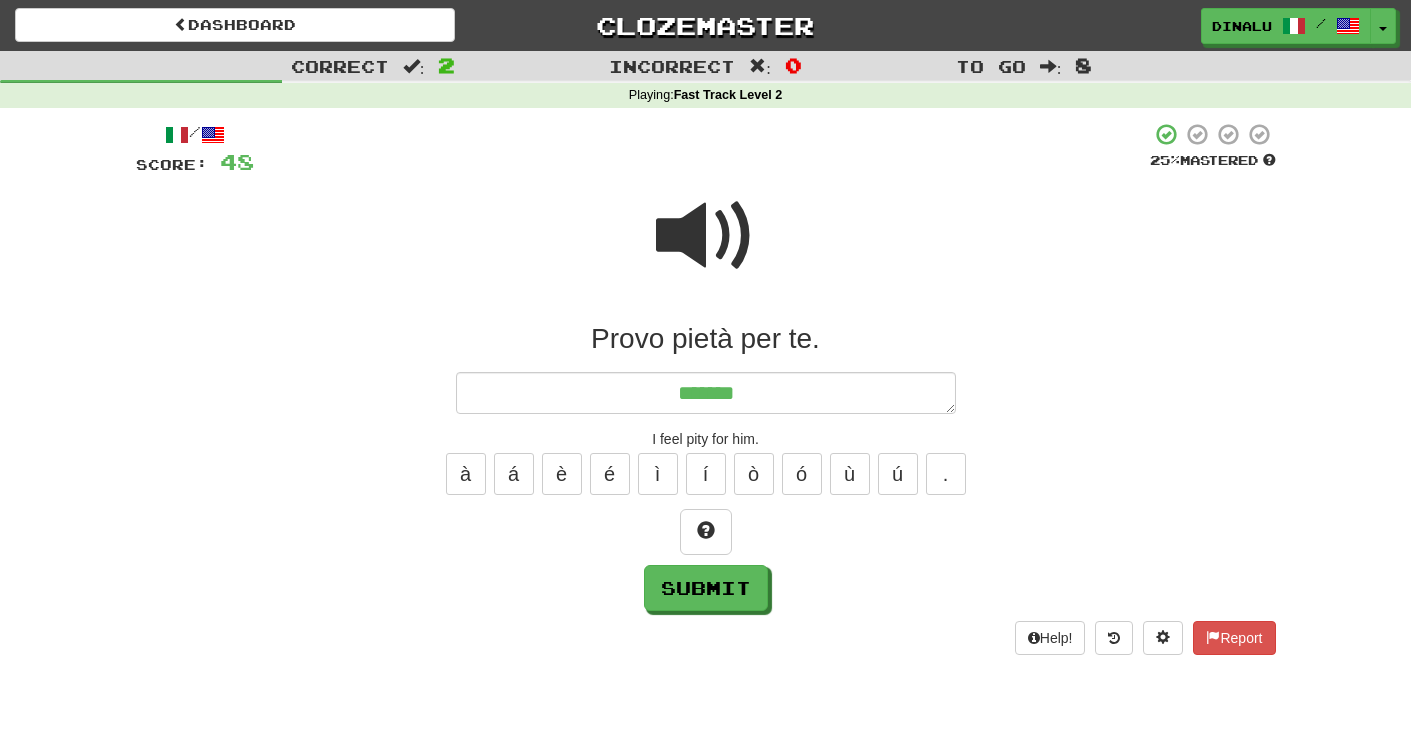 type on "*" 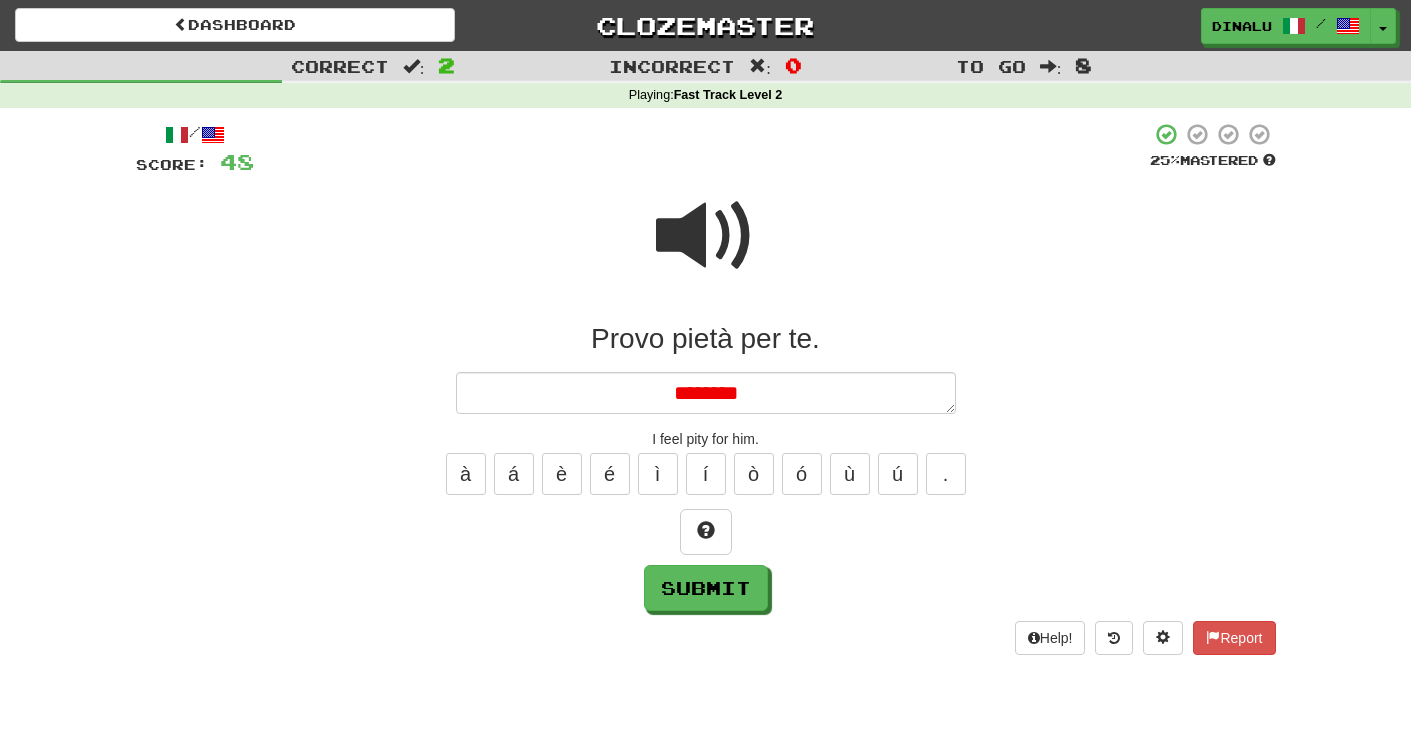 type on "*" 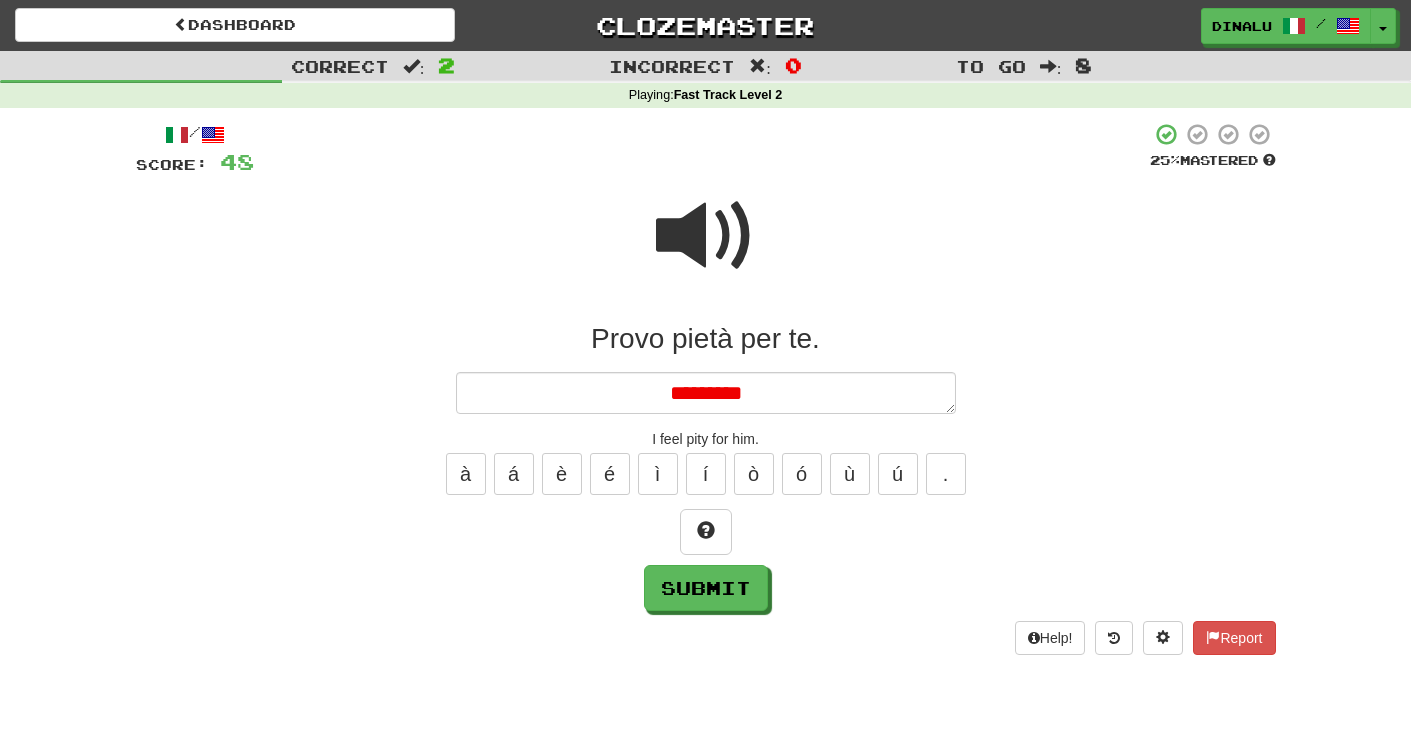 type on "*" 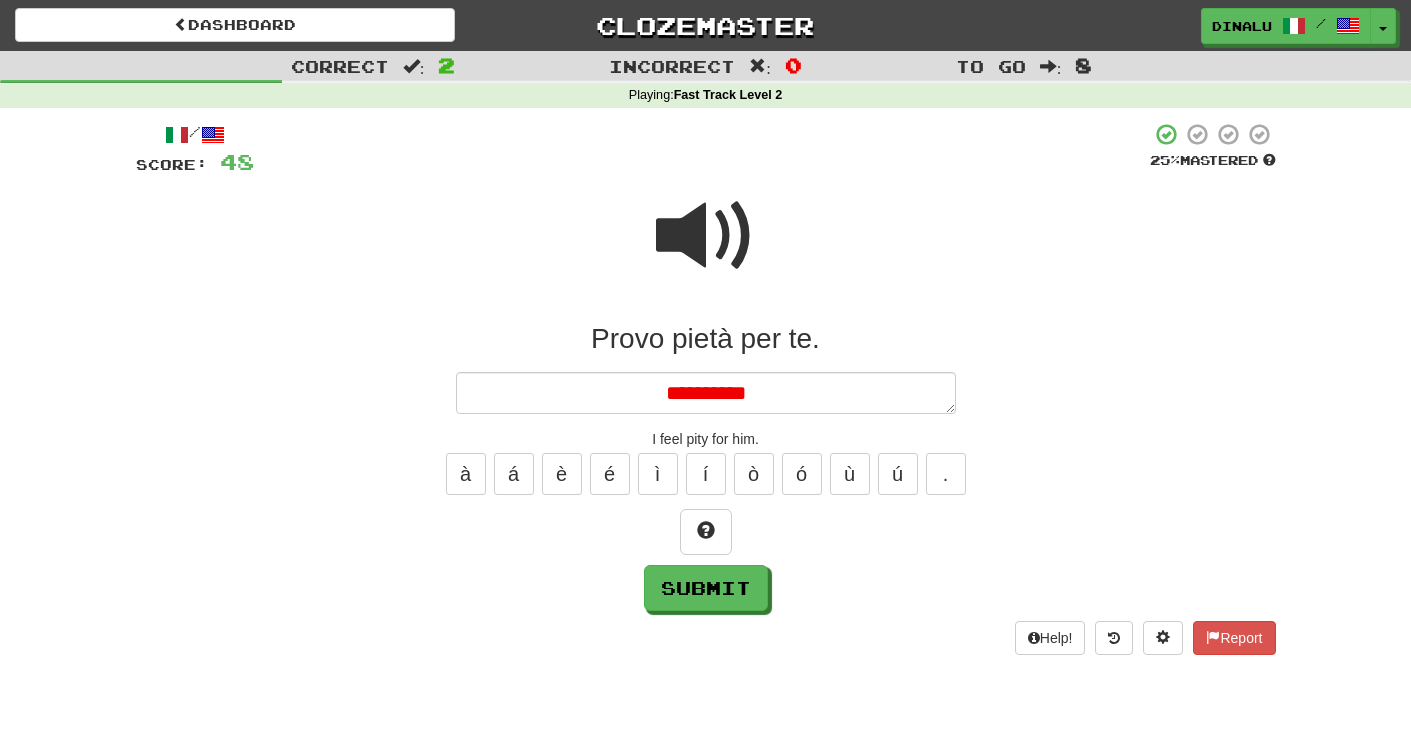 type on "*" 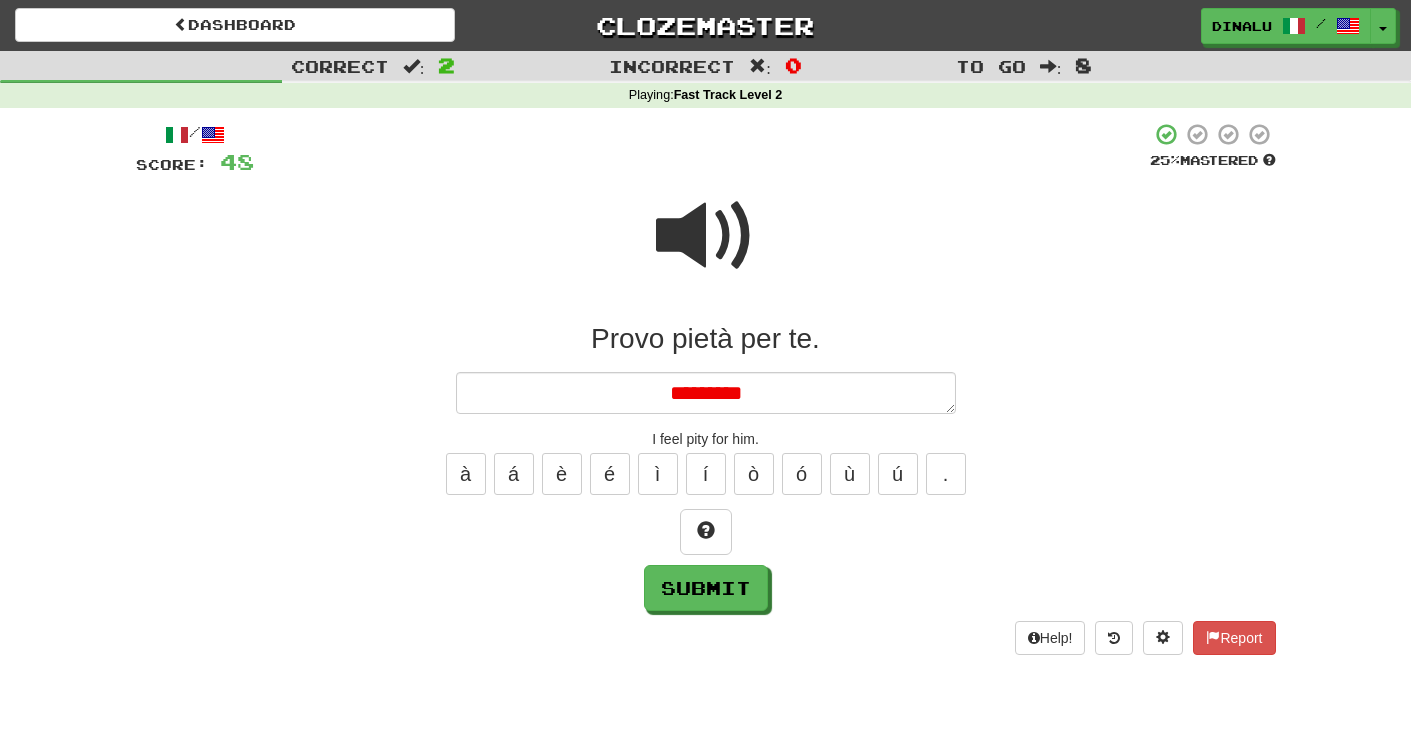 type on "*" 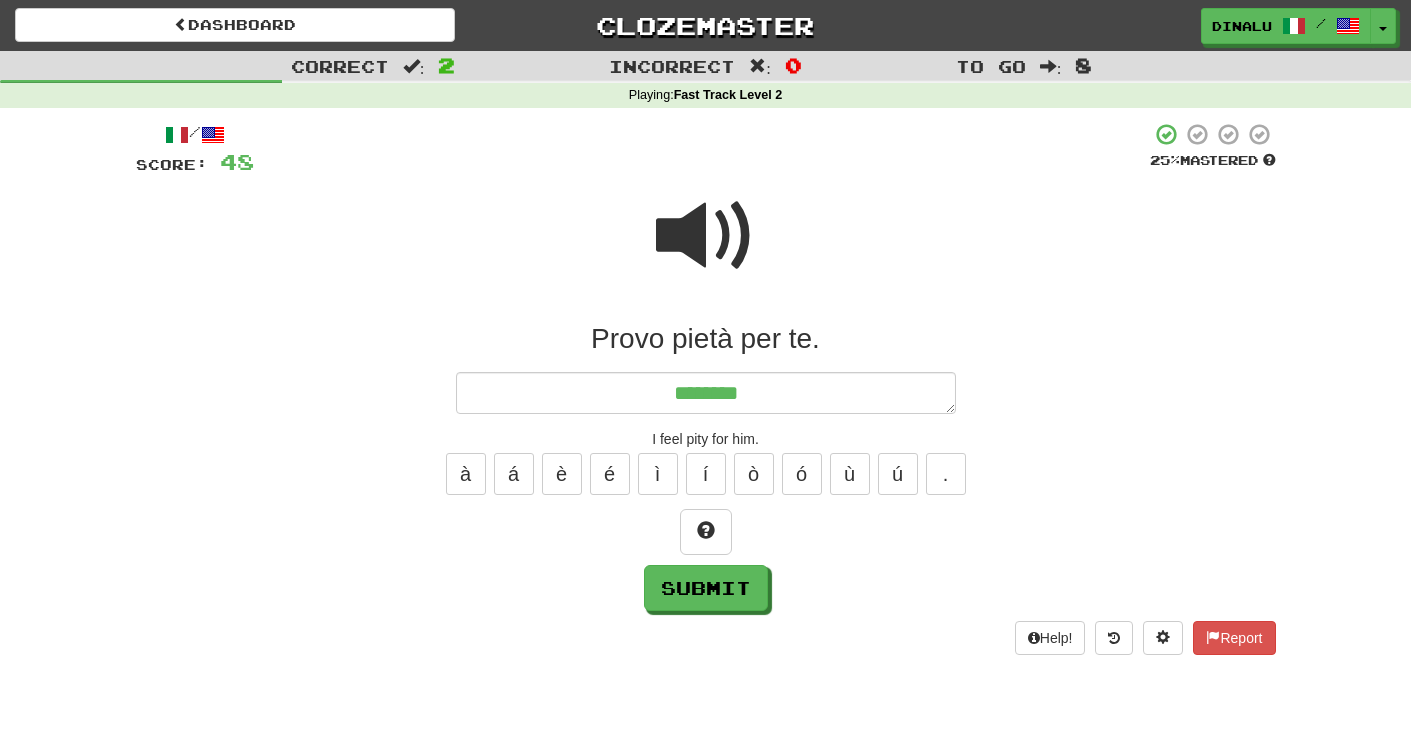 type on "*" 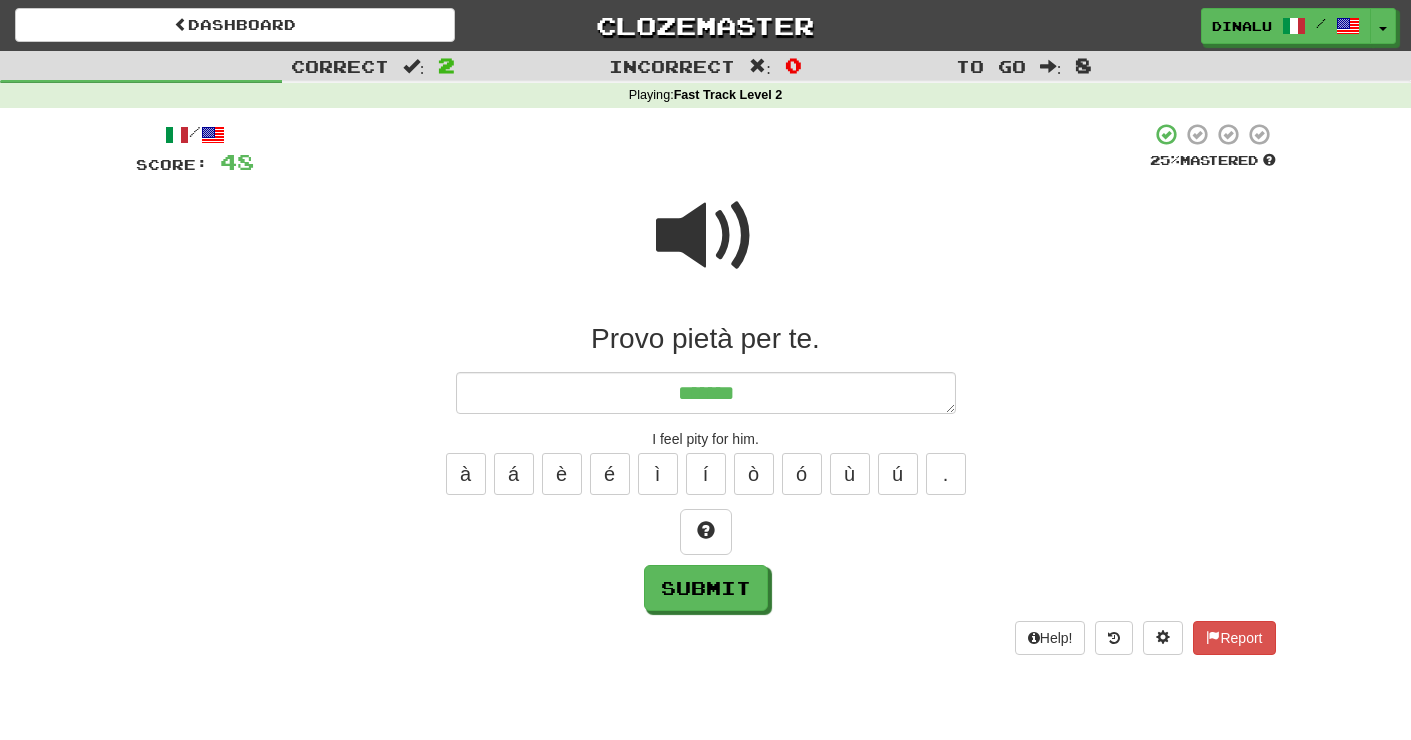 type 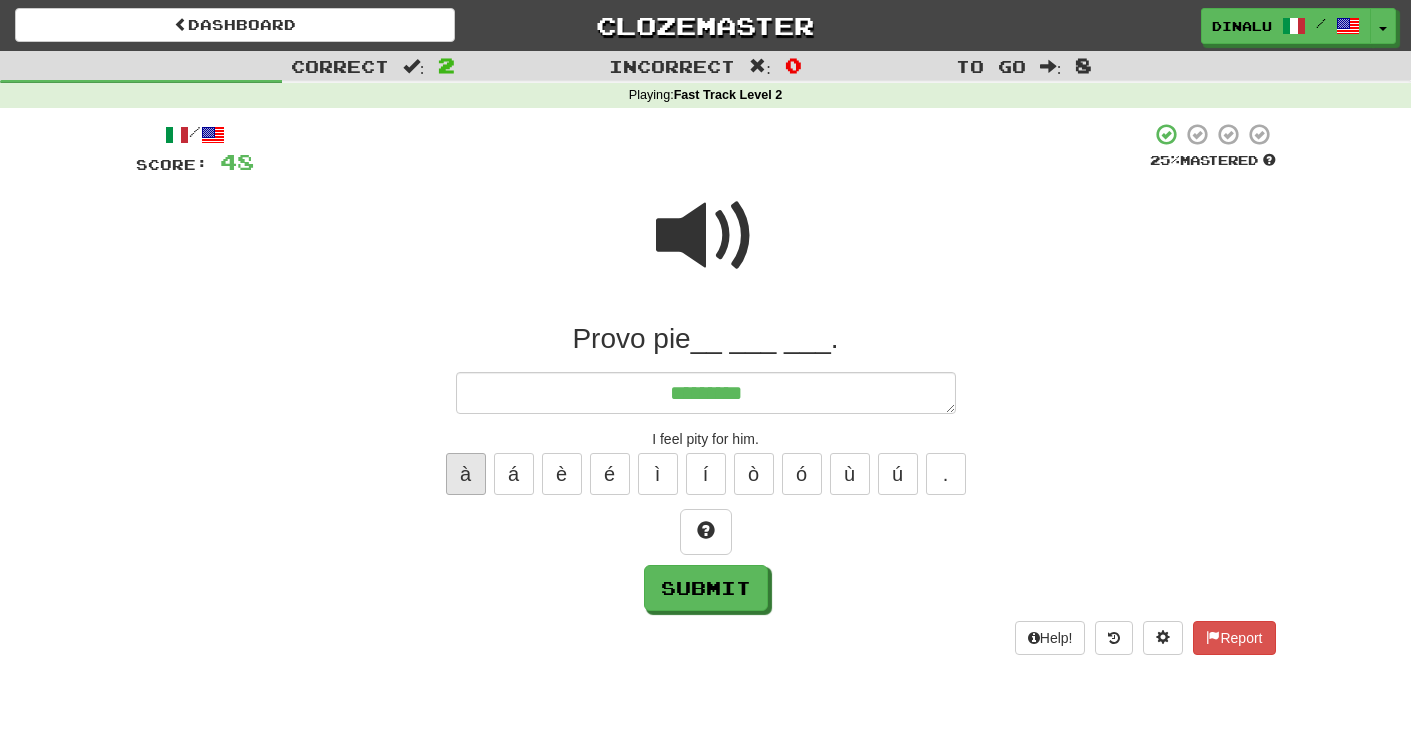 click on "à" at bounding box center (466, 474) 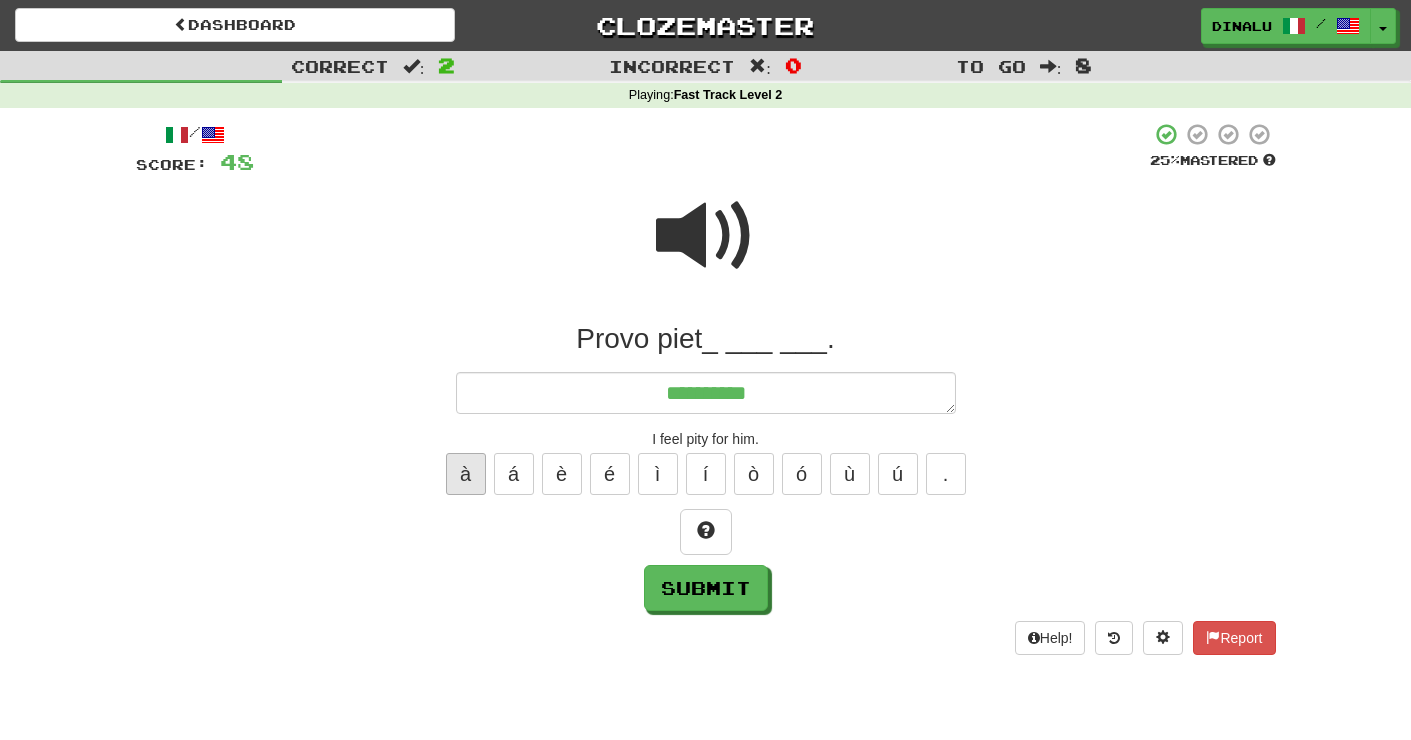 click on "à" at bounding box center [466, 474] 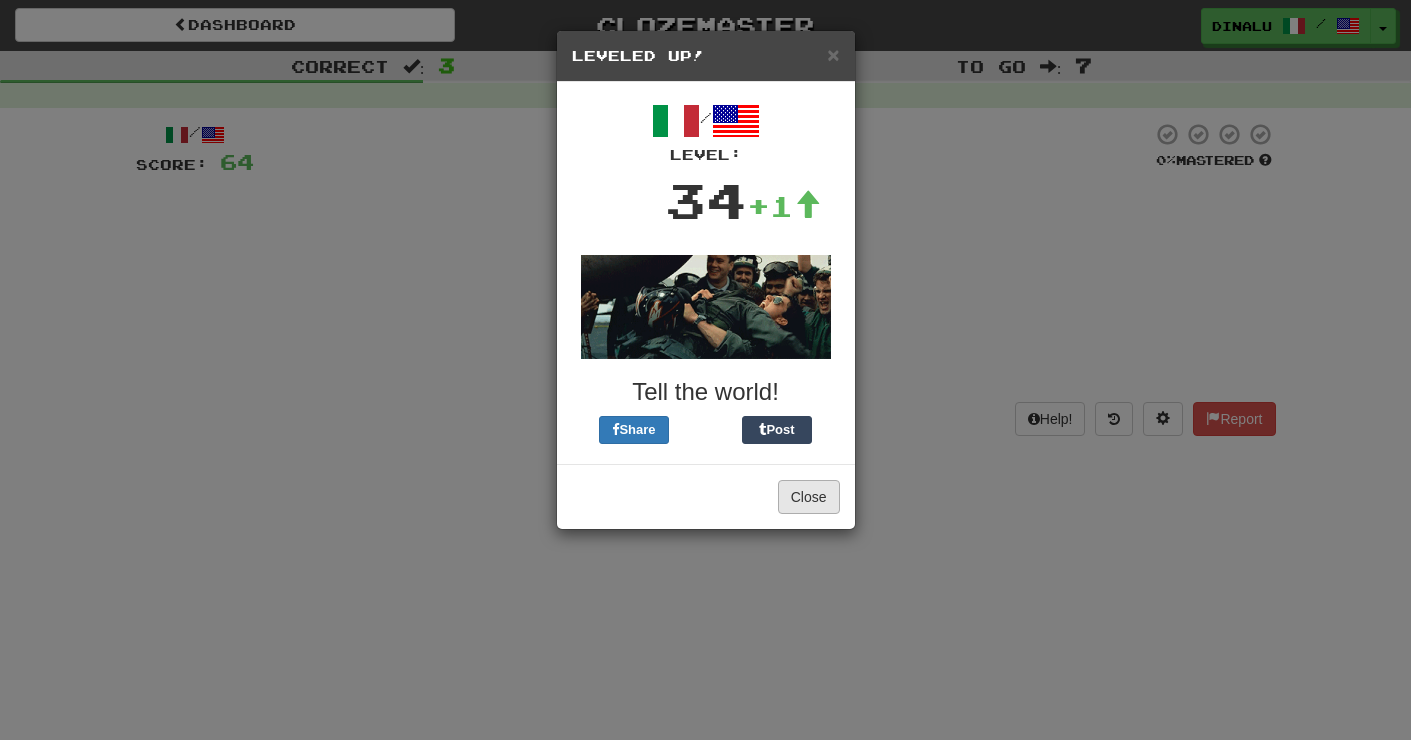 click on "Close" at bounding box center (809, 497) 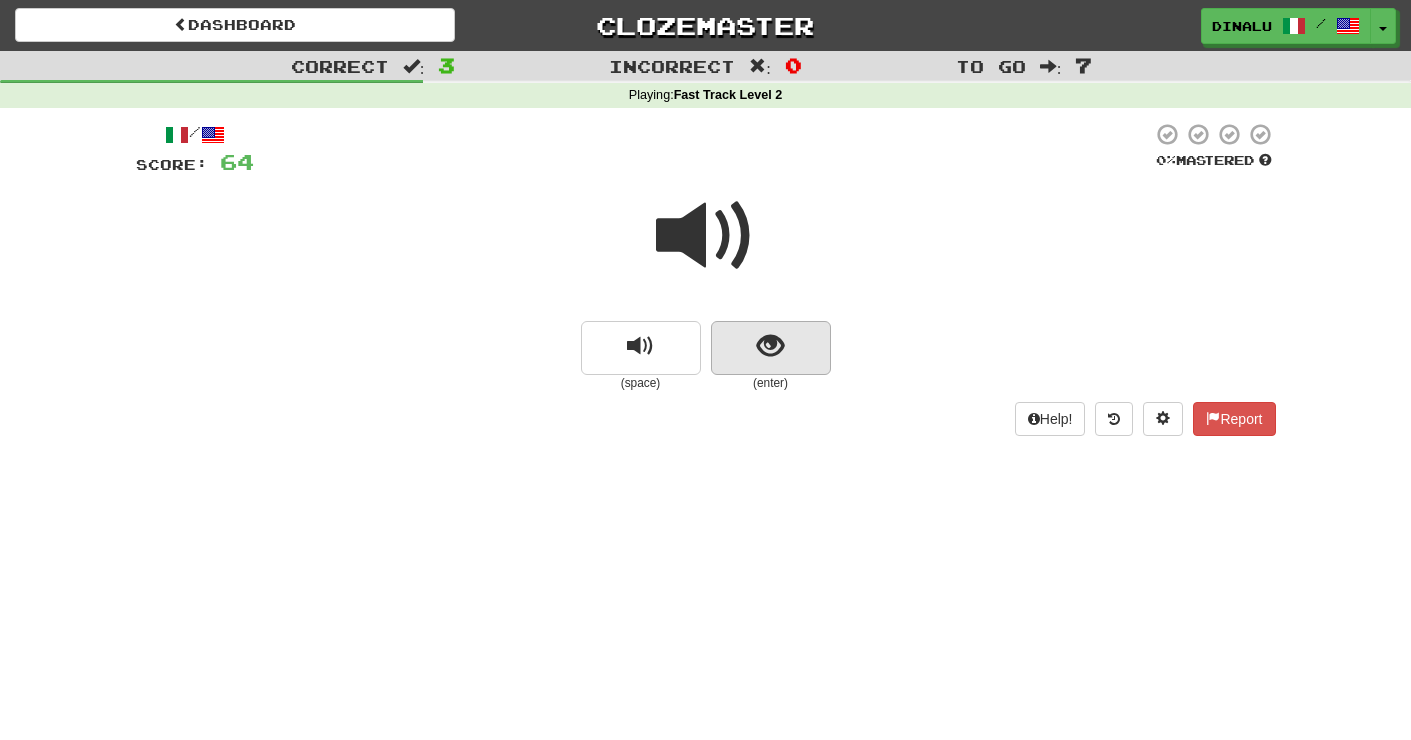 click at bounding box center (770, 346) 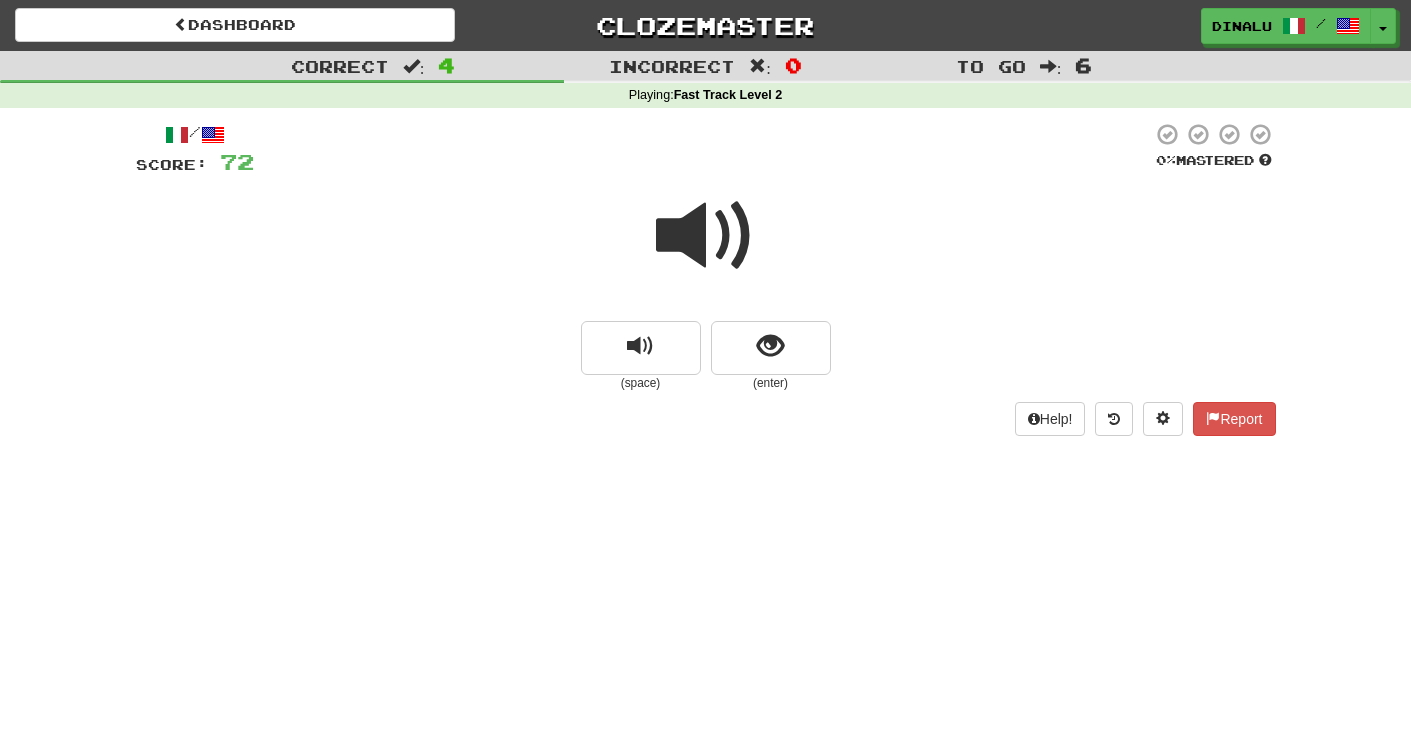 click at bounding box center (706, 236) 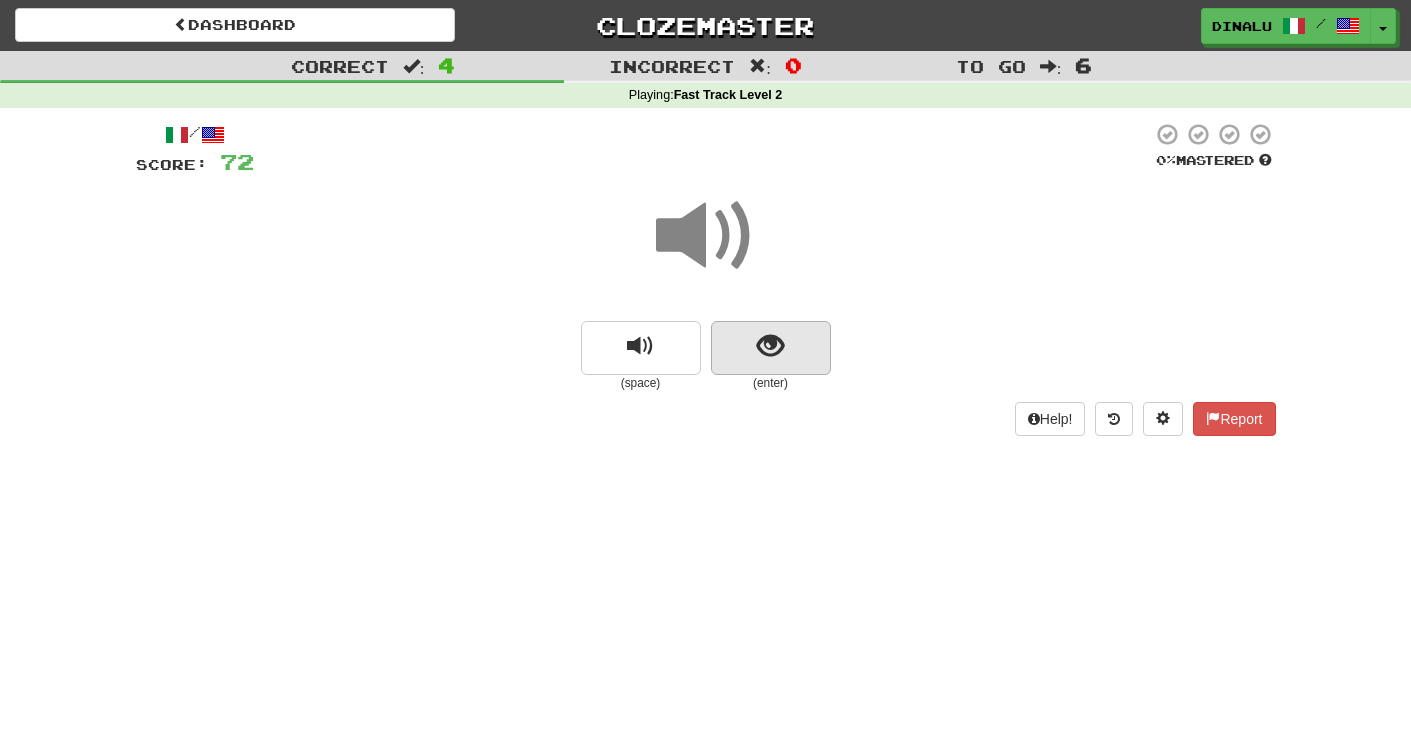 click at bounding box center (770, 346) 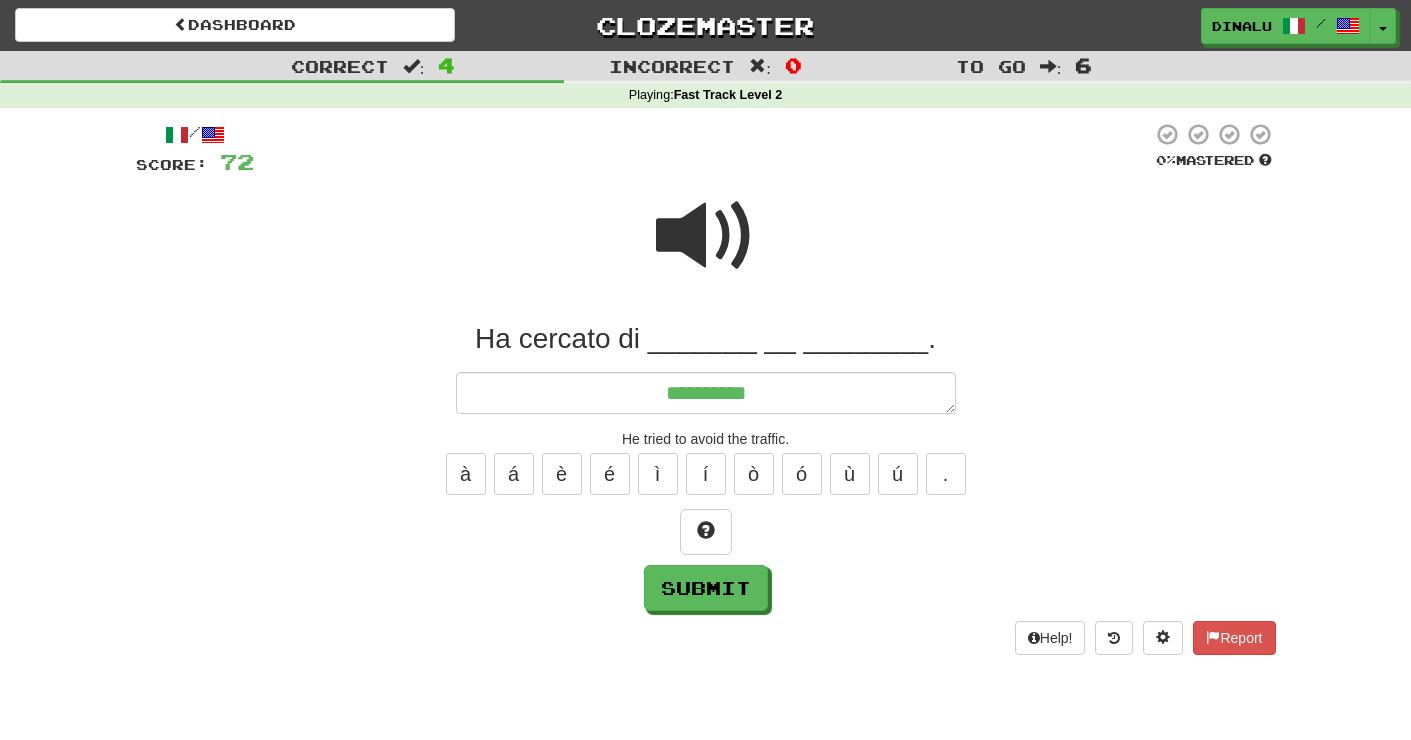 click at bounding box center (706, 236) 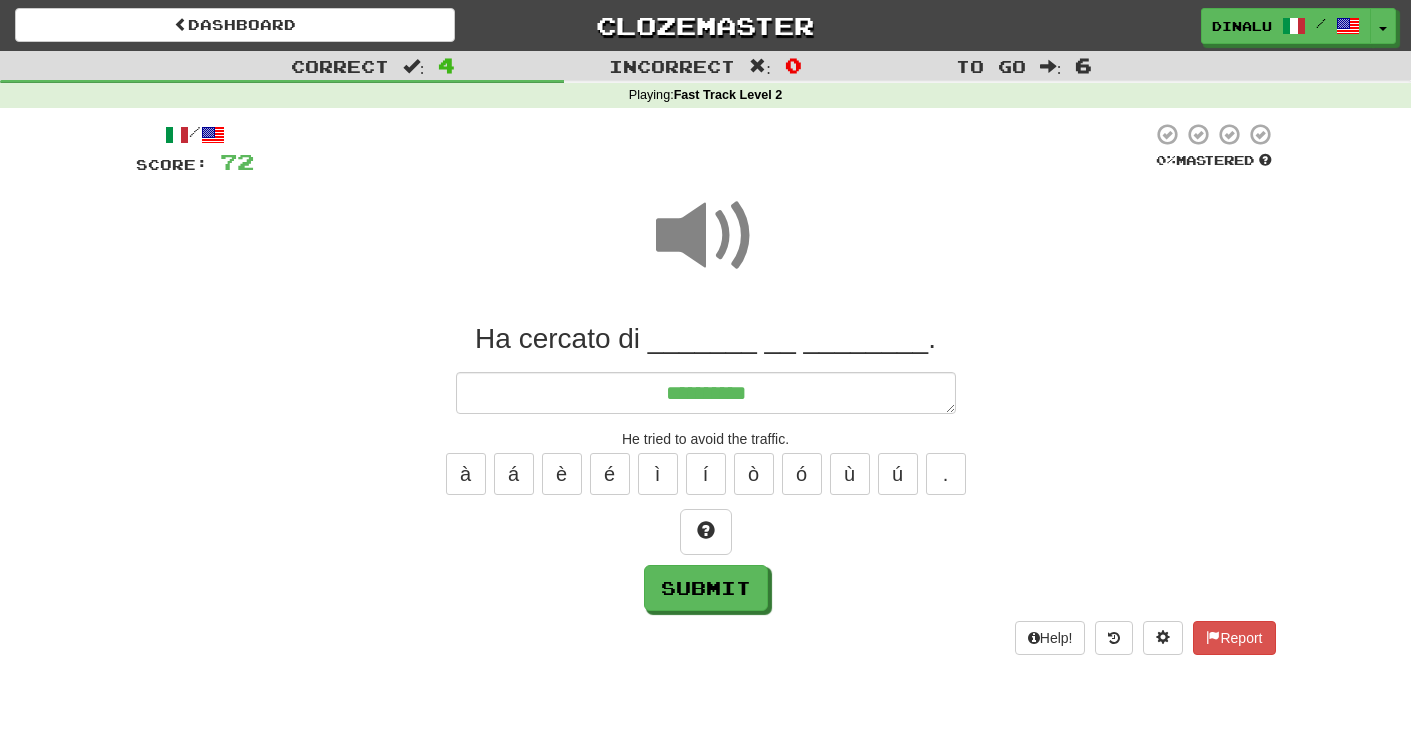 click on "Ha cercato di _______ __ ________." at bounding box center (706, 339) 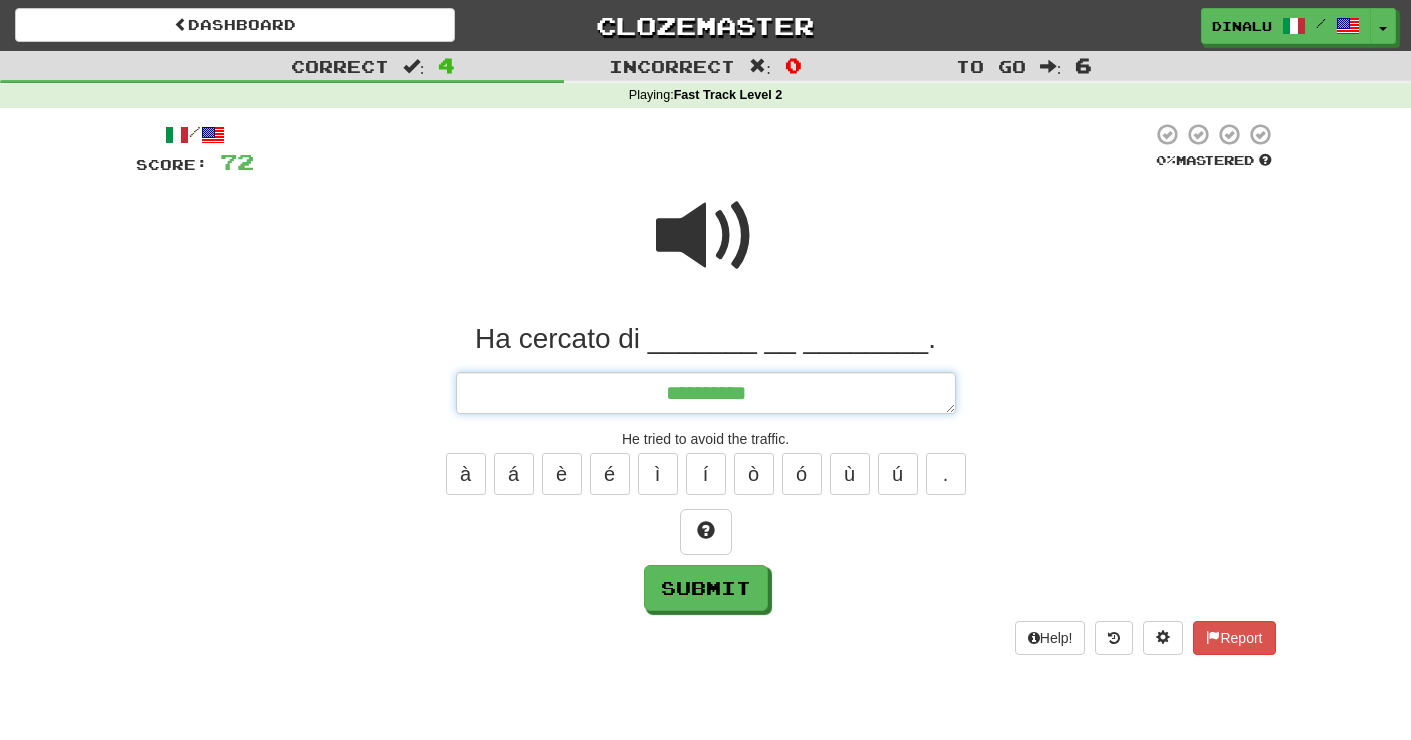 click on "**********" at bounding box center (706, 393) 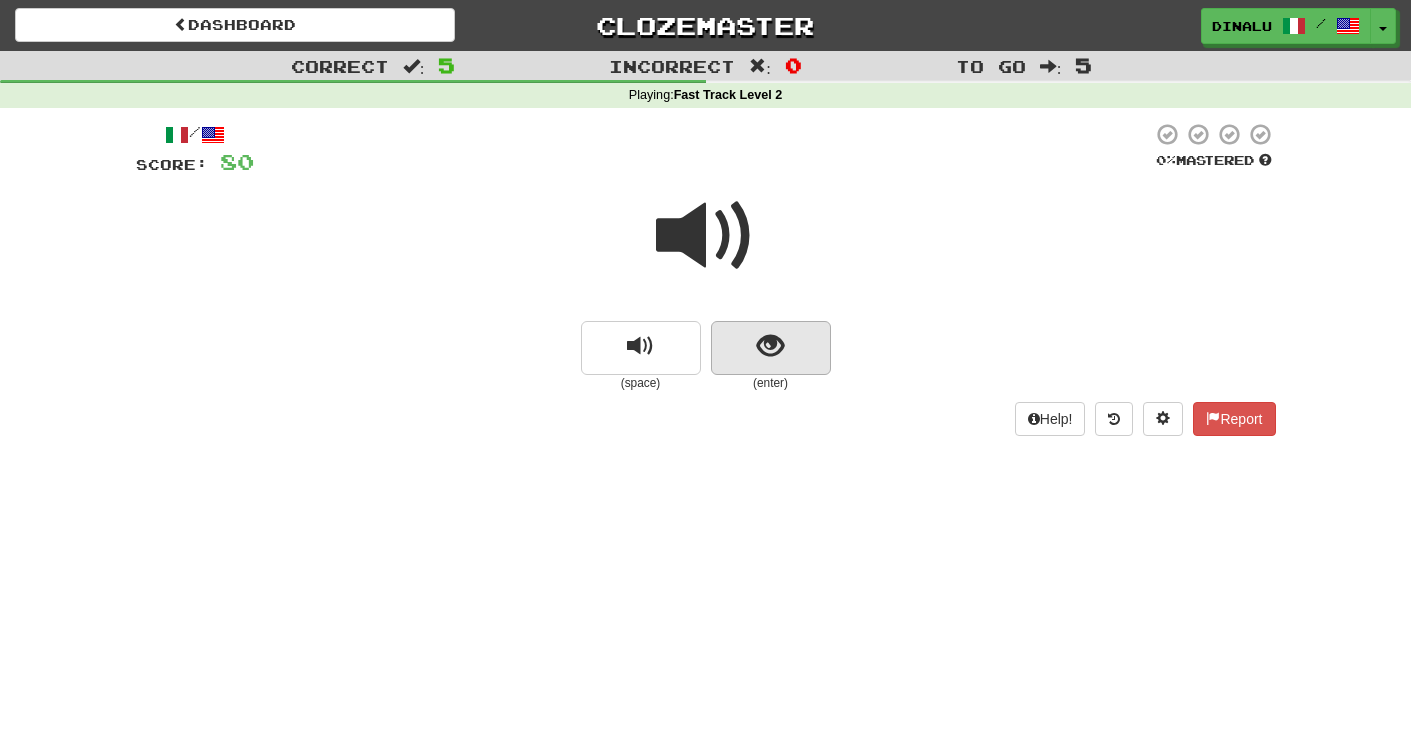 click at bounding box center (771, 348) 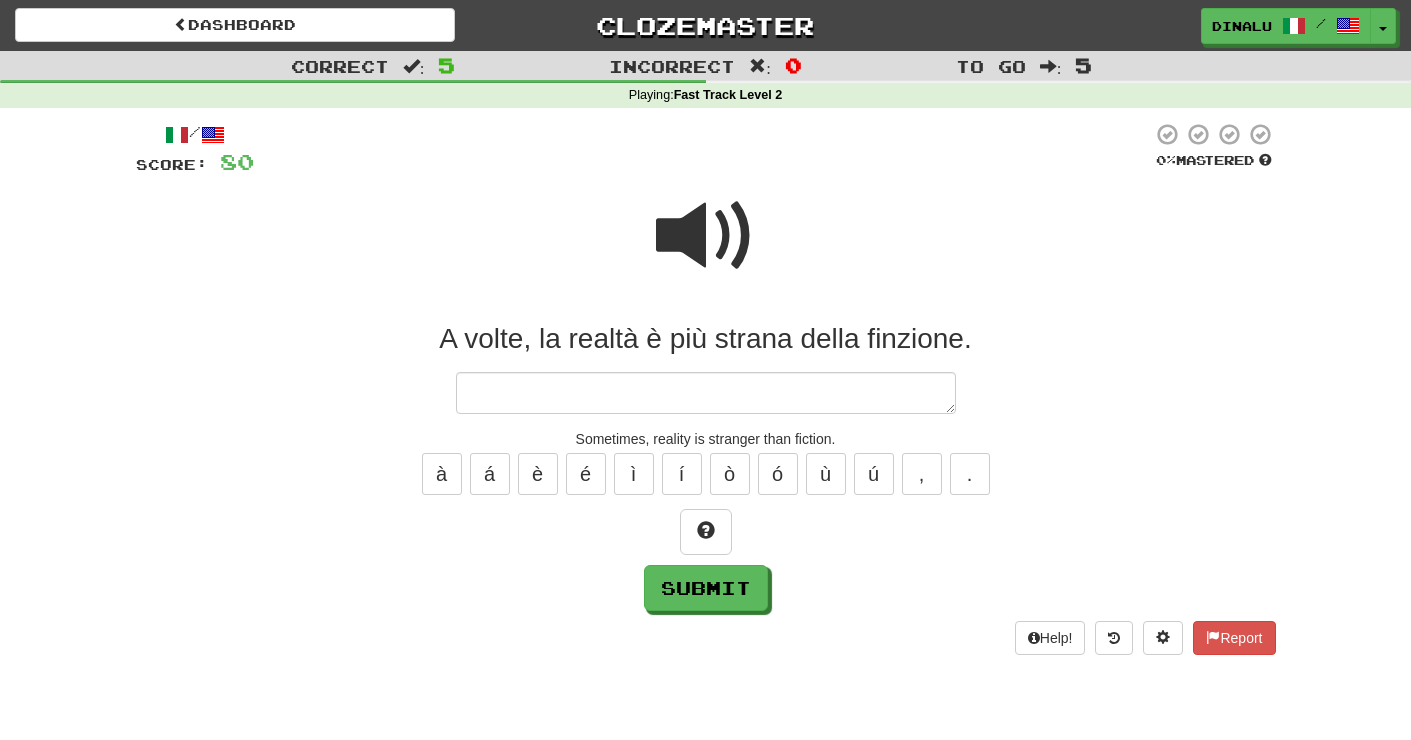 click at bounding box center [706, 393] 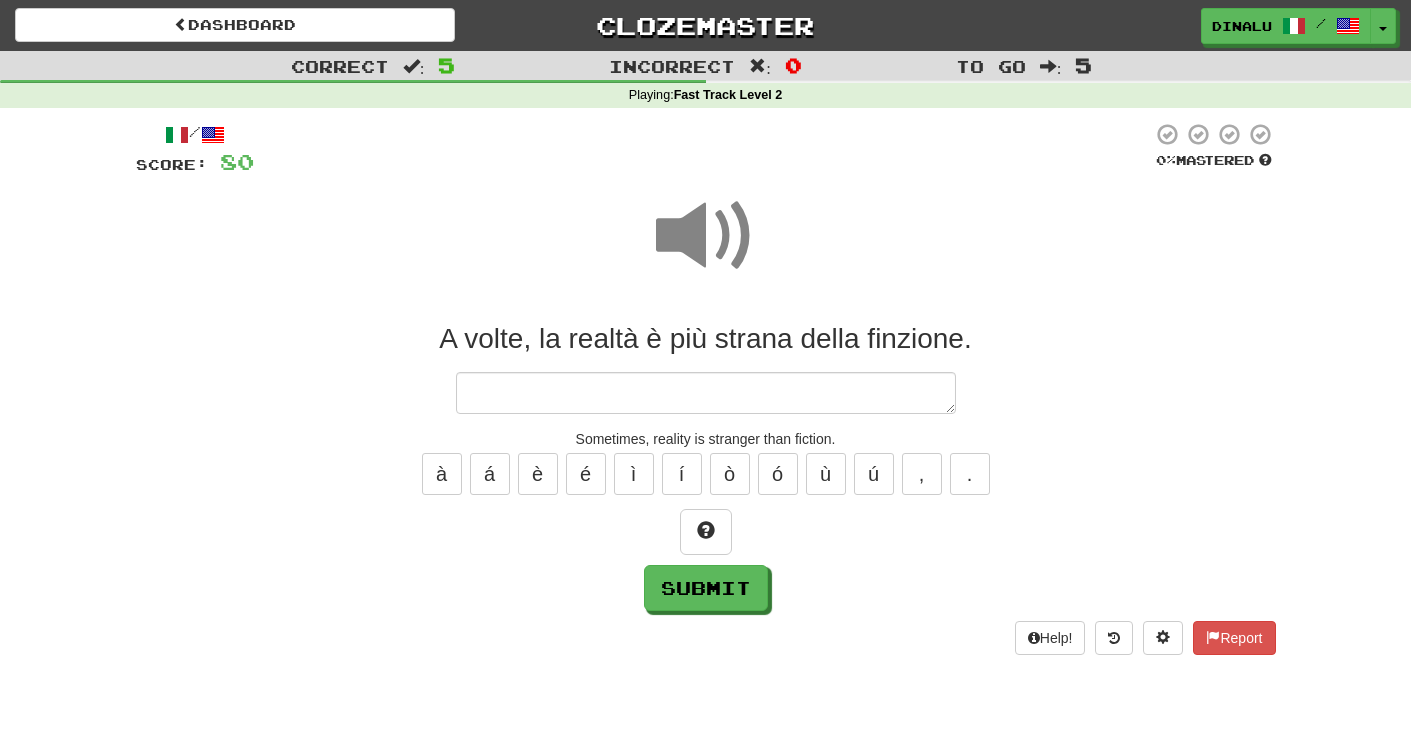 click at bounding box center (706, 249) 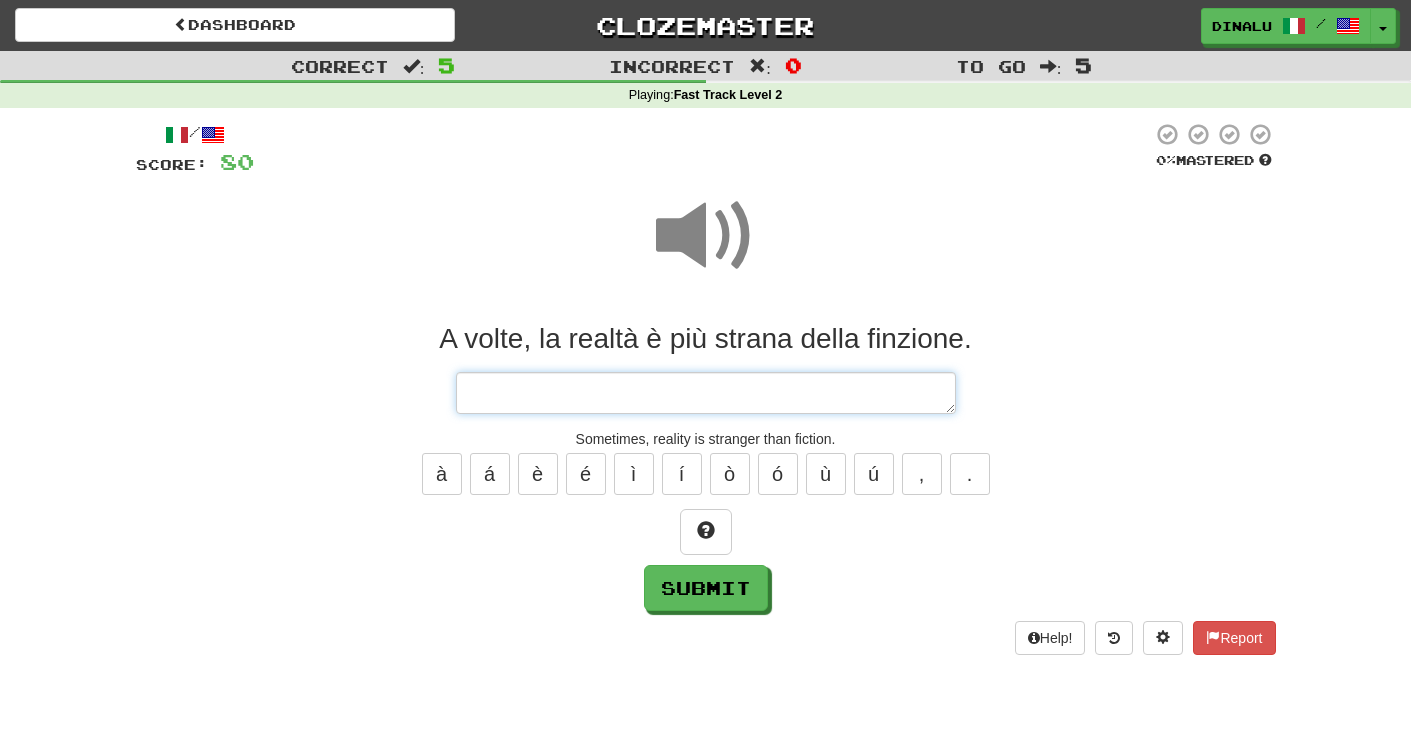 click at bounding box center (706, 393) 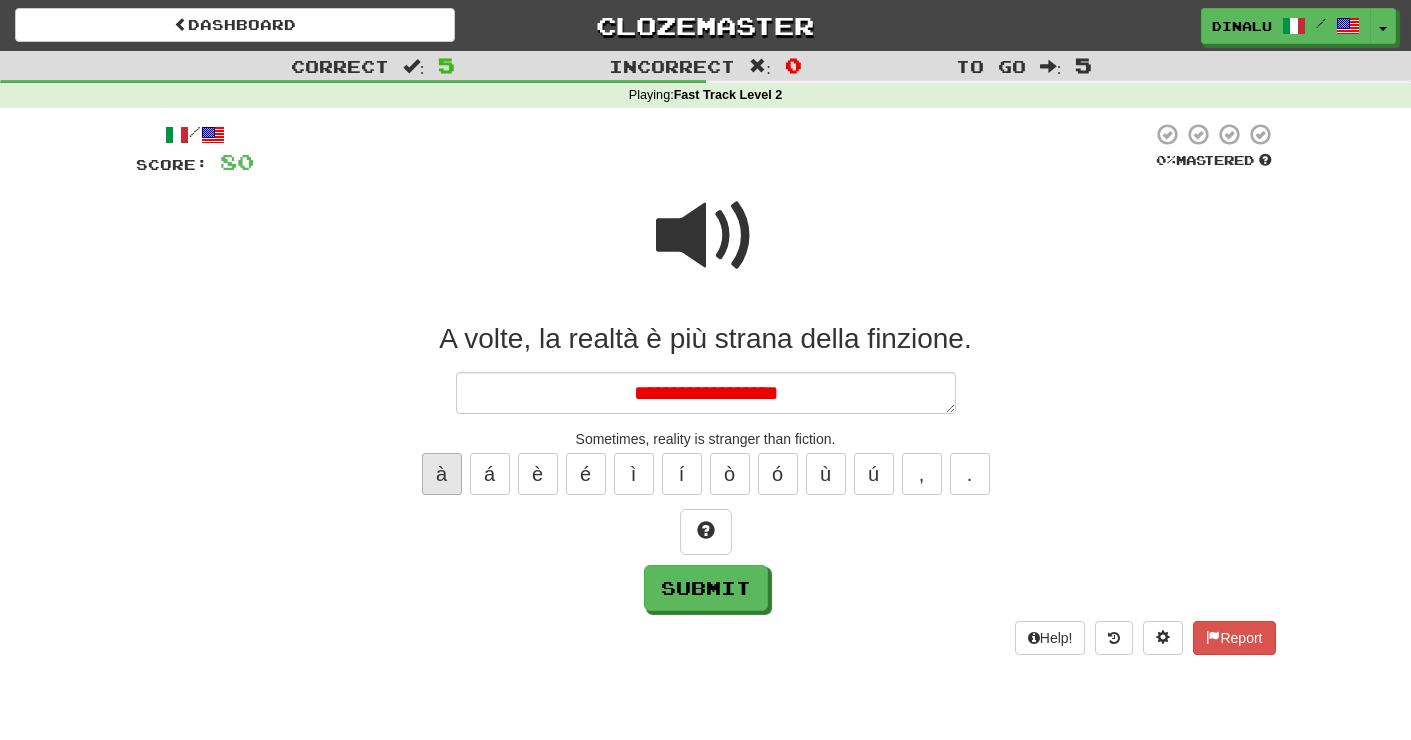 click on "à" at bounding box center (442, 474) 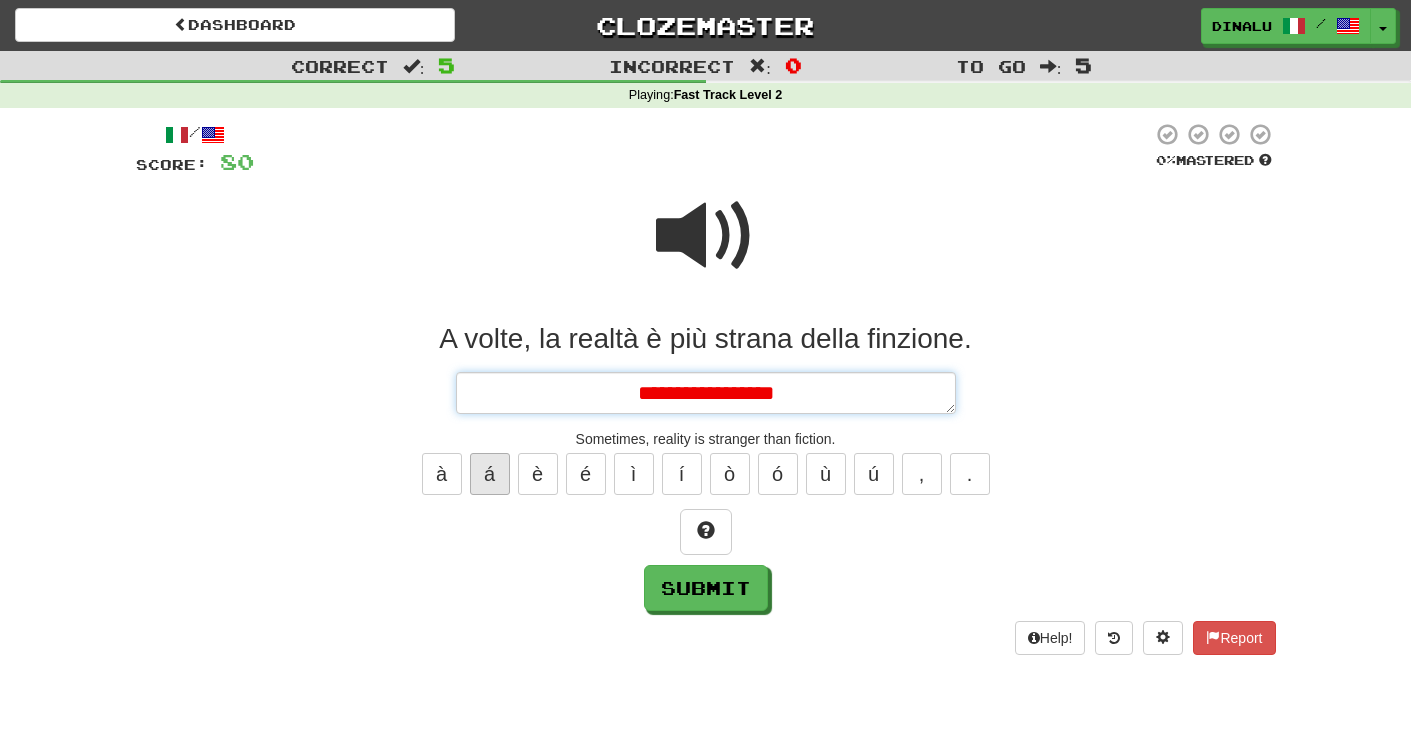 scroll, scrollTop: 0, scrollLeft: 0, axis: both 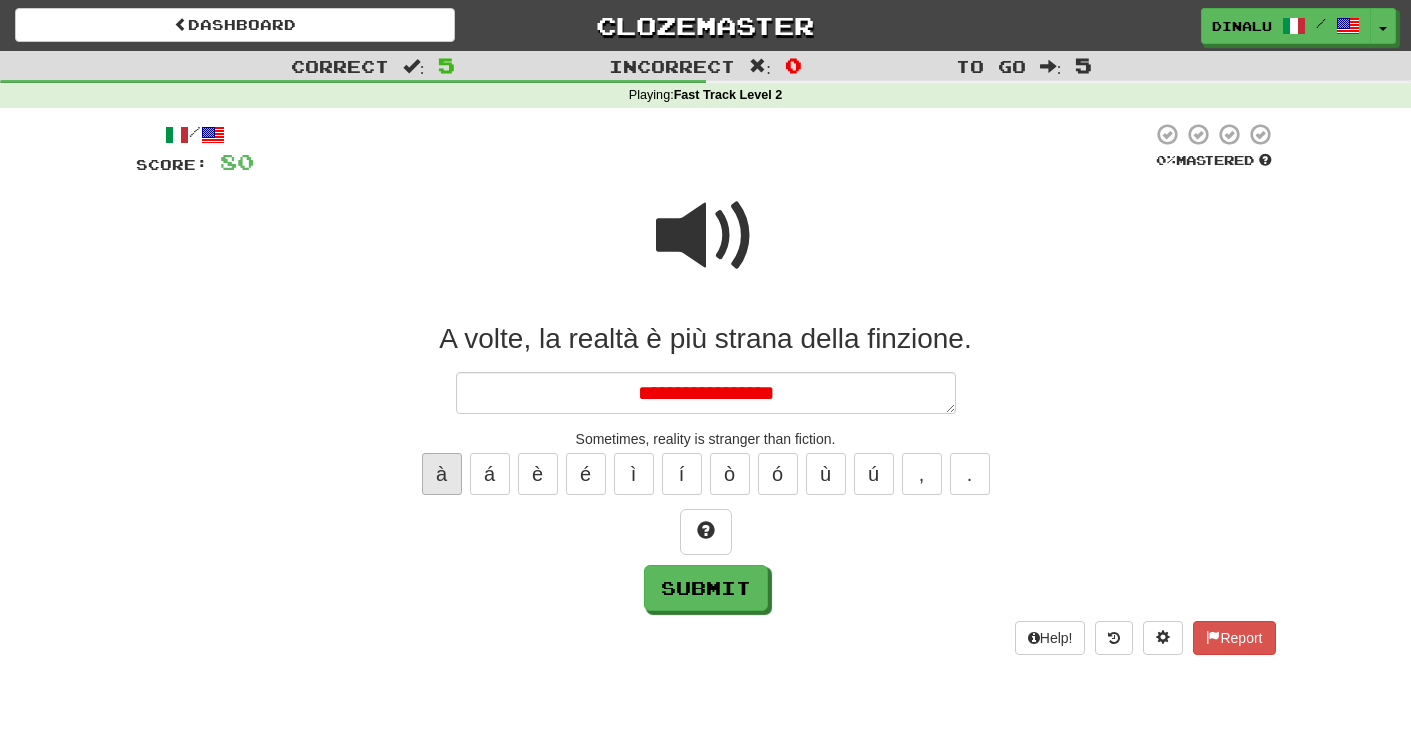 click on "à" at bounding box center (442, 474) 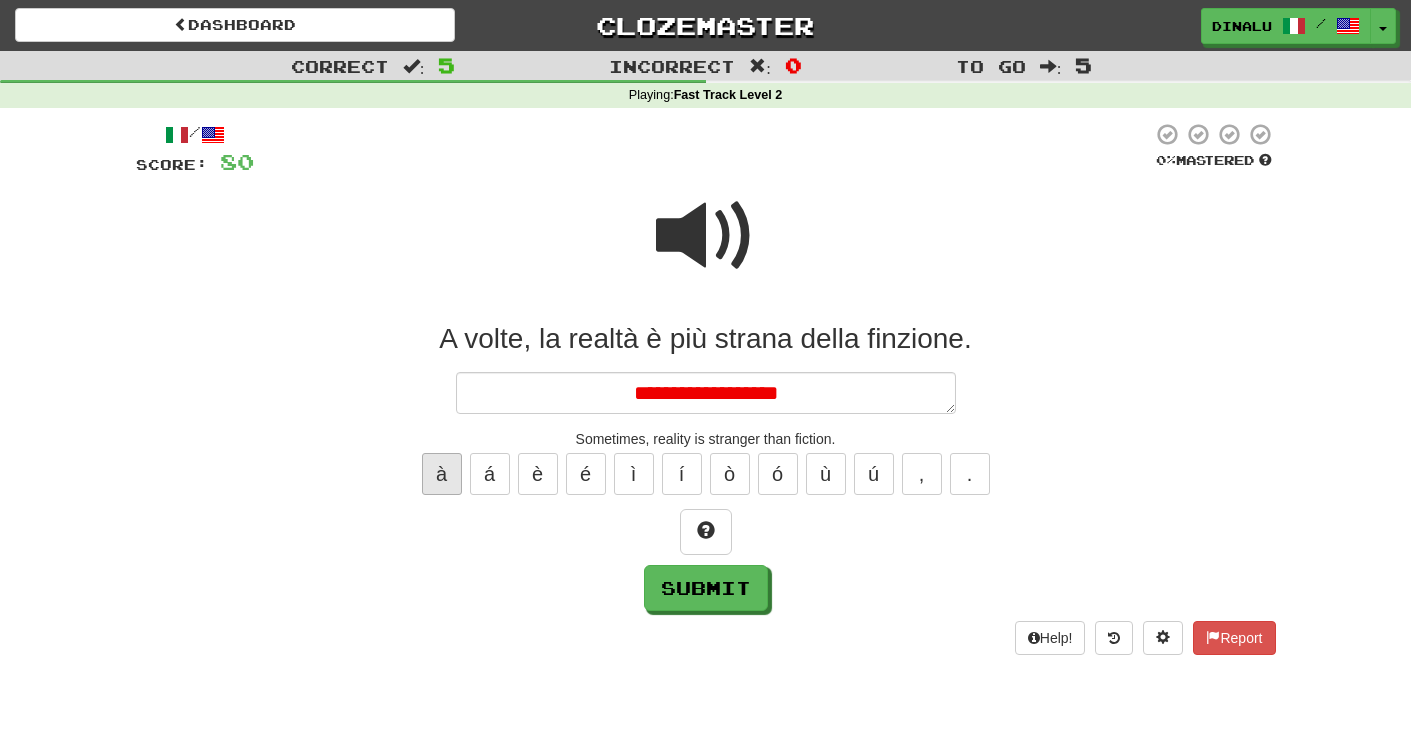 click on "à" at bounding box center [442, 474] 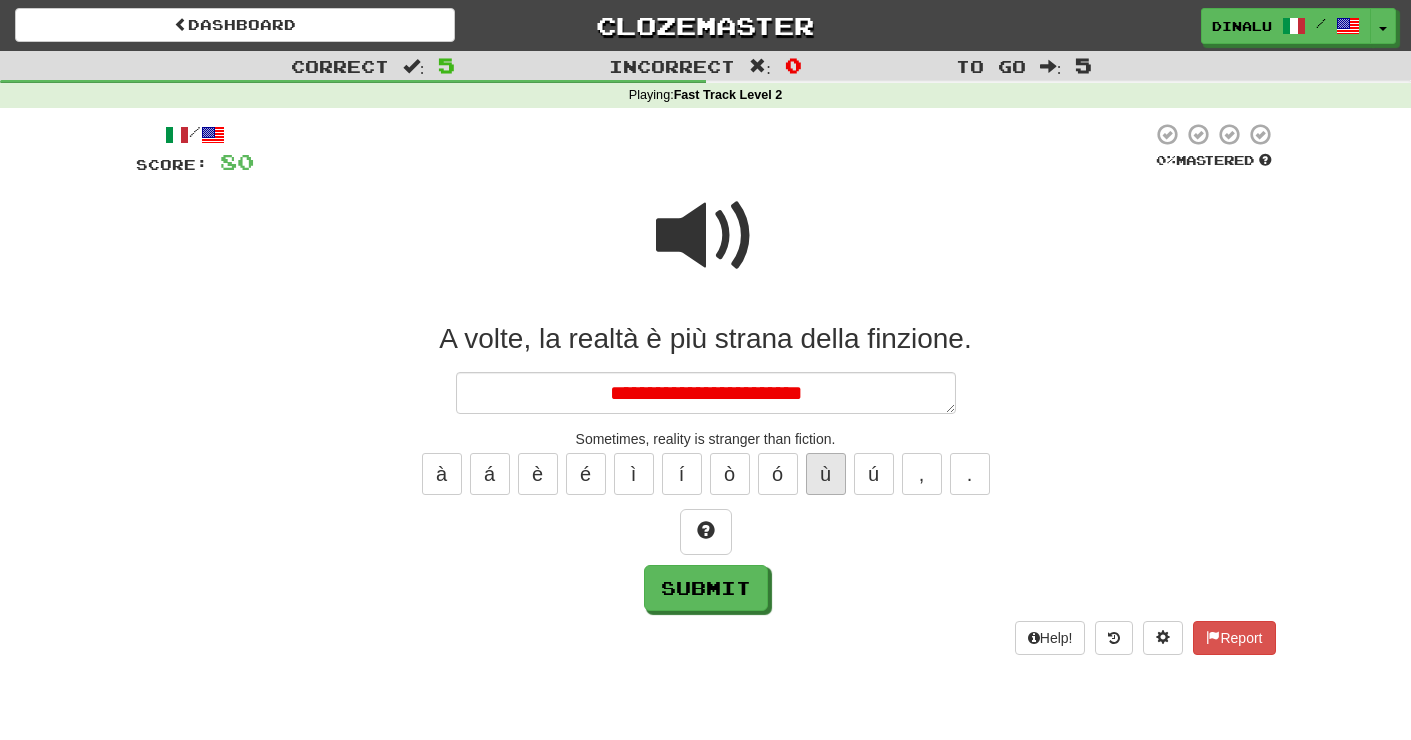 click on "ù" at bounding box center [826, 474] 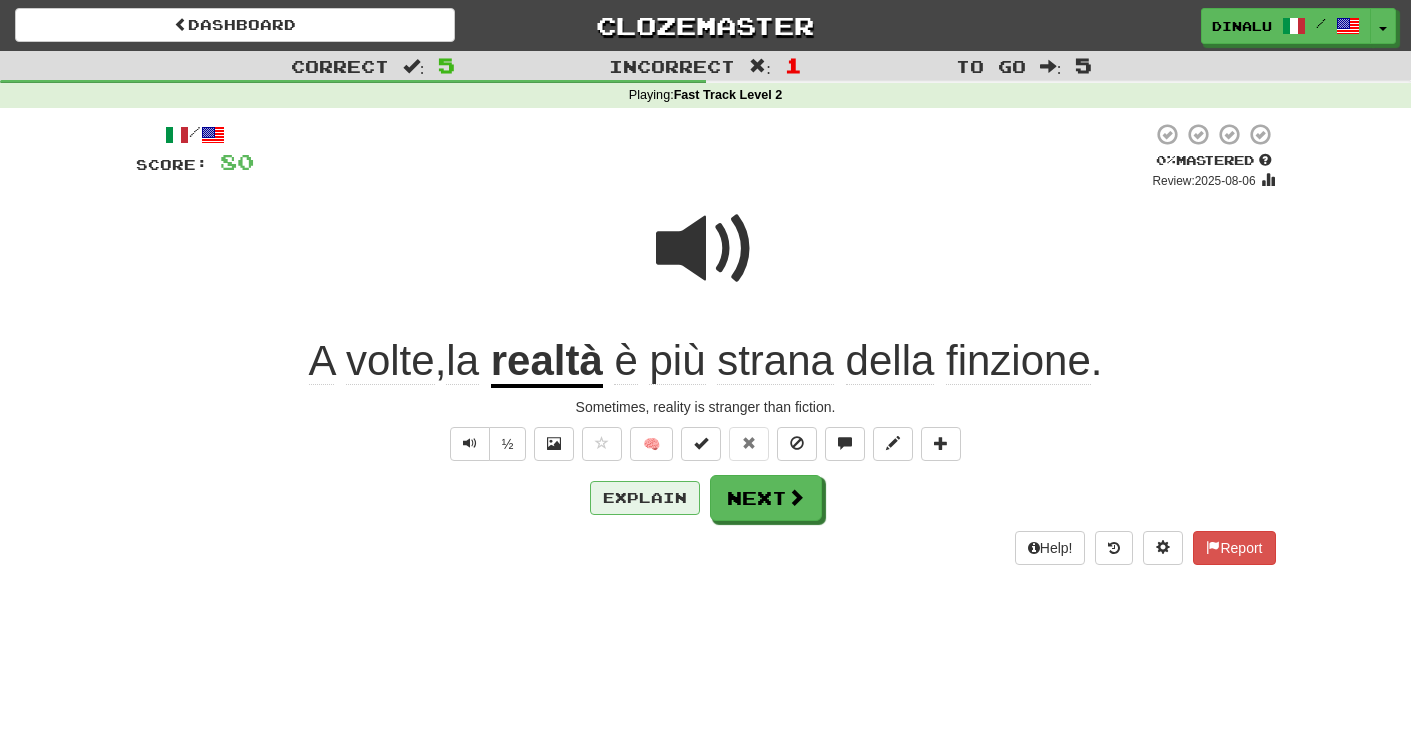 click on "Explain" at bounding box center [645, 498] 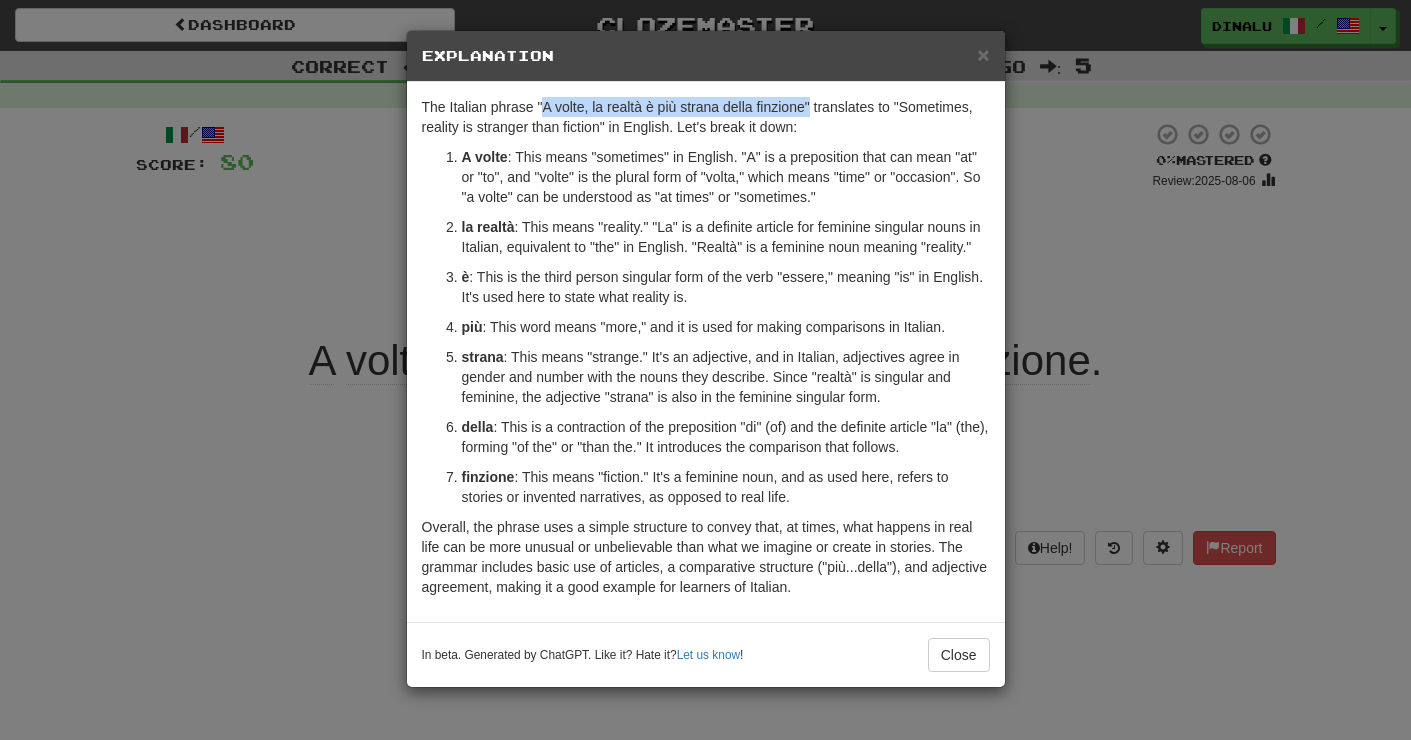 drag, startPoint x: 540, startPoint y: 107, endPoint x: 810, endPoint y: 109, distance: 270.00742 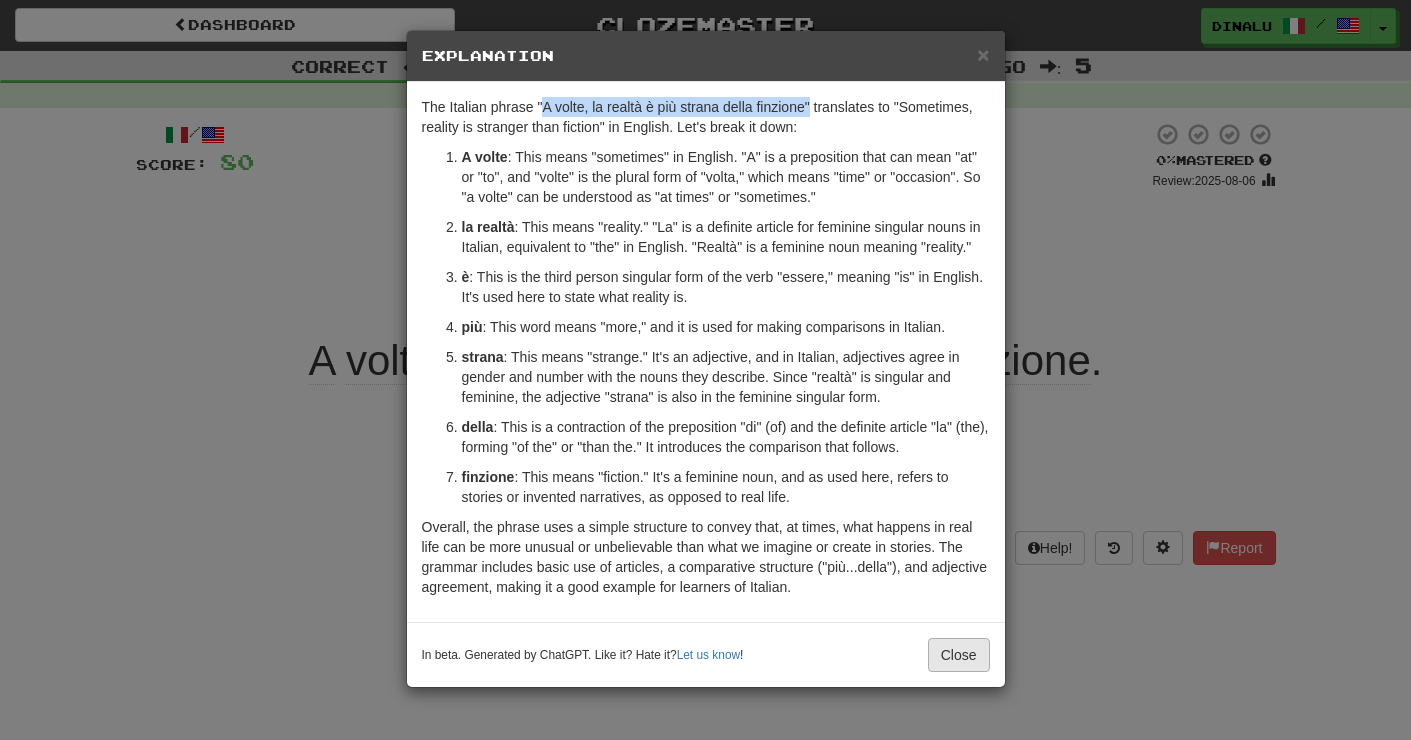 click on "Close" at bounding box center [959, 655] 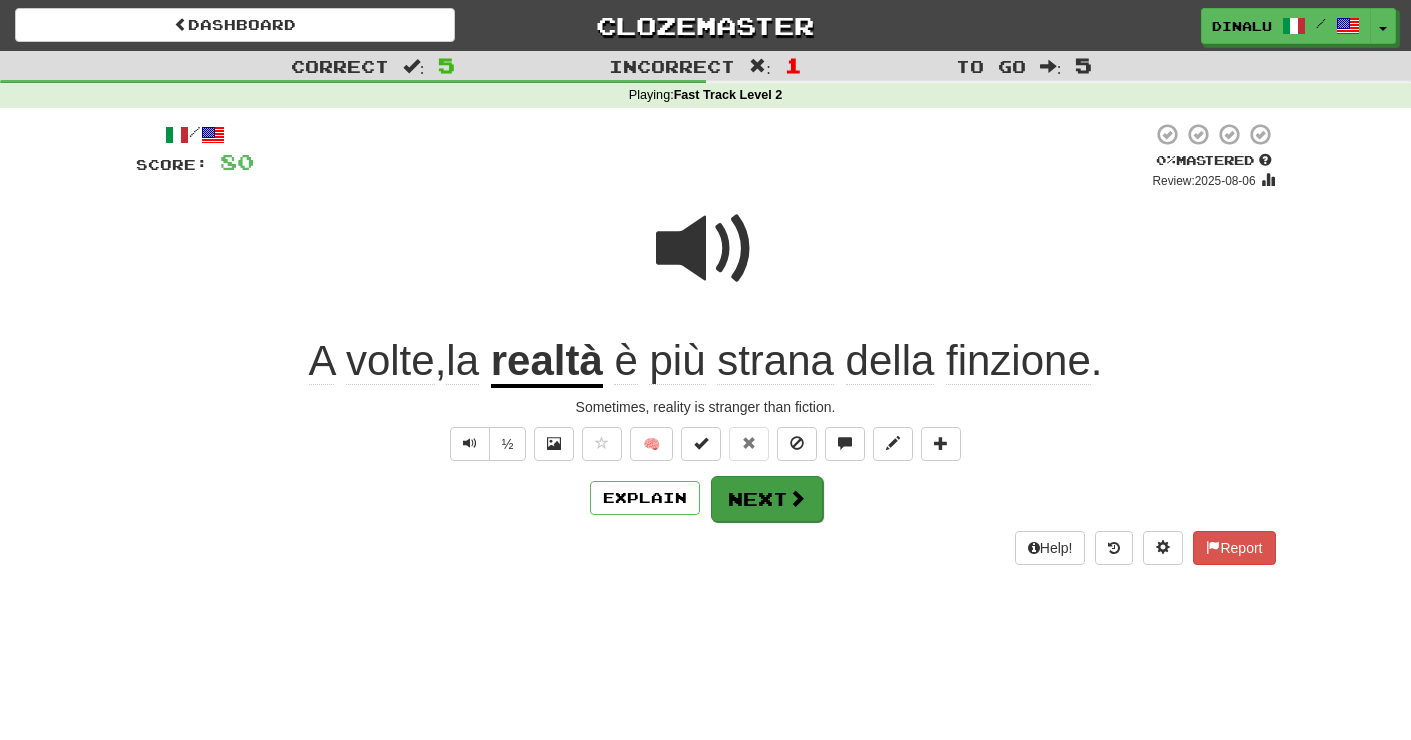 click at bounding box center (797, 498) 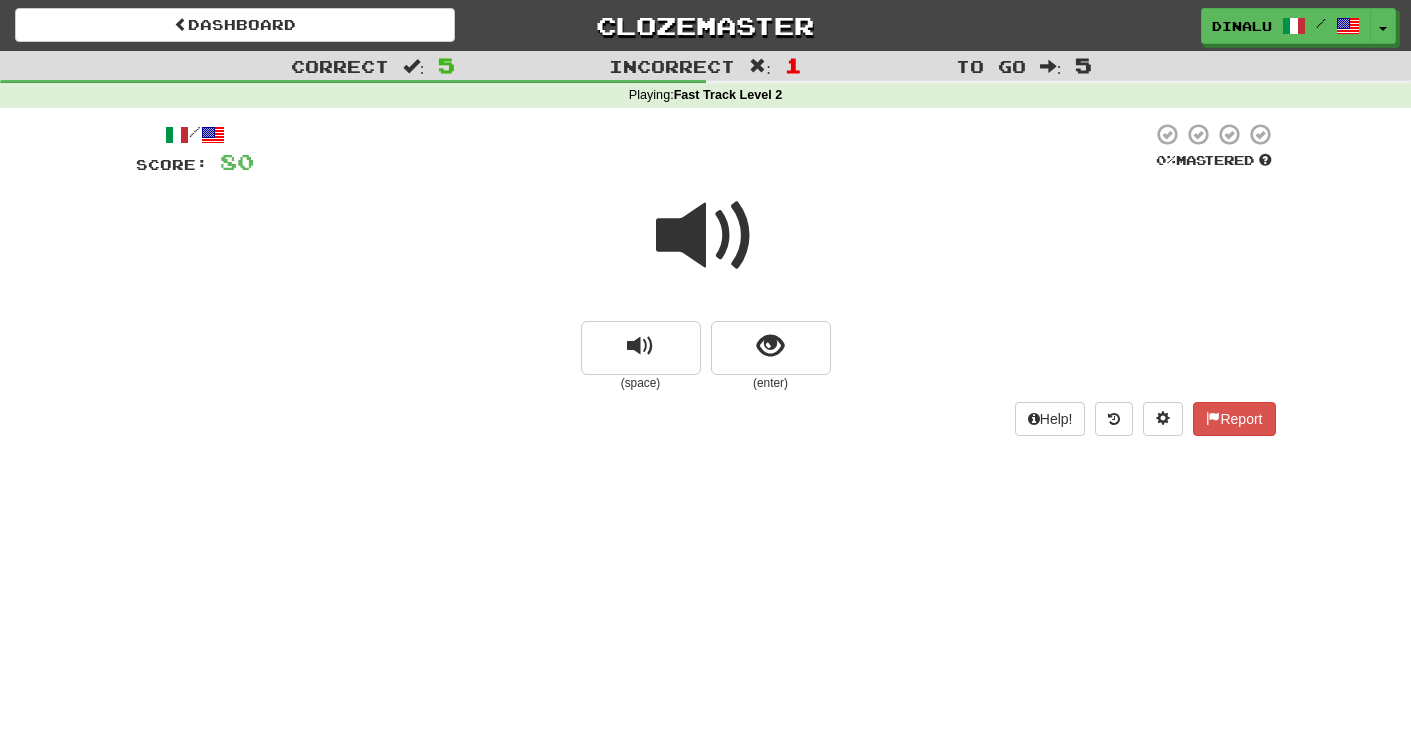 click at bounding box center [706, 236] 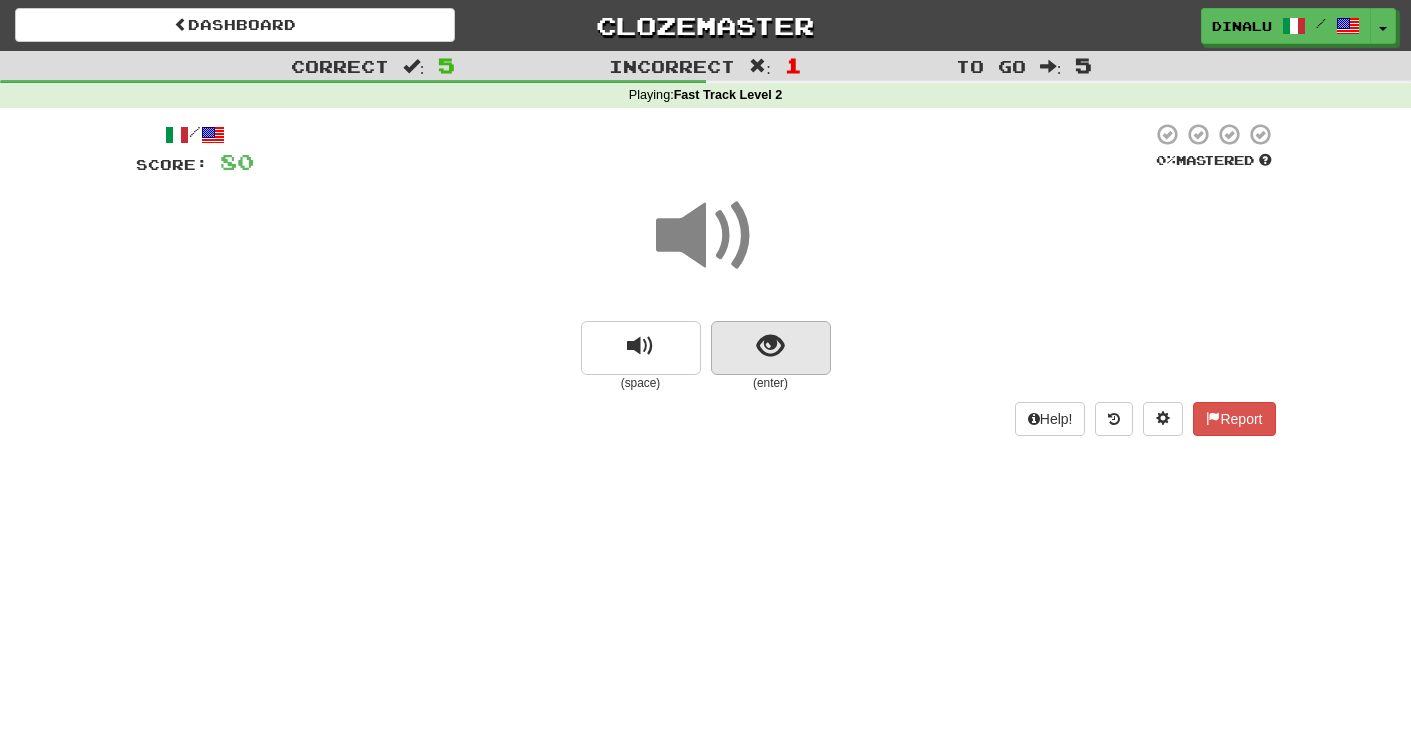 click at bounding box center (770, 346) 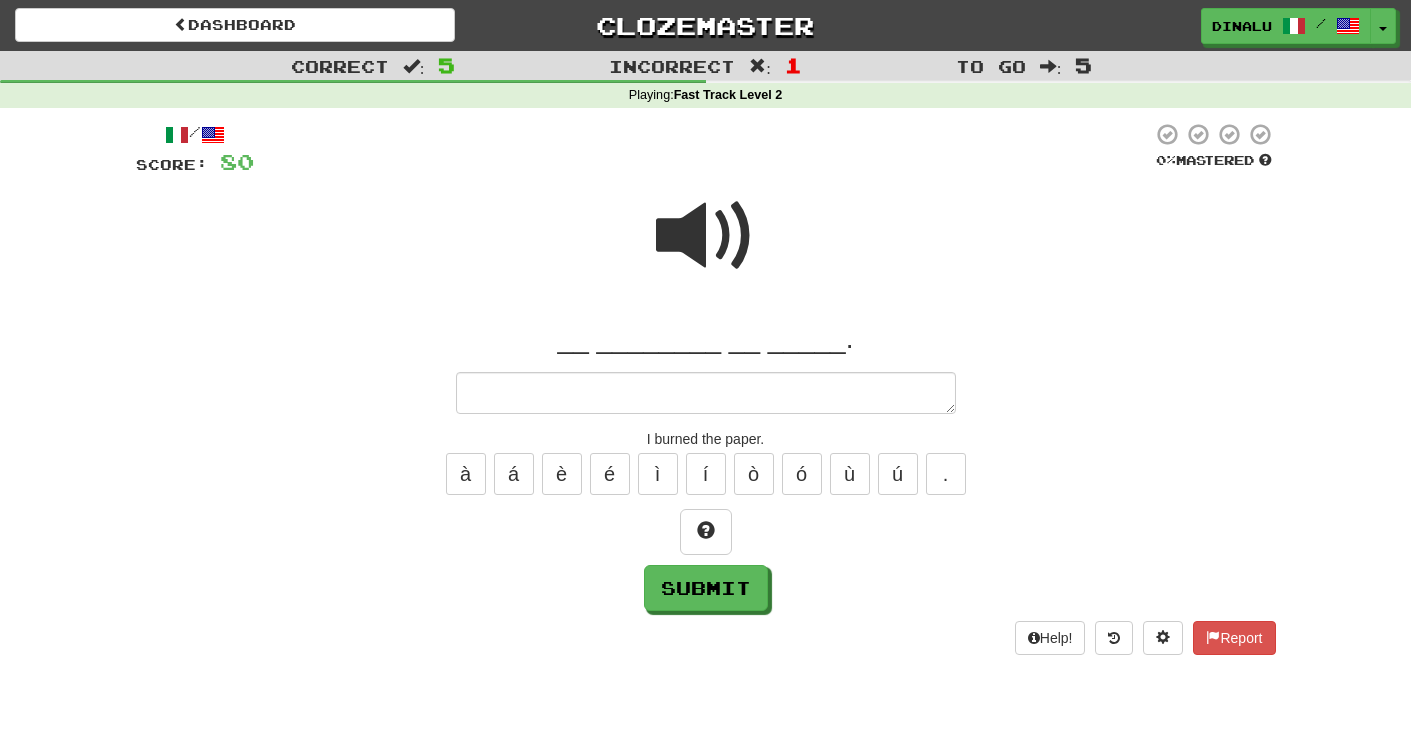 click at bounding box center (706, 249) 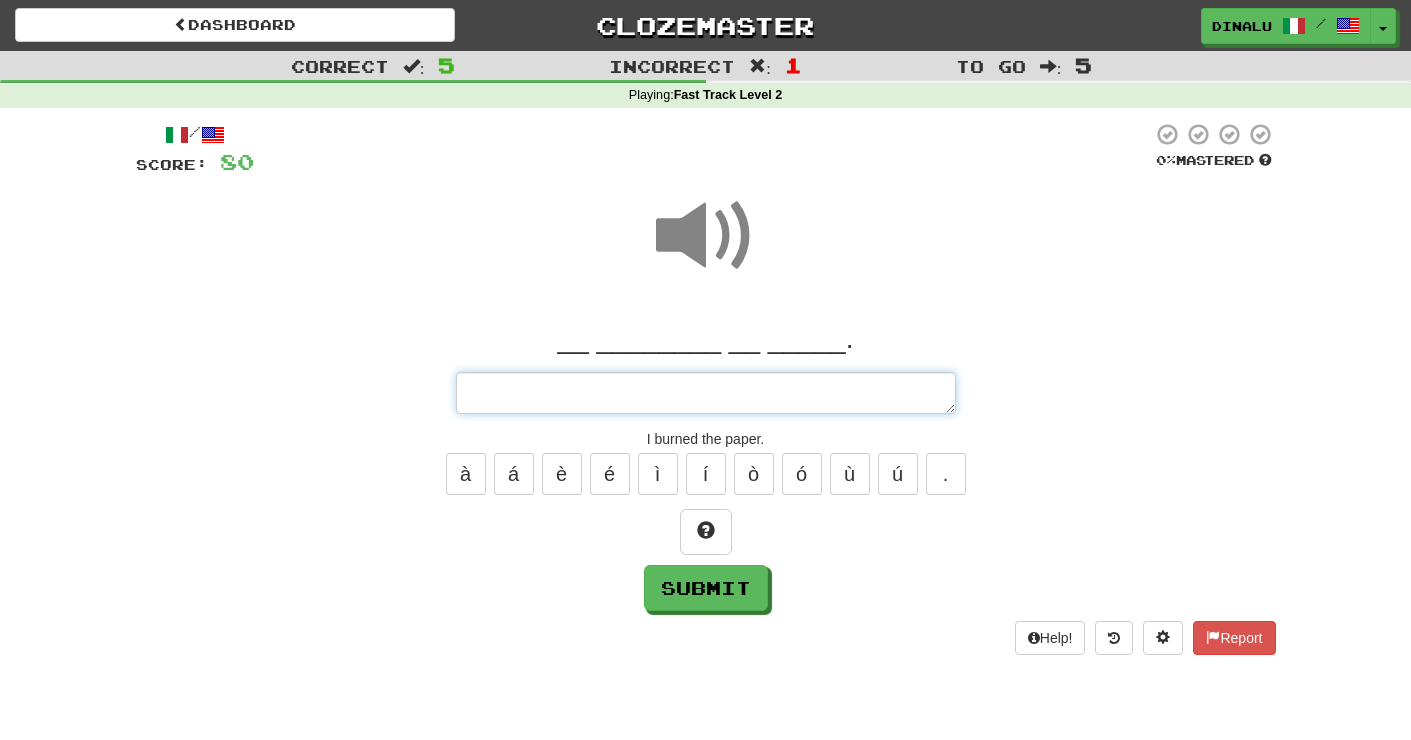 click at bounding box center (706, 393) 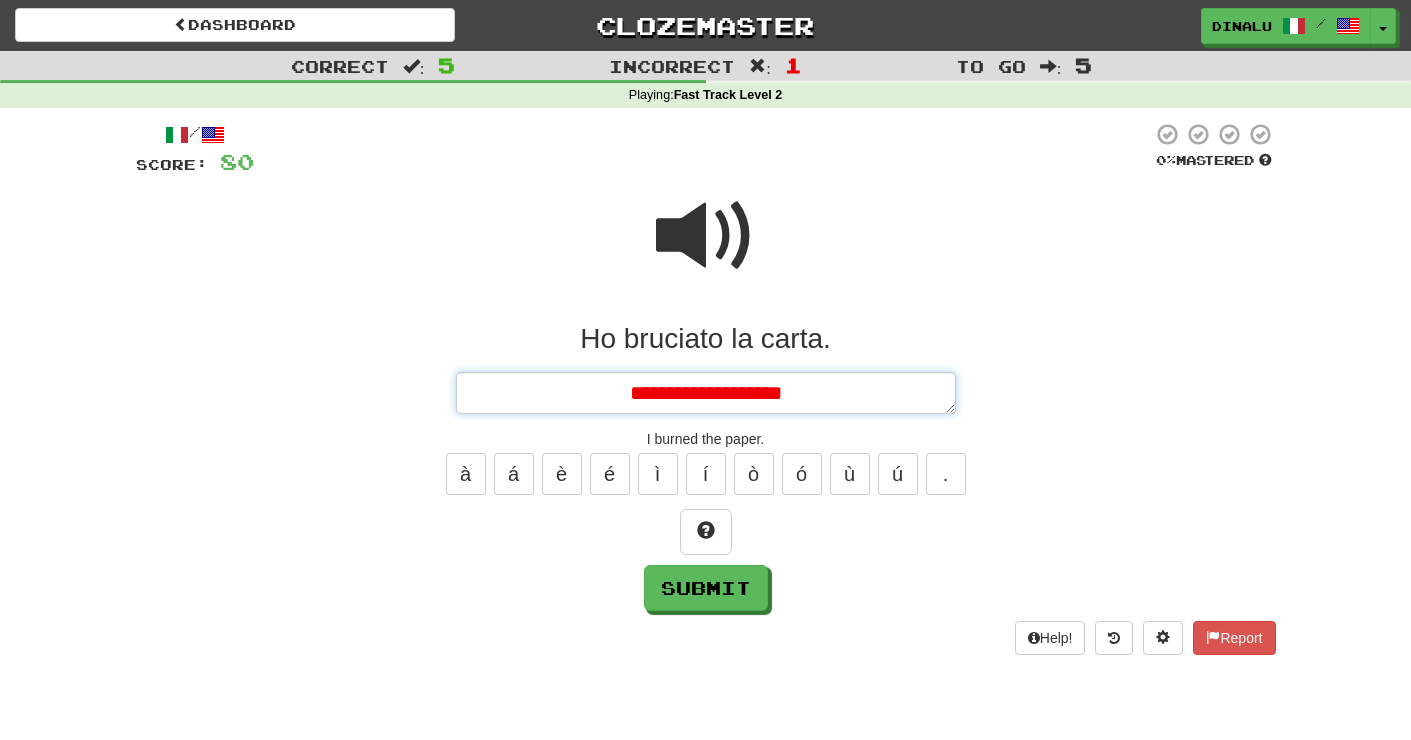 click on "**********" at bounding box center [706, 393] 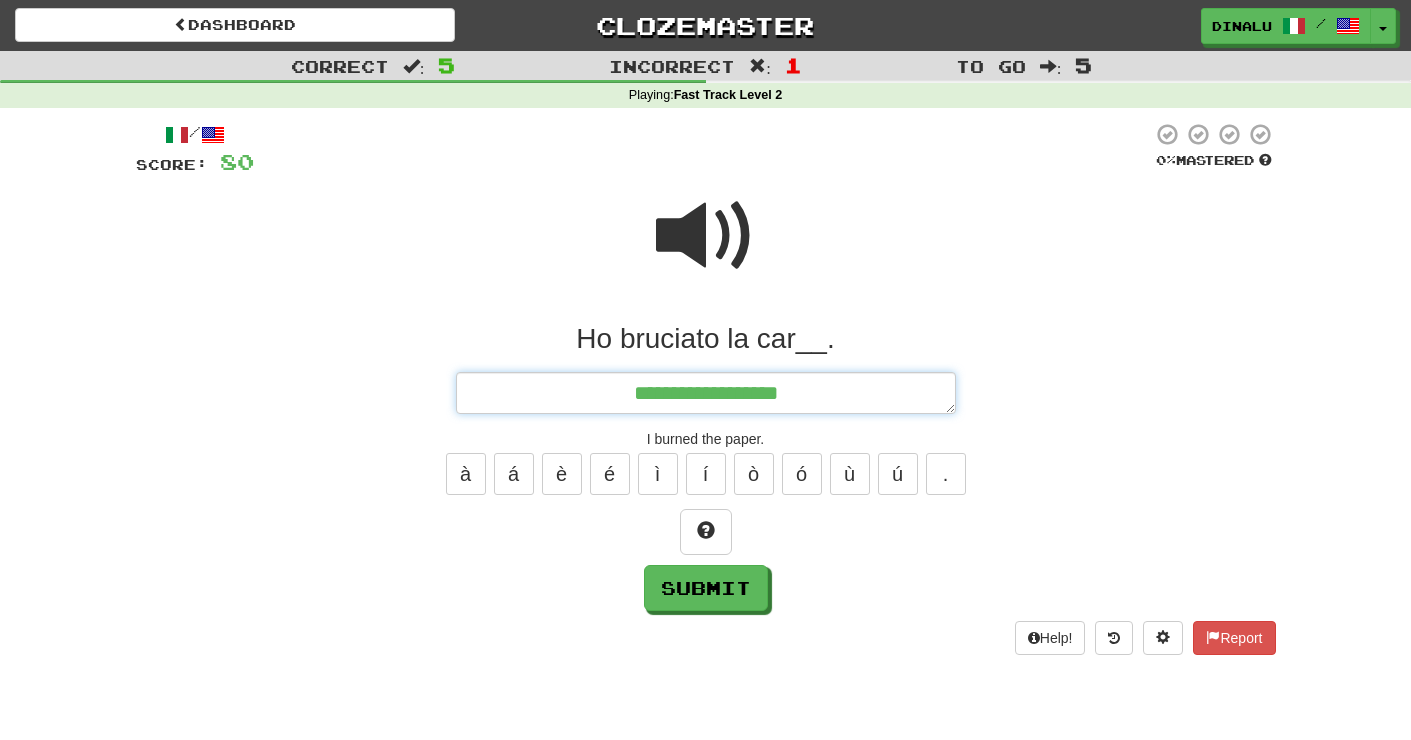 click on "**********" at bounding box center [706, 393] 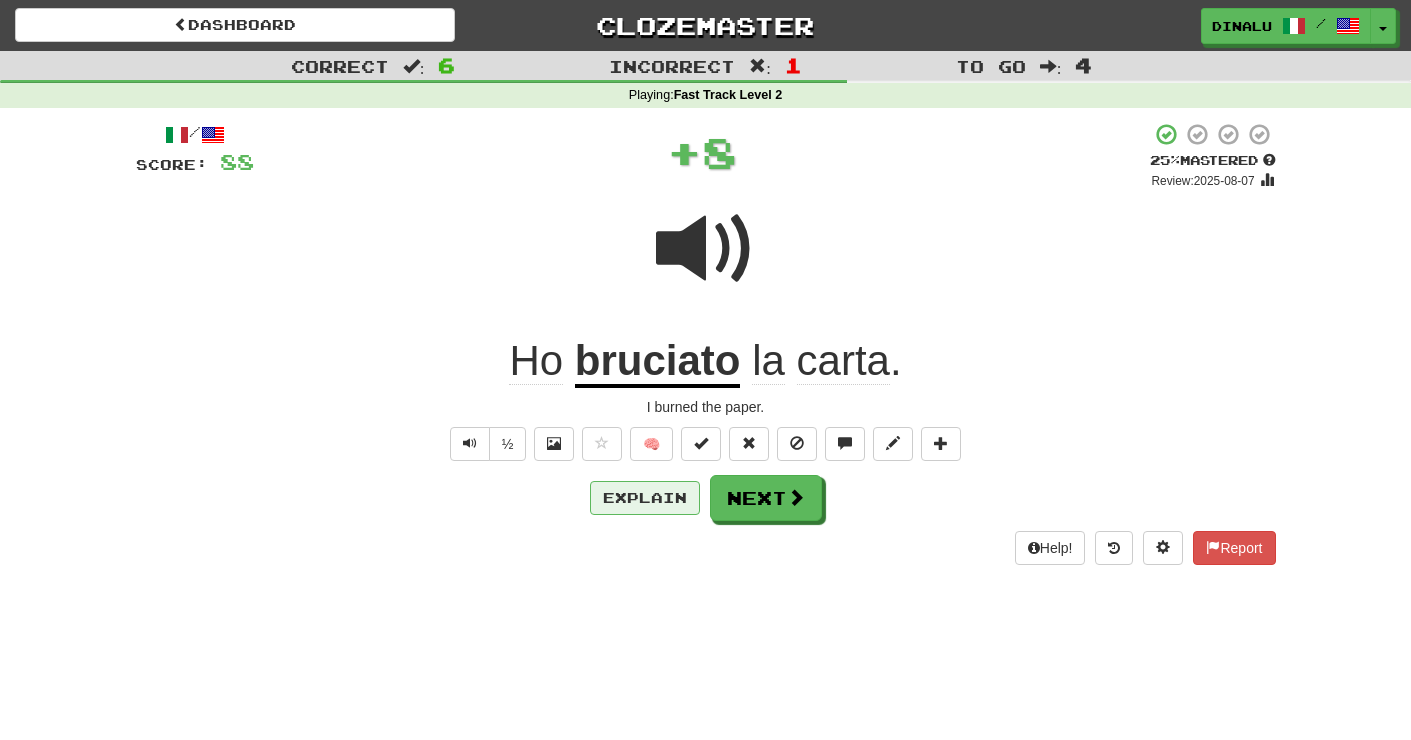 click on "Explain" at bounding box center (645, 498) 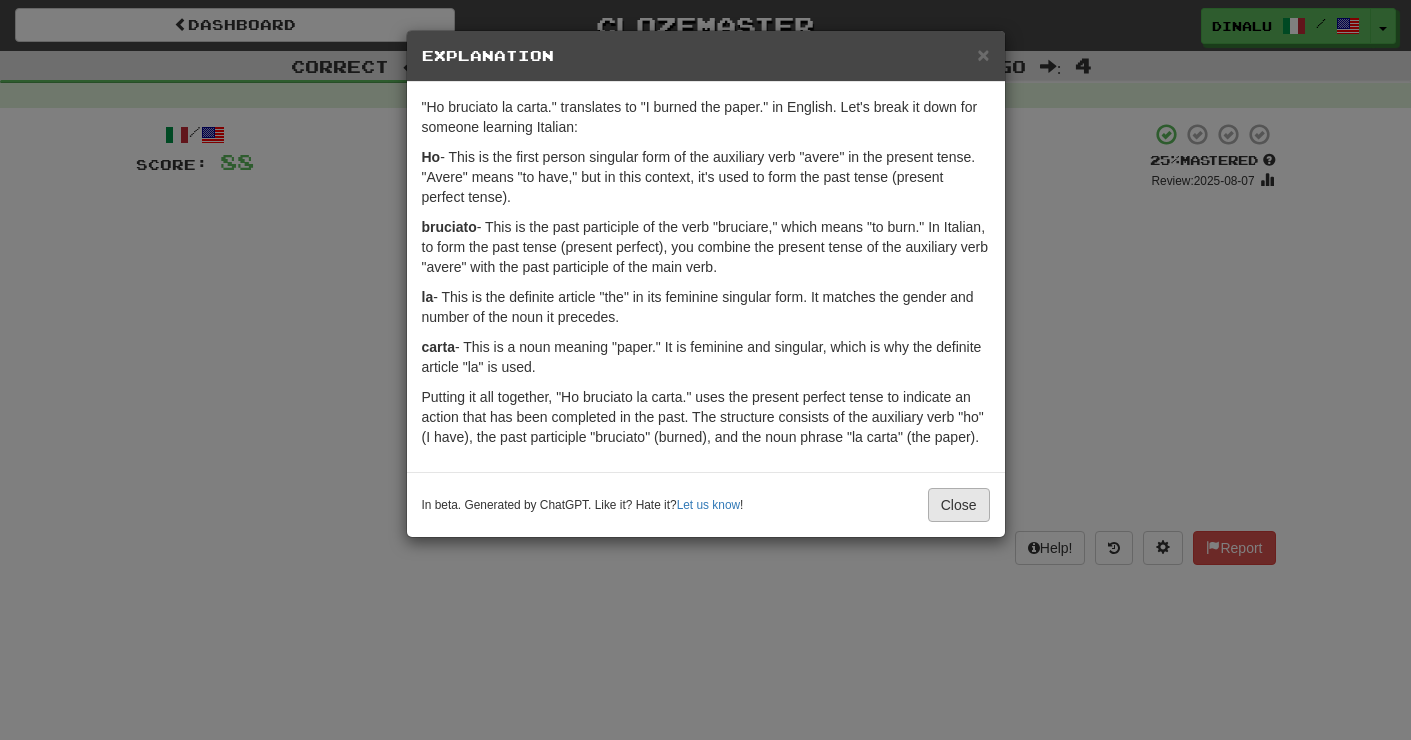 click on "Close" at bounding box center [959, 505] 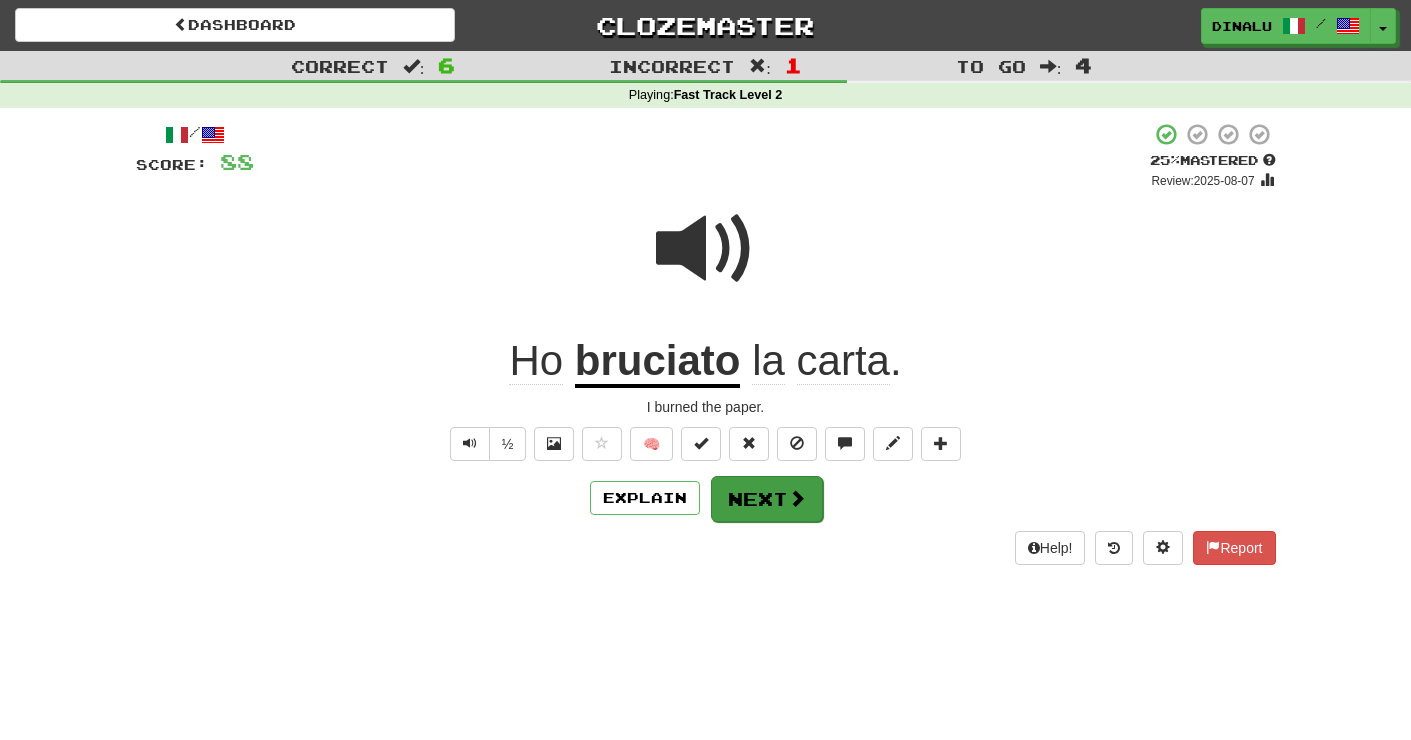 click on "Next" at bounding box center [767, 499] 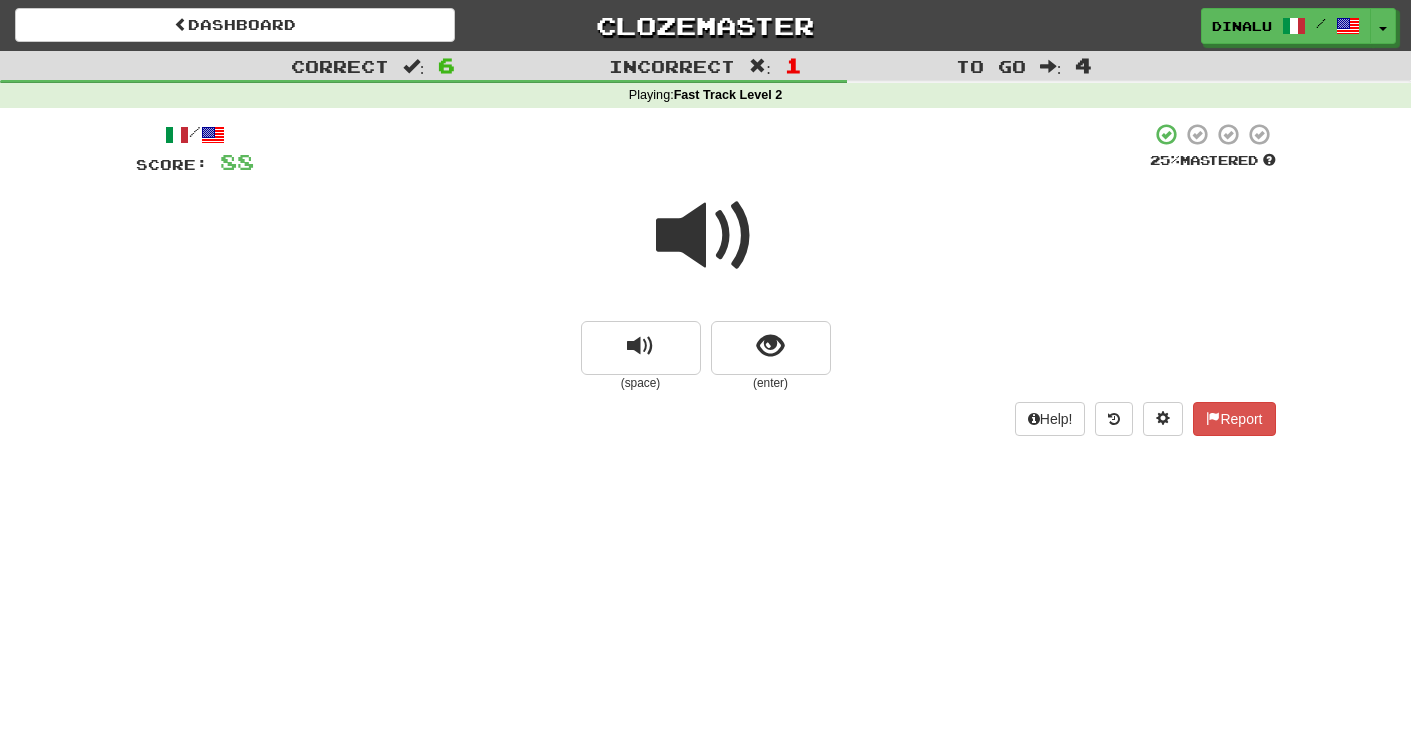 click at bounding box center [706, 236] 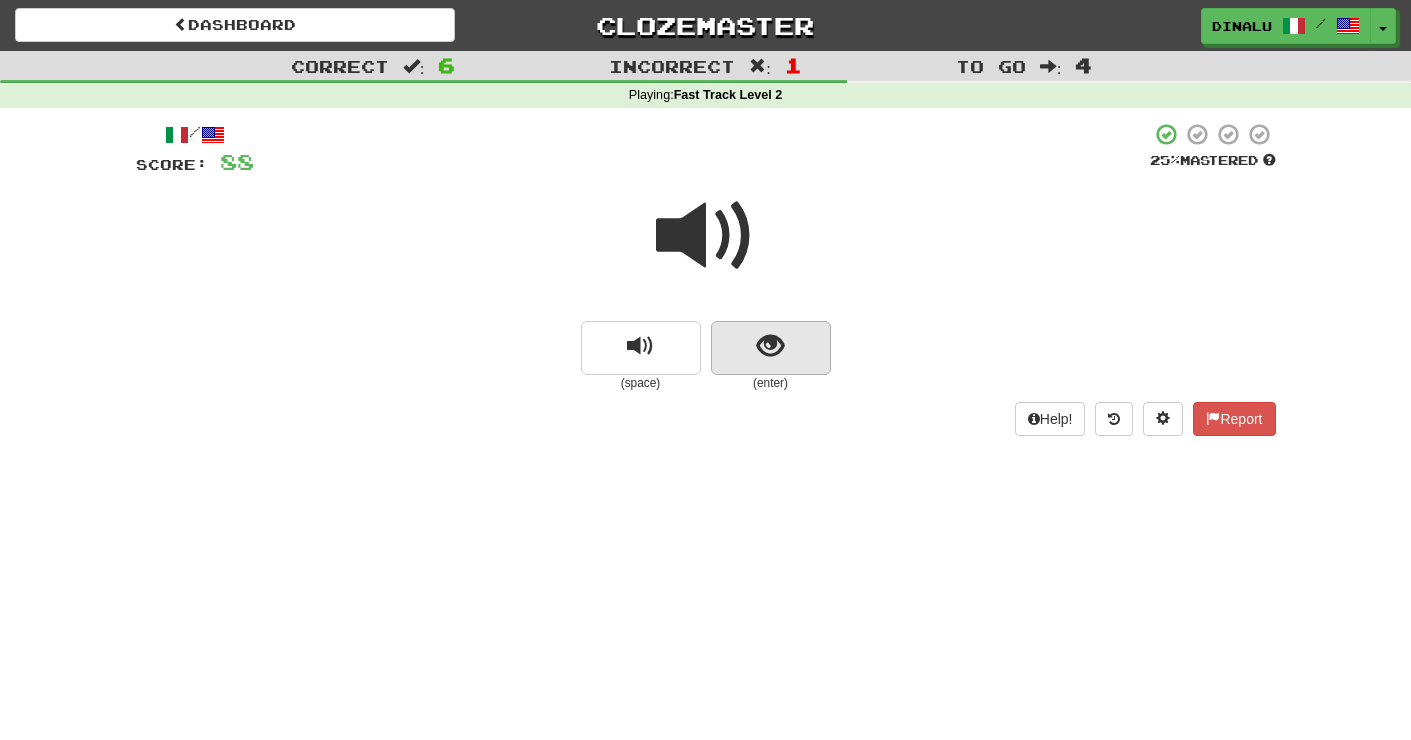 click at bounding box center (771, 348) 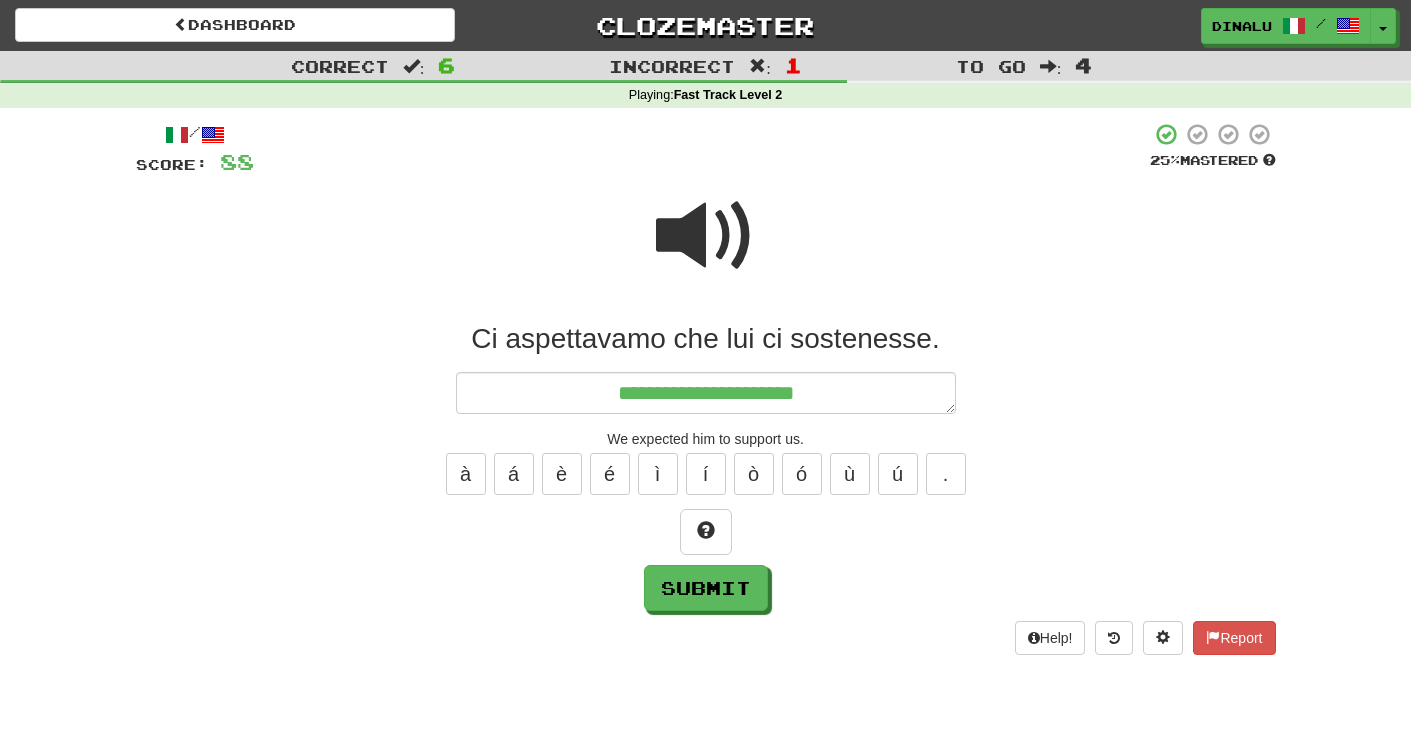 click at bounding box center (706, 236) 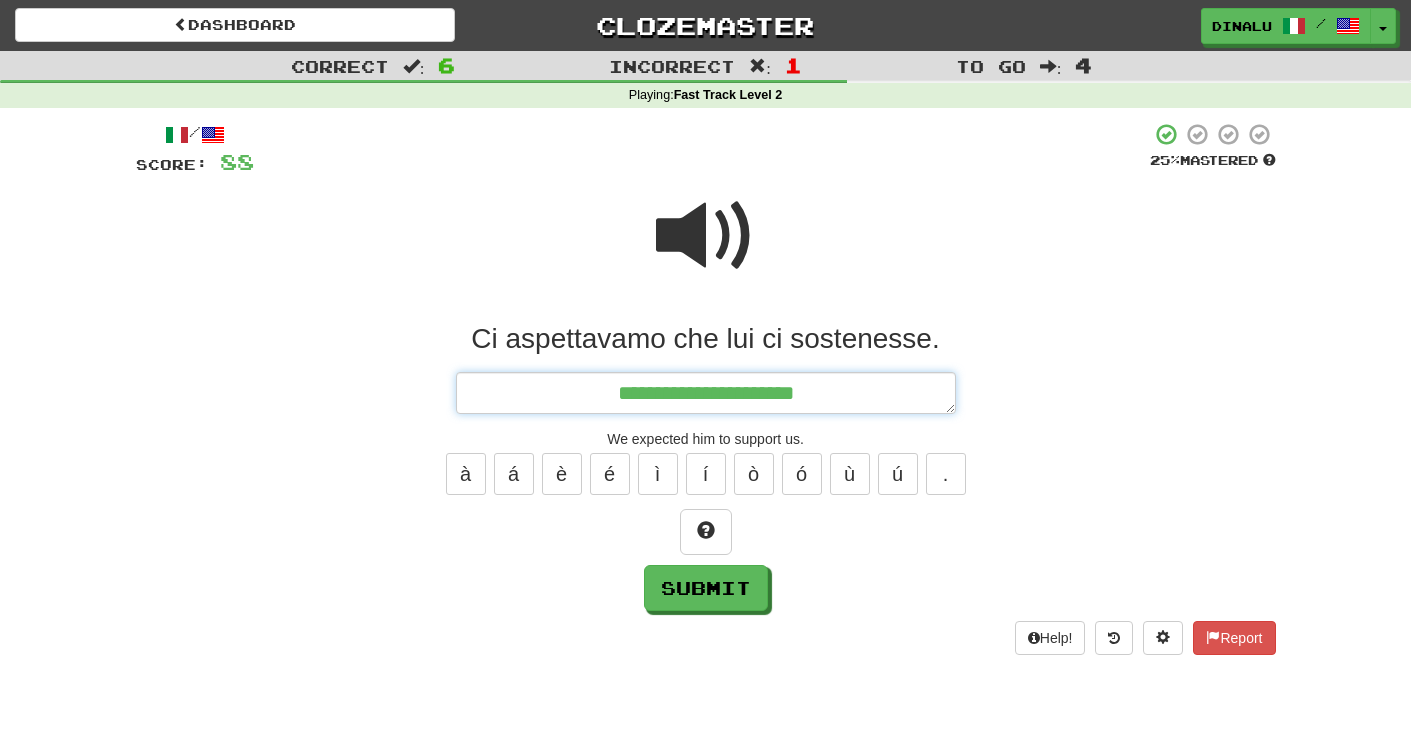 click on "**********" at bounding box center (706, 393) 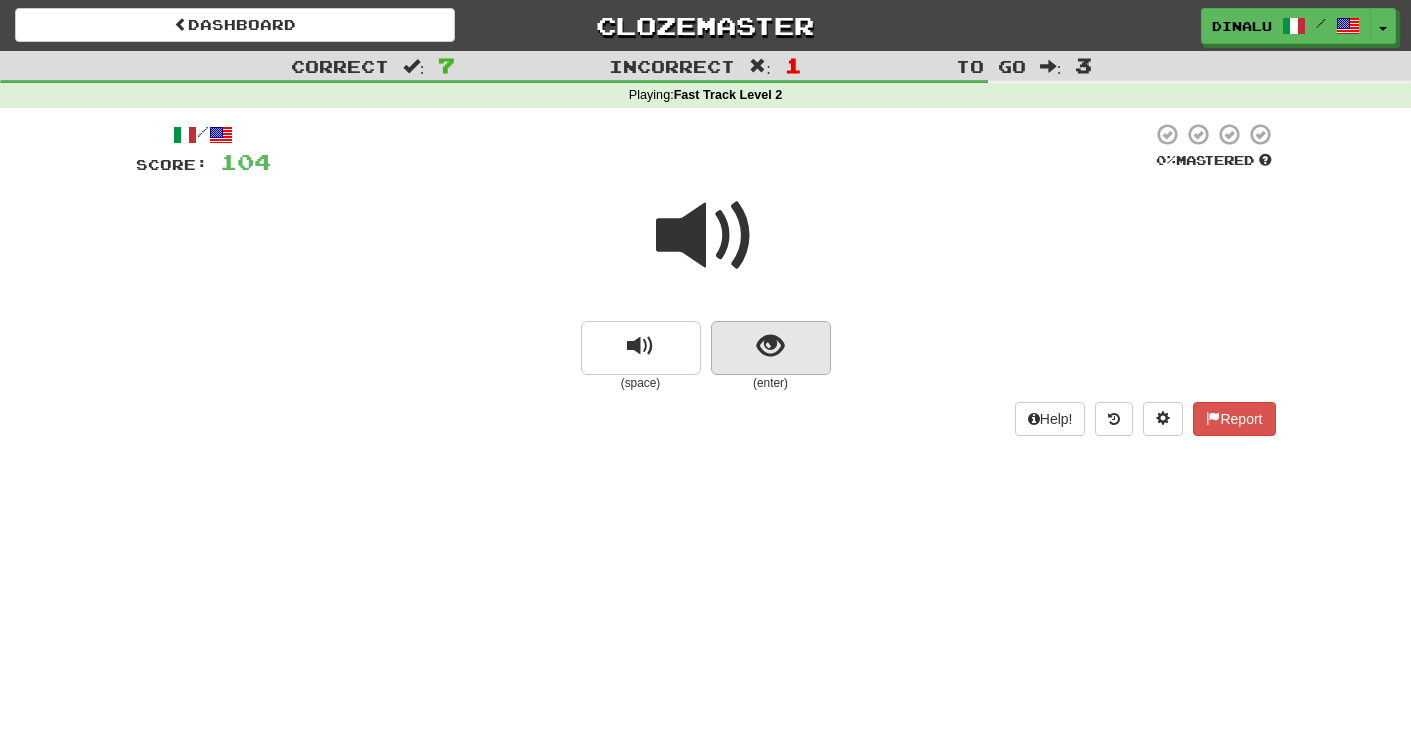 click at bounding box center (771, 348) 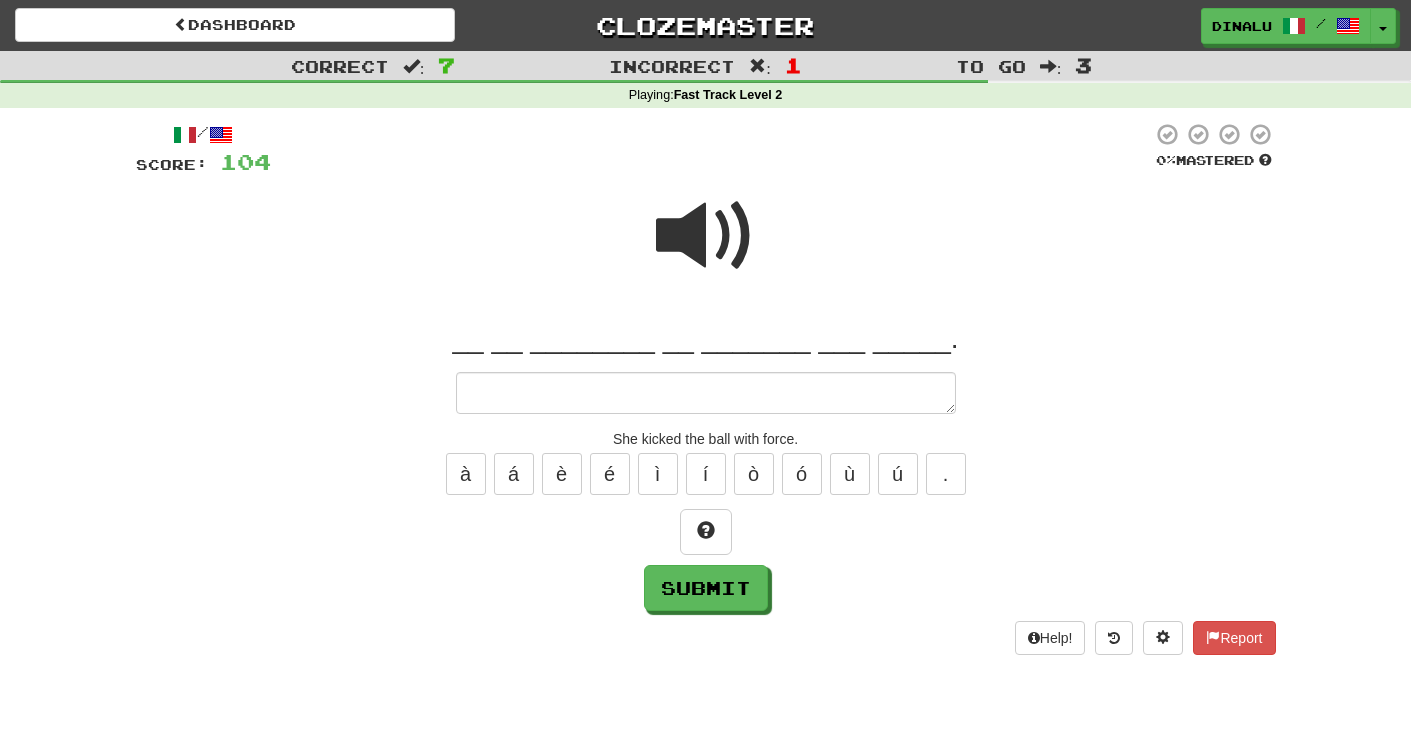 click at bounding box center (706, 393) 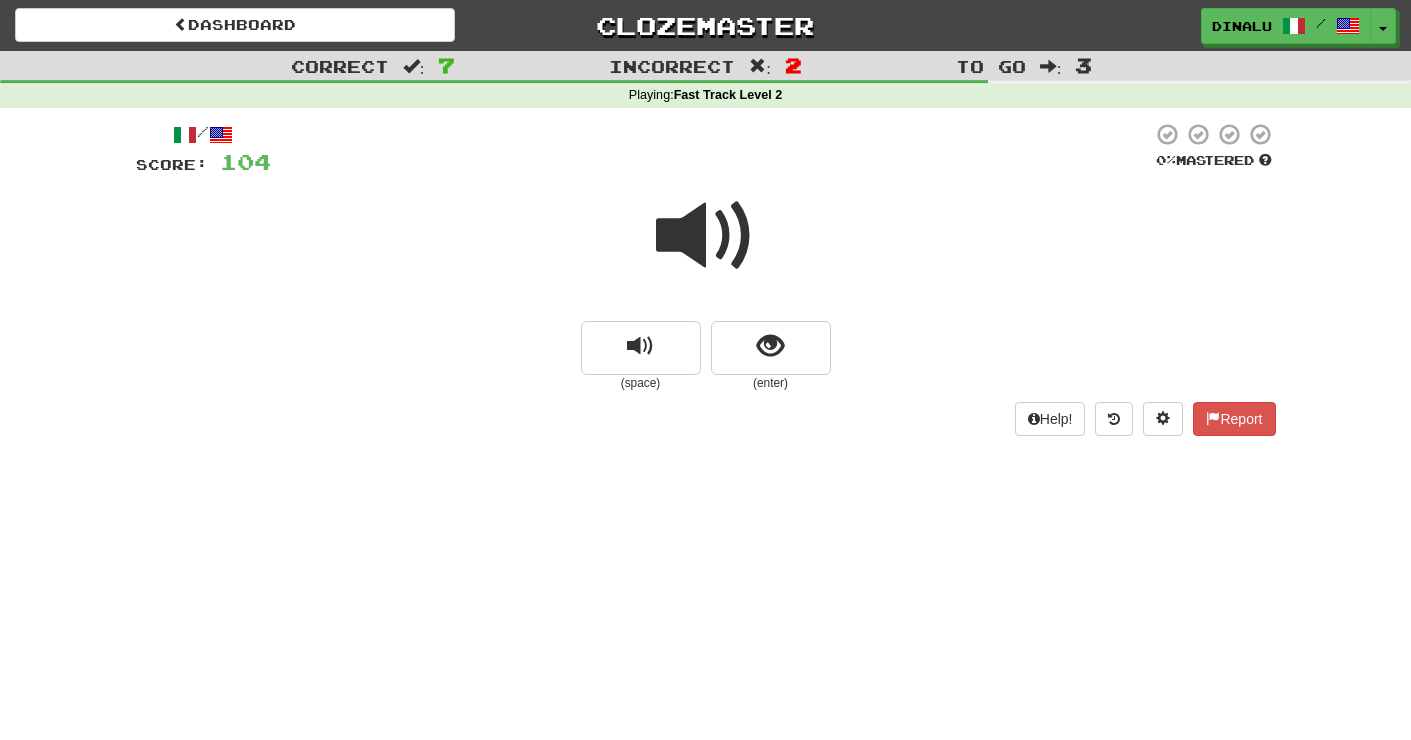 click at bounding box center [706, 236] 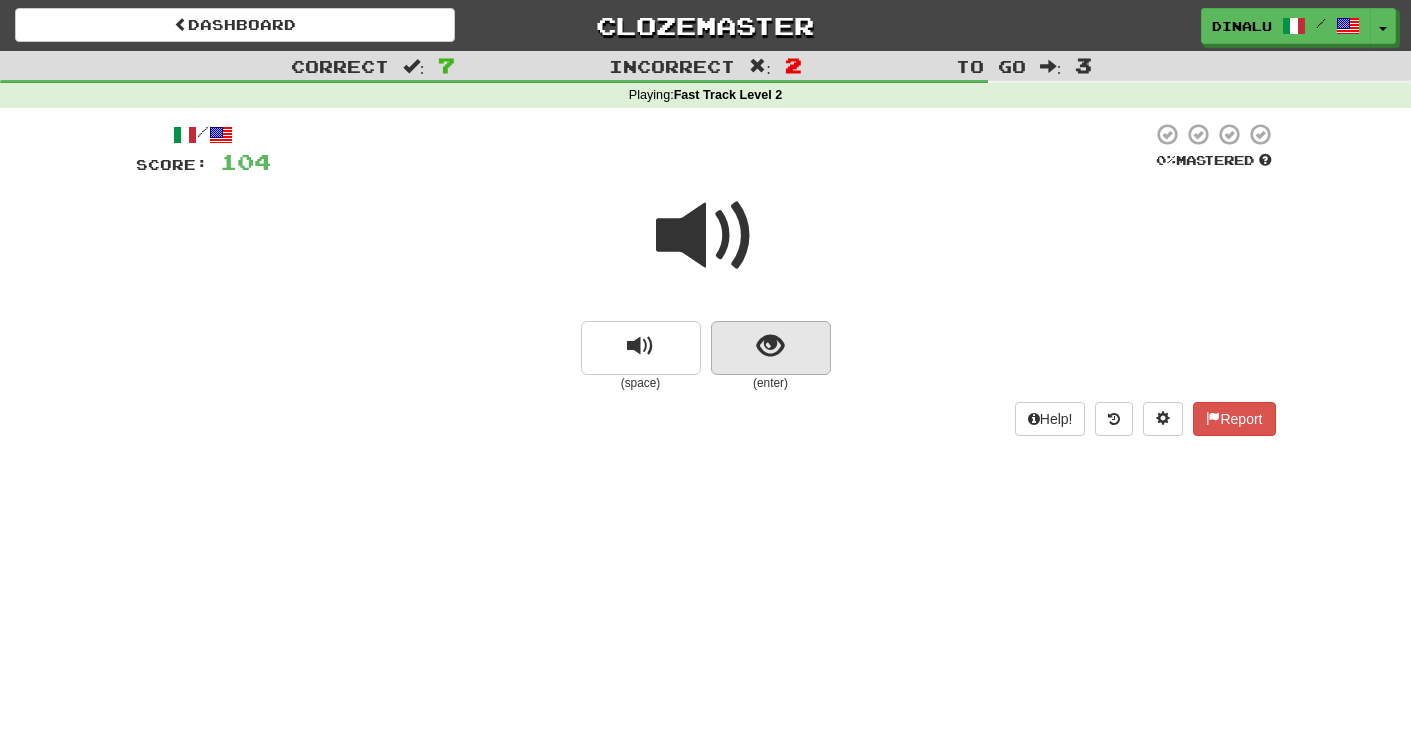 click at bounding box center [770, 346] 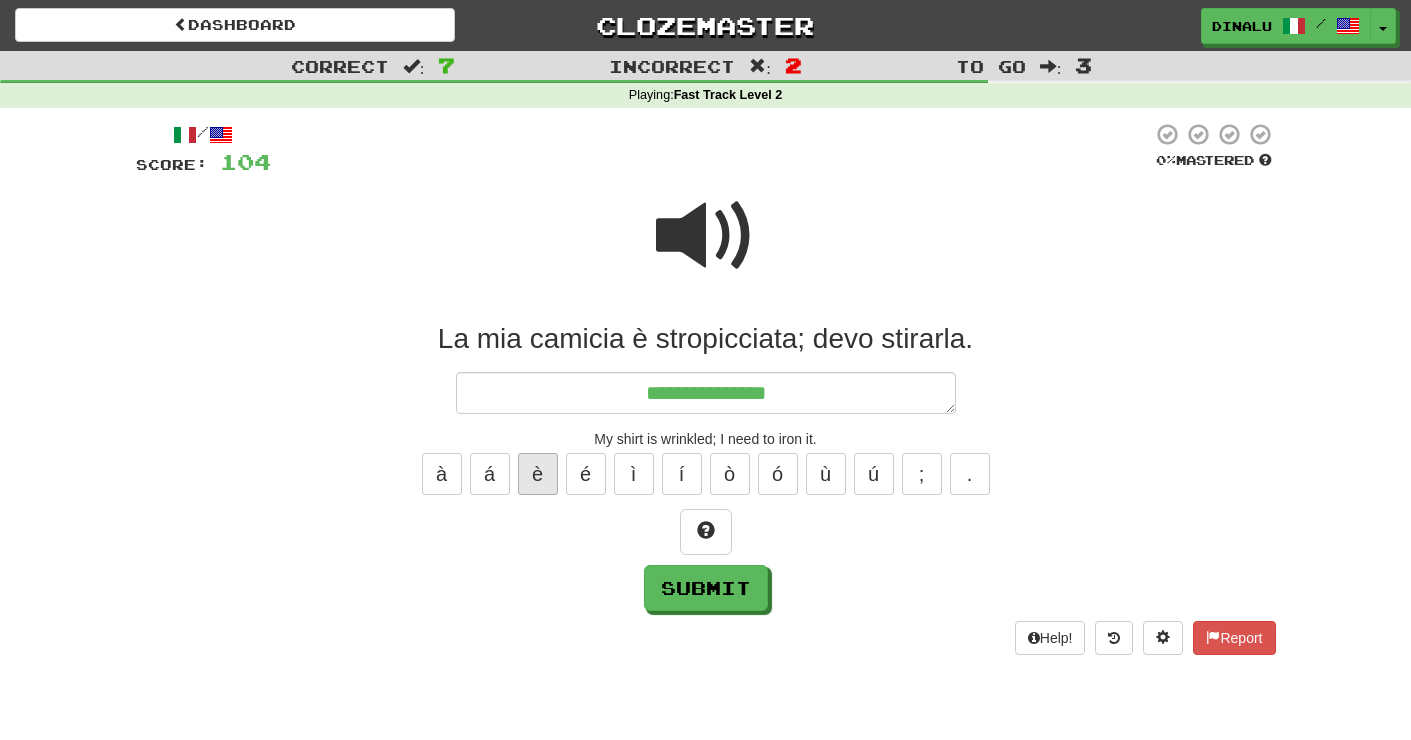 click on "è" at bounding box center [538, 474] 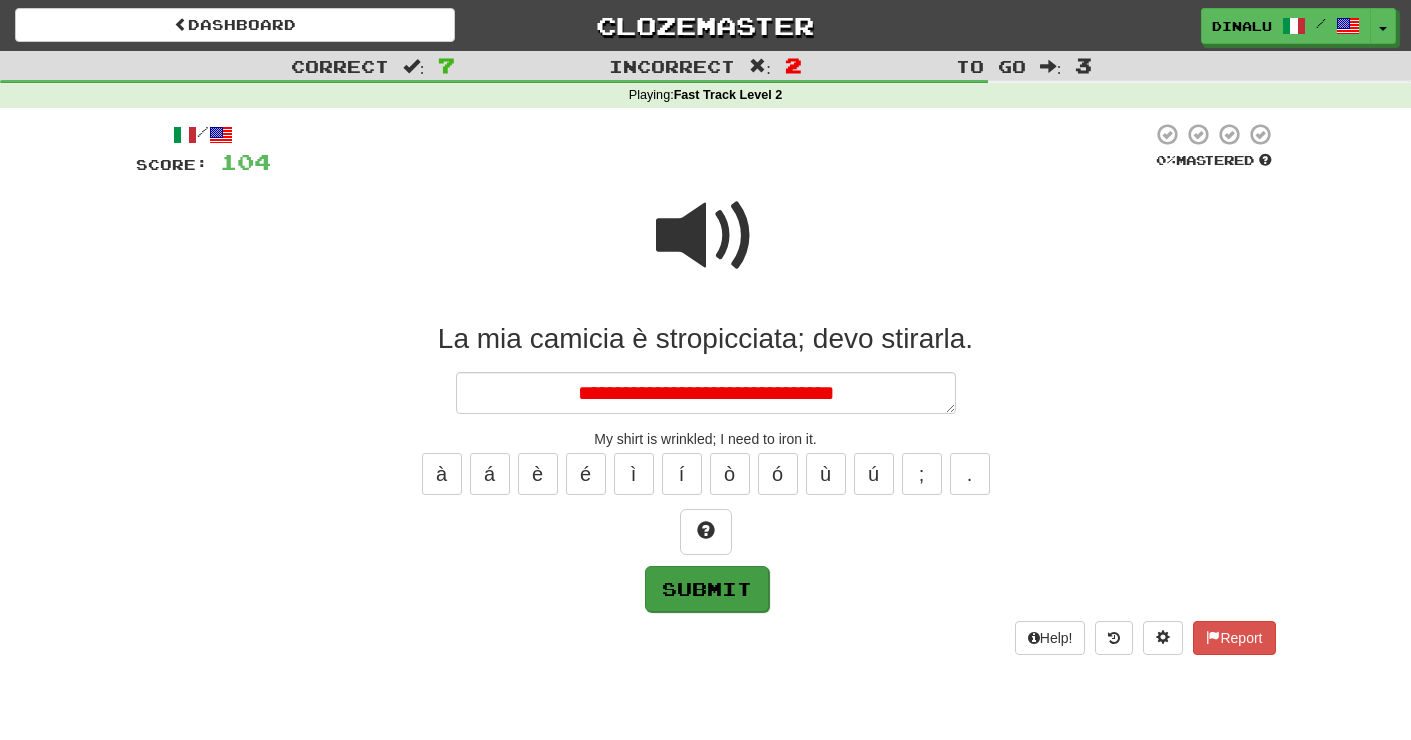 click on "Submit" at bounding box center [707, 589] 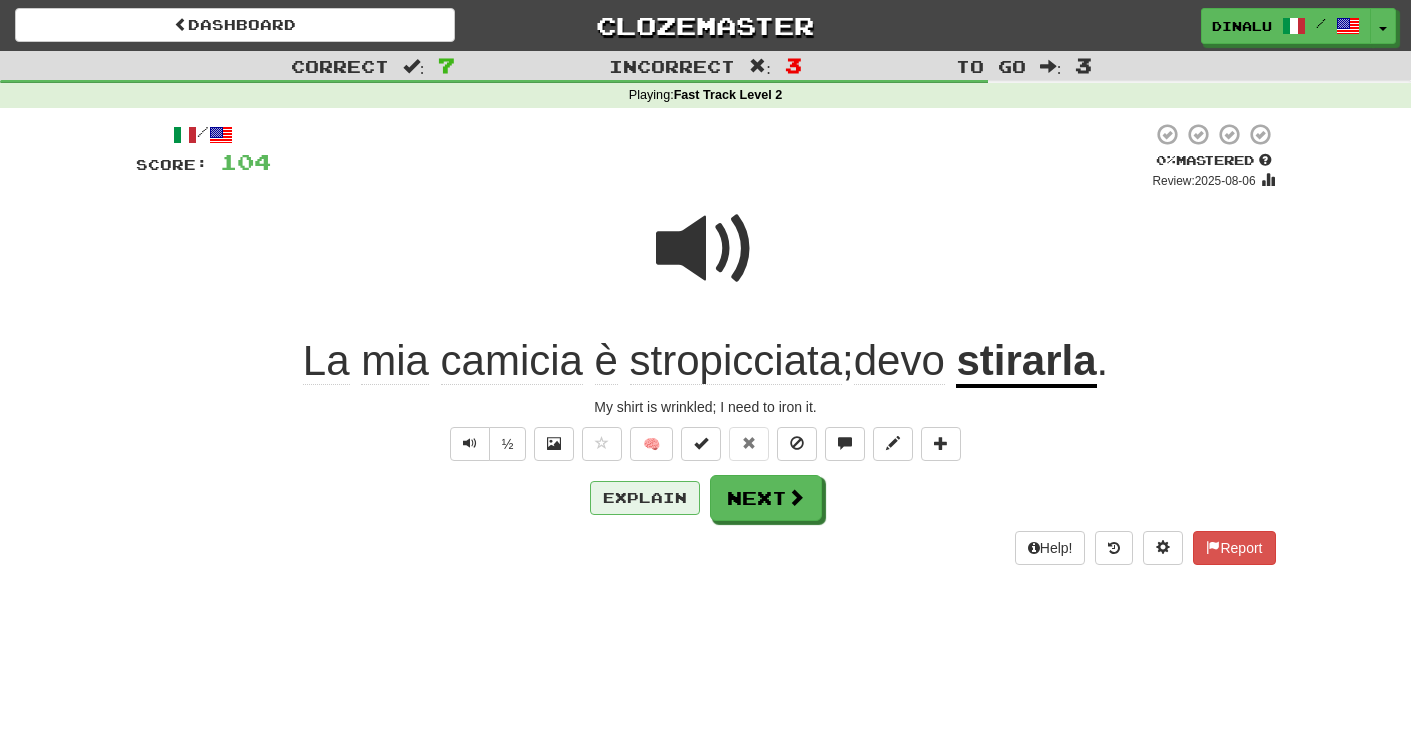click on "Explain" at bounding box center (645, 498) 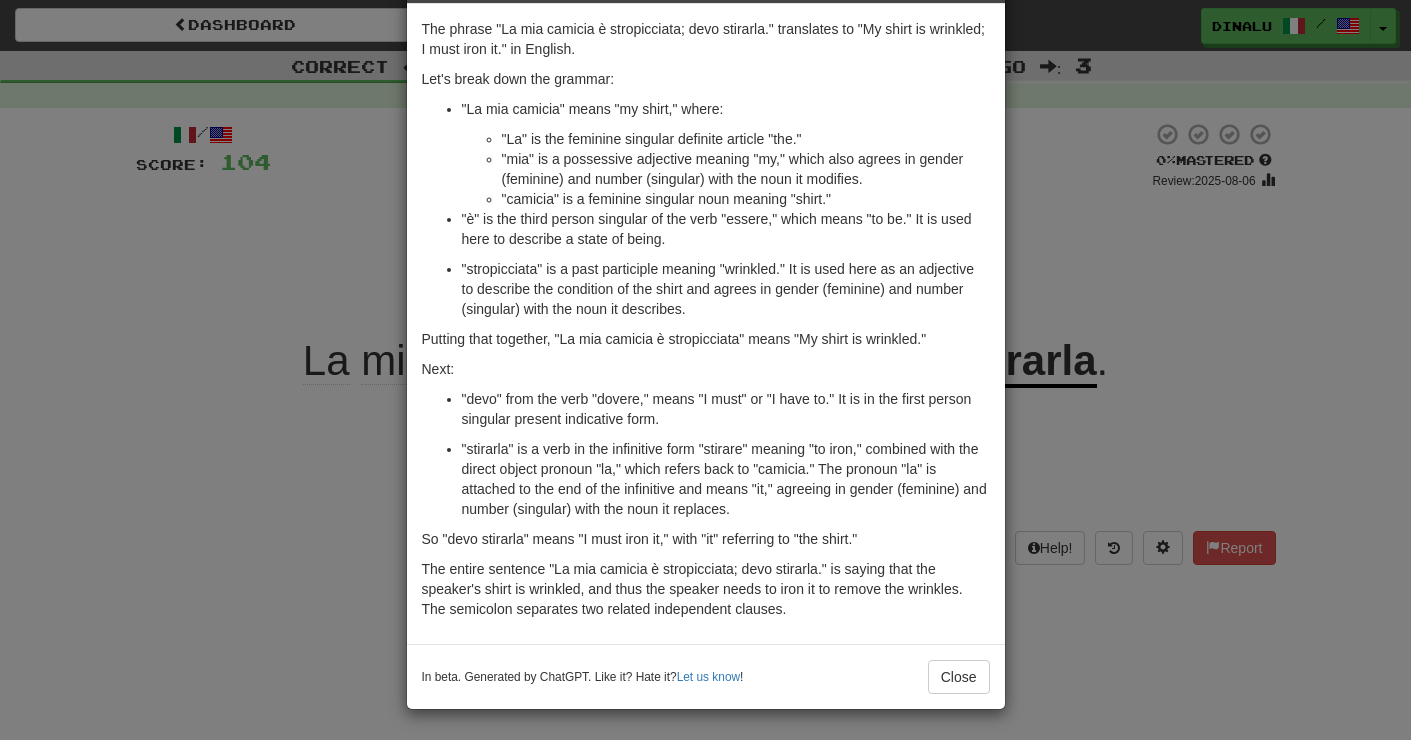 scroll, scrollTop: 78, scrollLeft: 0, axis: vertical 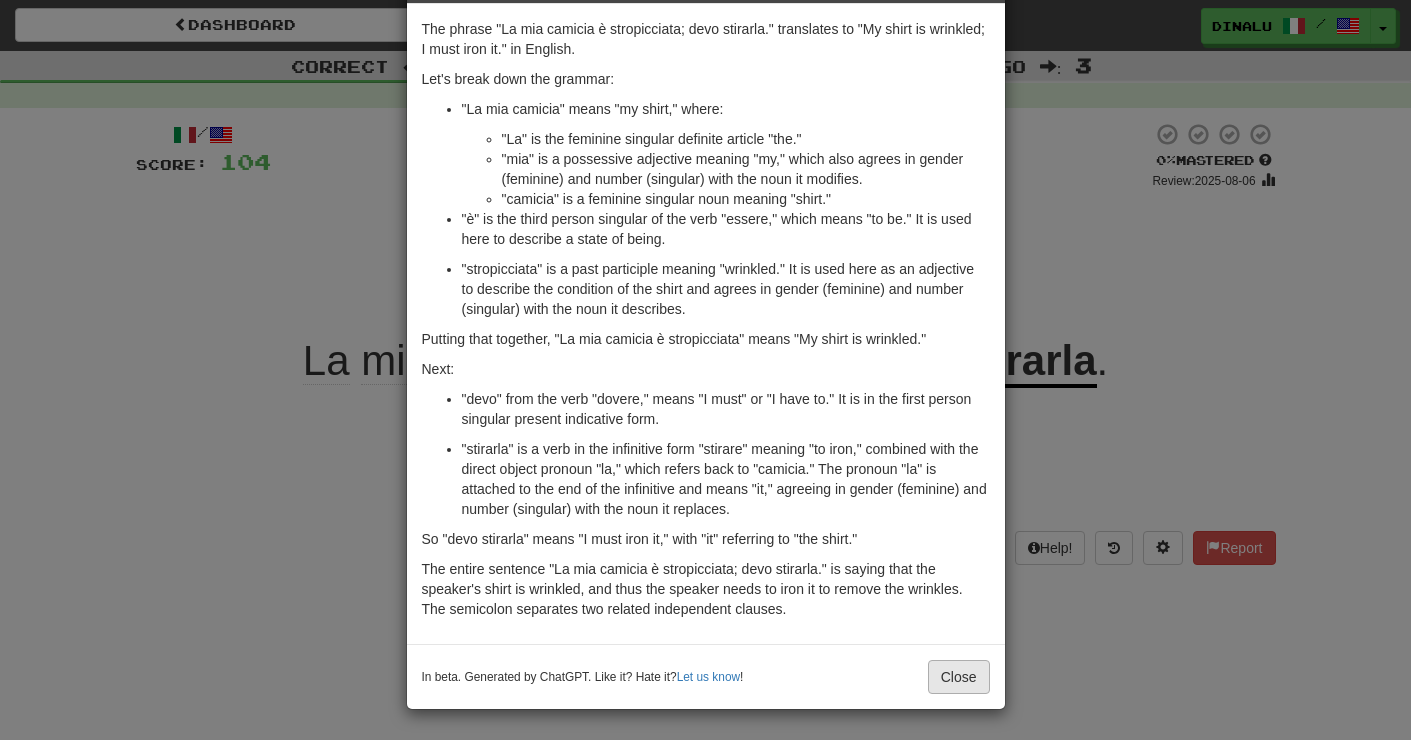 click on "Close" at bounding box center (959, 677) 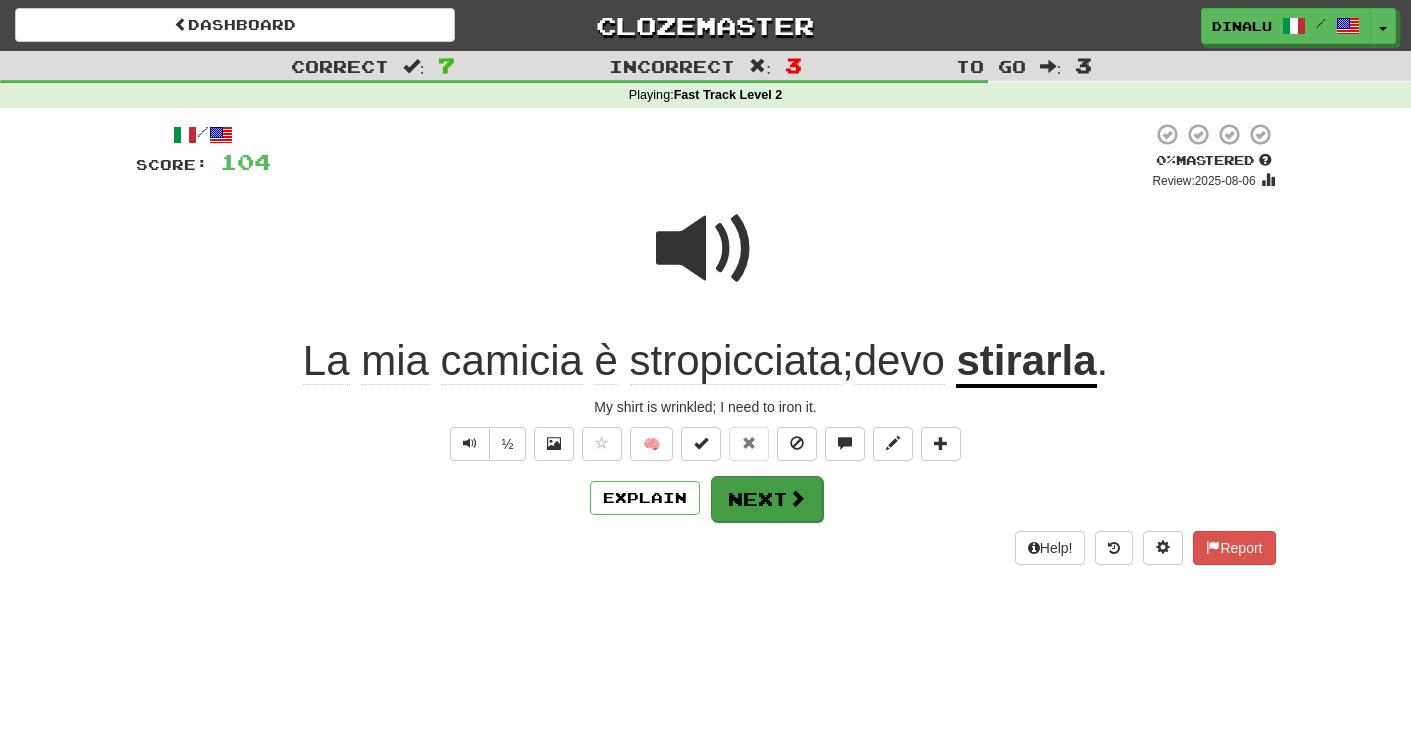 click on "Next" at bounding box center [767, 499] 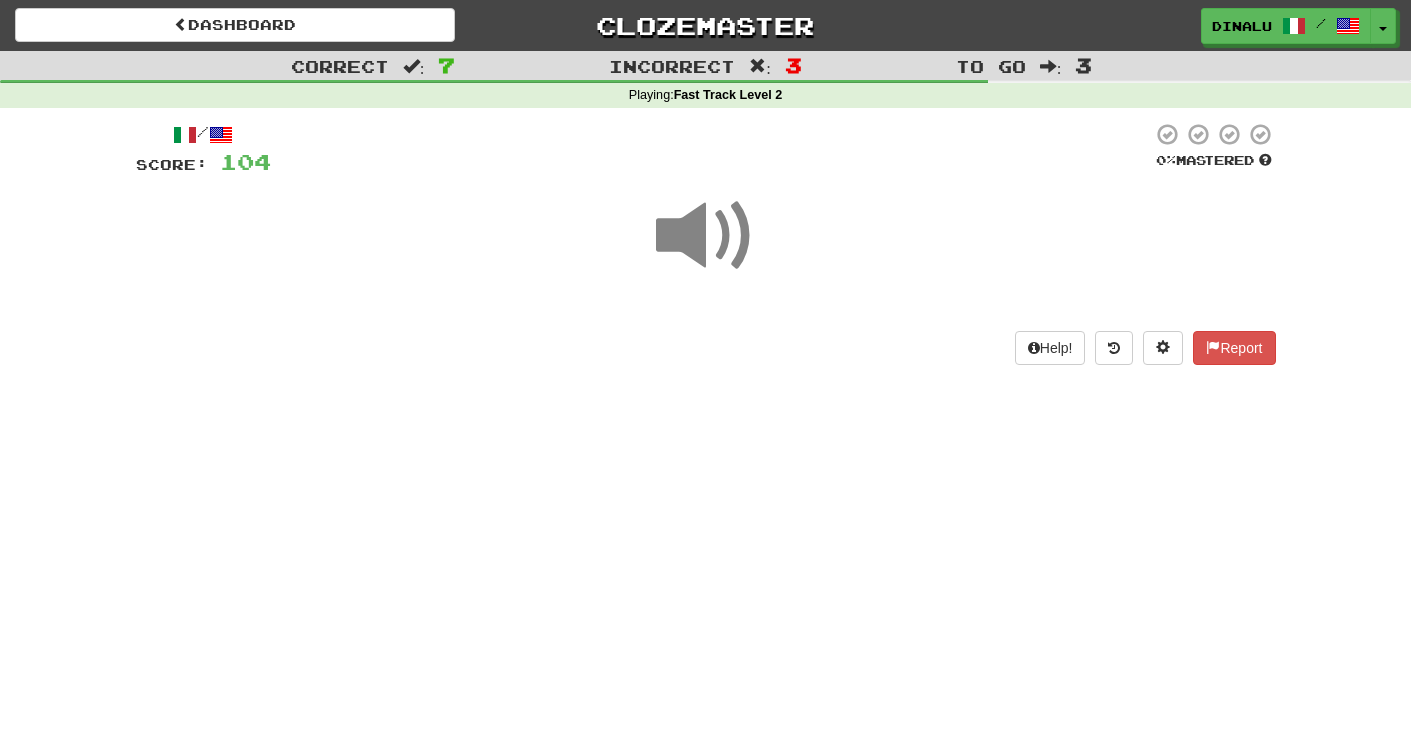 click at bounding box center [706, 236] 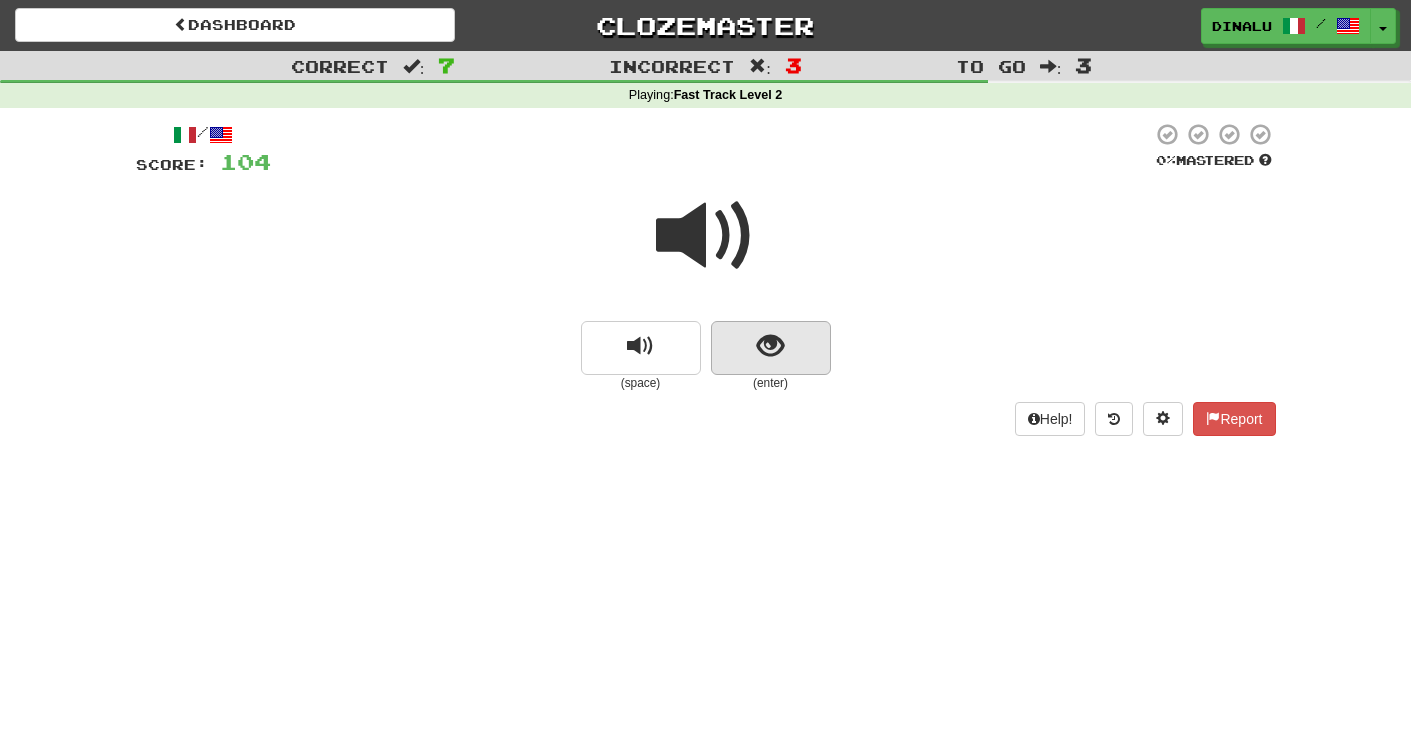 click at bounding box center (770, 346) 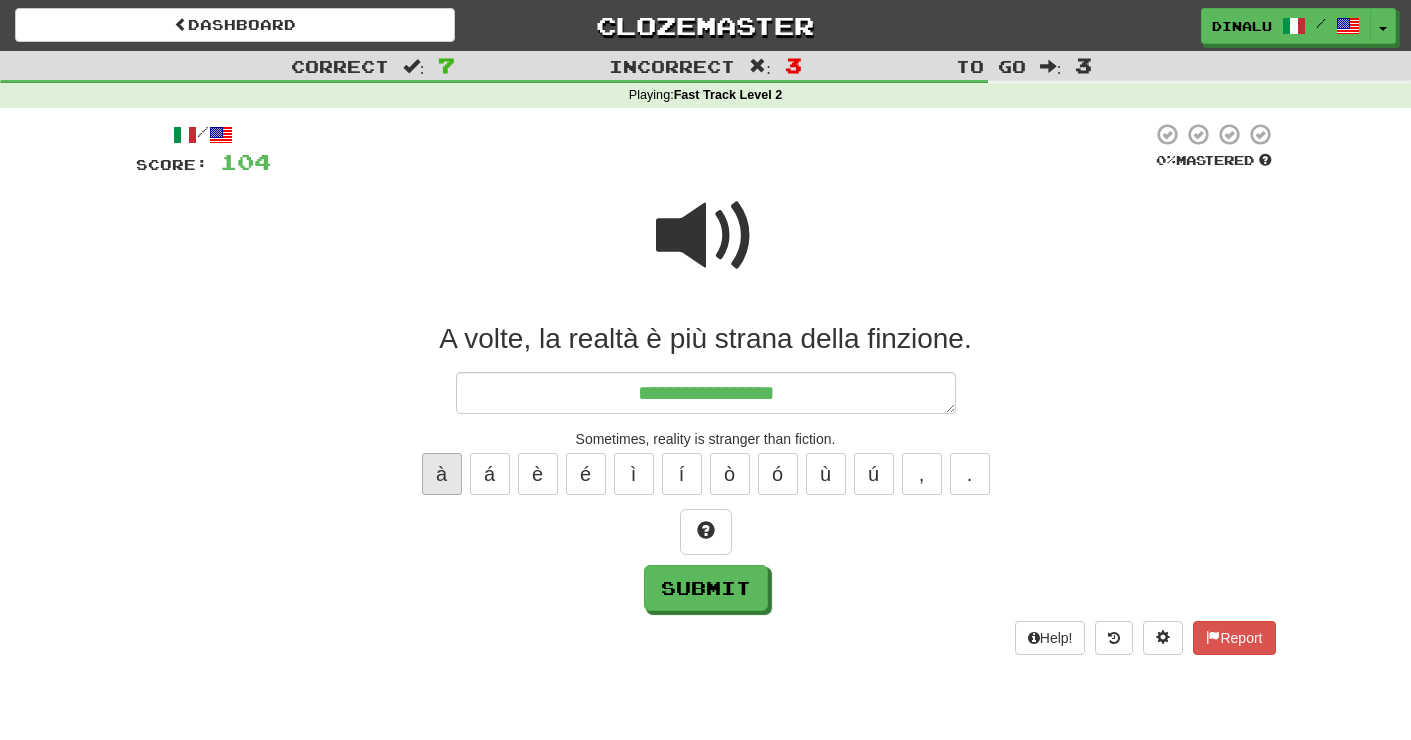 click on "à" at bounding box center (442, 474) 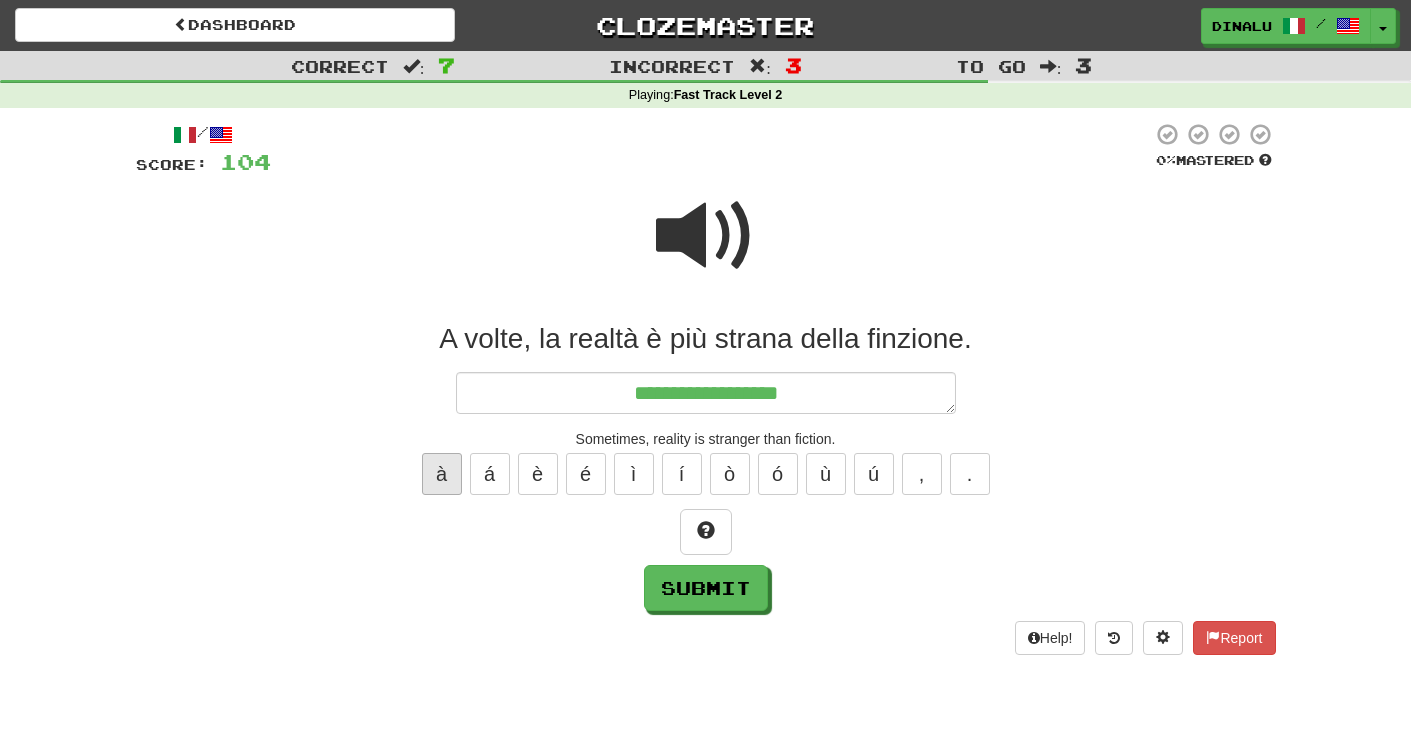 click on "à" at bounding box center (442, 474) 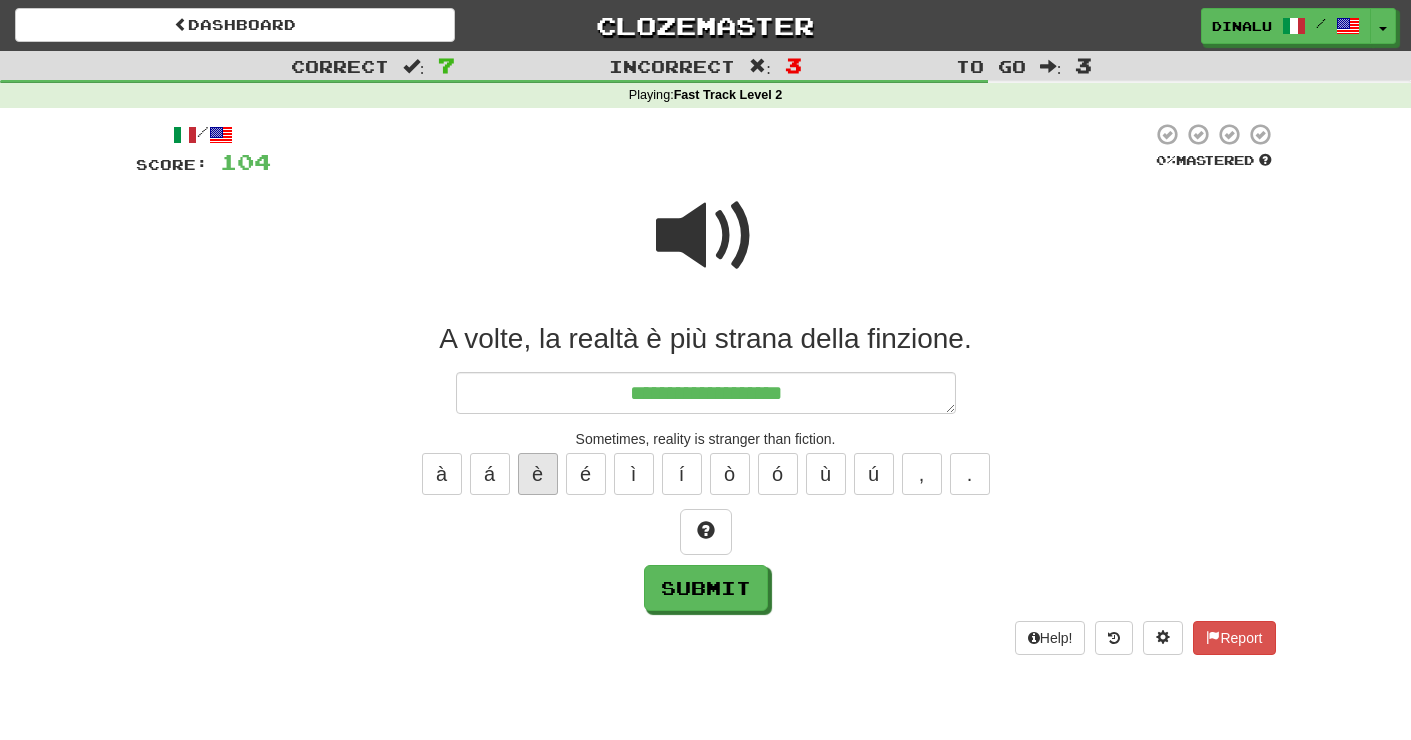 click on "è" at bounding box center (538, 474) 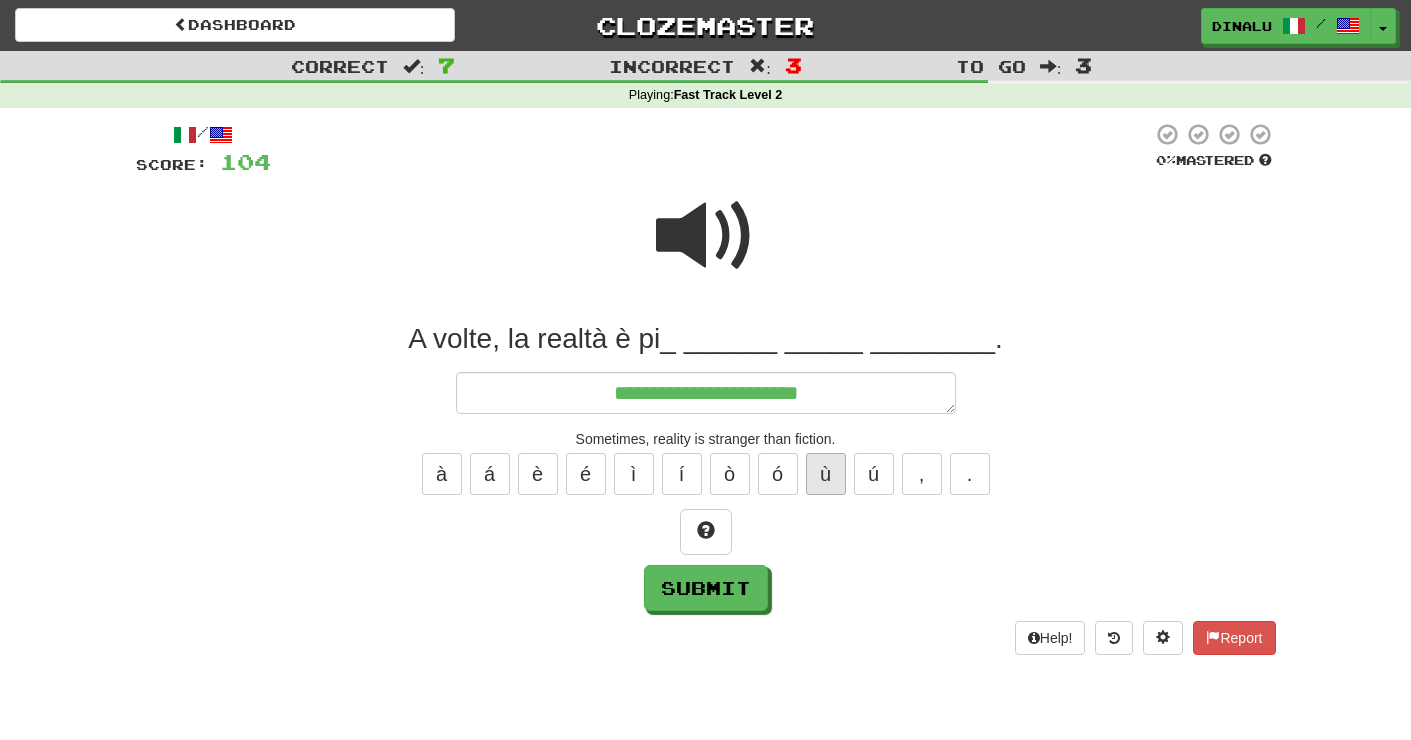 click on "ù" at bounding box center (826, 474) 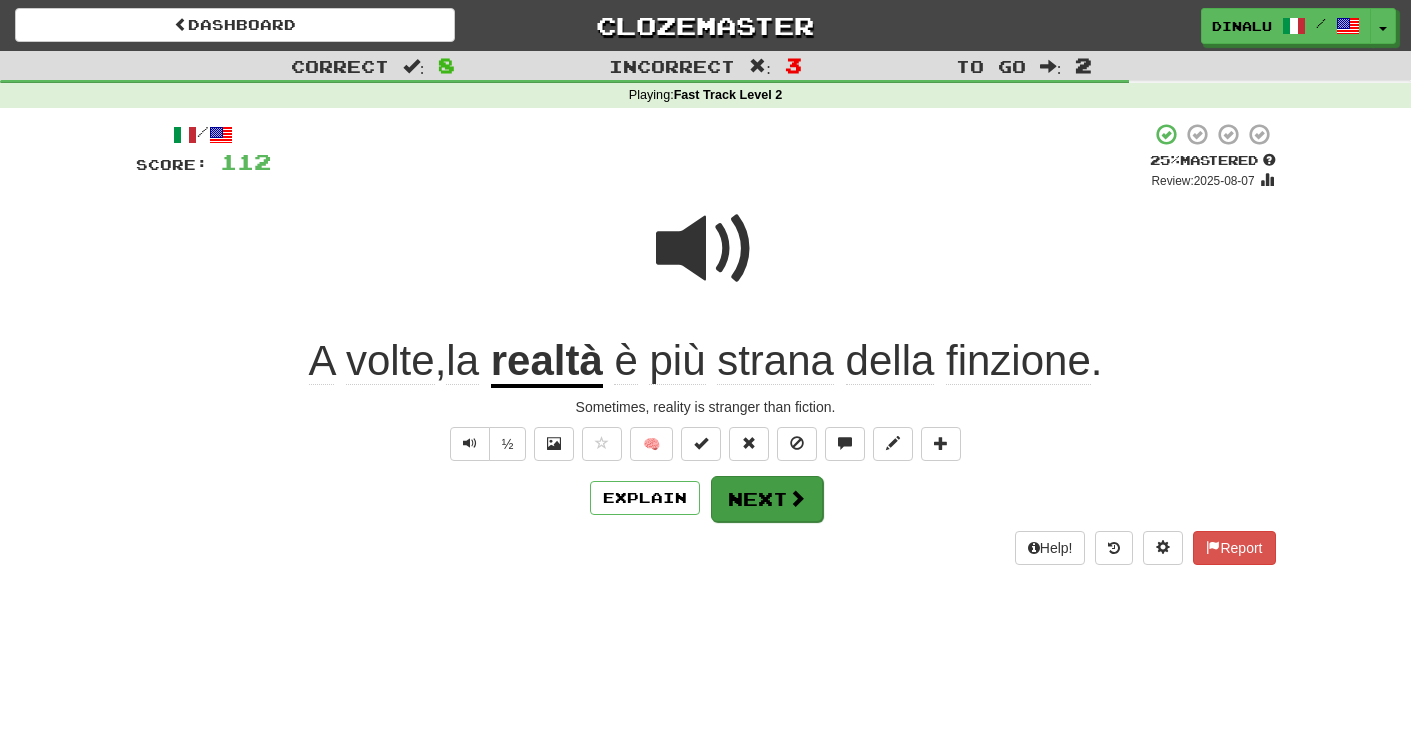 click on "Next" at bounding box center (767, 499) 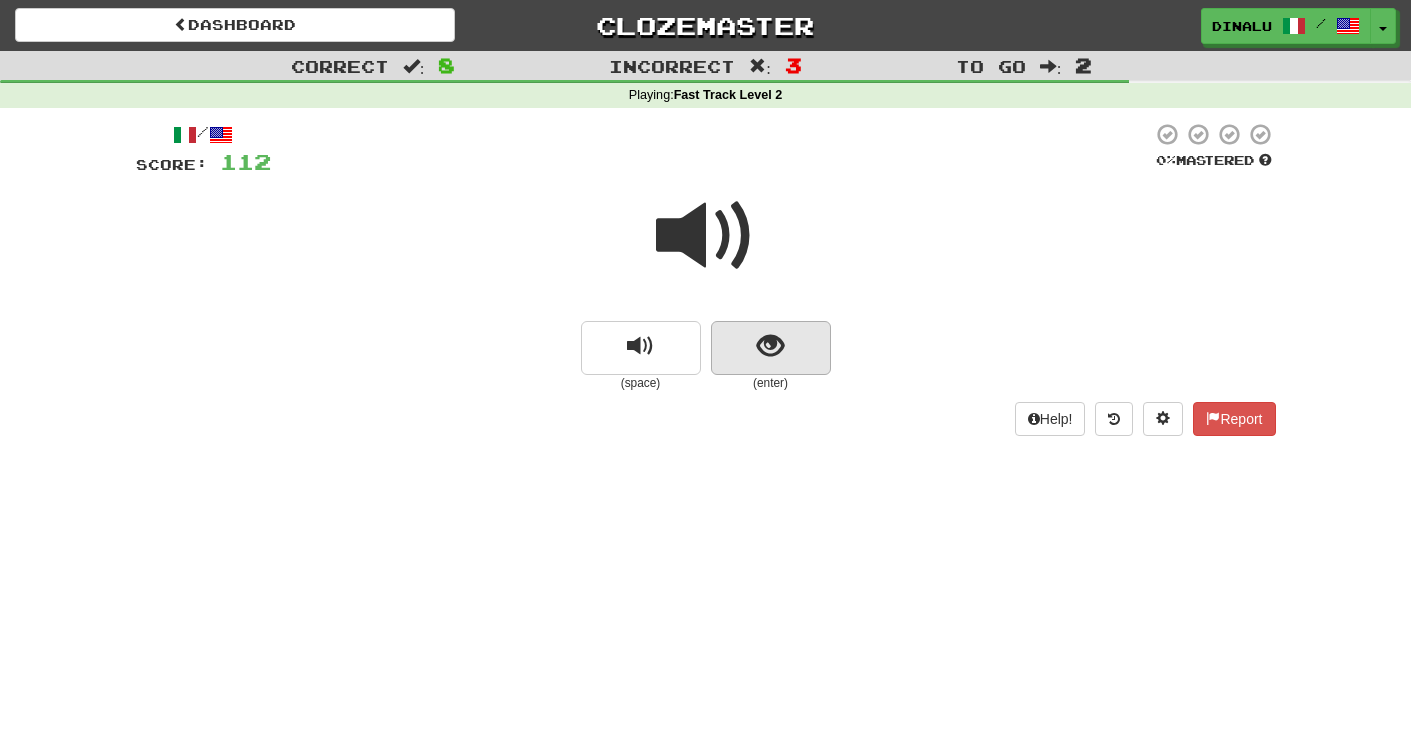 click at bounding box center (770, 346) 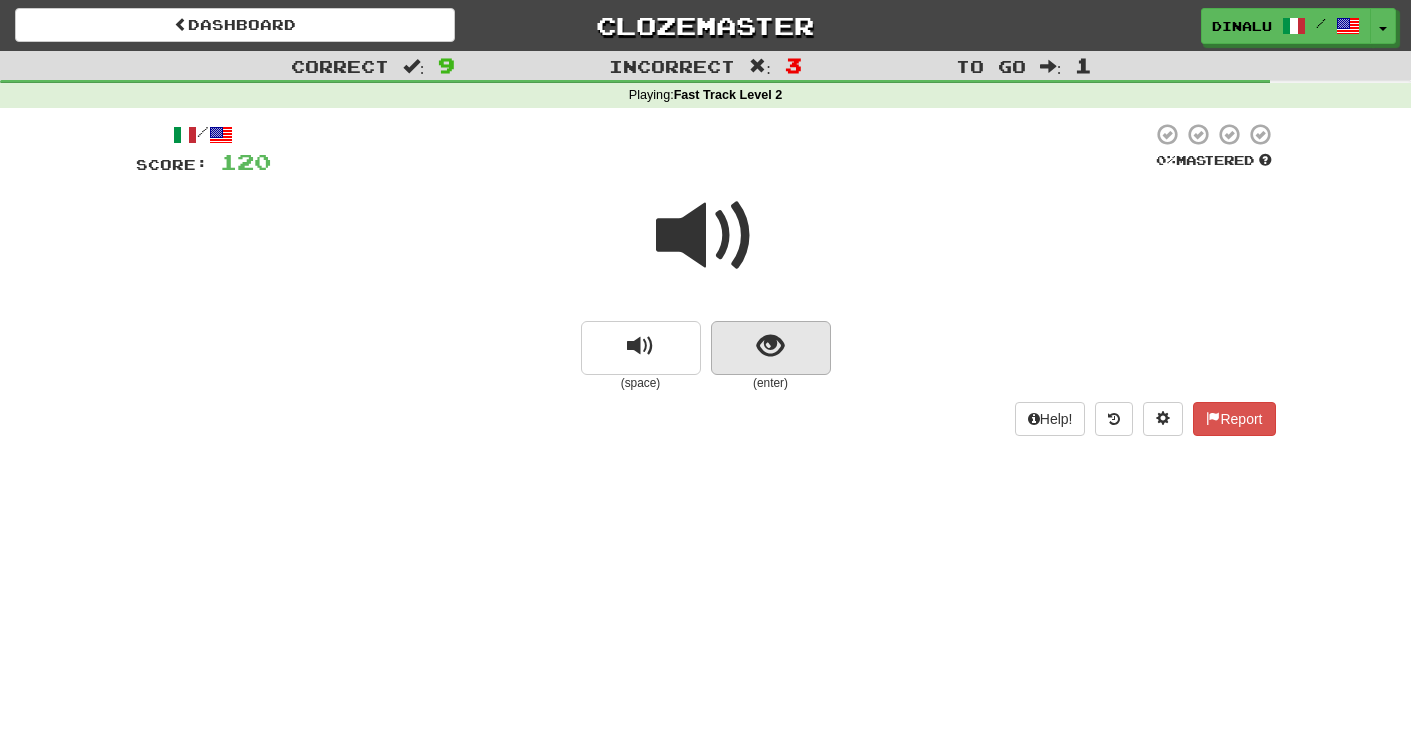 click at bounding box center (770, 346) 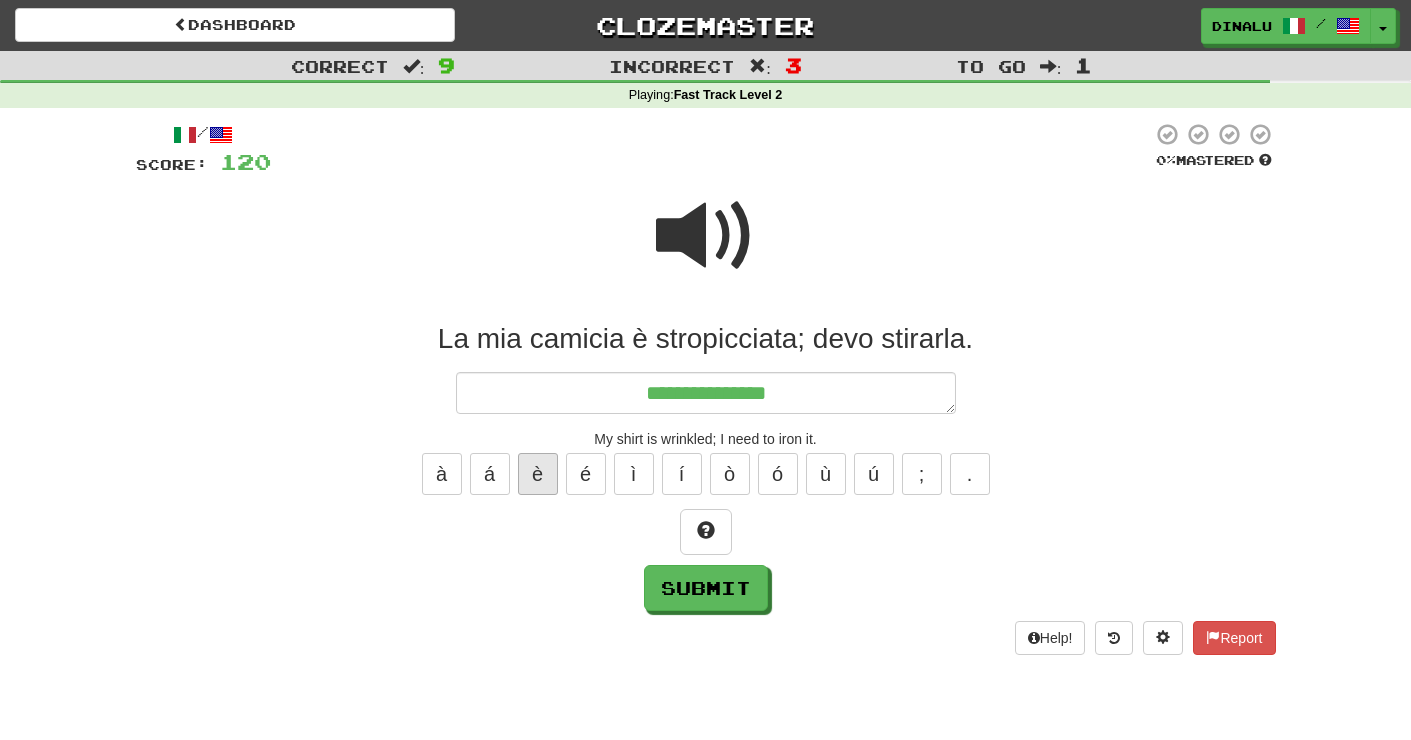click on "è" at bounding box center [538, 474] 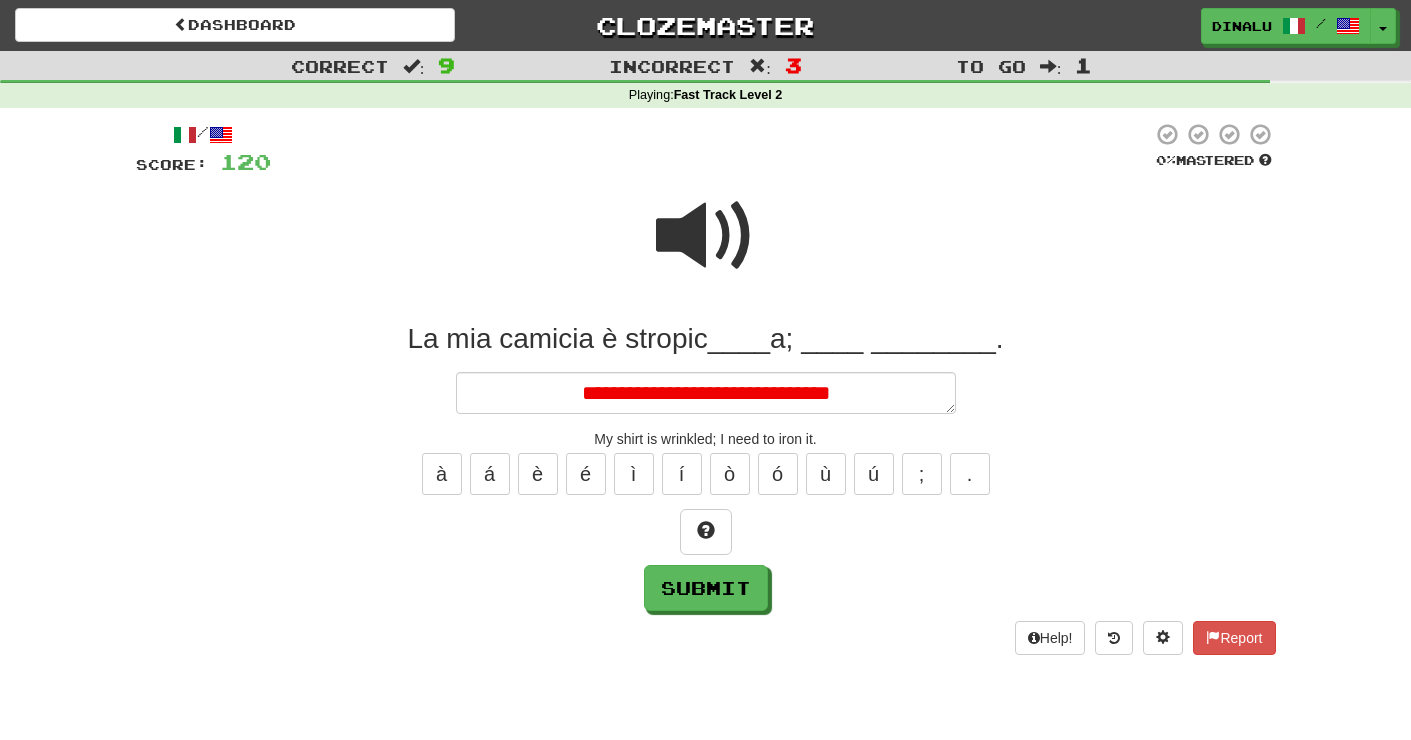 click at bounding box center (706, 236) 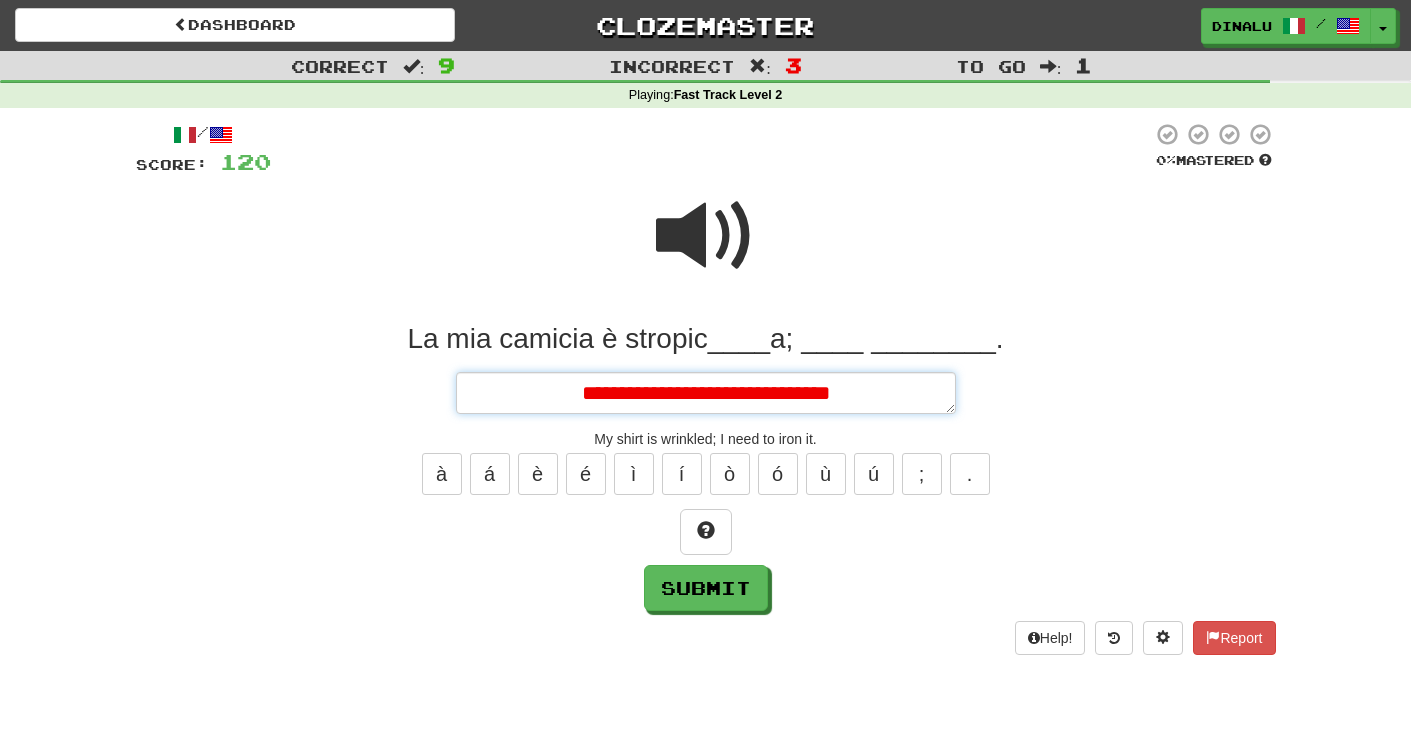 click on "**********" at bounding box center [706, 393] 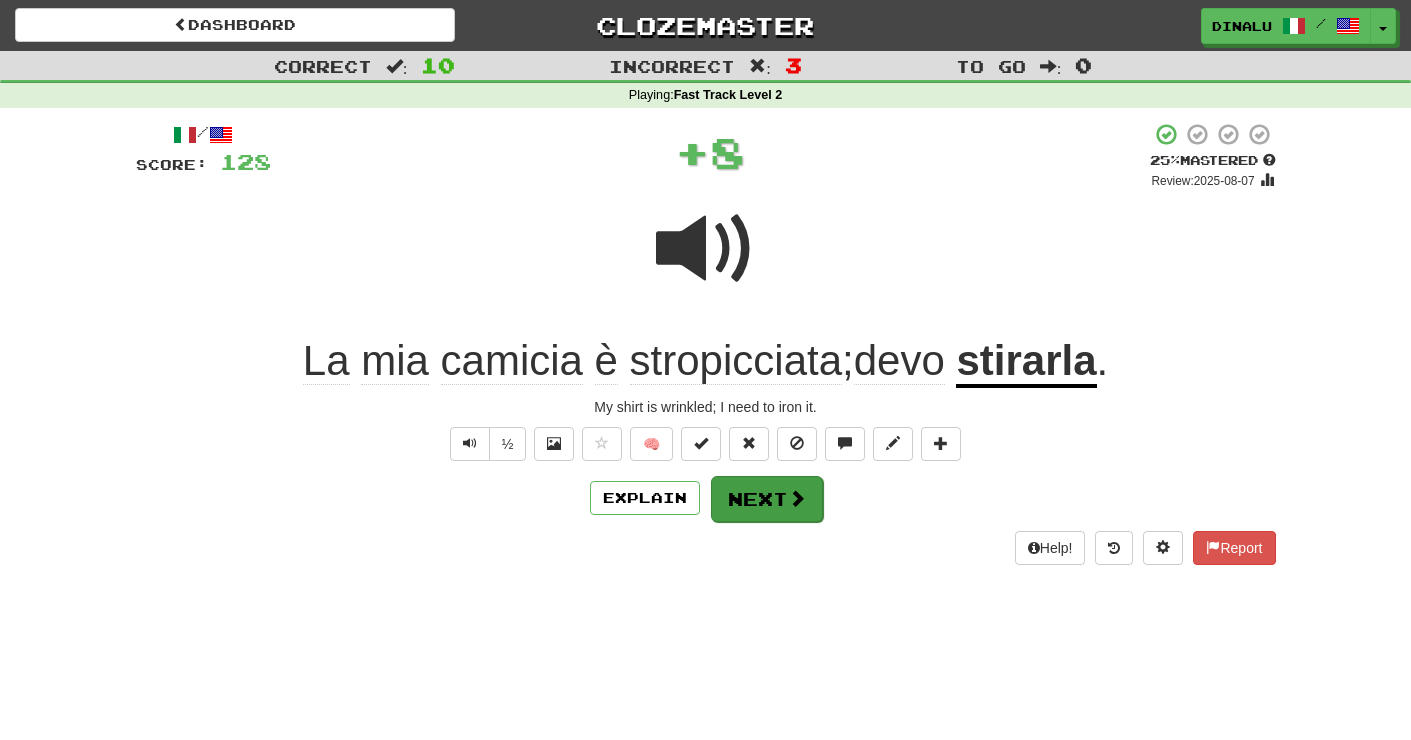 click on "Next" at bounding box center (767, 499) 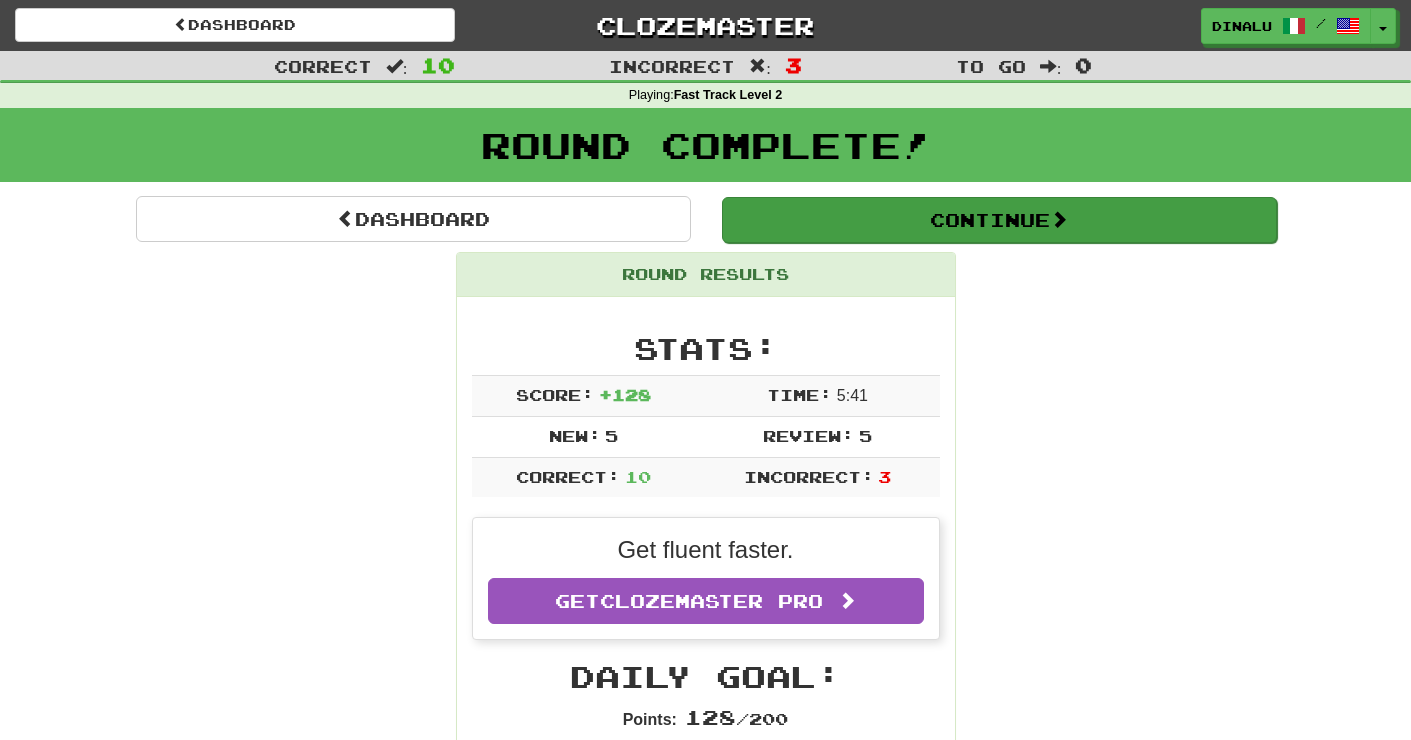 click on "Continue" at bounding box center (999, 220) 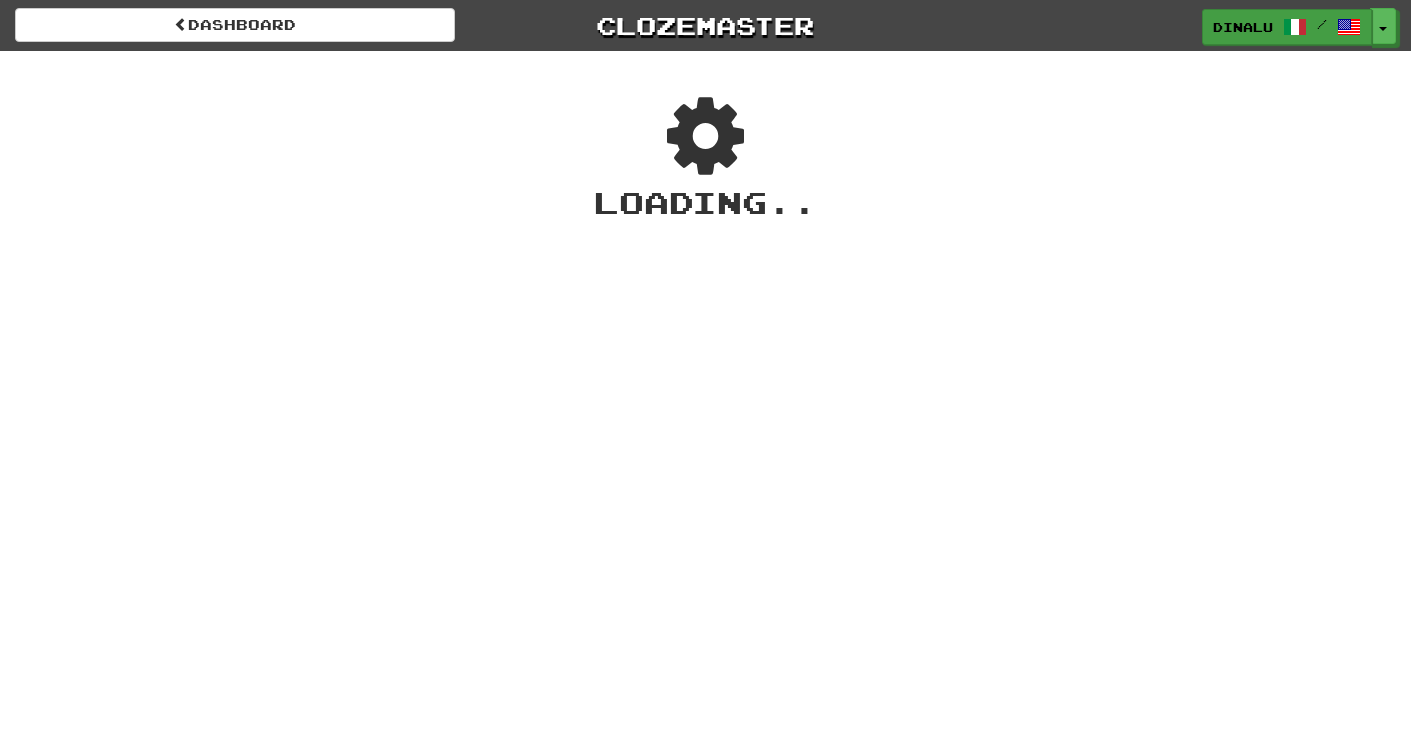 click on "Dinalu" at bounding box center [1243, 27] 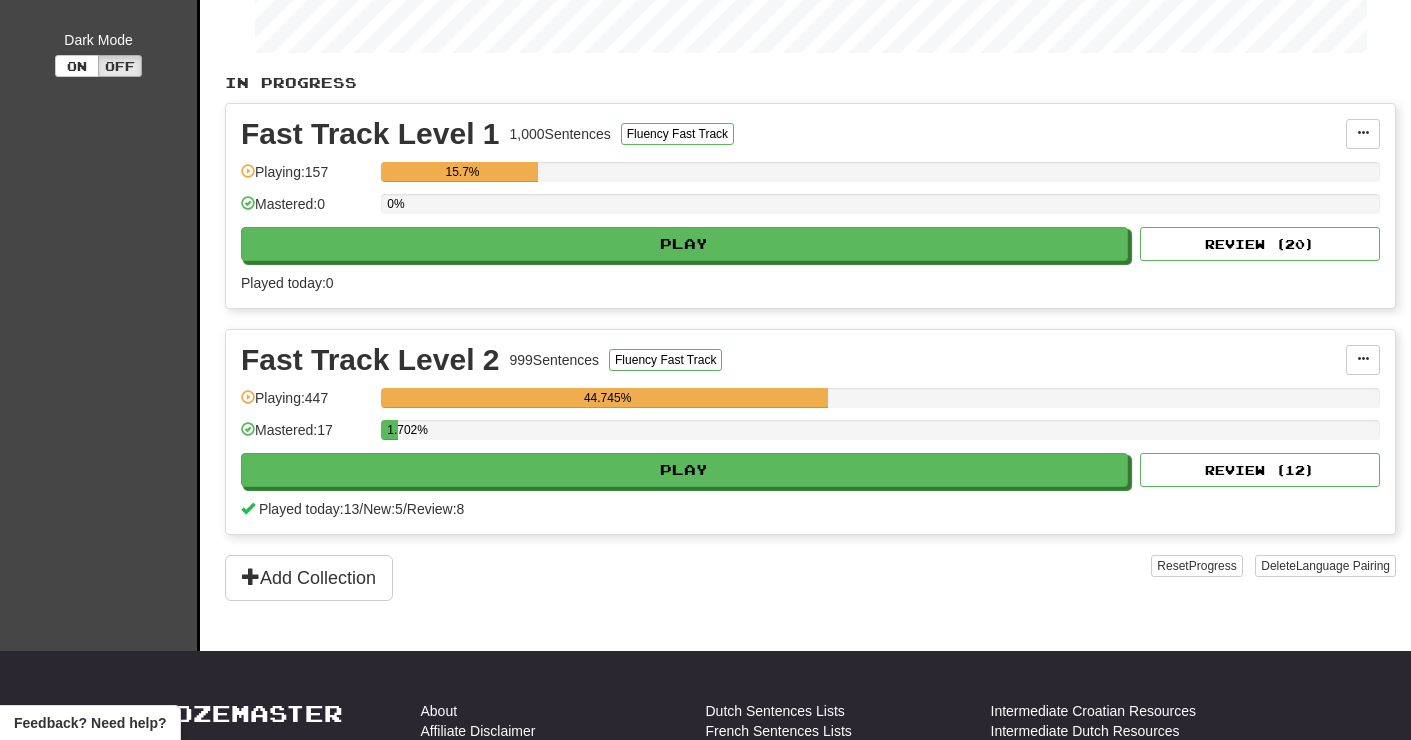 scroll, scrollTop: 363, scrollLeft: 0, axis: vertical 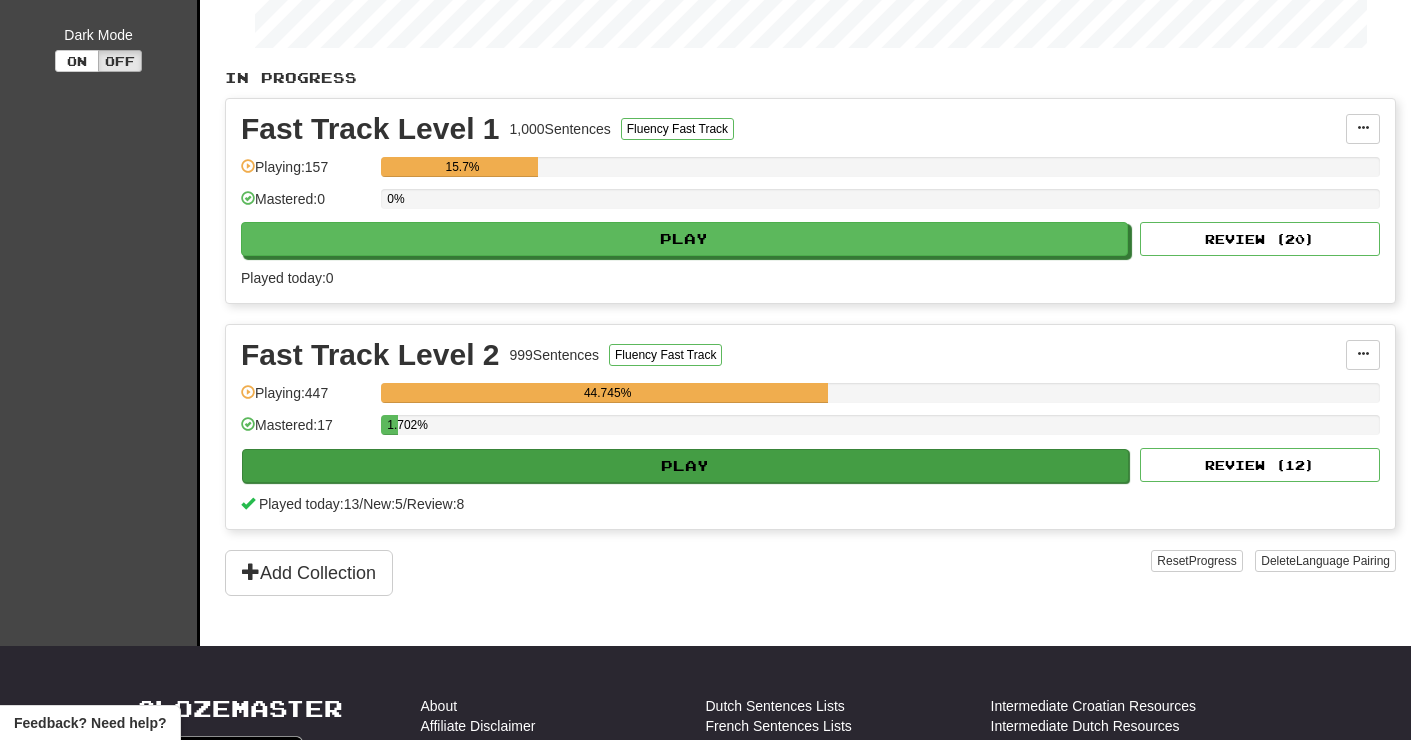 click on "Play" at bounding box center [685, 466] 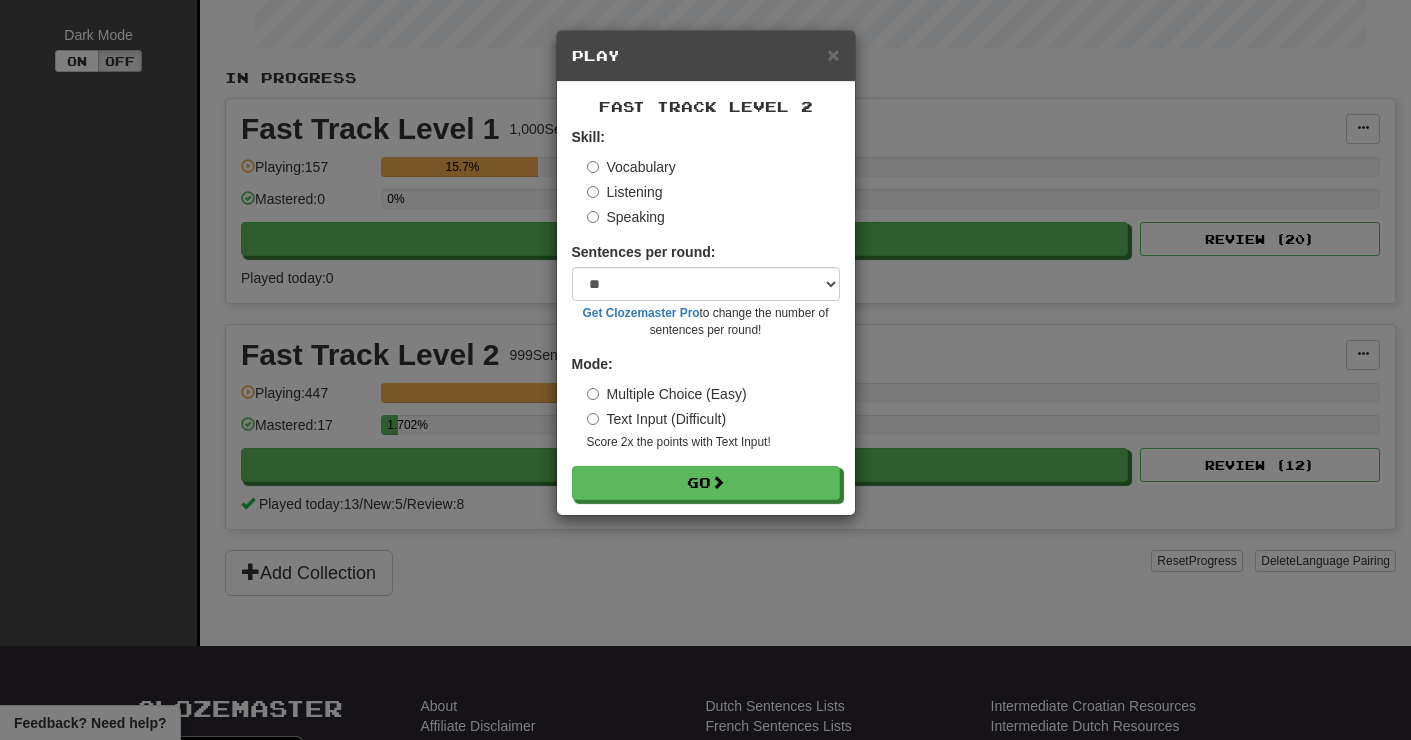 click on "Mode: Multiple Choice (Easy) Text Input (Difficult) Score 2x the points with Text Input !" at bounding box center [706, 402] 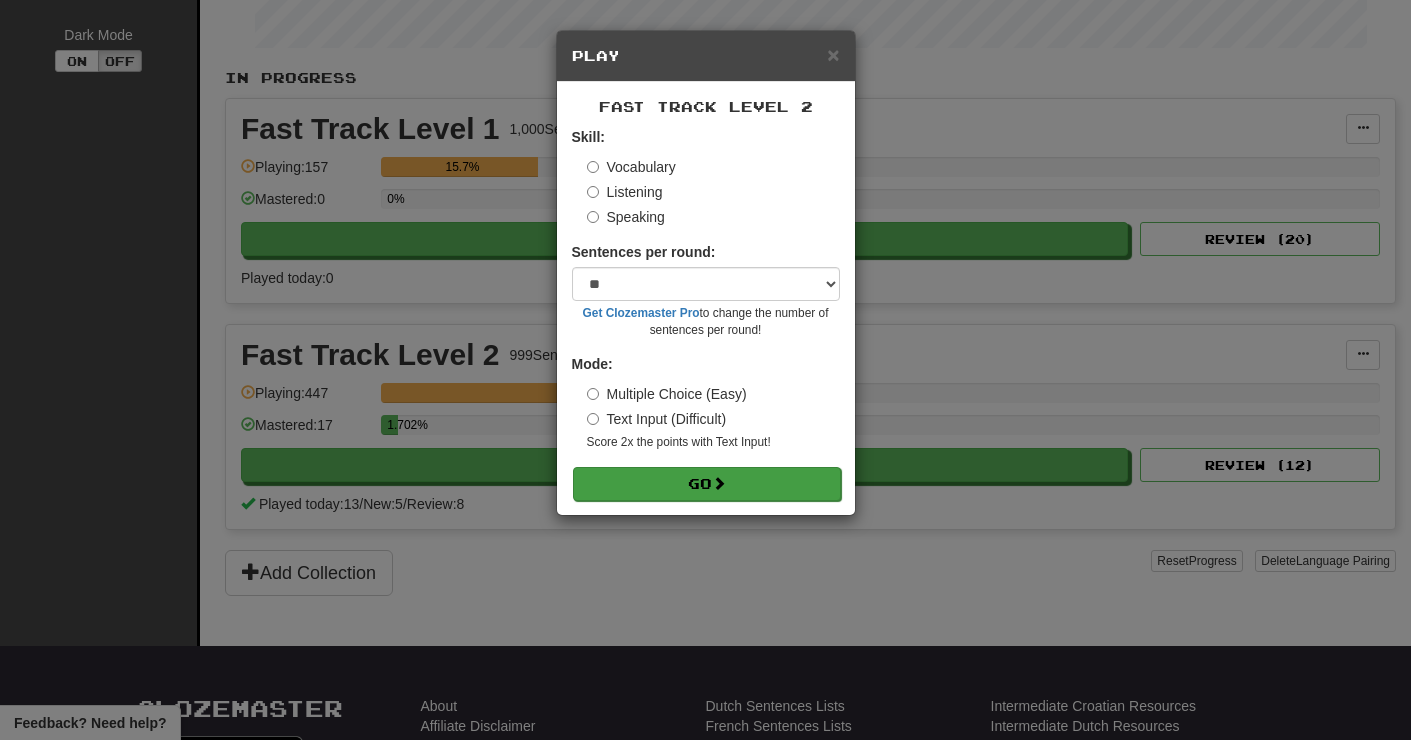 click on "Go" at bounding box center (707, 484) 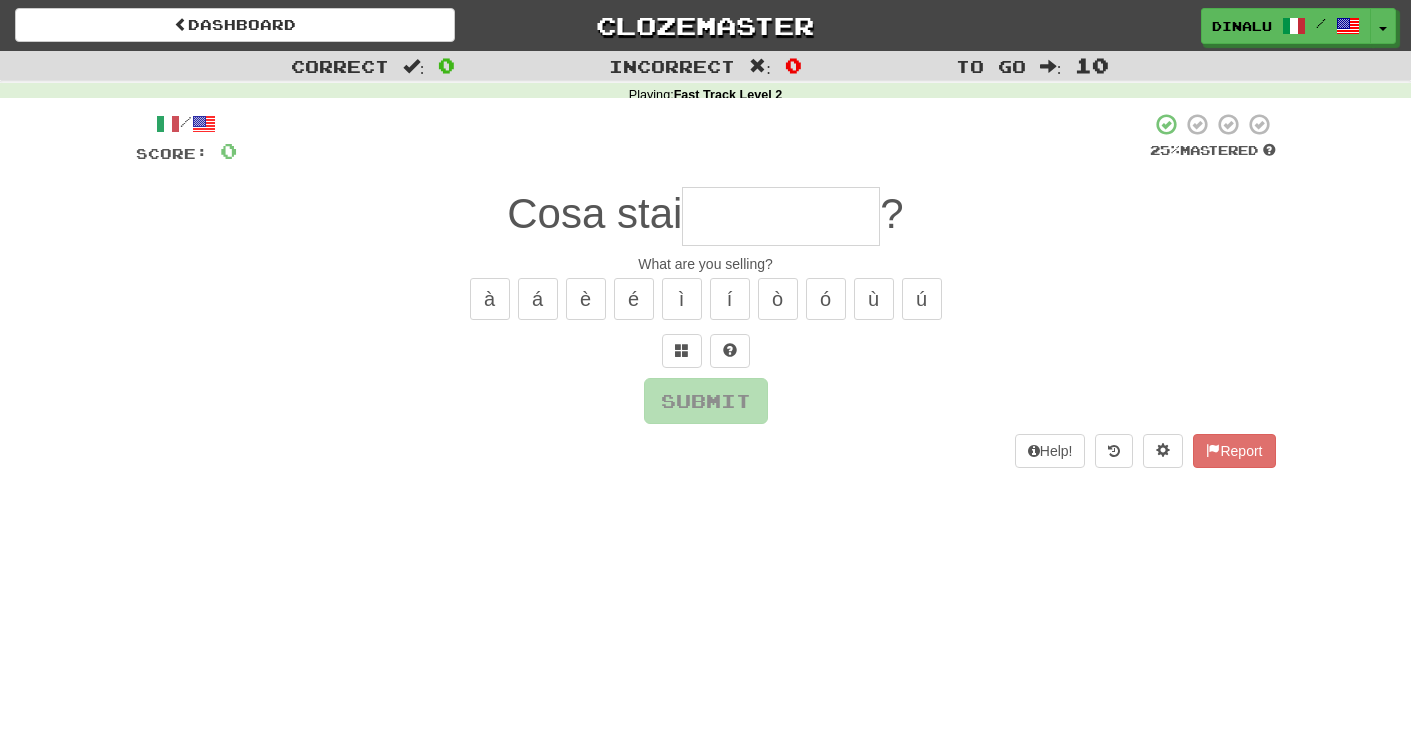 scroll, scrollTop: 0, scrollLeft: 0, axis: both 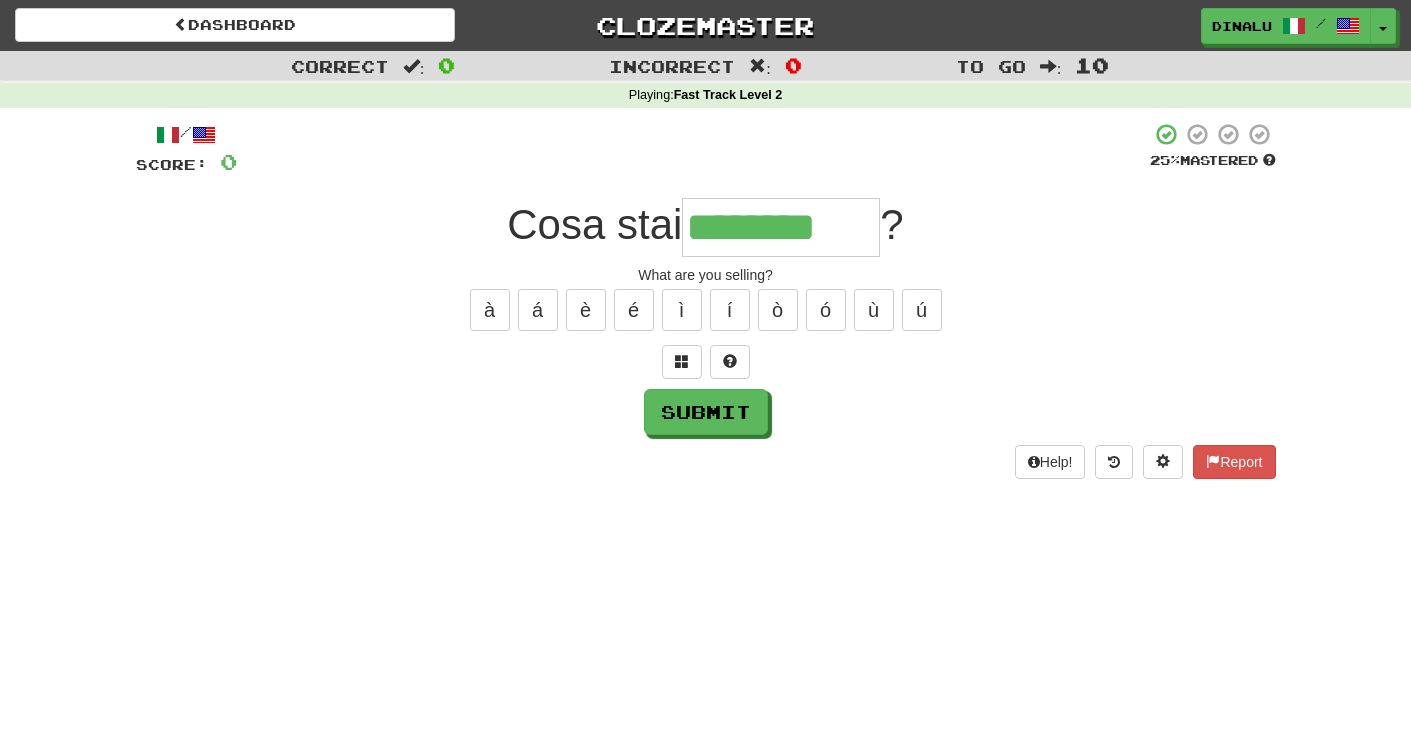 type on "********" 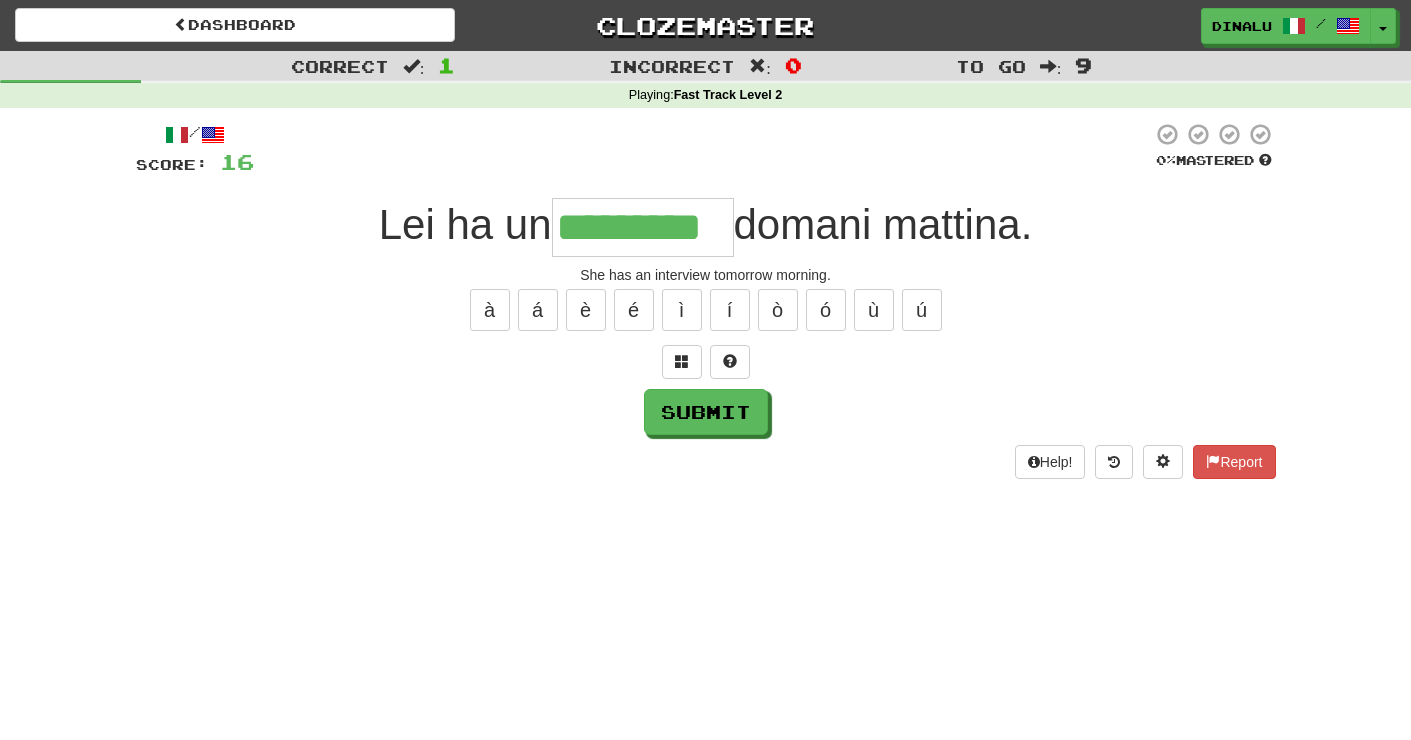type on "*********" 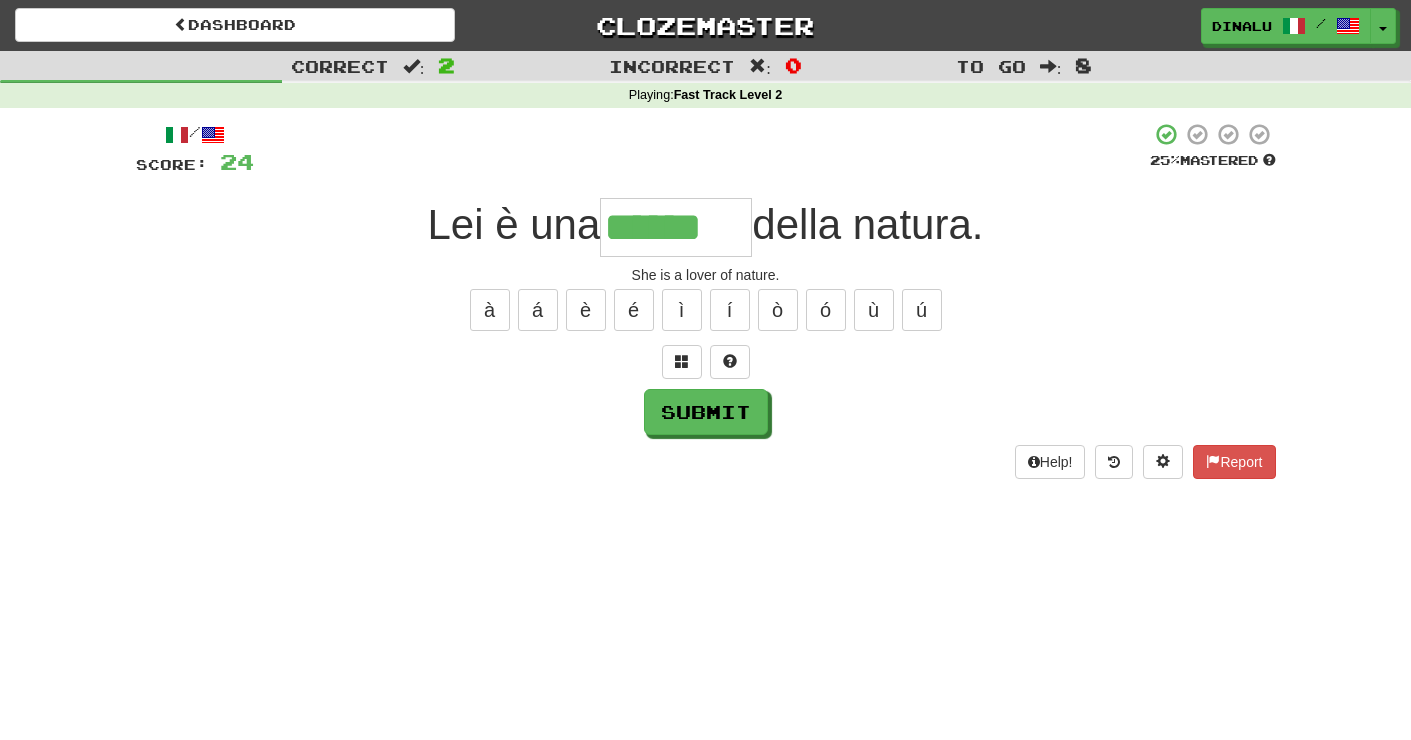 type on "******" 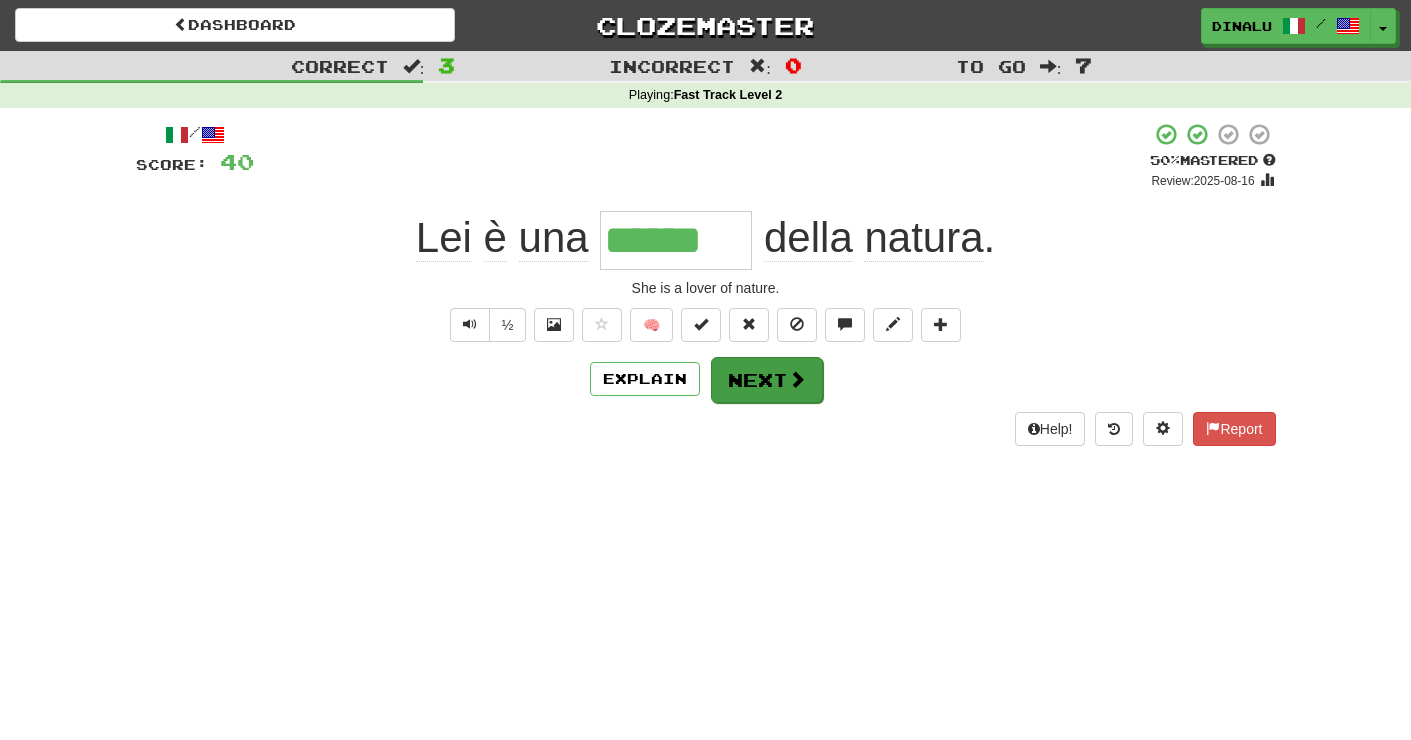 click on "Next" at bounding box center (767, 380) 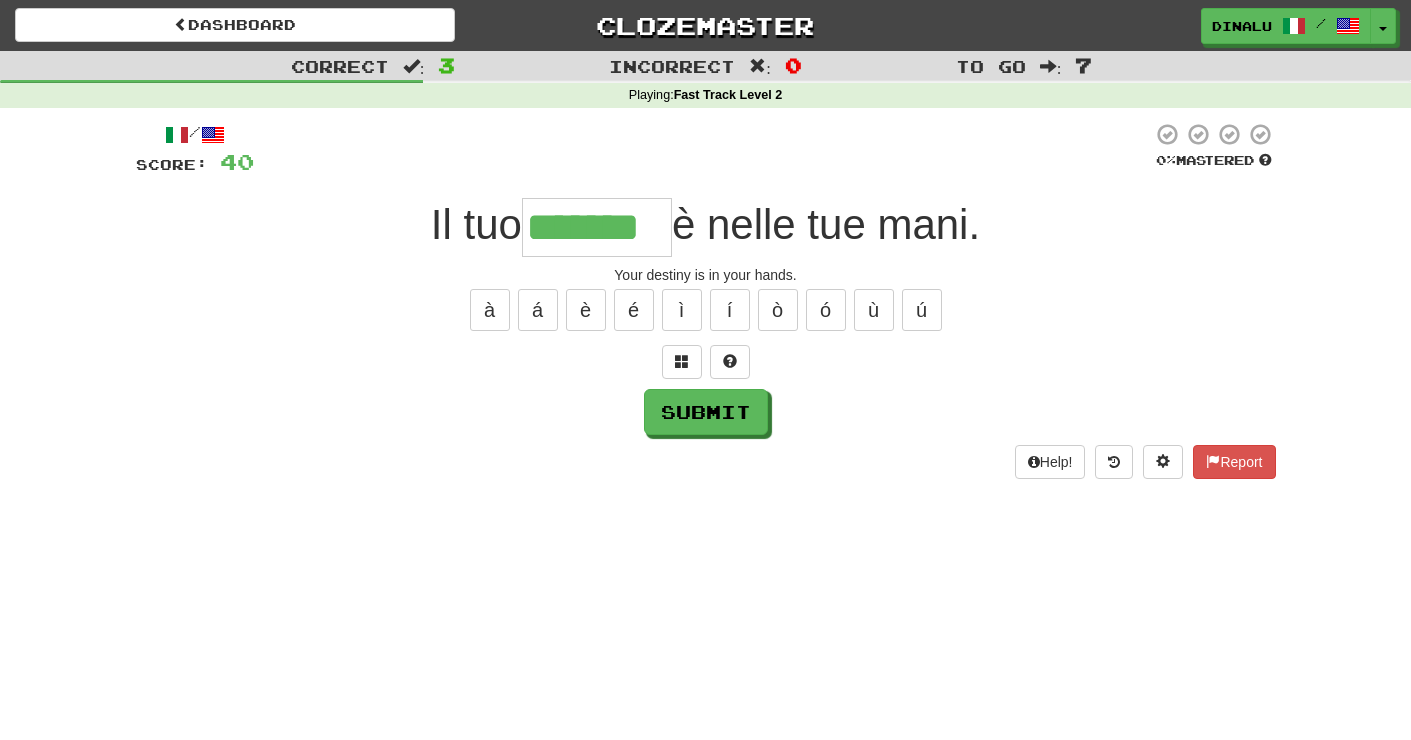 type on "*******" 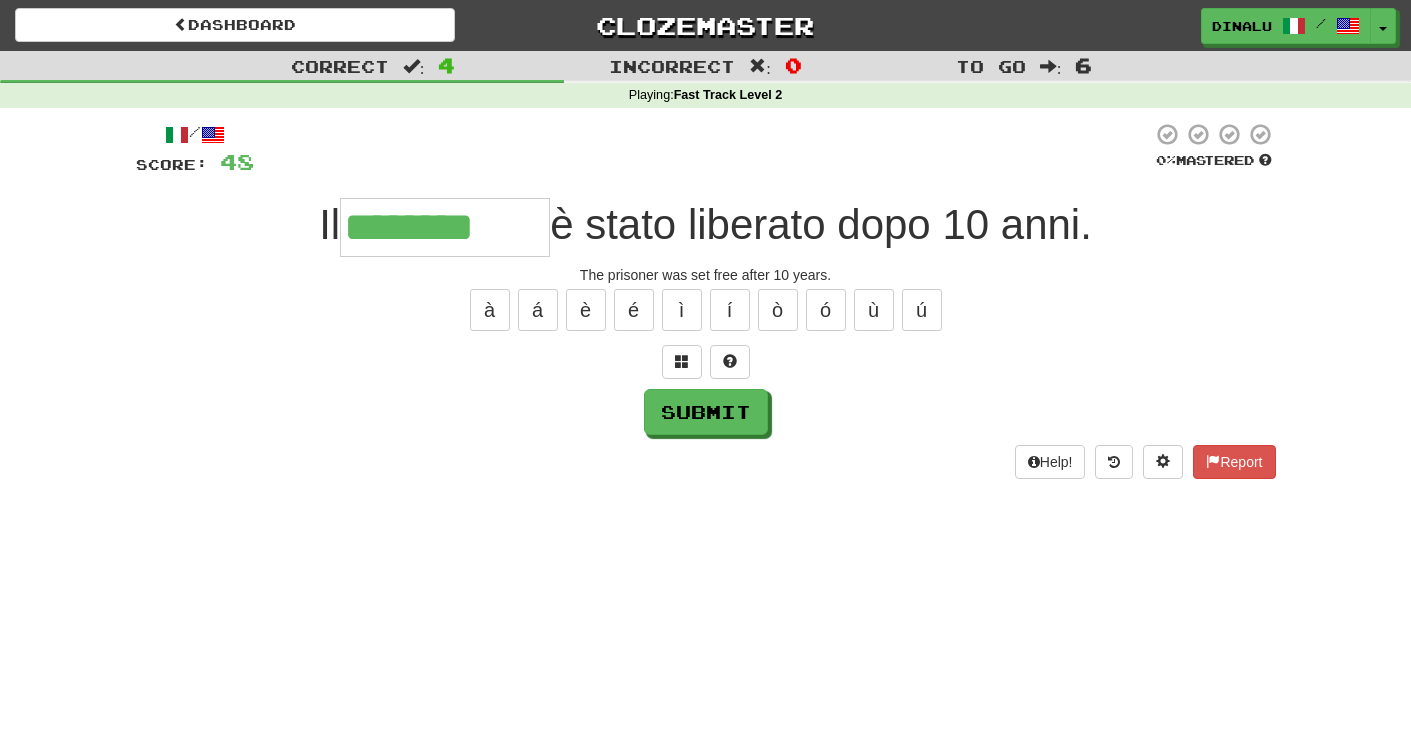 type on "**********" 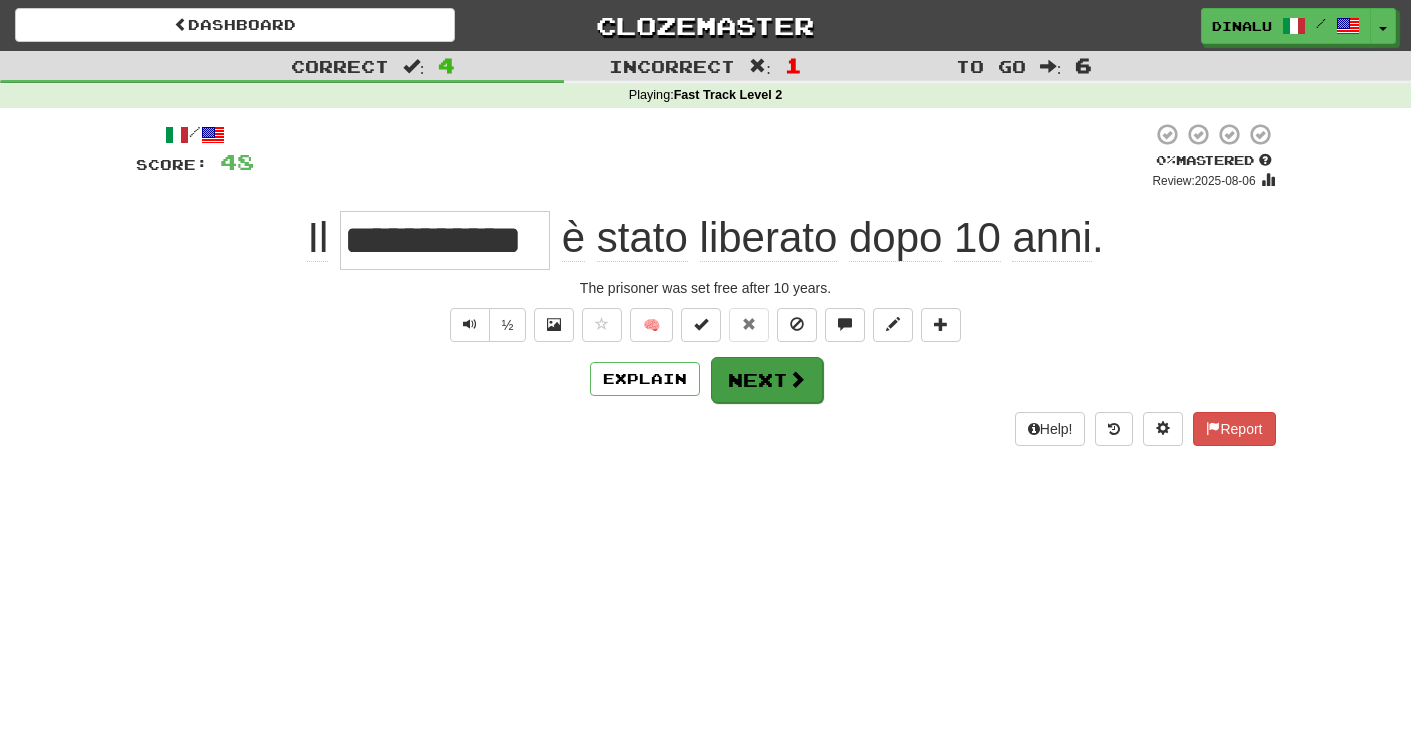 click at bounding box center [797, 379] 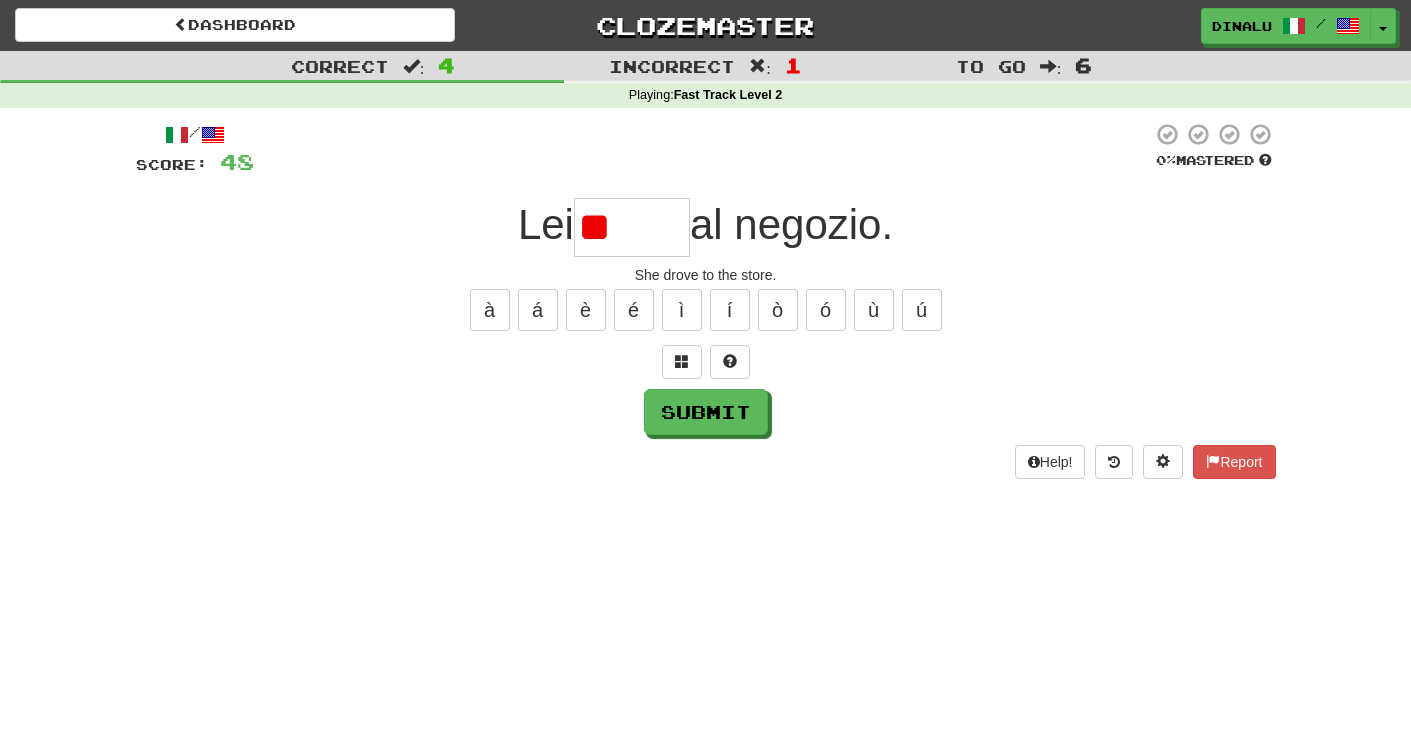 type on "*" 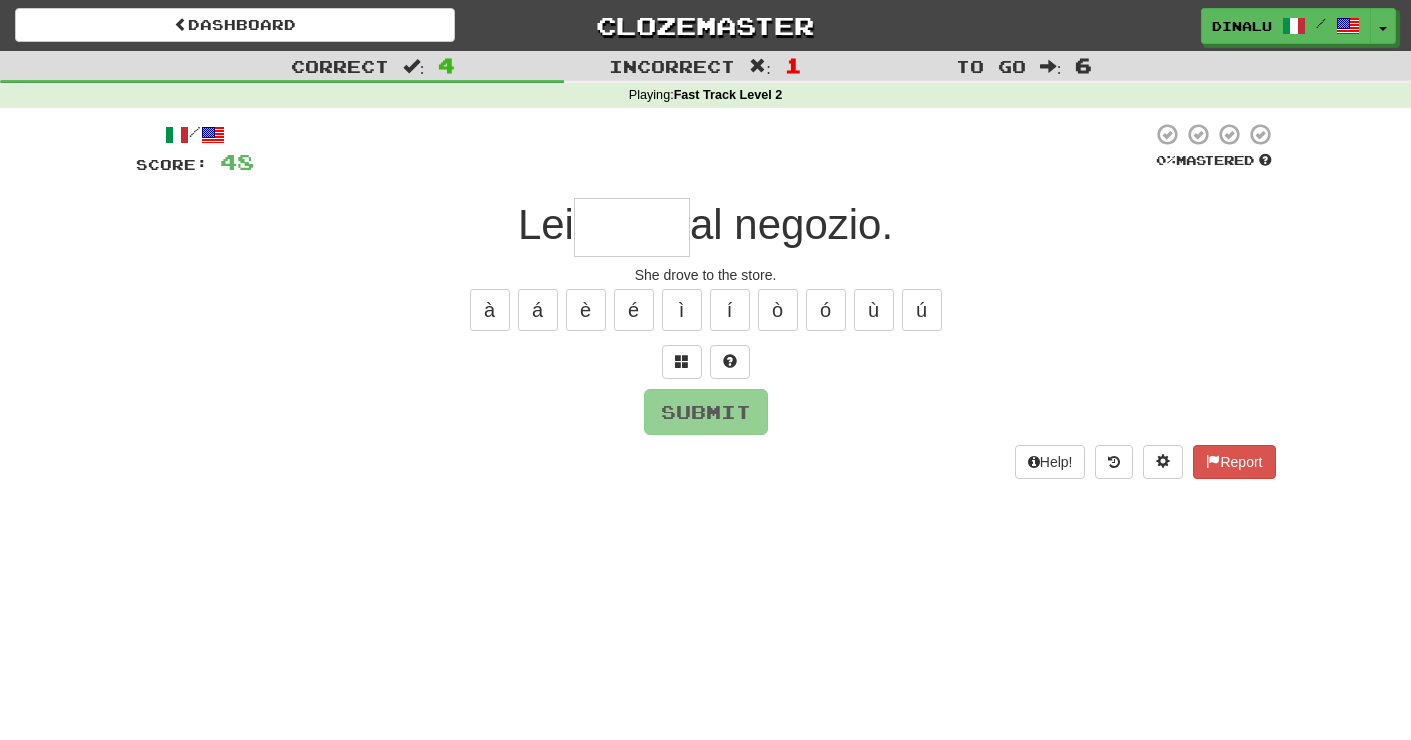 type on "*" 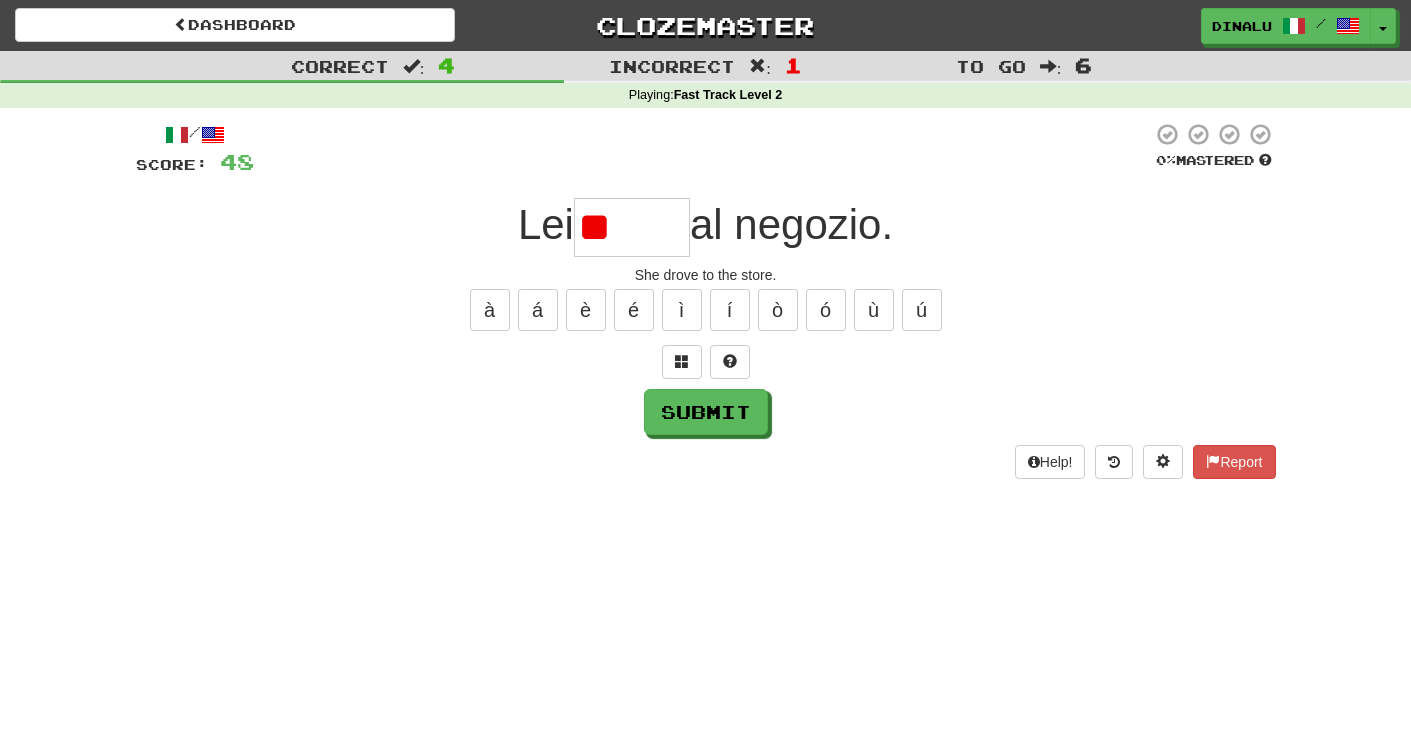 type on "*" 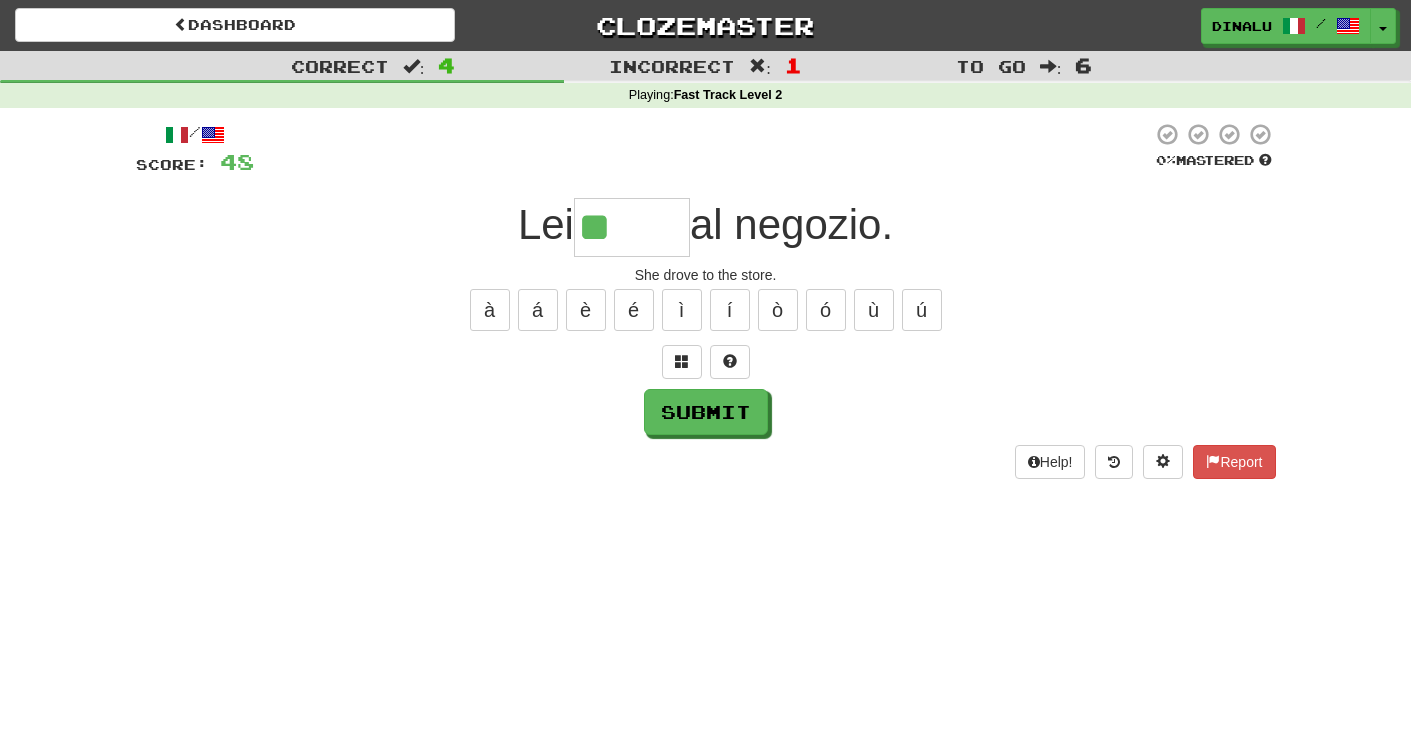 type on "*" 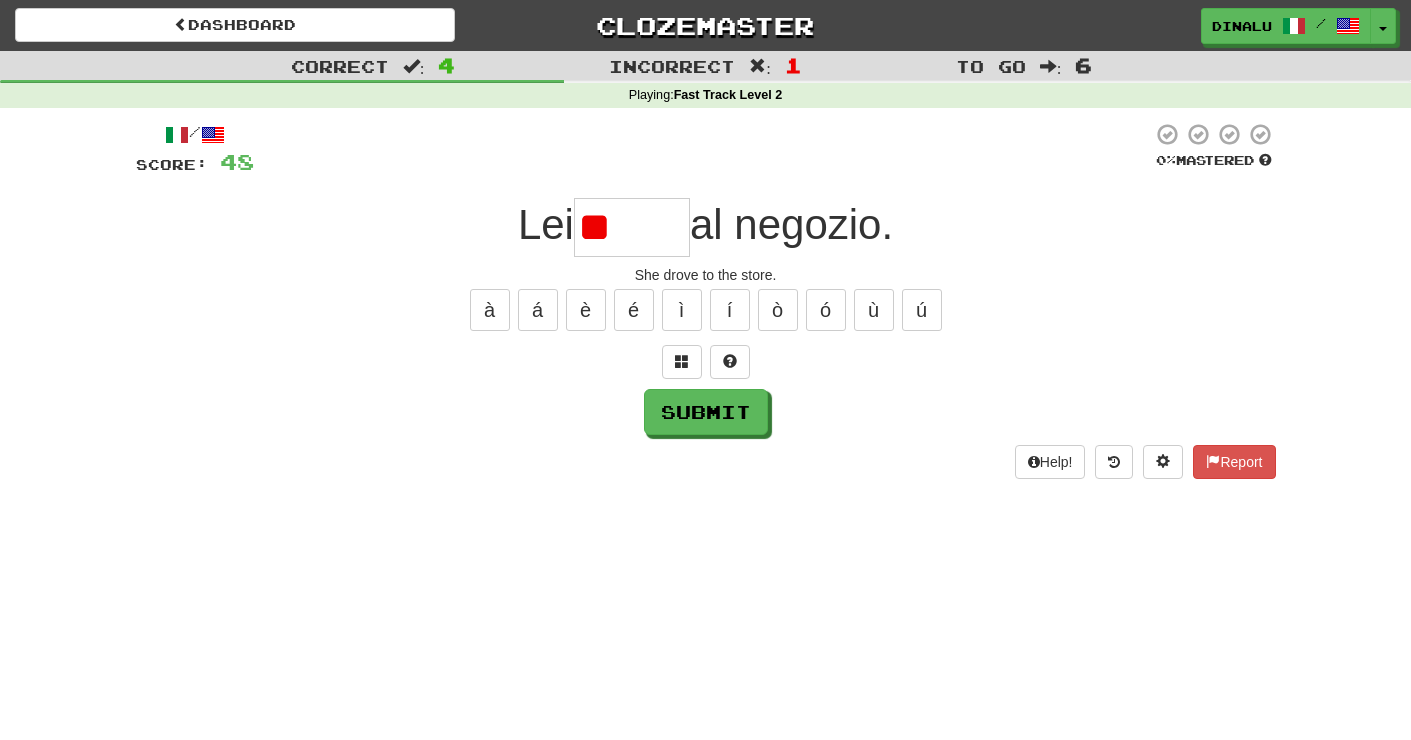 type on "*" 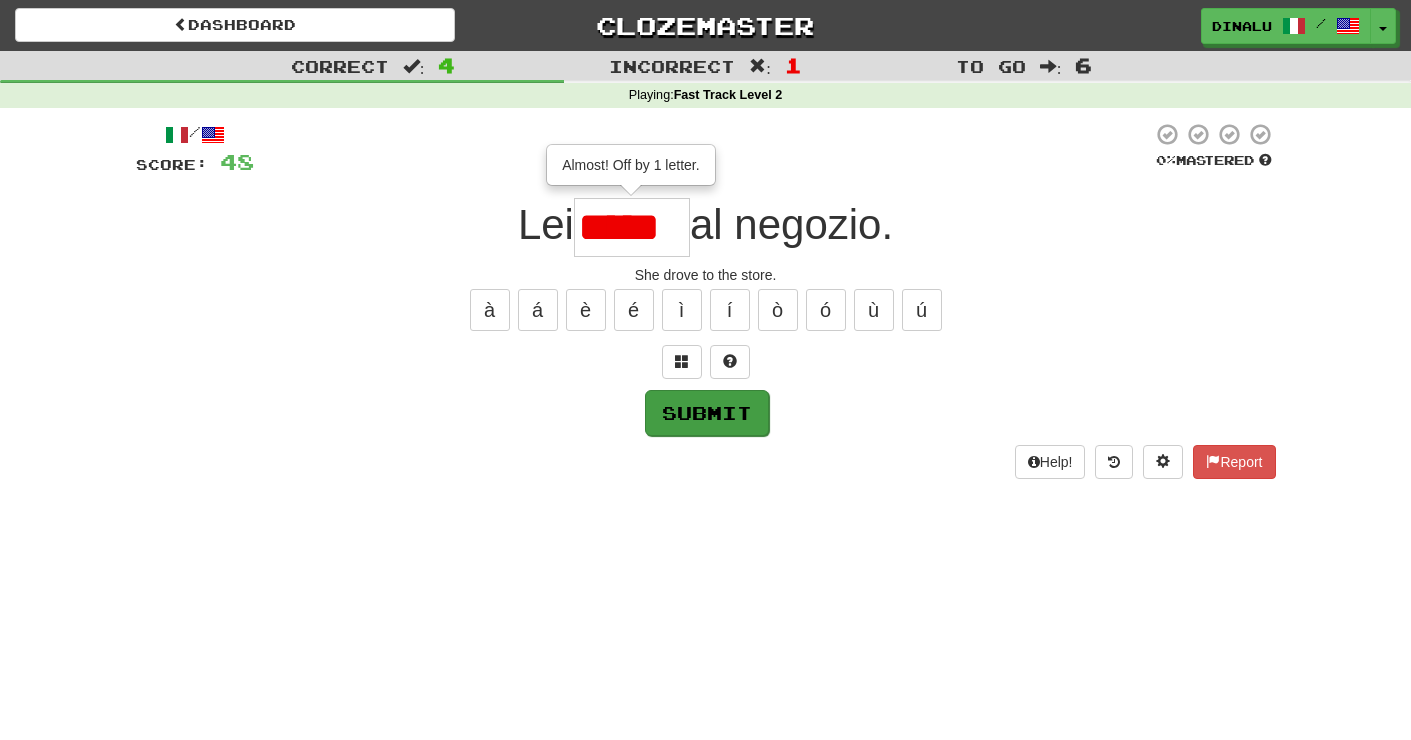 click on "Submit" at bounding box center (707, 413) 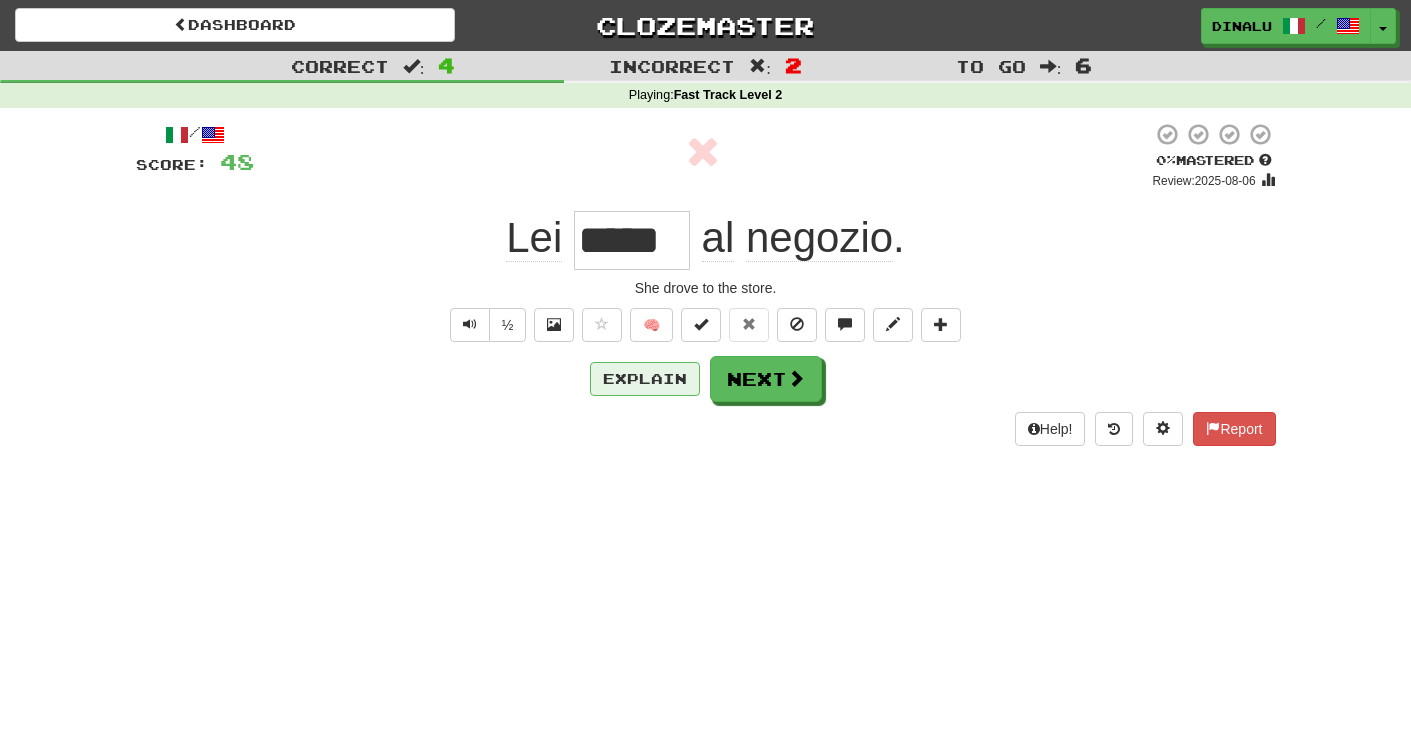 click on "Explain" at bounding box center [645, 379] 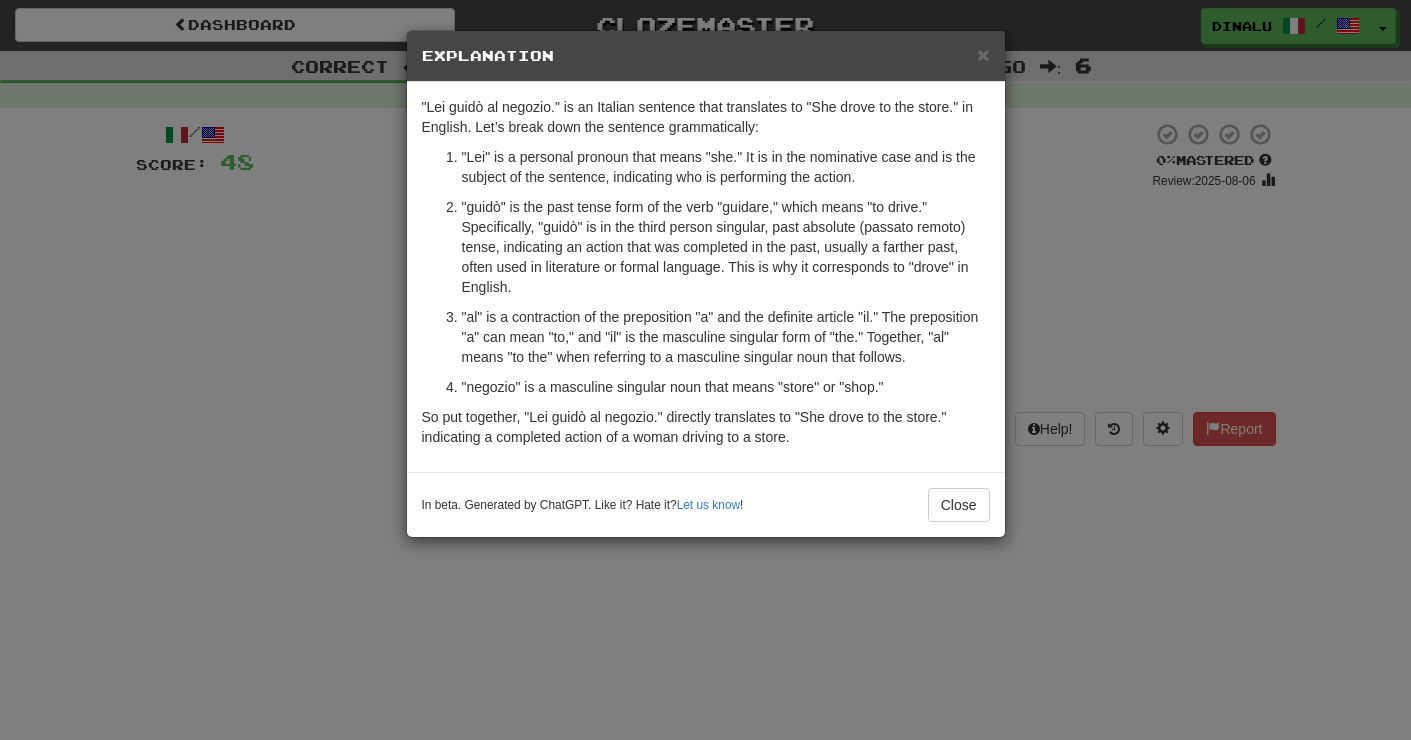 click on ""al" is a contraction of the preposition "a" and the definite article "il." The preposition "a" can mean "to," and "il" is the masculine singular form of "the." Together, "al" means "to the" when referring to a masculine singular noun that follows." at bounding box center [726, 337] 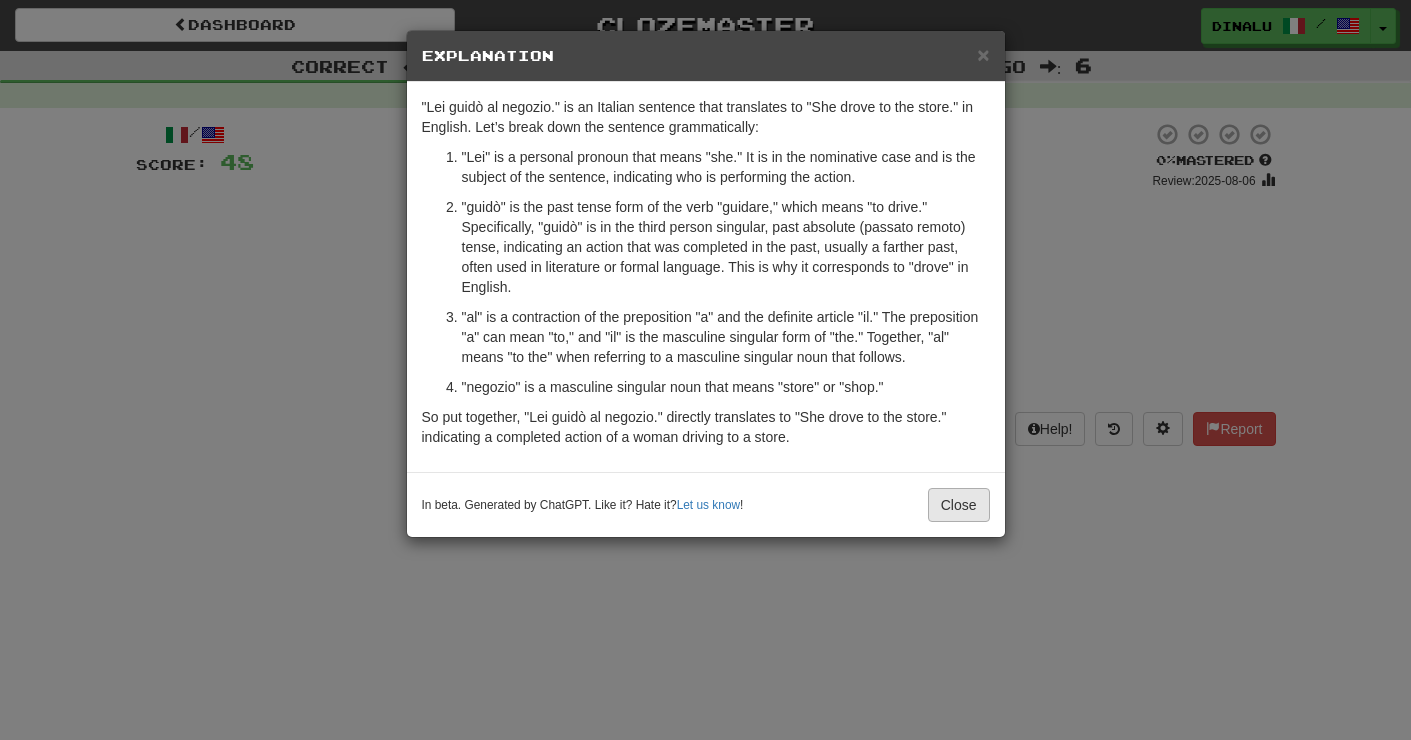 click on "Close" at bounding box center [959, 505] 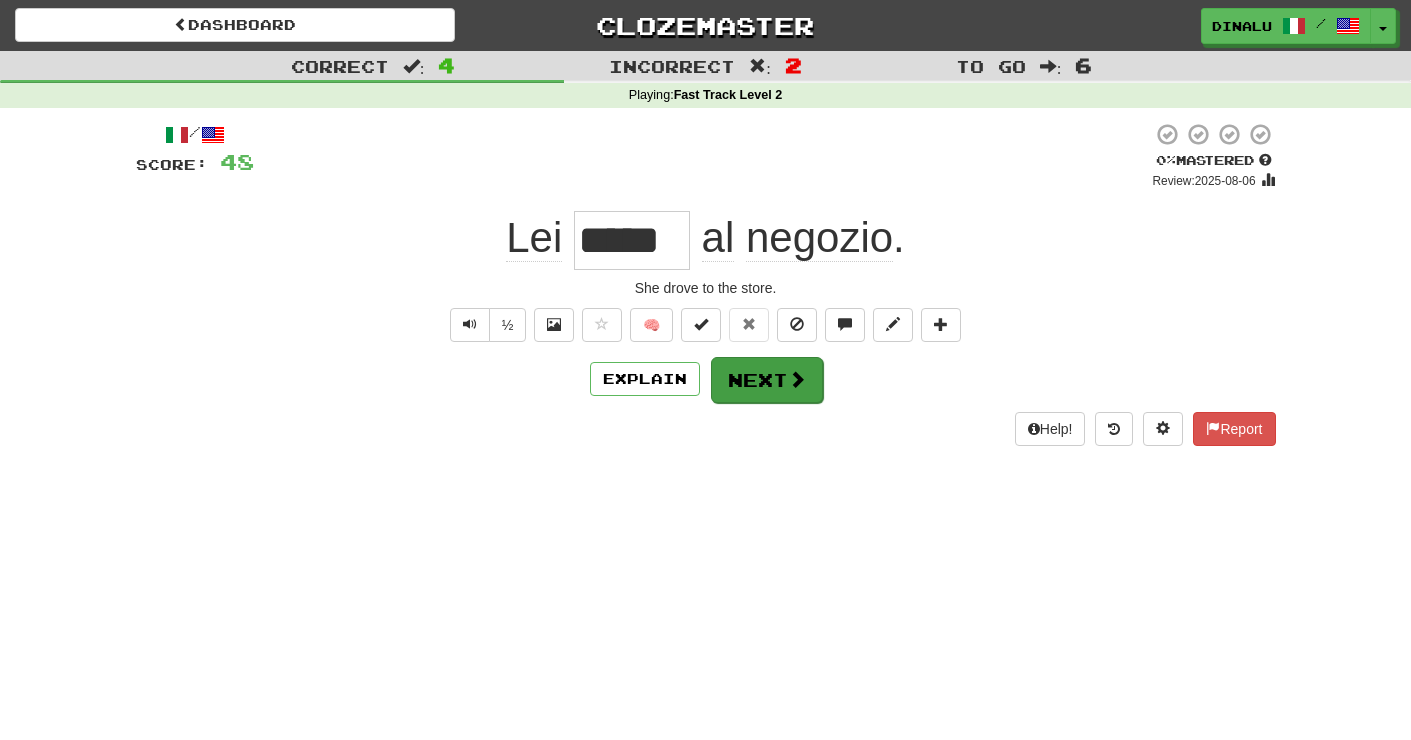 click on "Next" at bounding box center (767, 380) 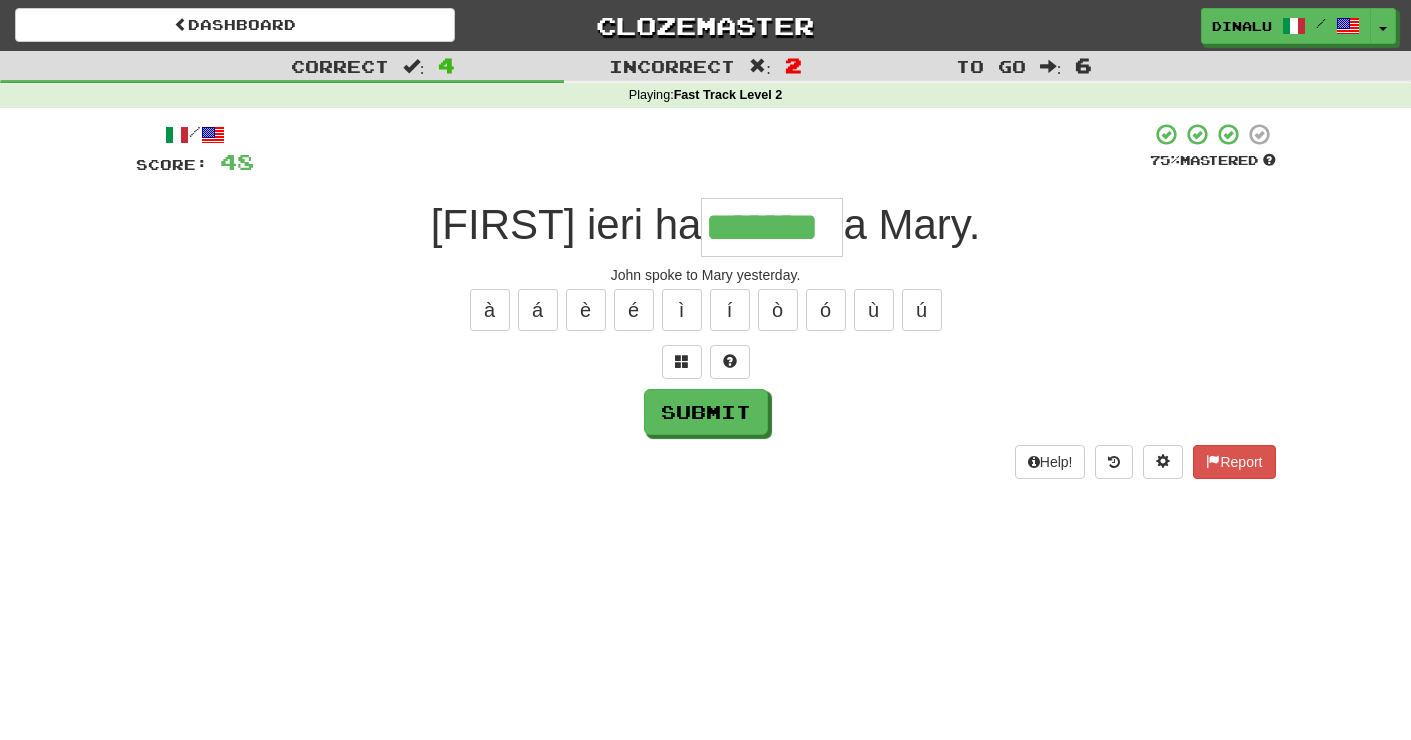 type on "*******" 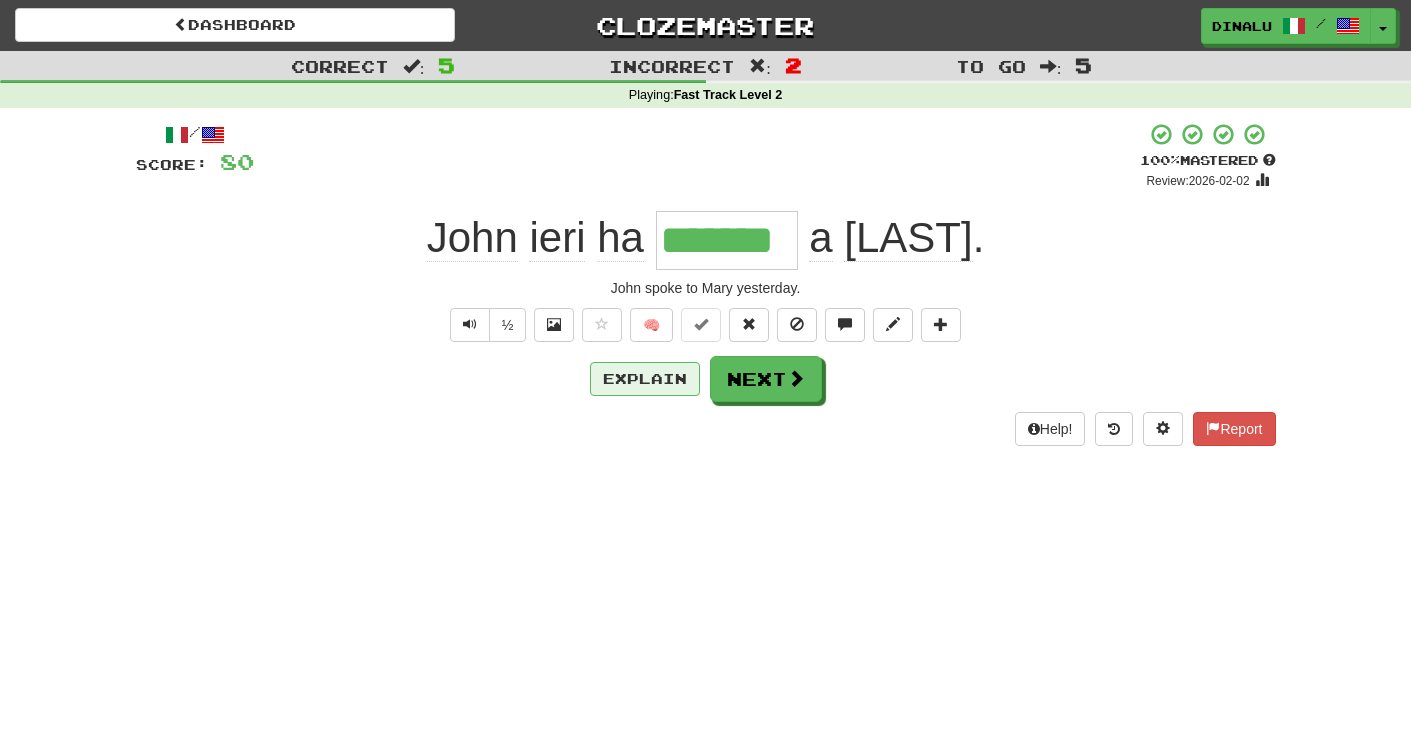 click on "Explain" at bounding box center (645, 379) 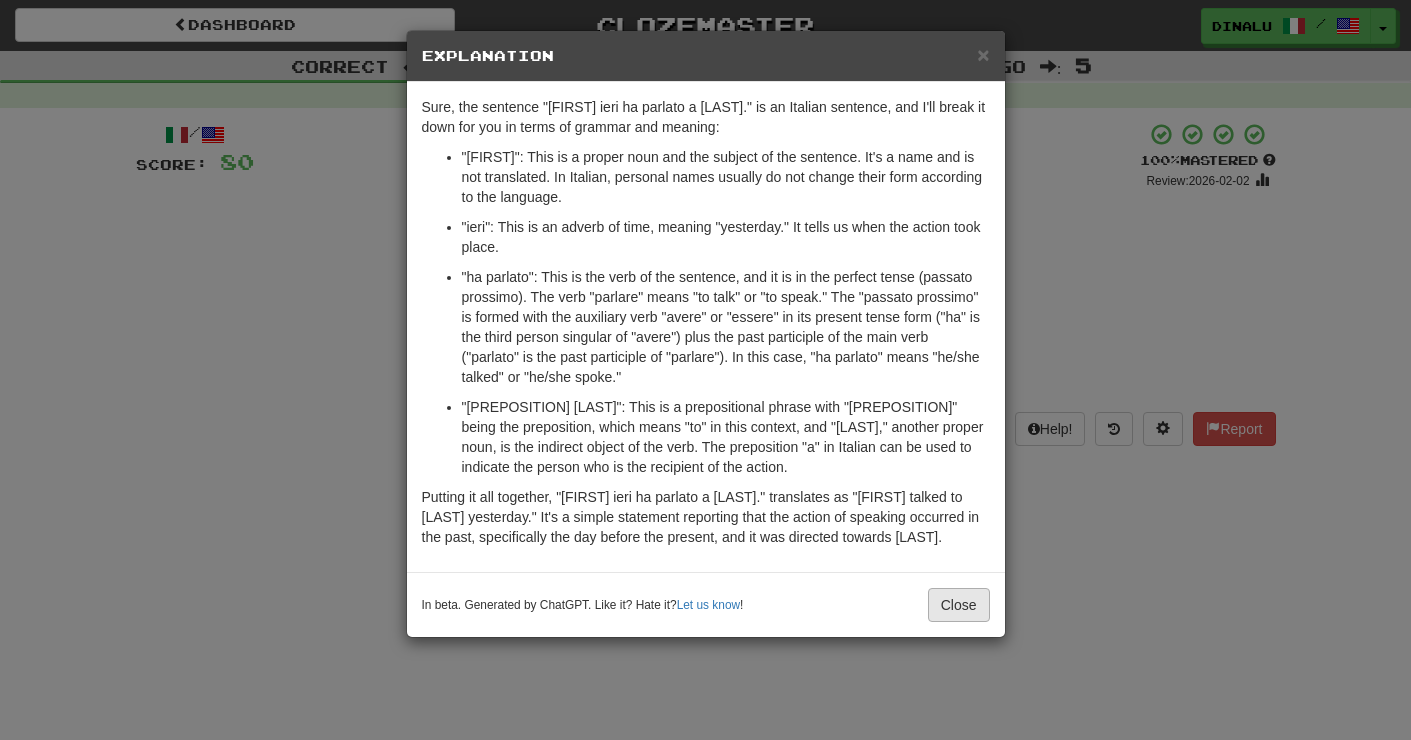 click on "Close" at bounding box center (959, 605) 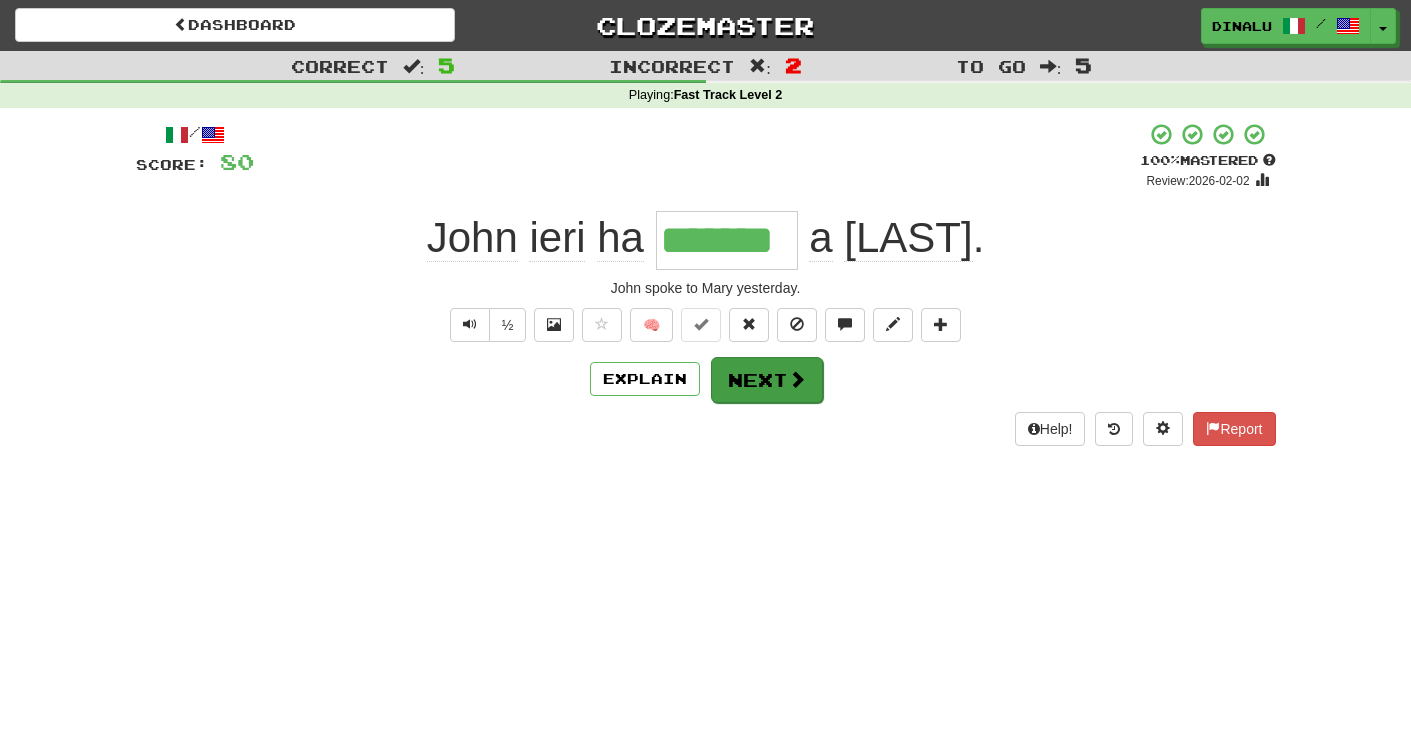 click on "Next" at bounding box center (767, 380) 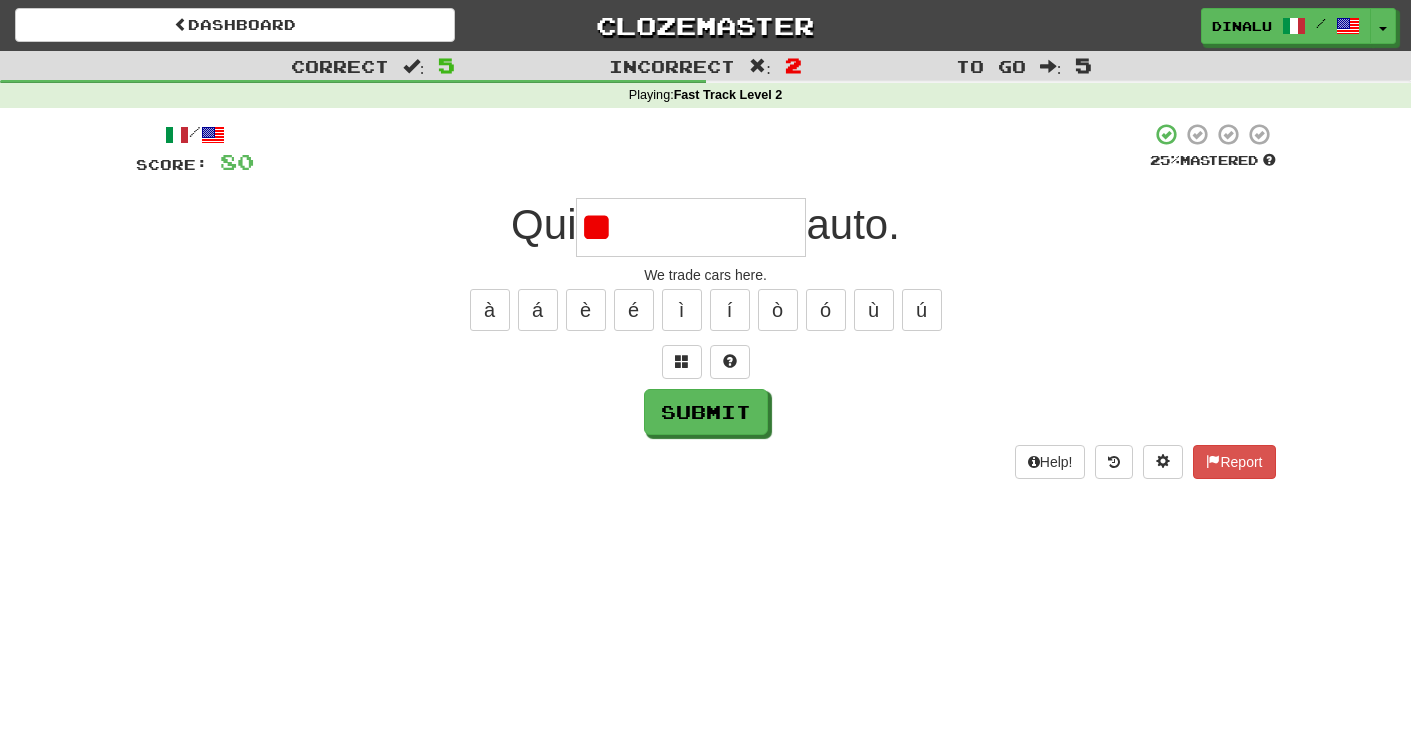 type on "*" 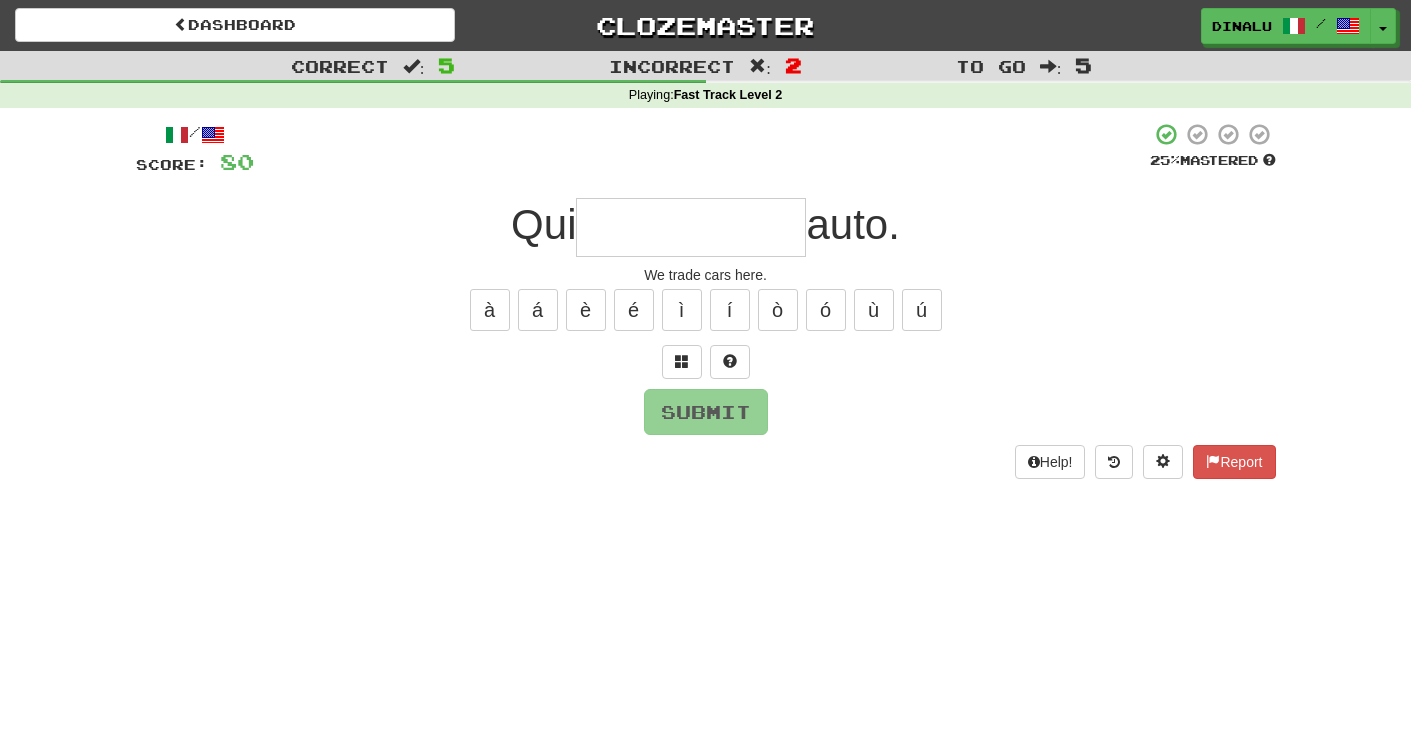 type on "*" 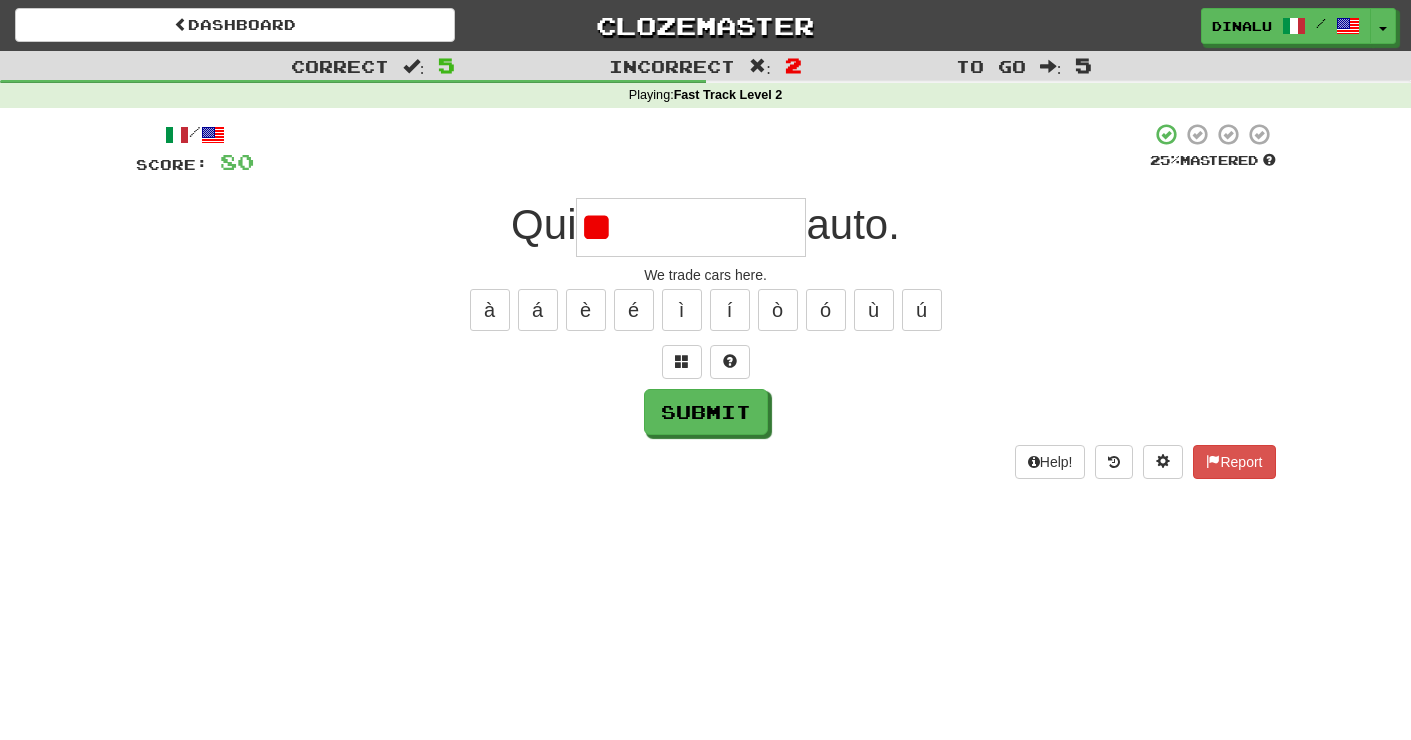 type on "*" 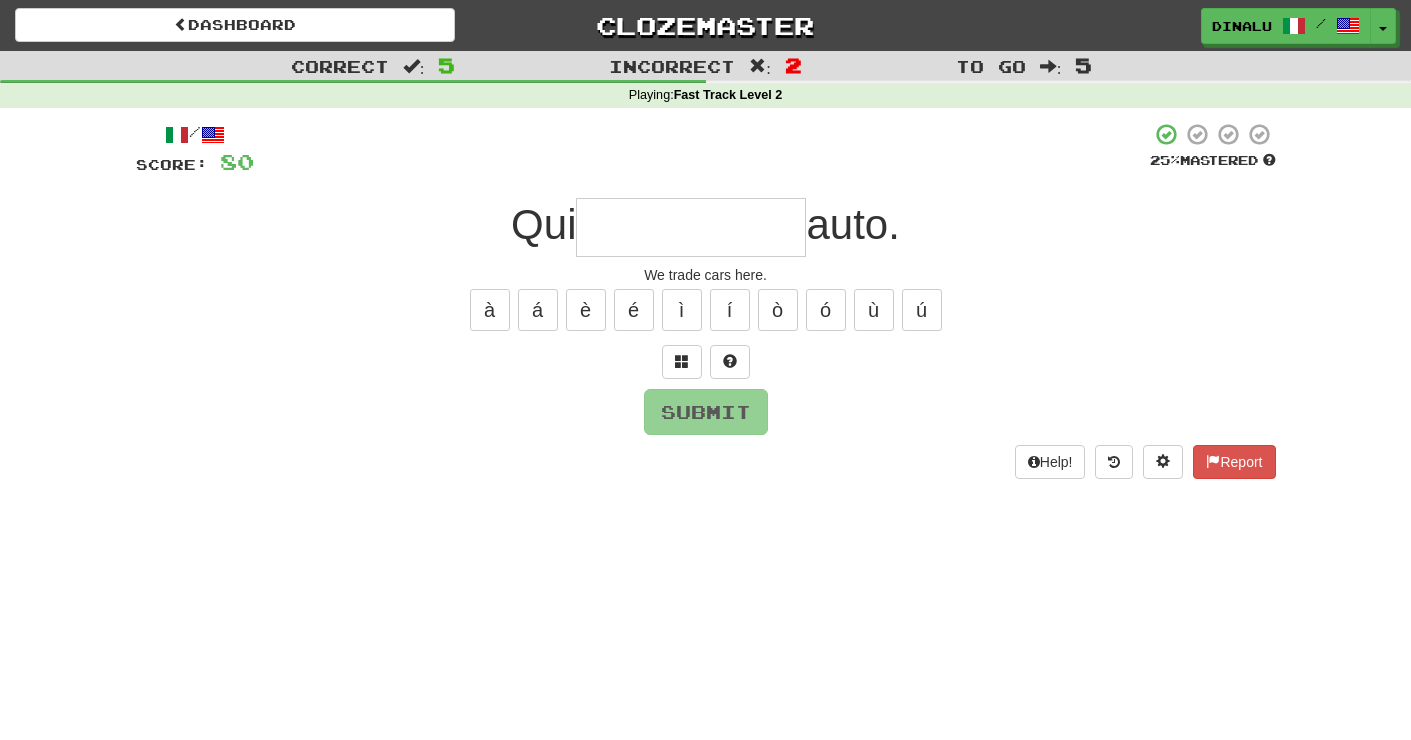 click at bounding box center (691, 227) 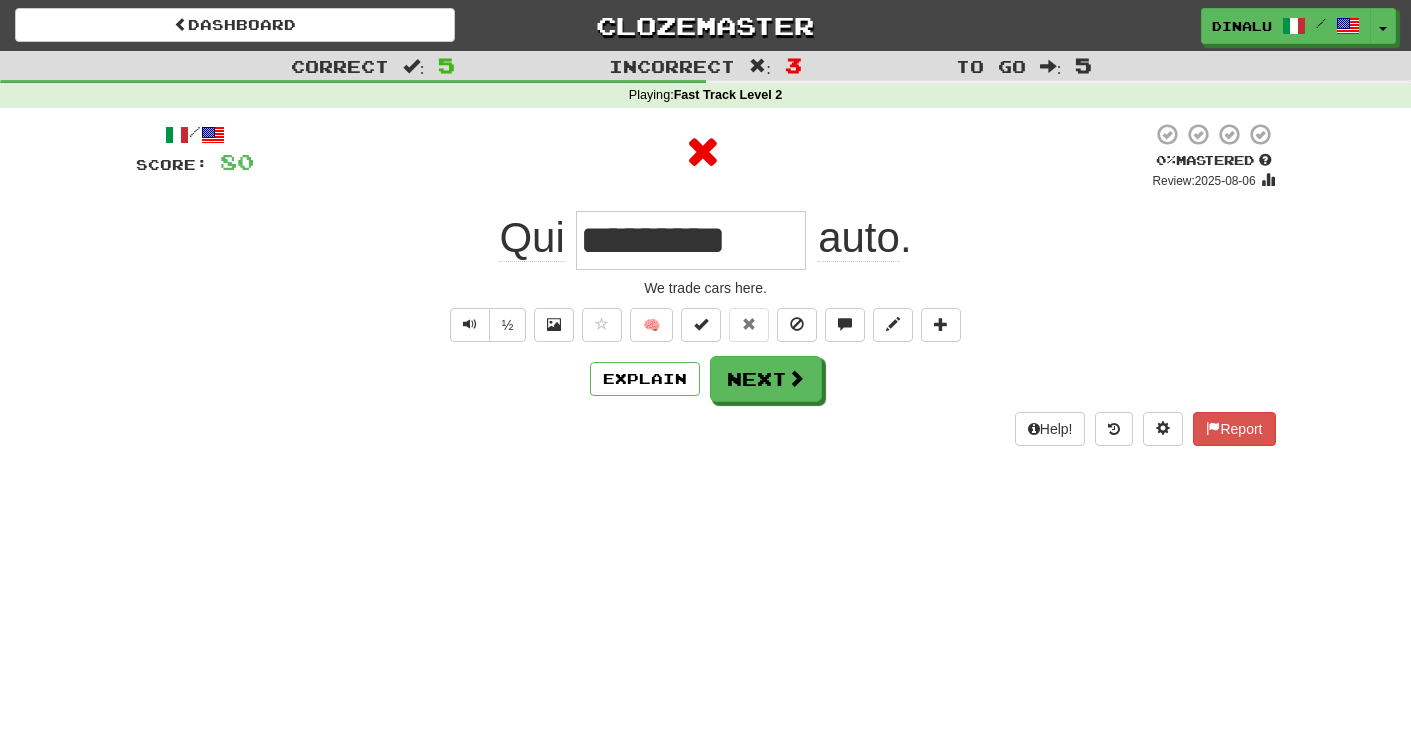 type on "*********" 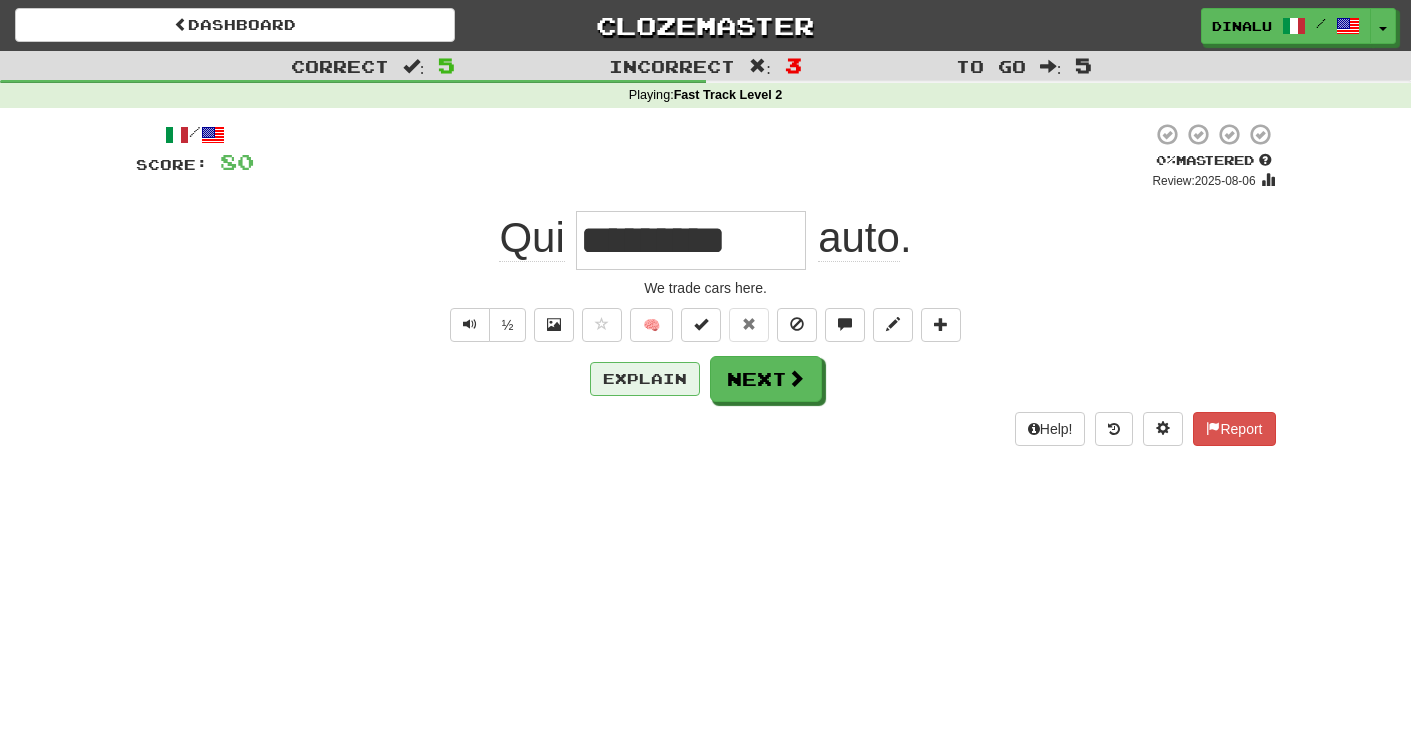 click on "Explain" at bounding box center (645, 379) 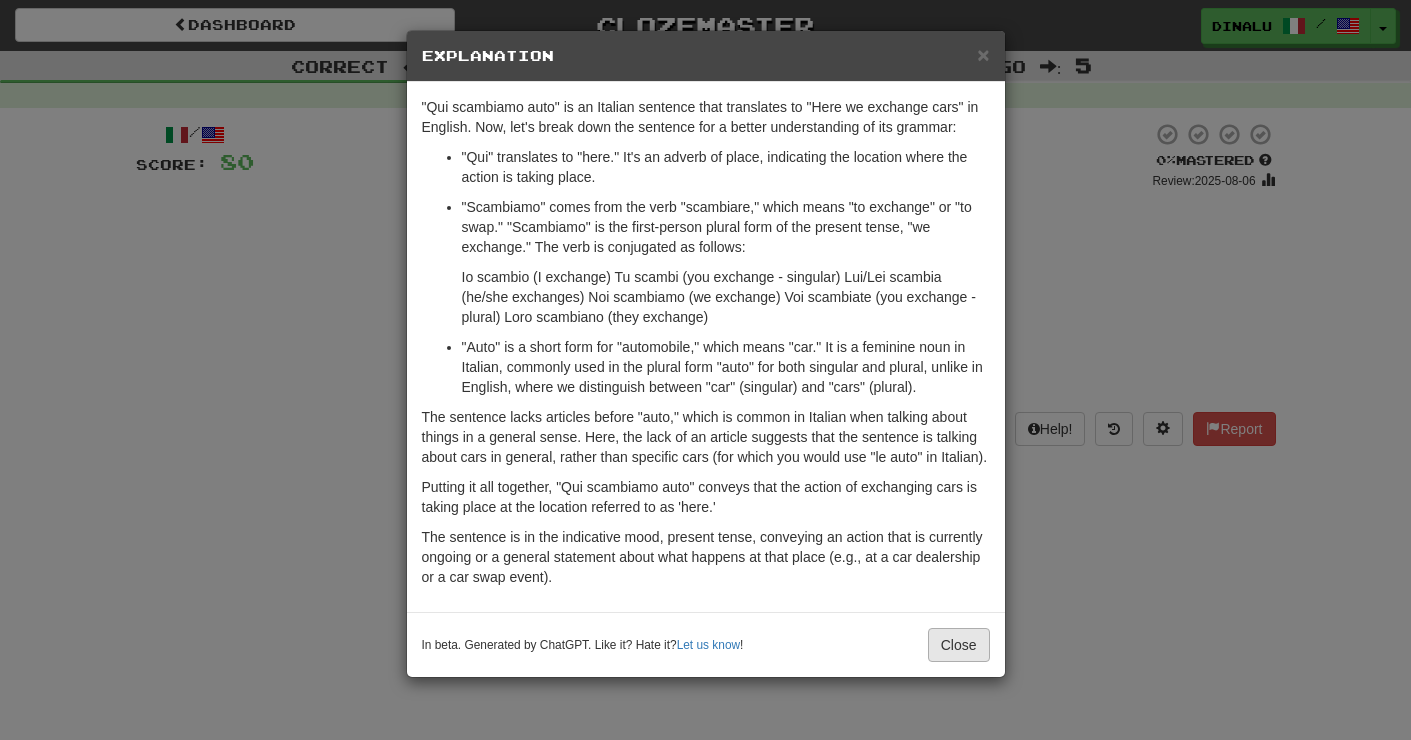 click on "Close" at bounding box center [959, 645] 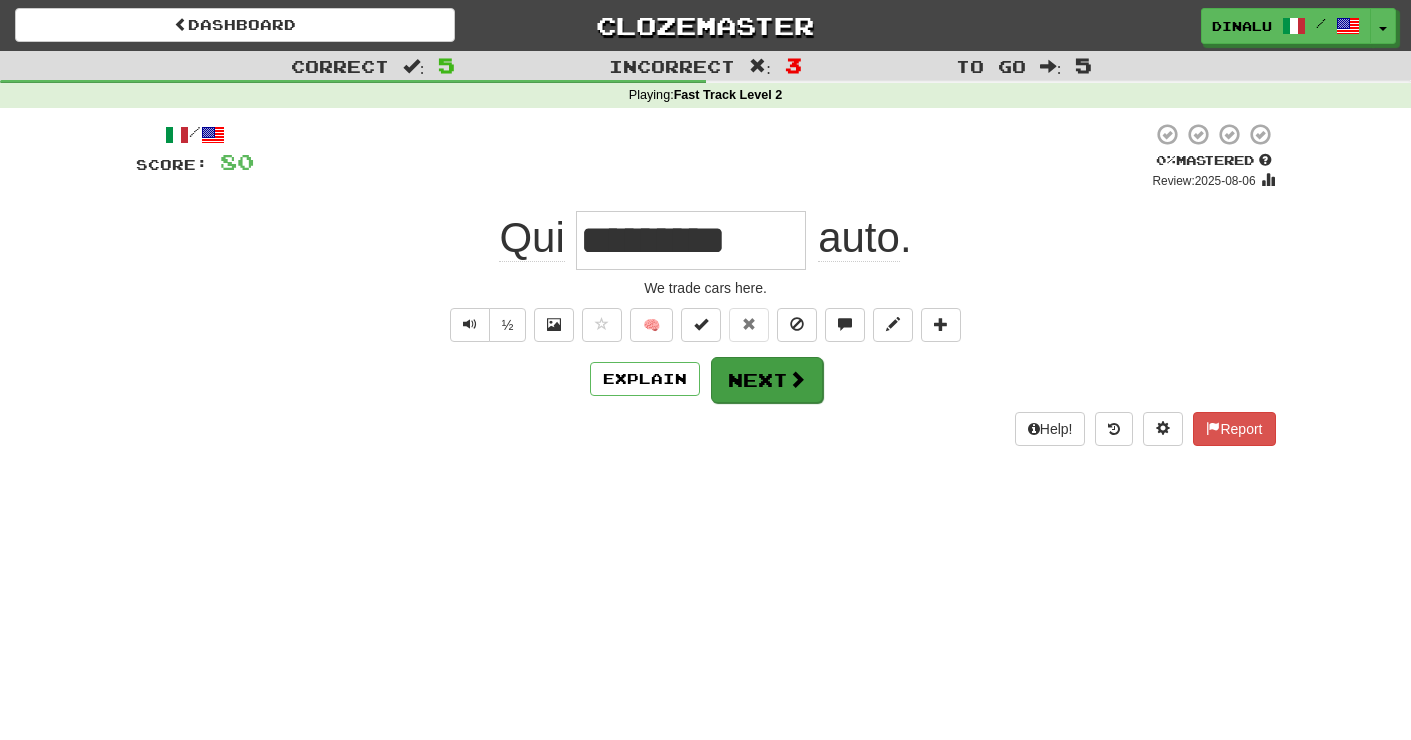 click on "Next" at bounding box center [767, 380] 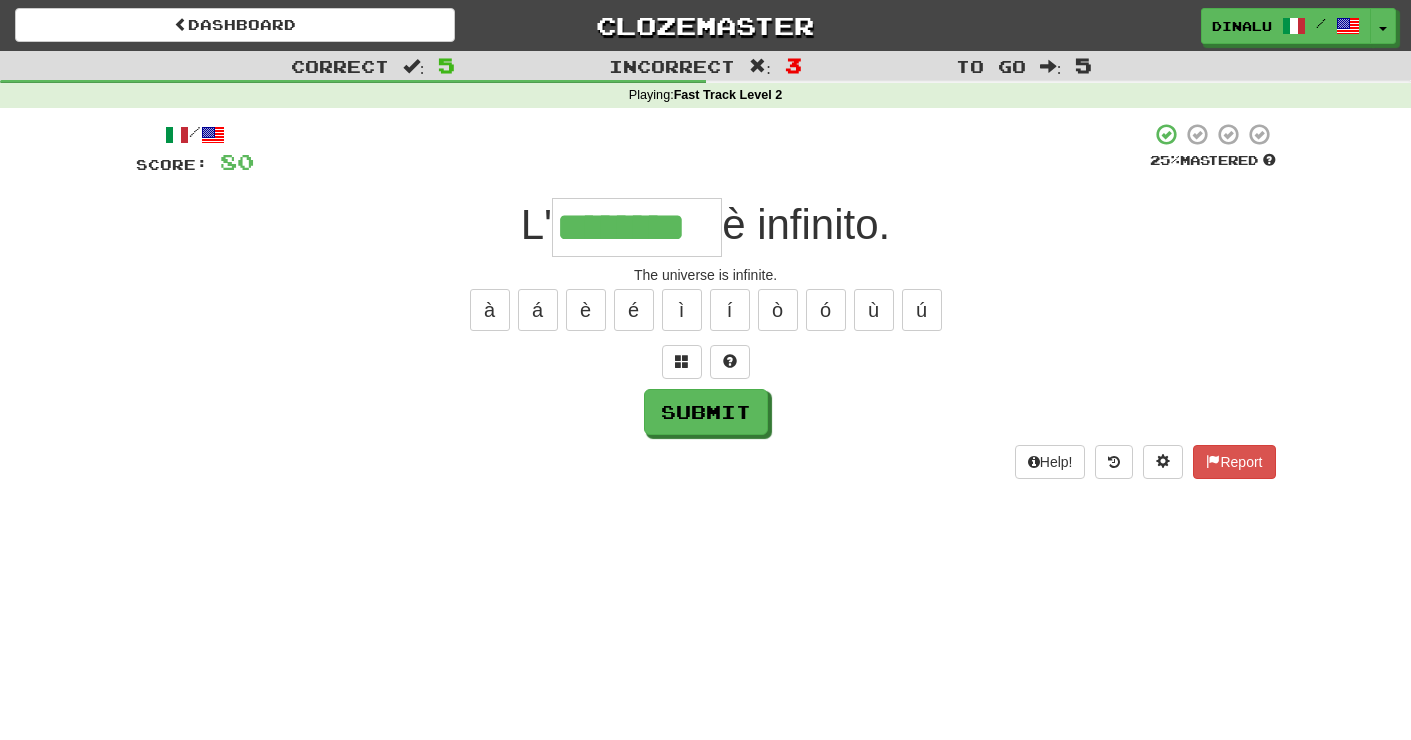 type on "********" 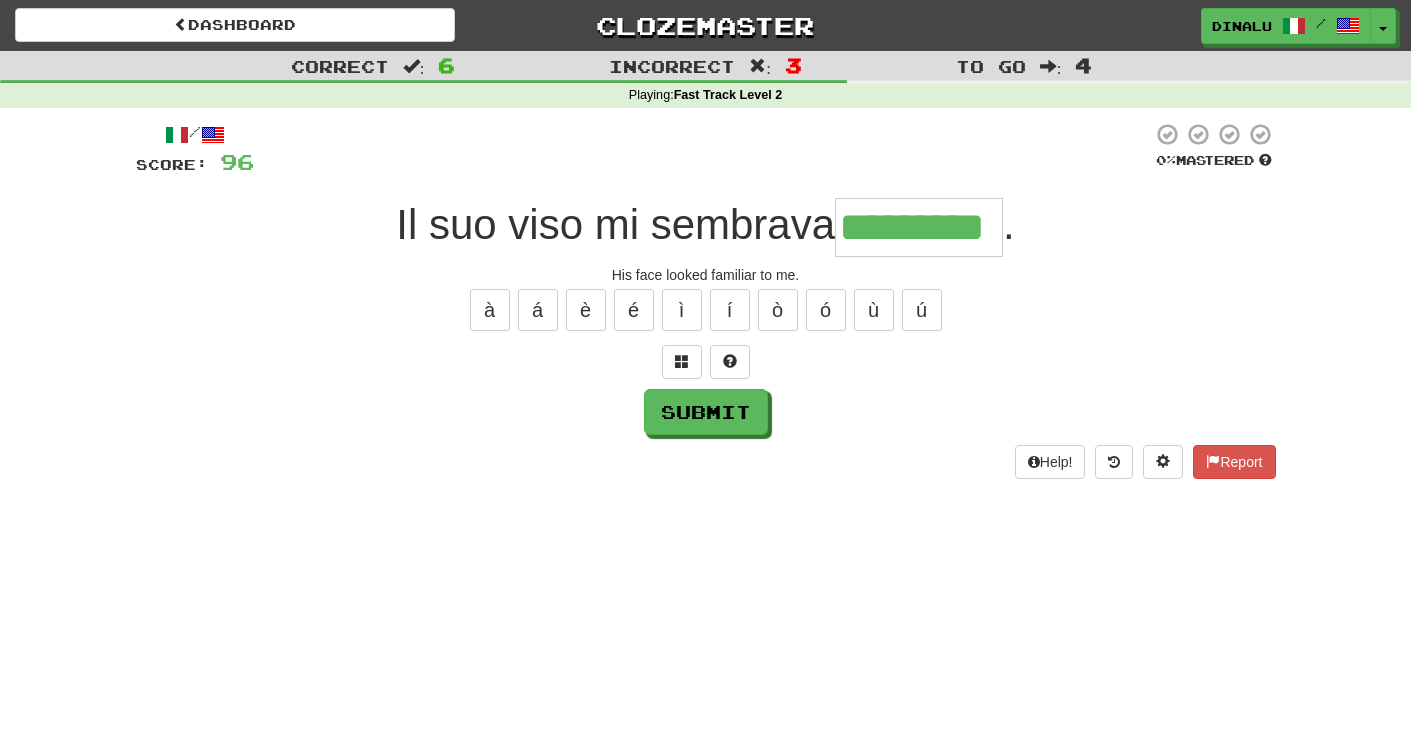 type on "*********" 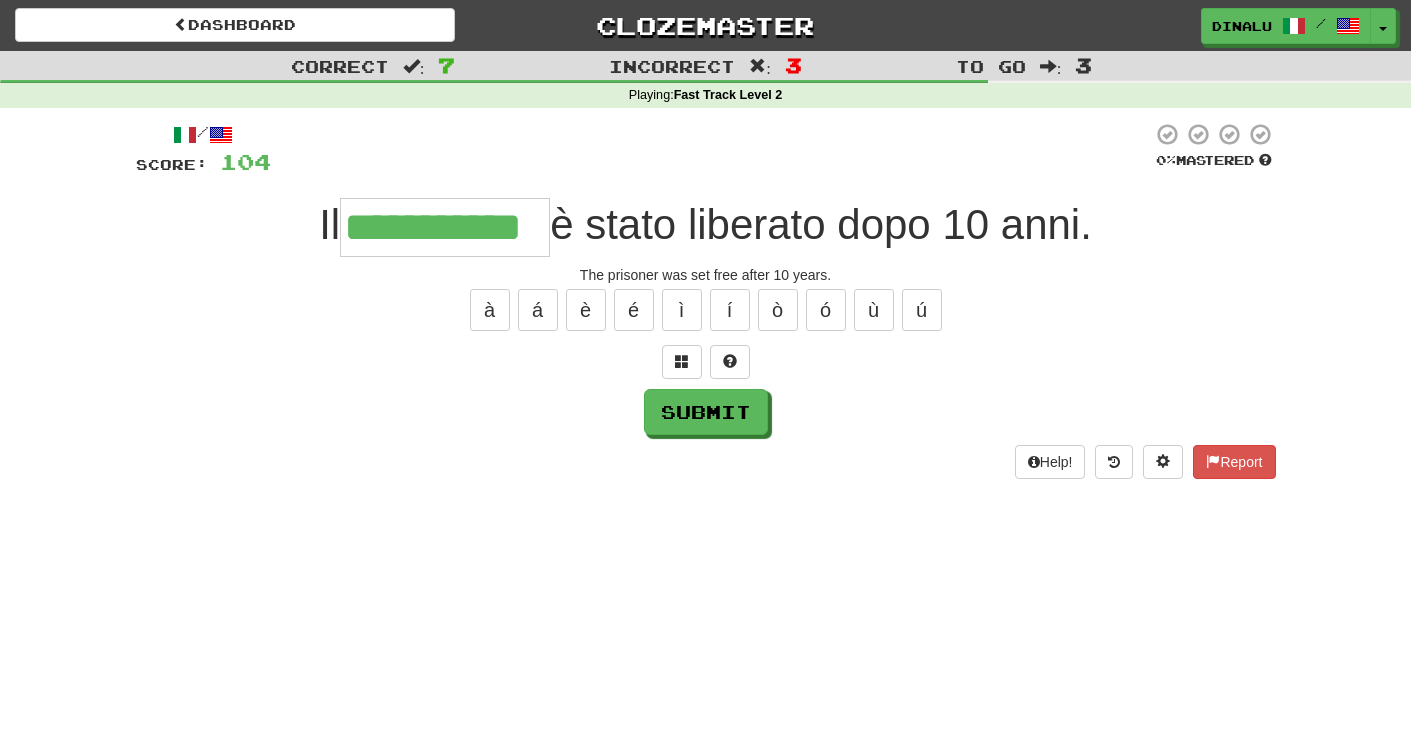 type on "**********" 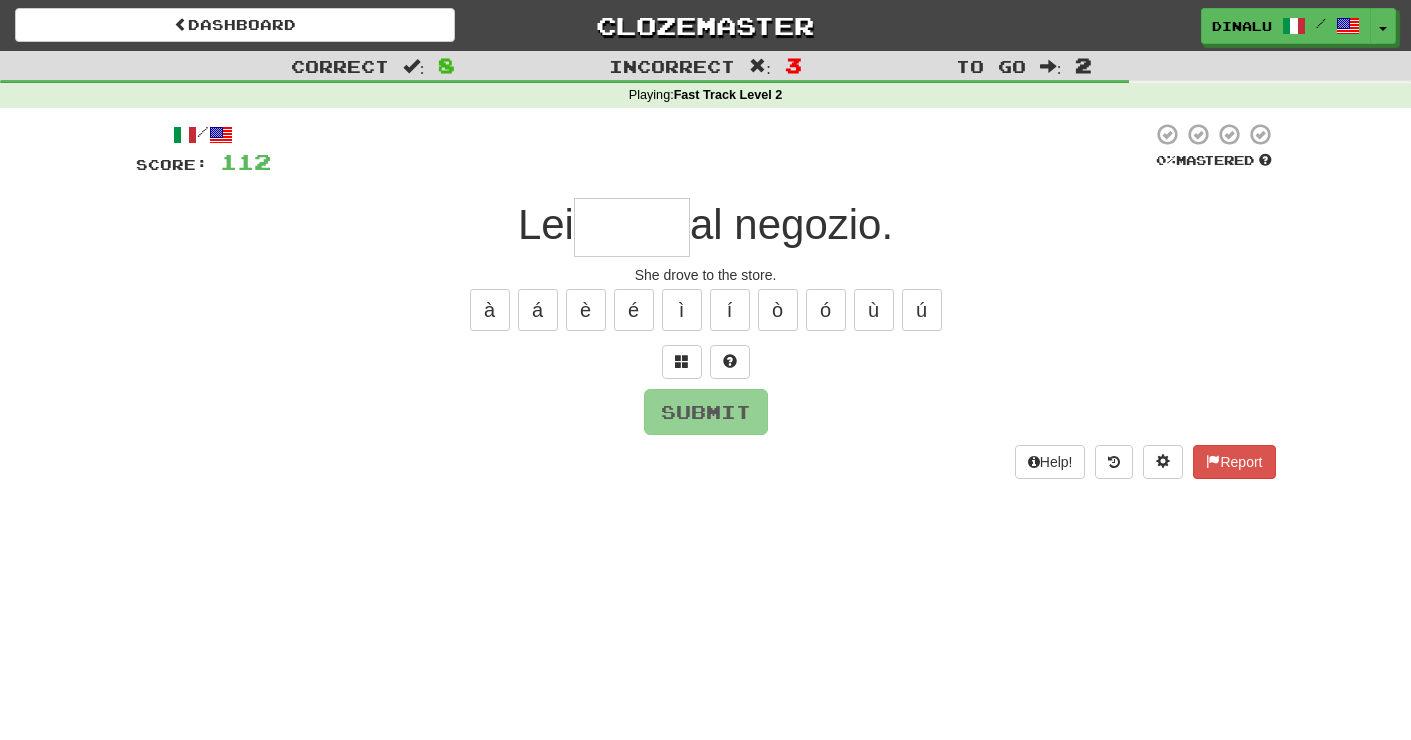 type on "*" 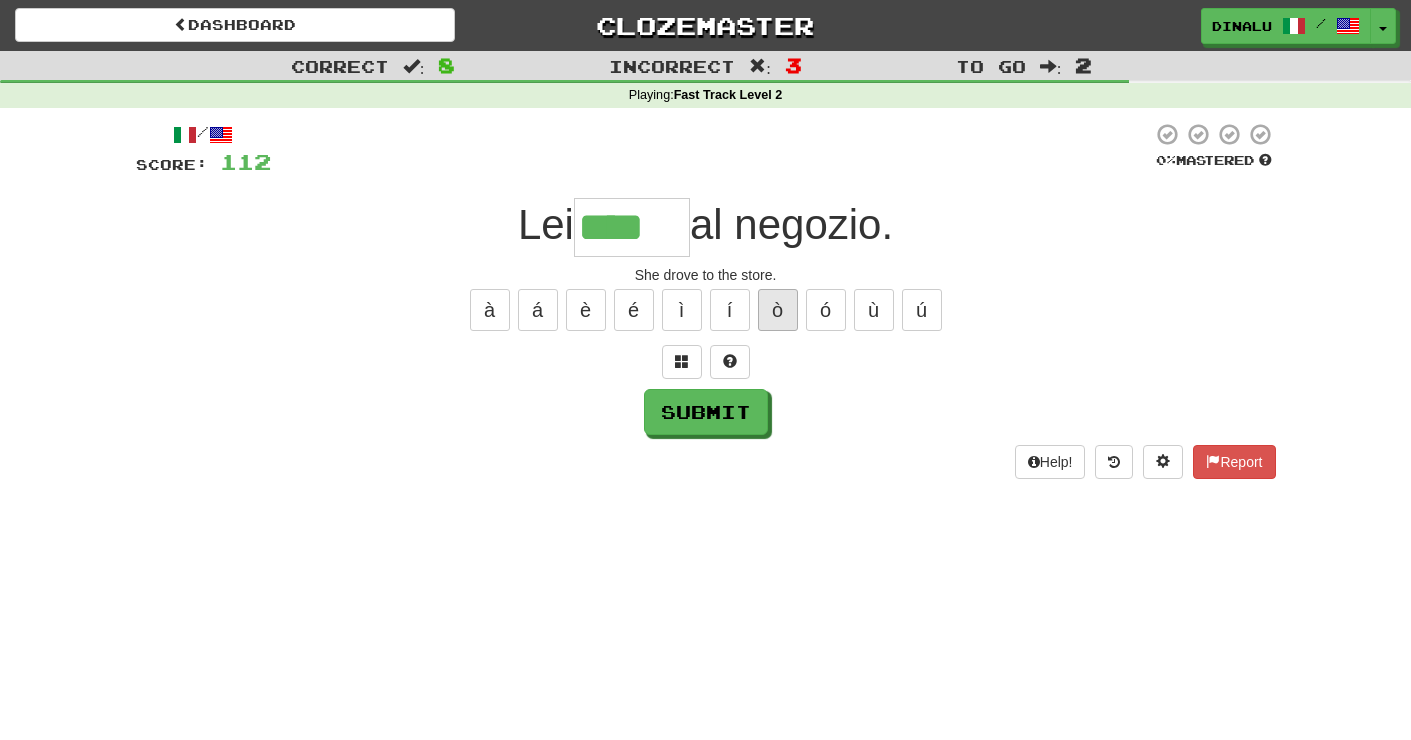 click on "ò" at bounding box center (778, 310) 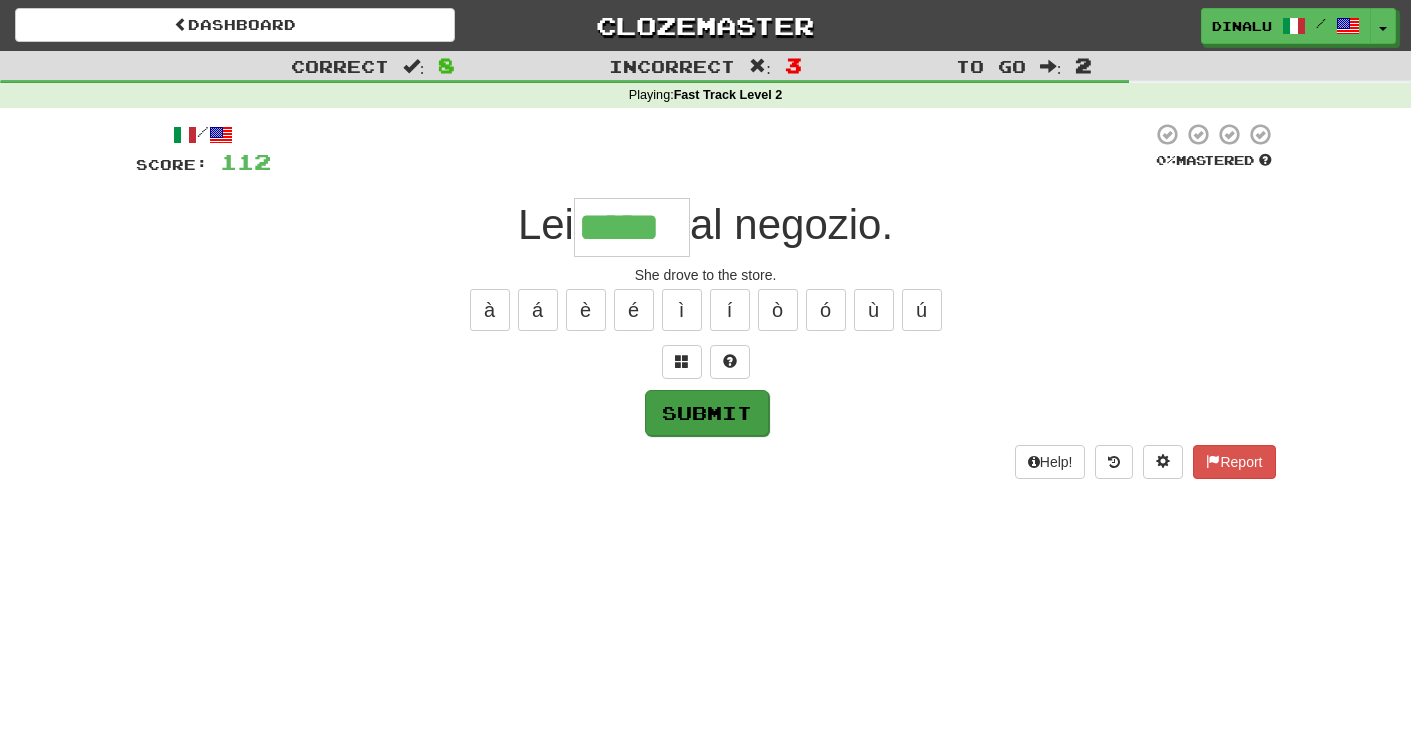 click on "Submit" at bounding box center (707, 413) 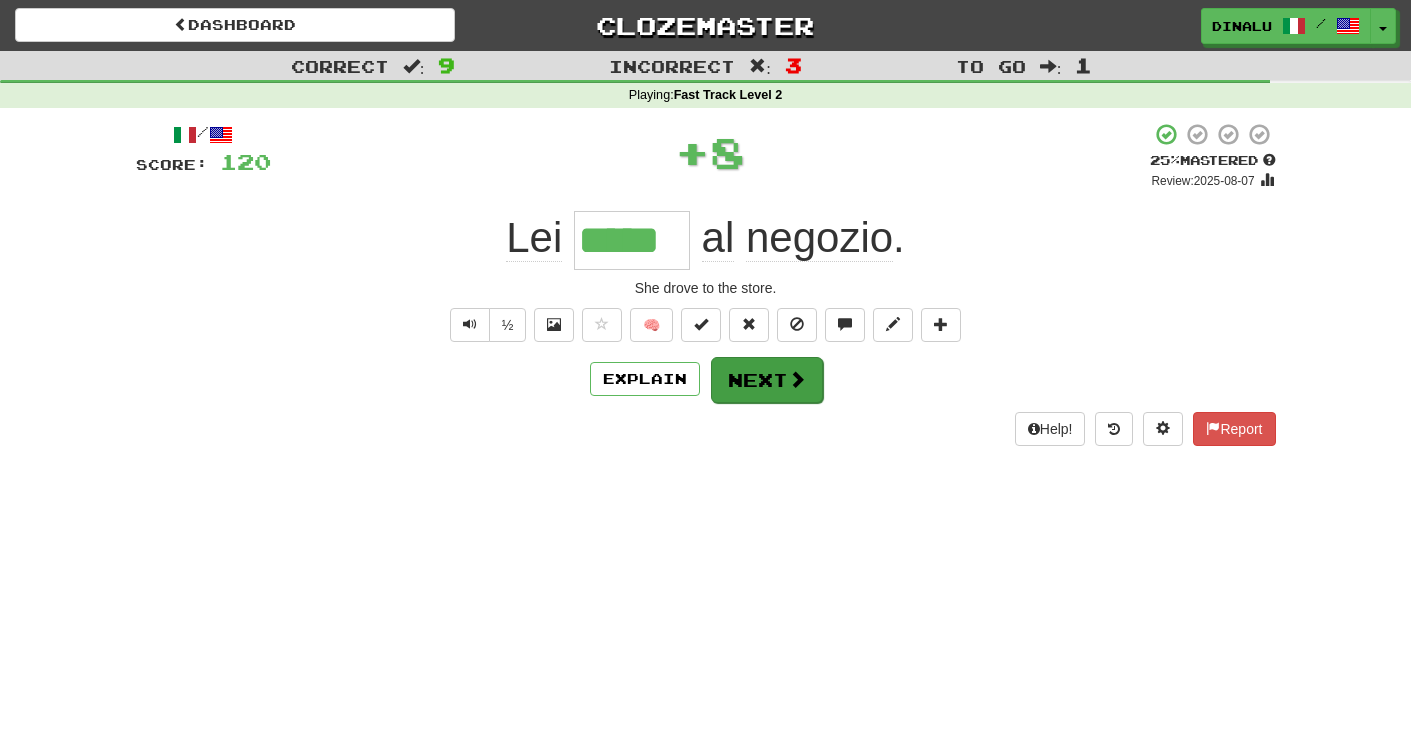click on "Next" at bounding box center [767, 380] 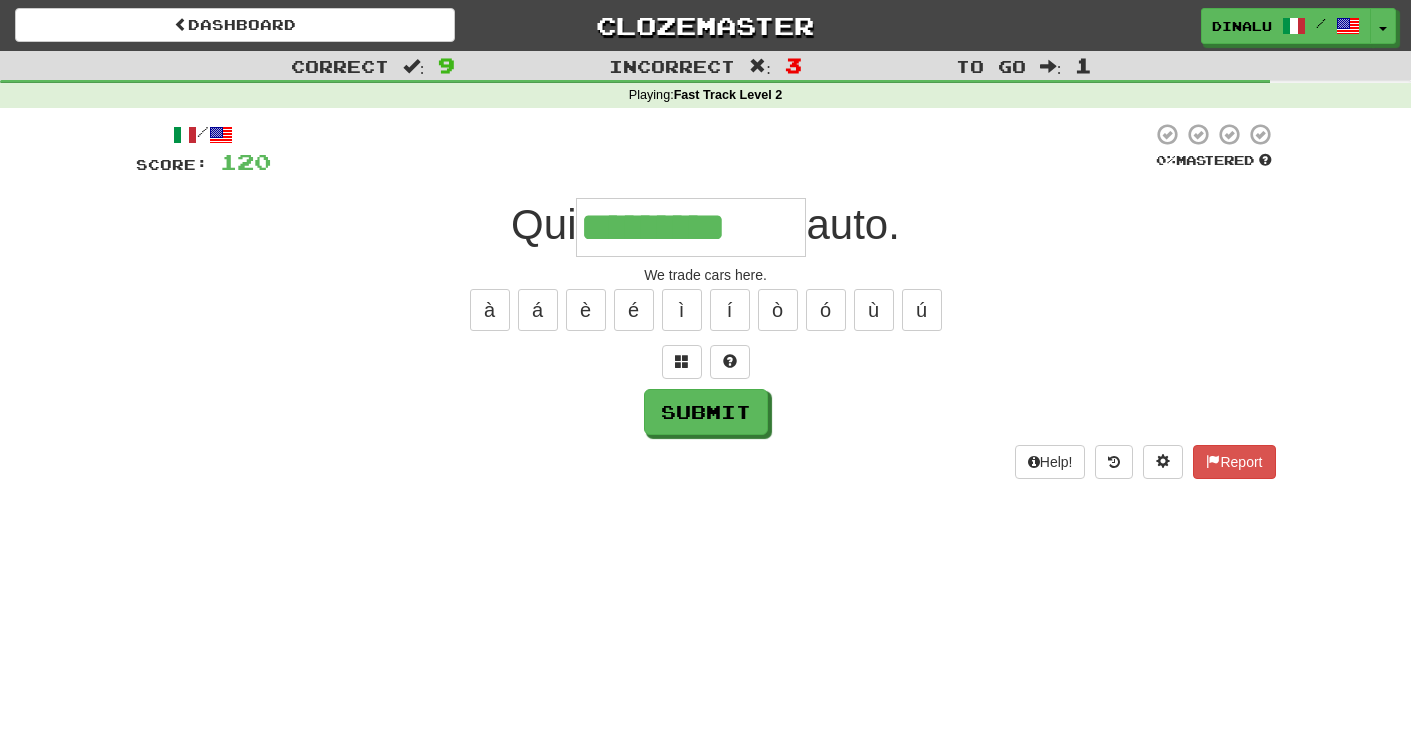 type on "*********" 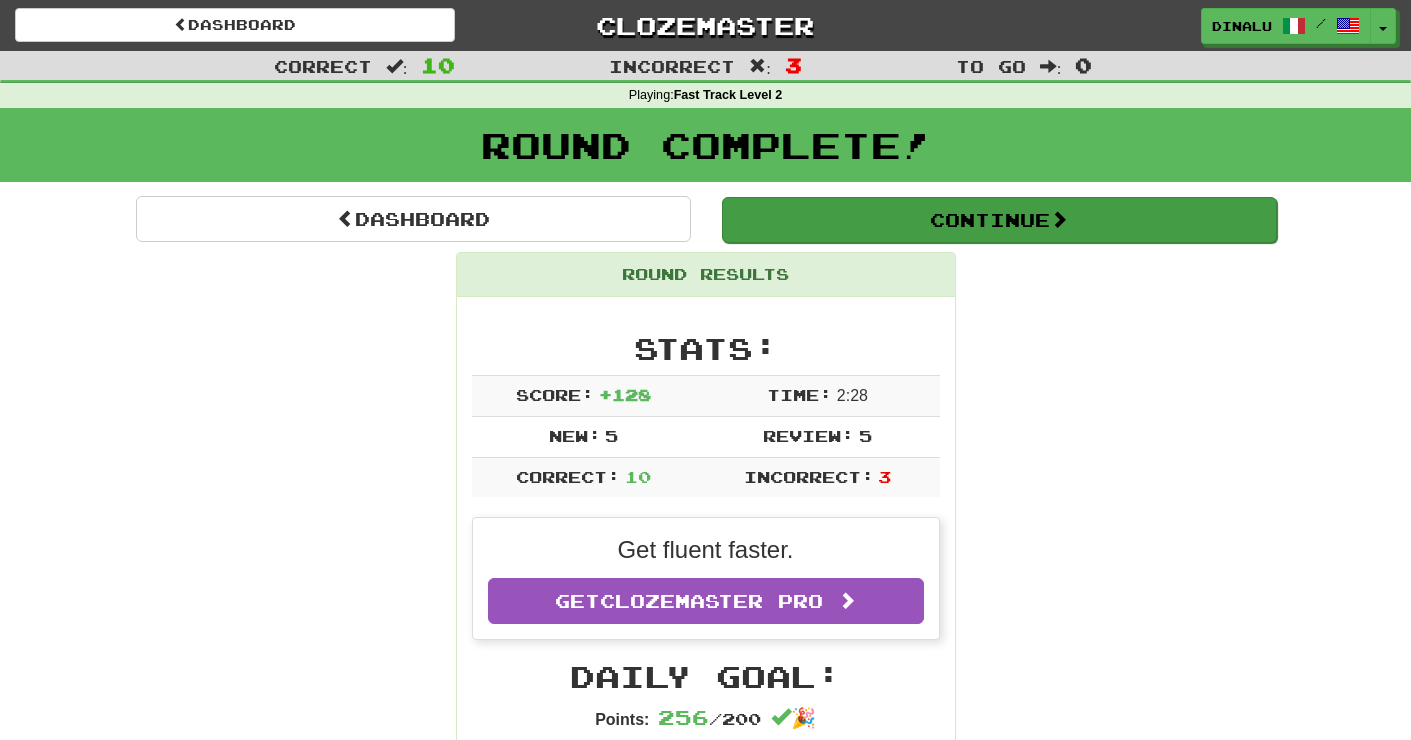 click on "Continue" at bounding box center (999, 220) 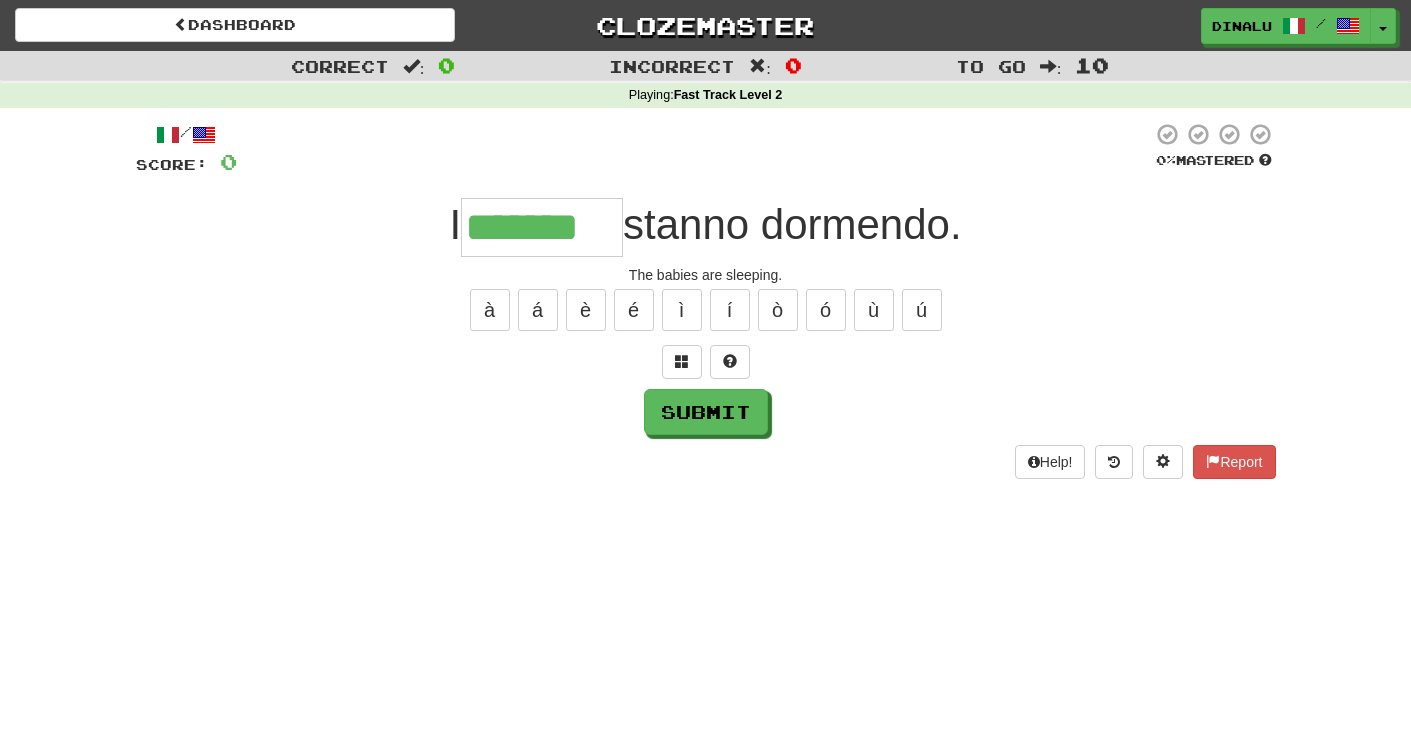 type on "*******" 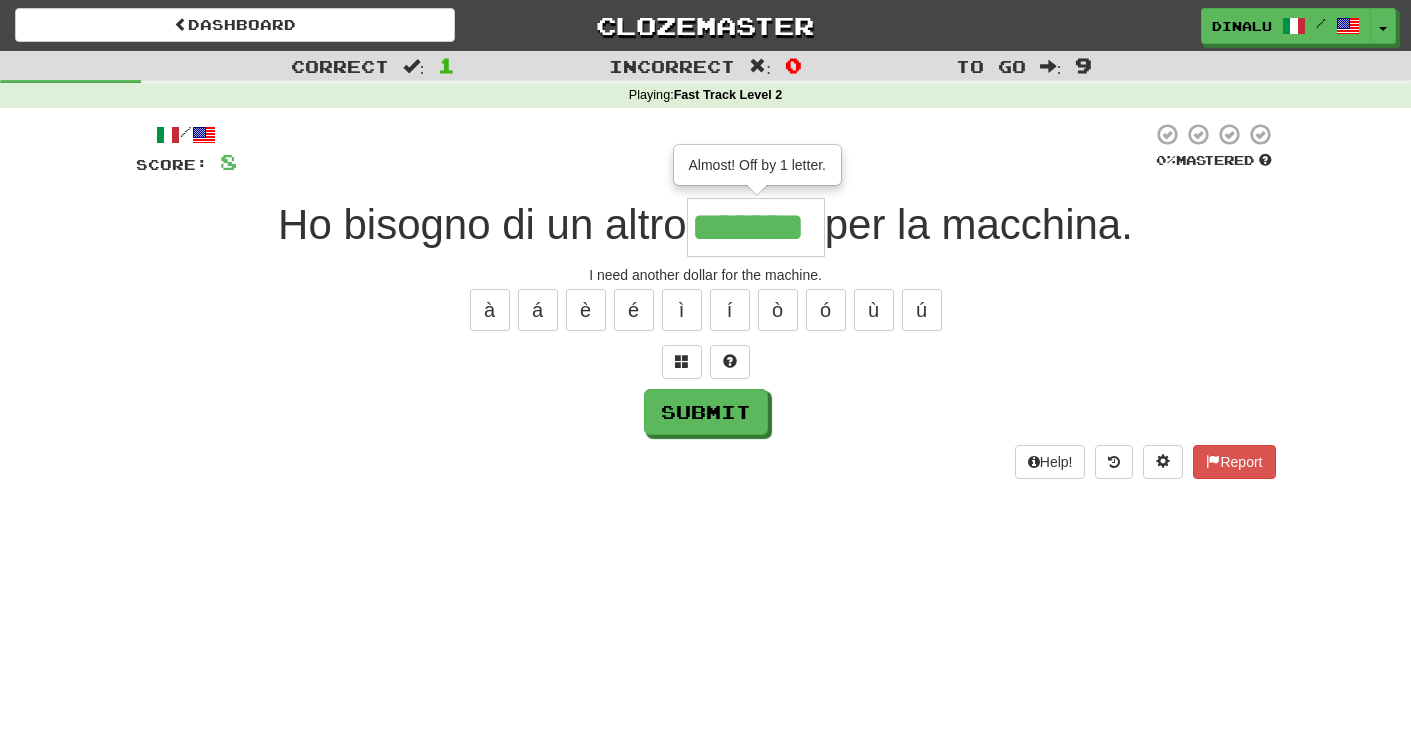 type on "*******" 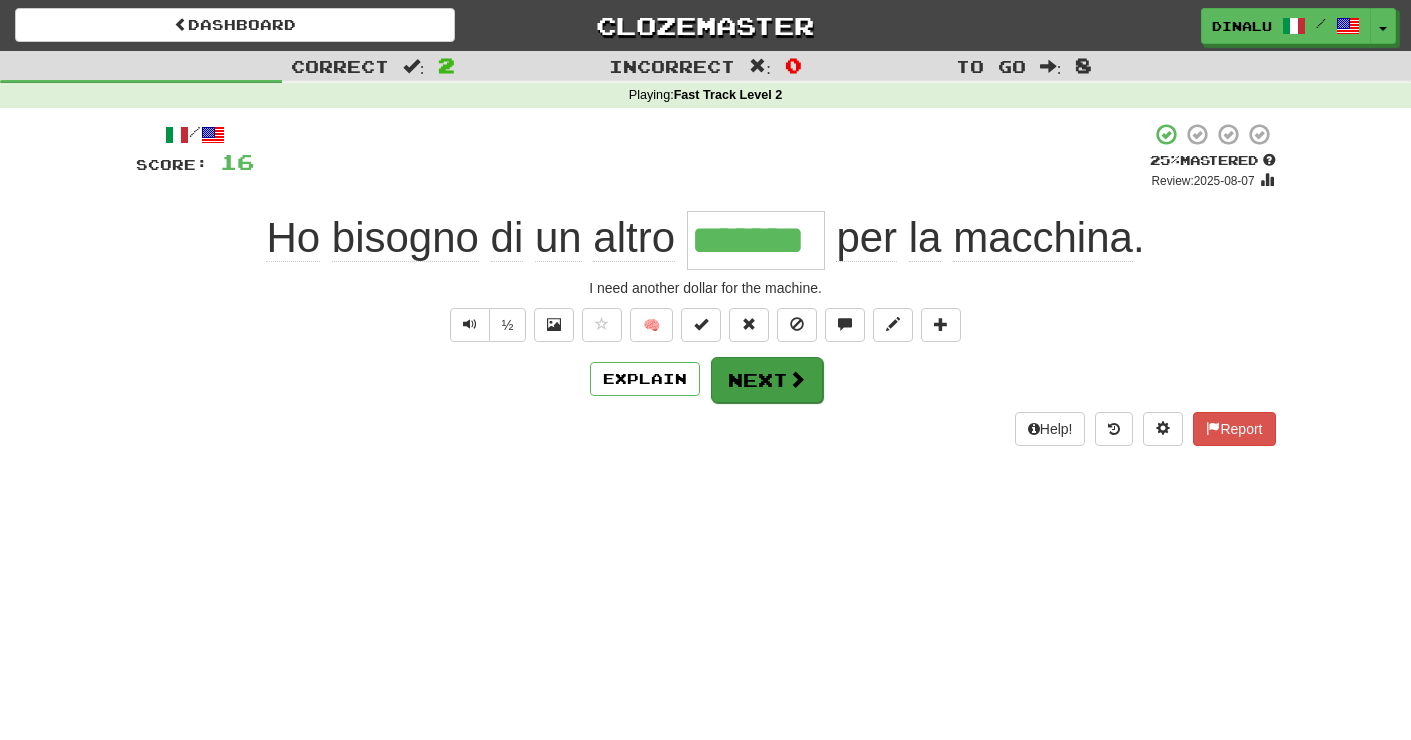 click on "Next" at bounding box center (767, 380) 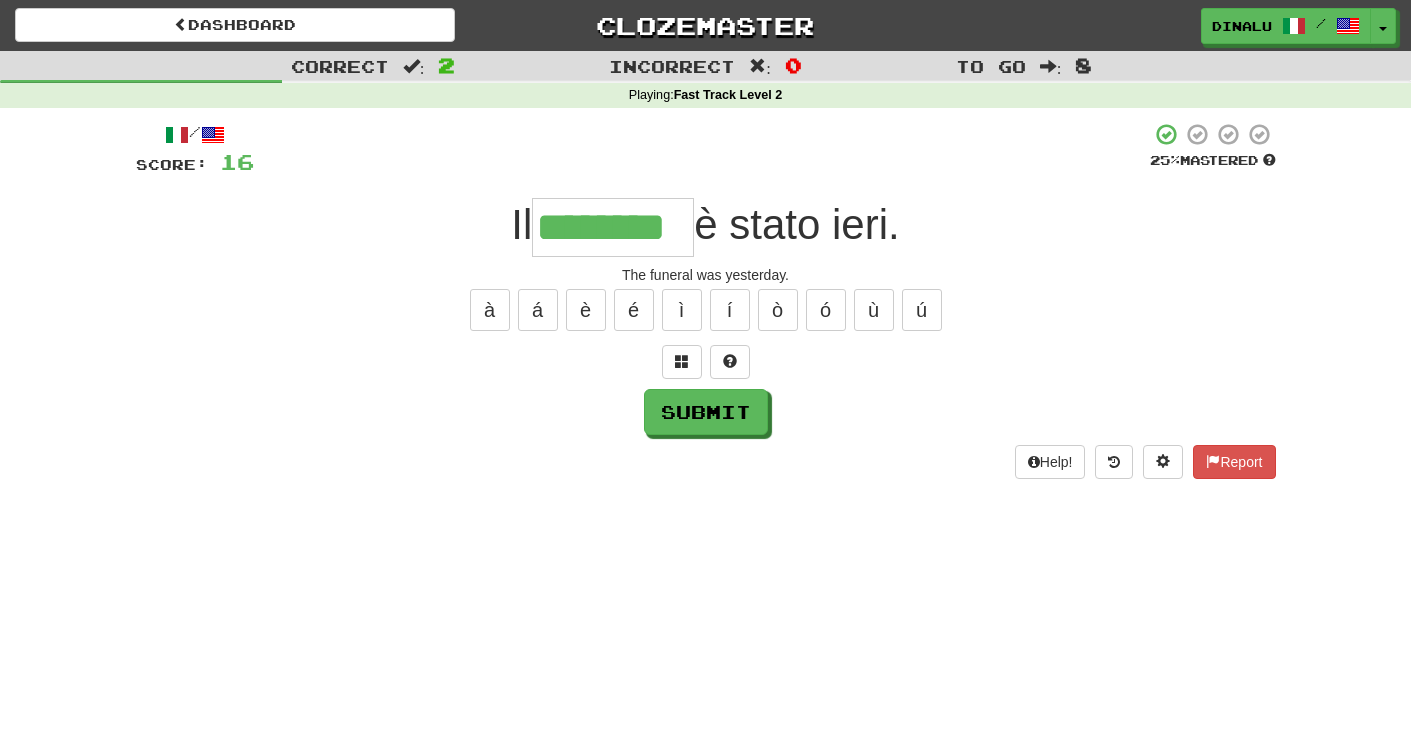 type on "********" 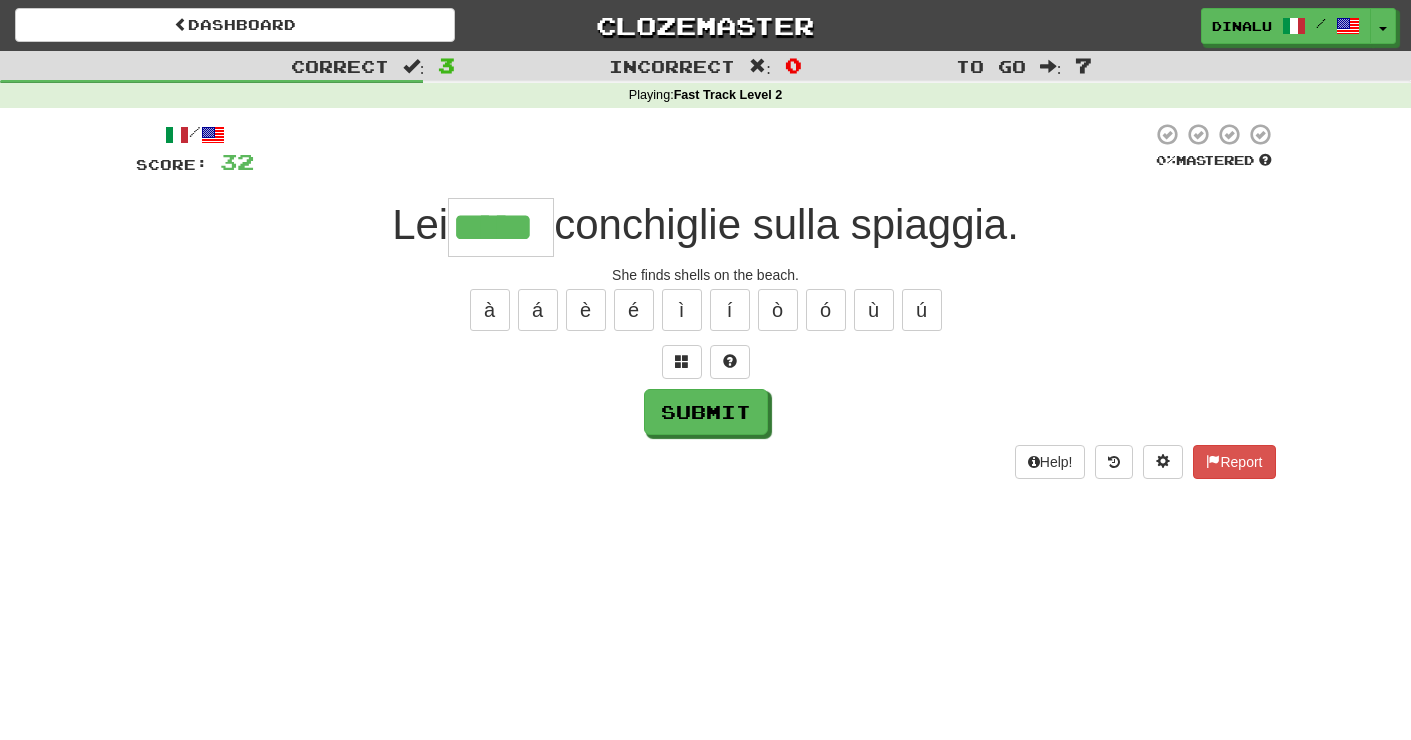 type on "*****" 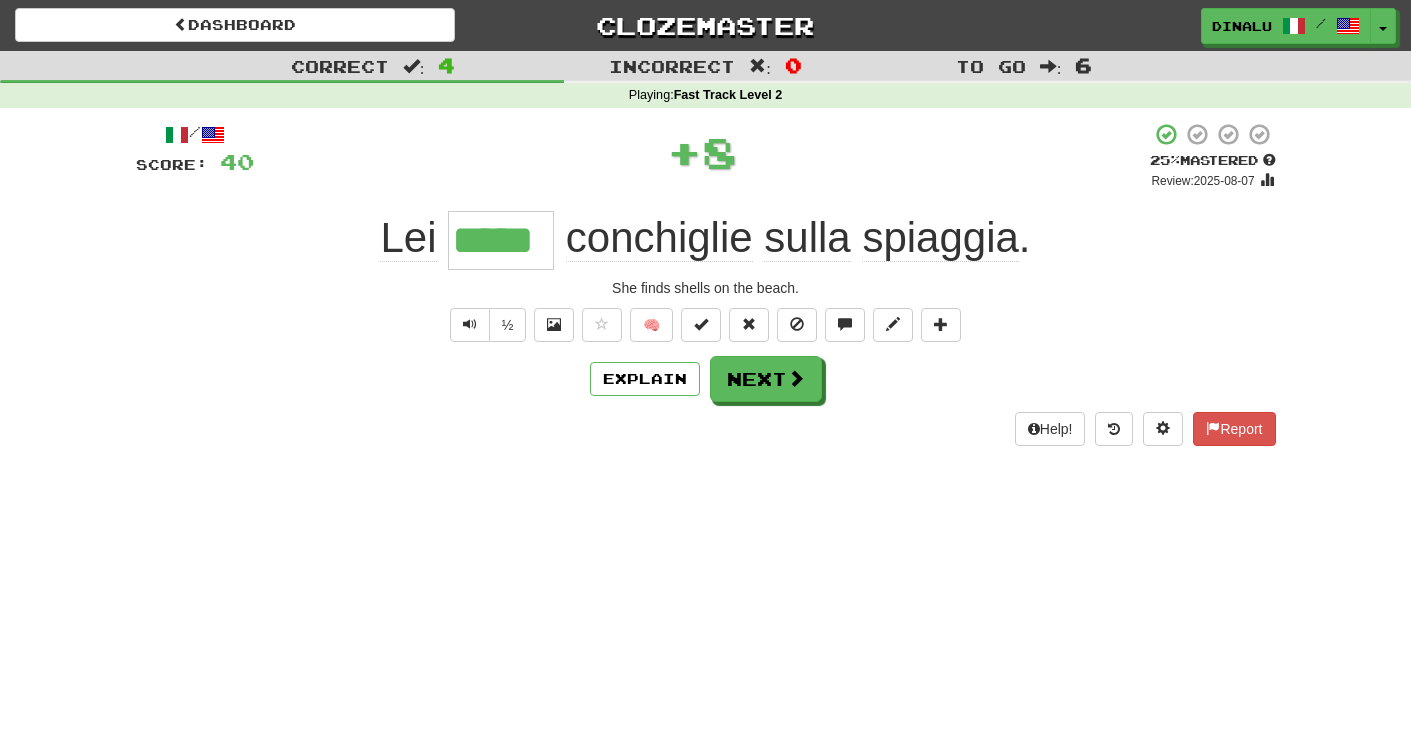 type 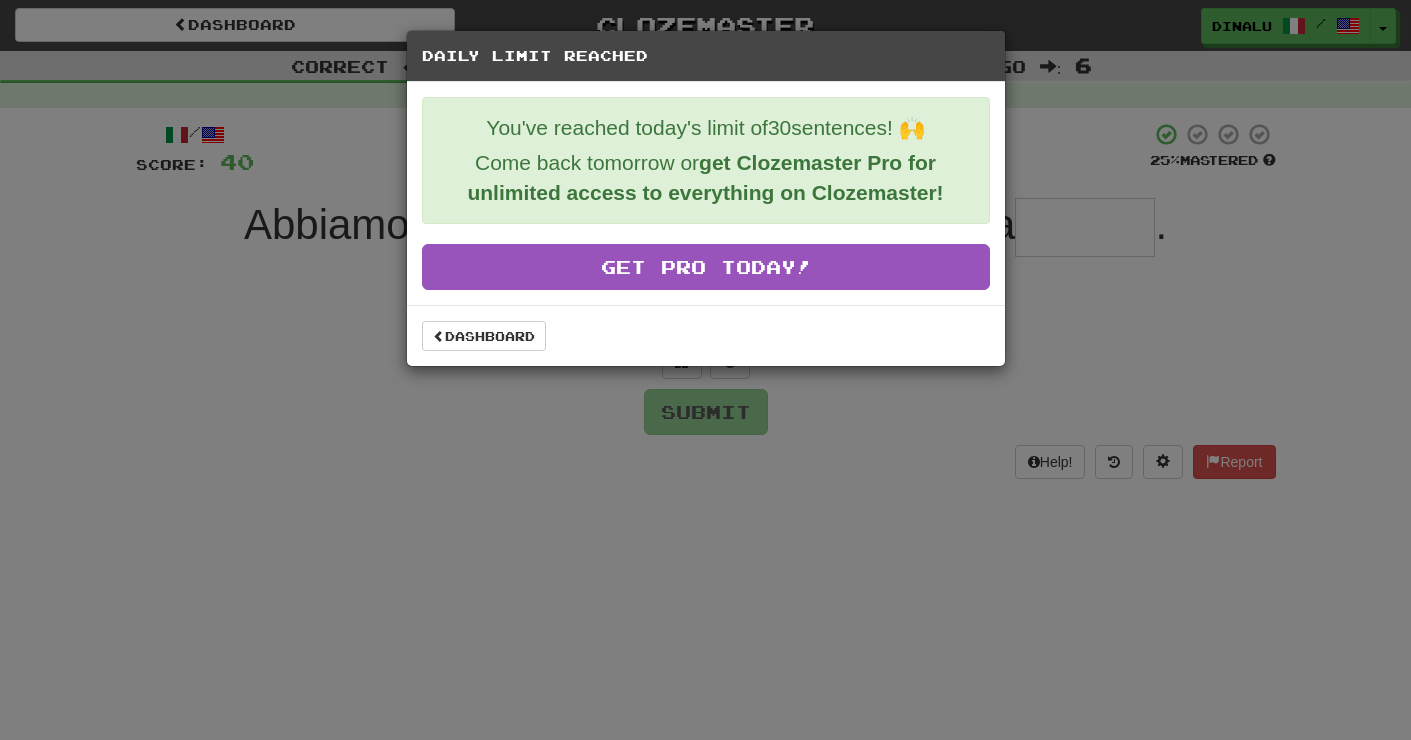 click on "Daily Limit Reached You've reached today's limit of  30  sentences! 🙌  Come back tomorrow or  get Clozemaster Pro for unlimited access to everything on Clozemaster! Get Pro Today! Dashboard" at bounding box center [705, 370] 